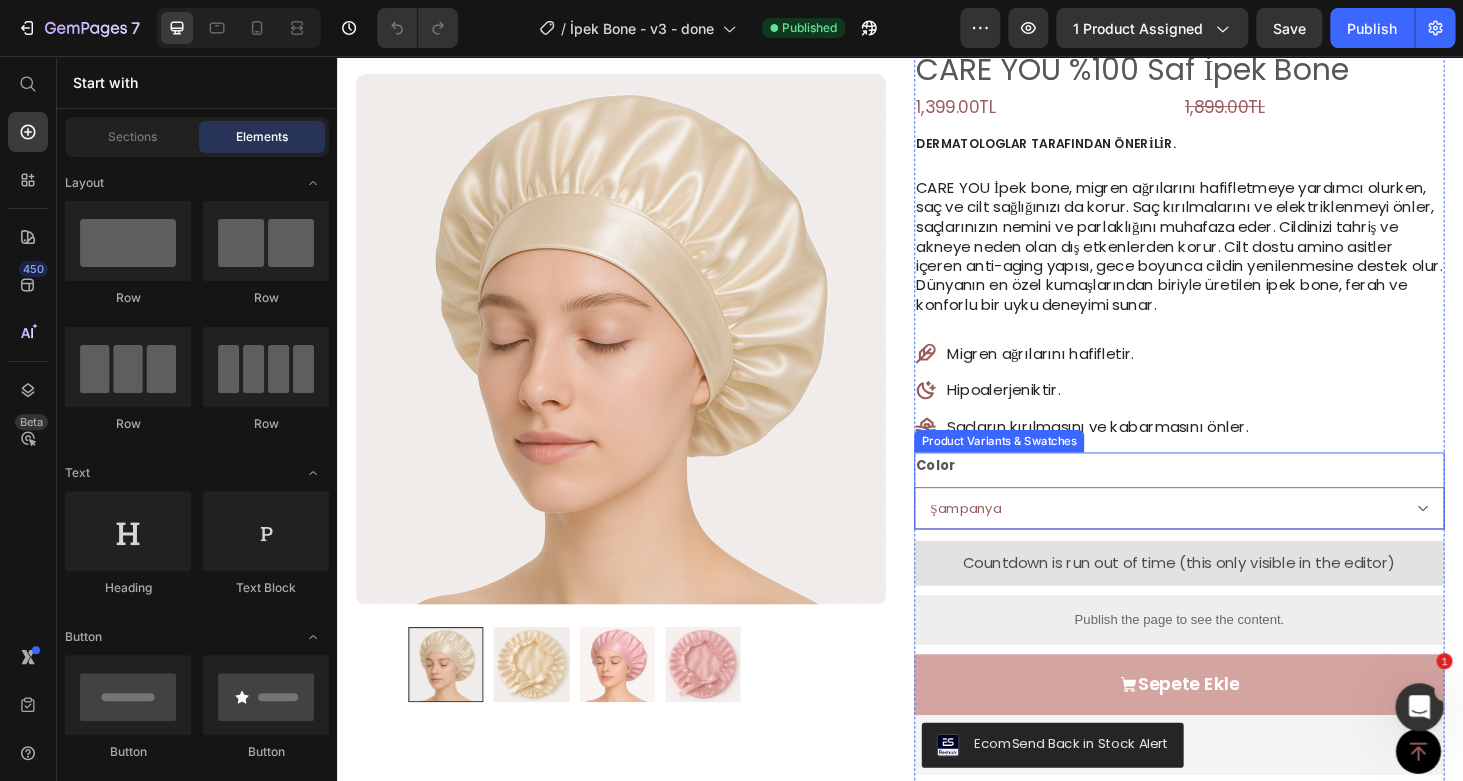 scroll, scrollTop: 162, scrollLeft: 0, axis: vertical 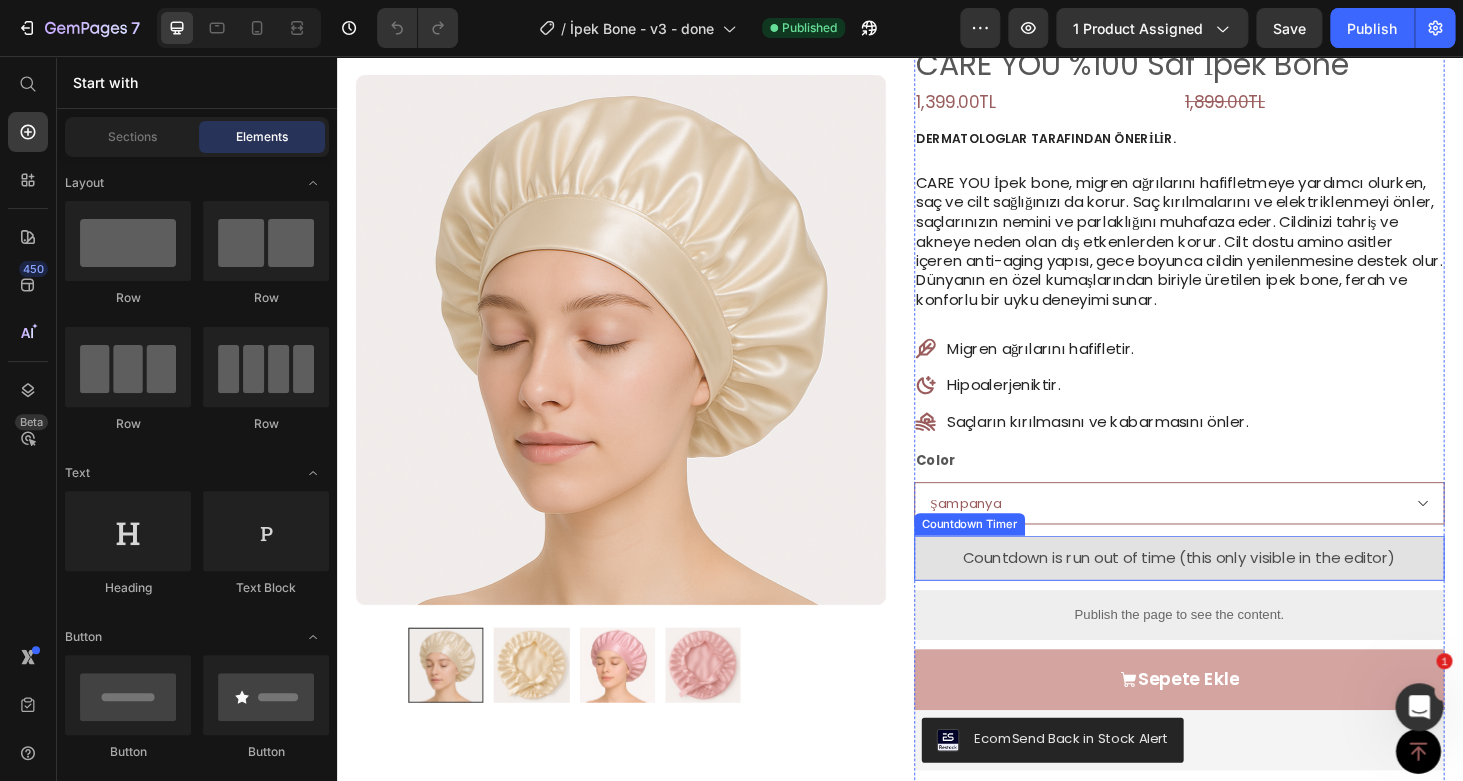 click on "Countdown is run out of time (this only visible in the editor)" at bounding box center [1234, 591] 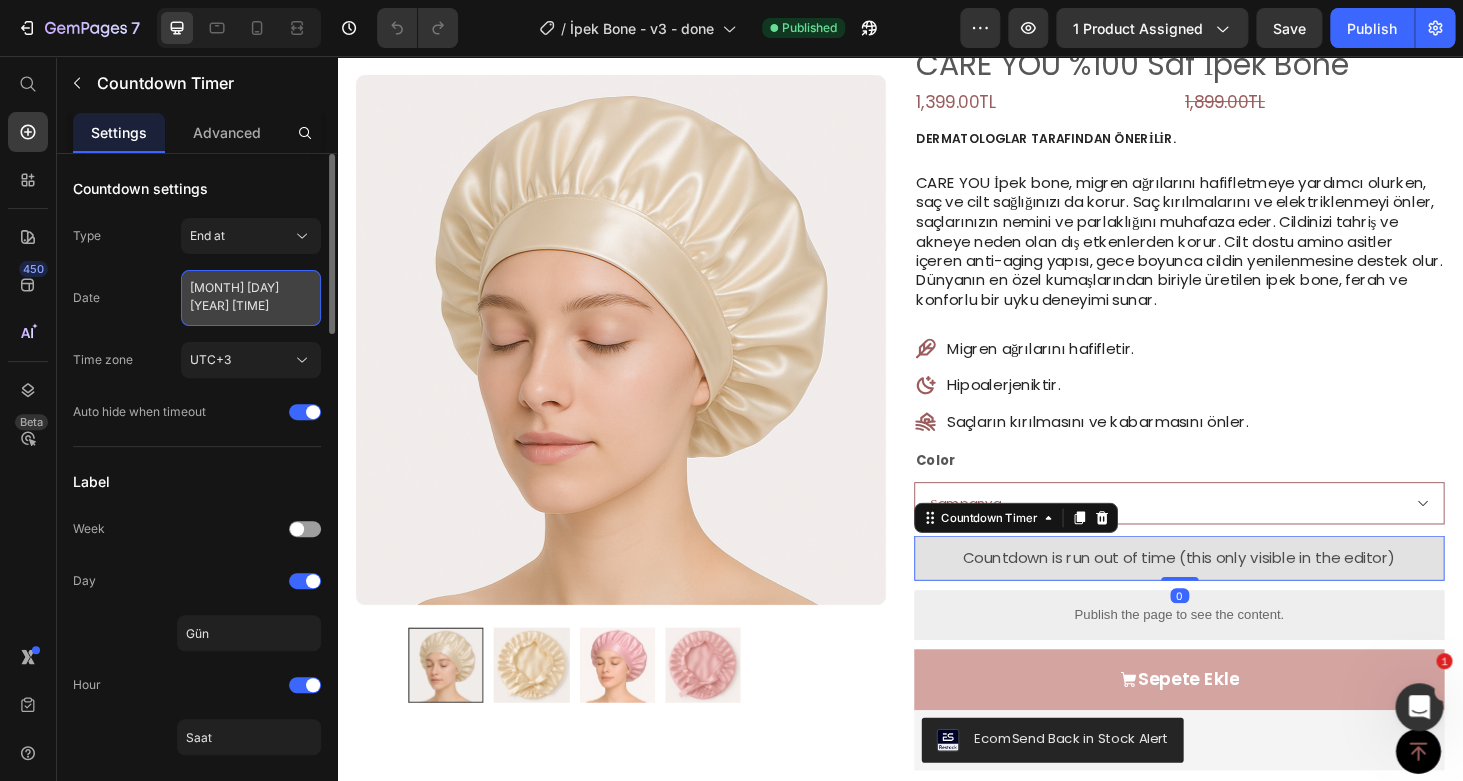 click on "[MONTH] [DAY] [YEAR] [TIME]" at bounding box center [251, 298] 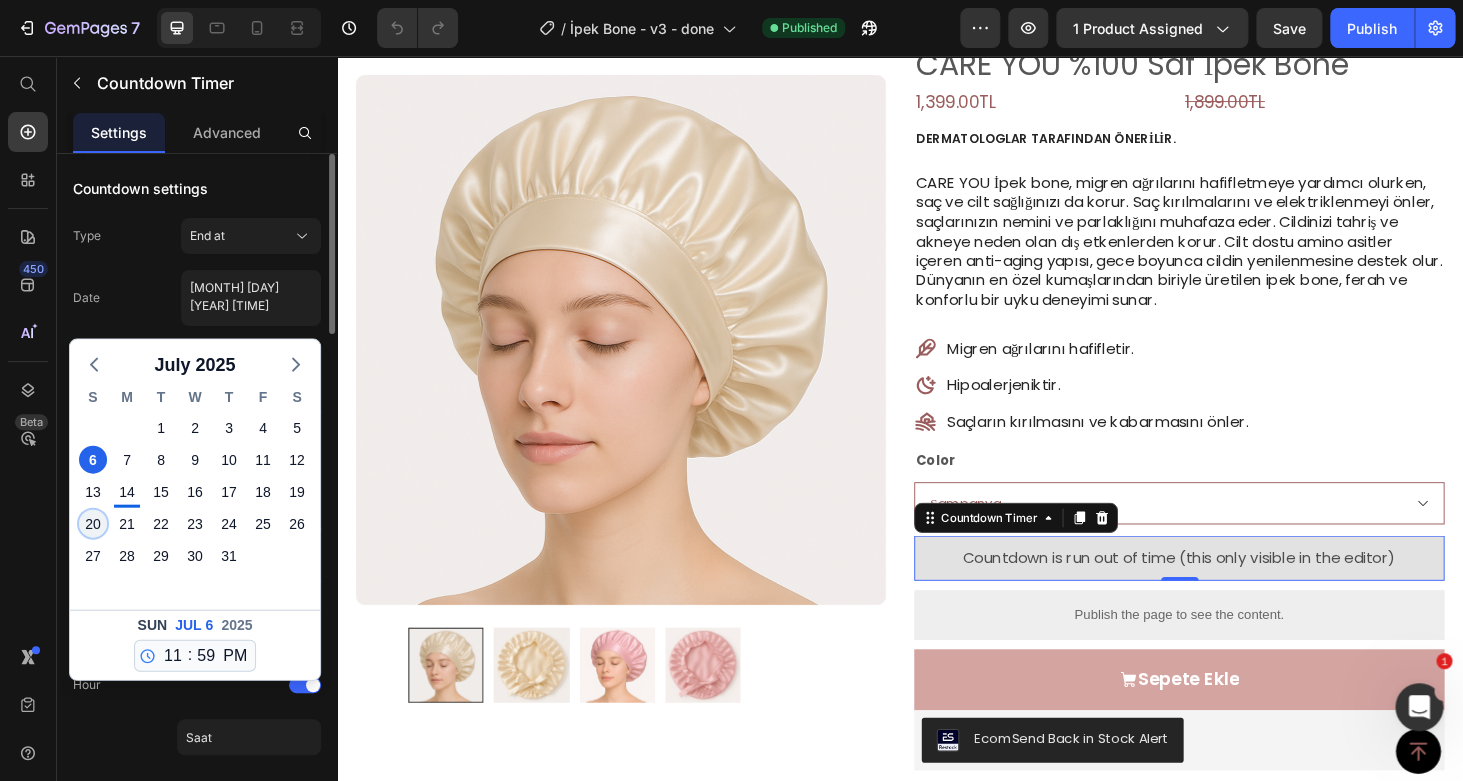 click on "20" 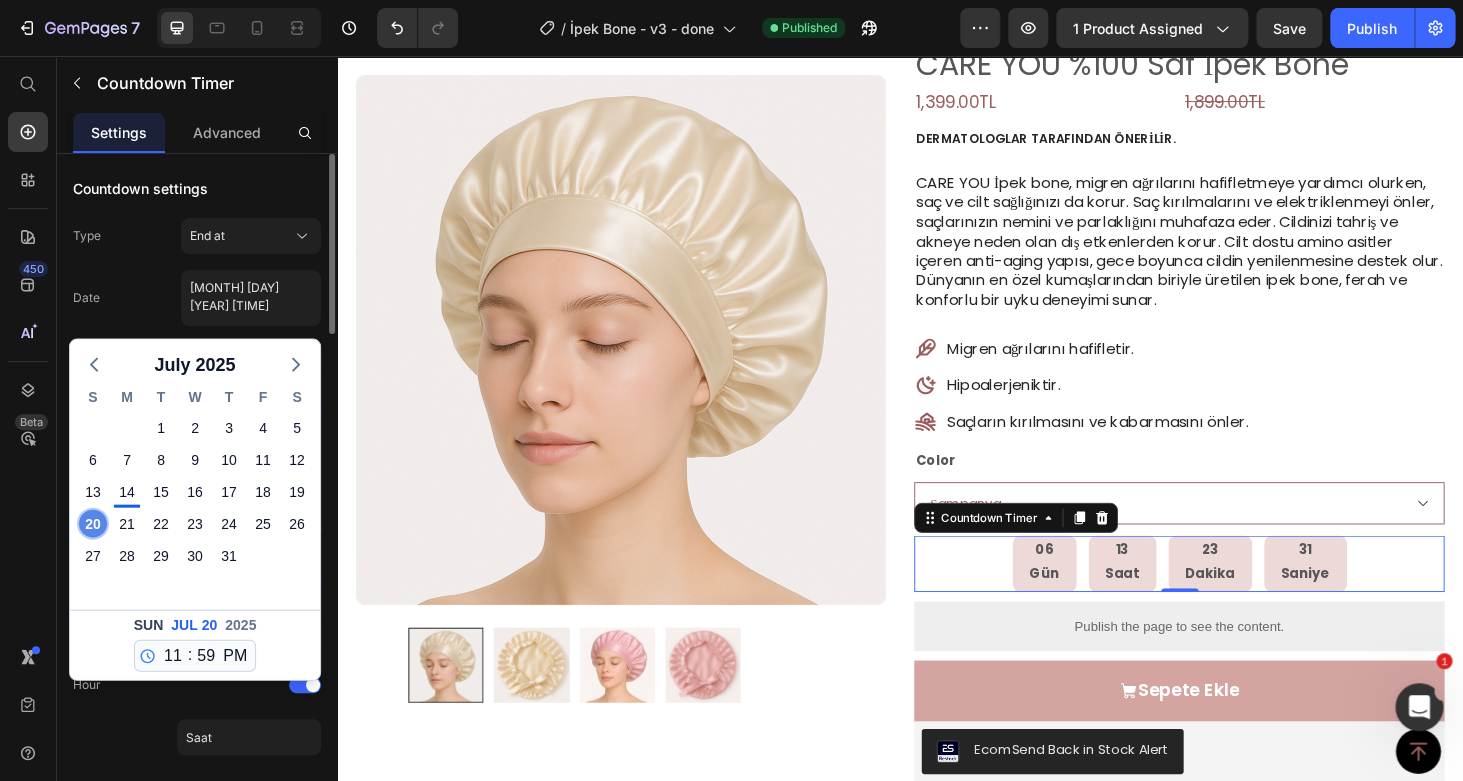 type on "[MONTH] 20 [YEAR] [TIME]" 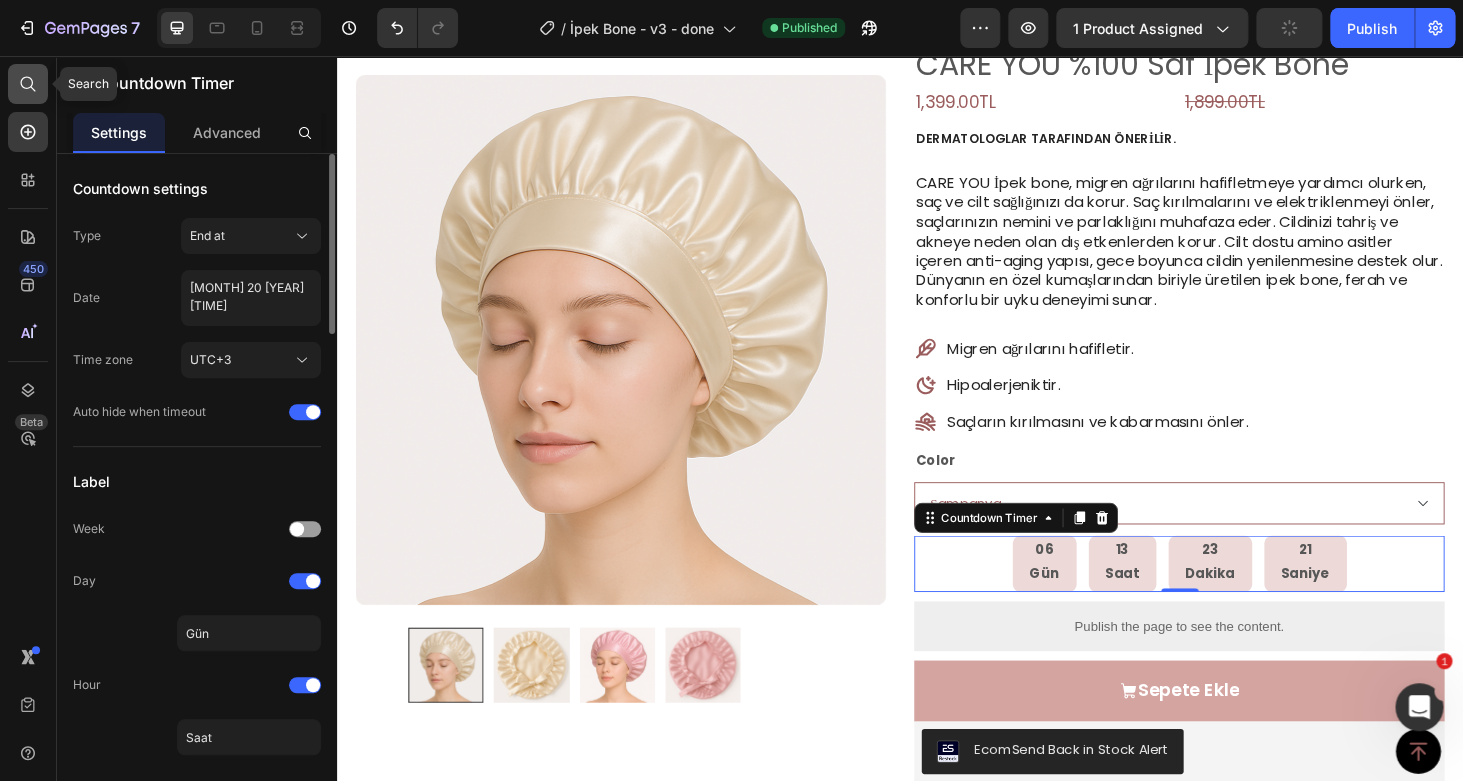 click 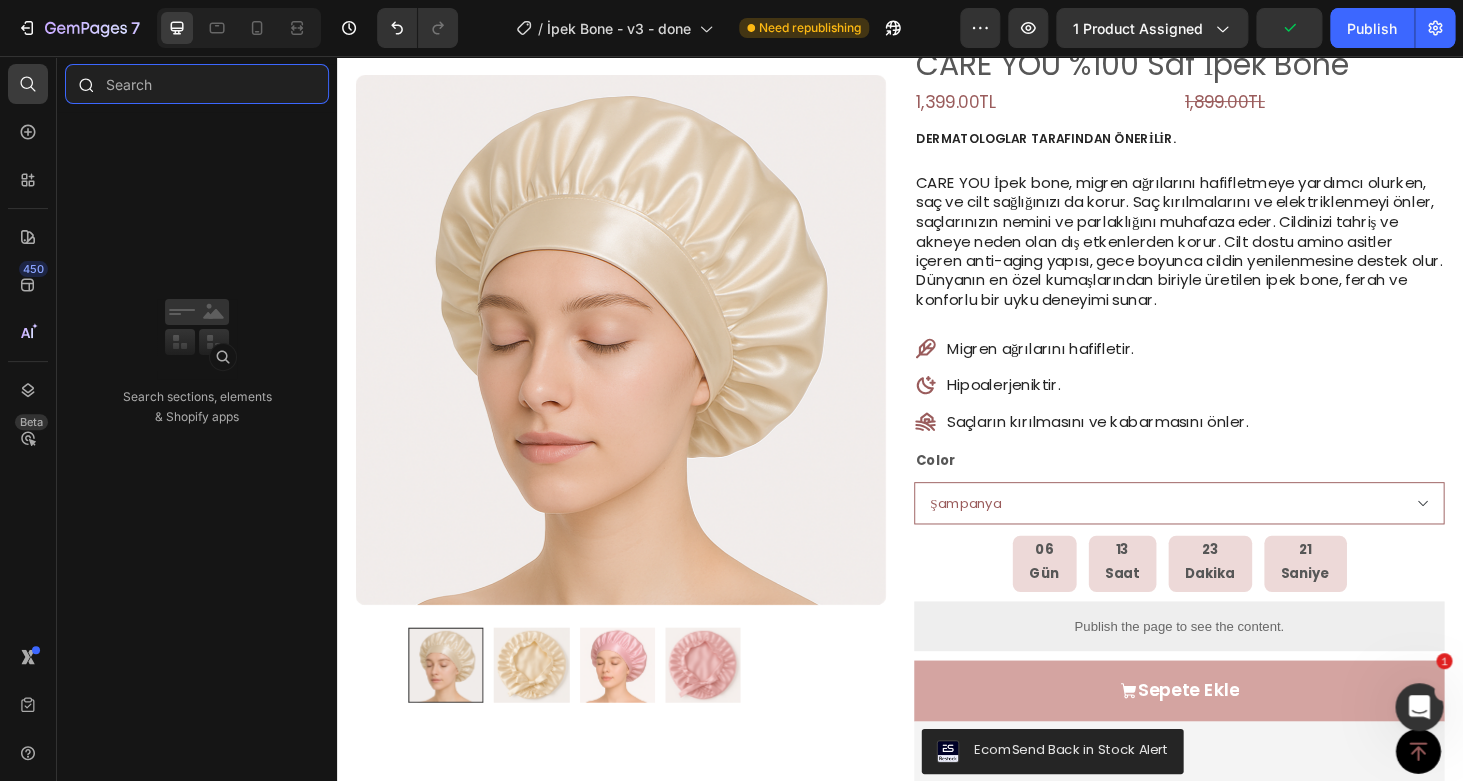 click at bounding box center (197, 84) 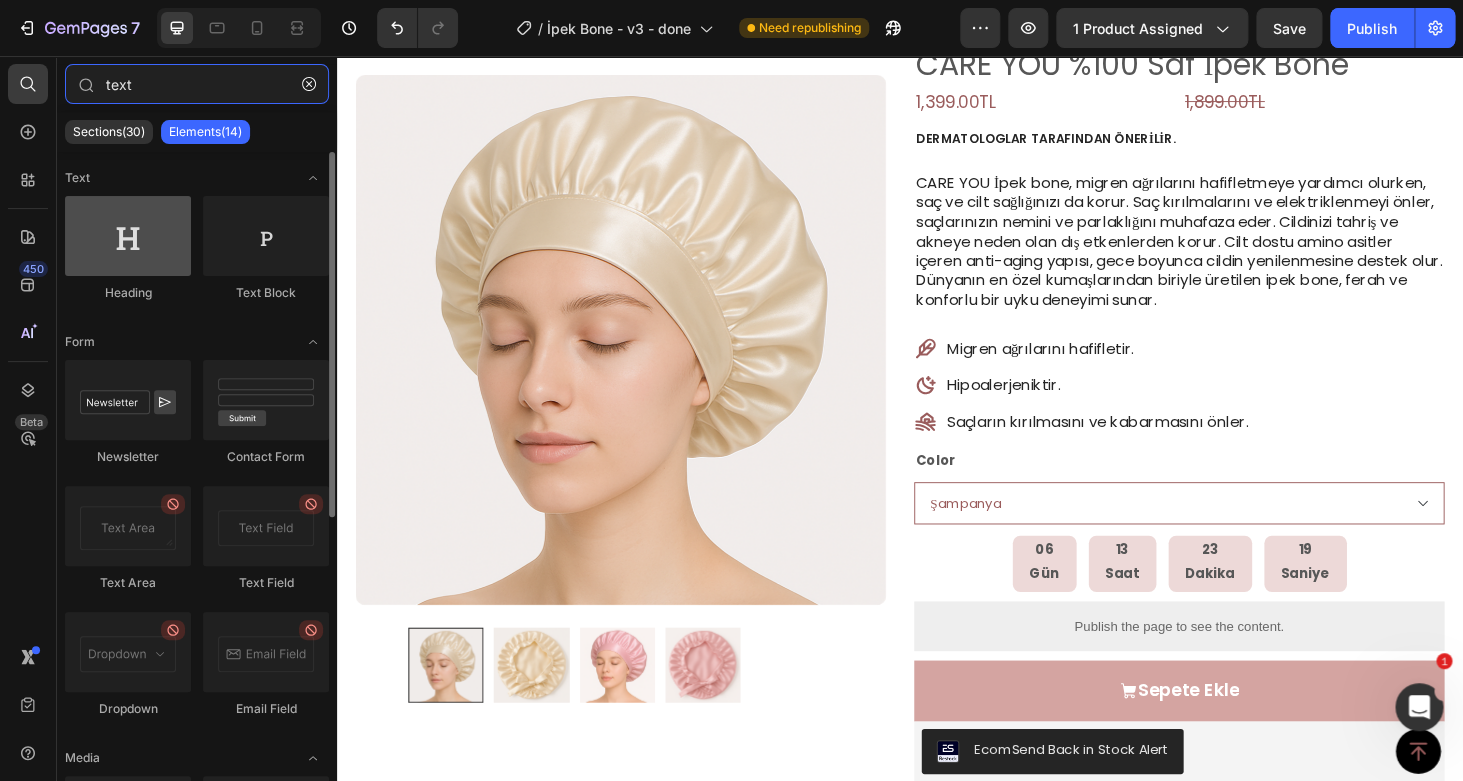 type on "text" 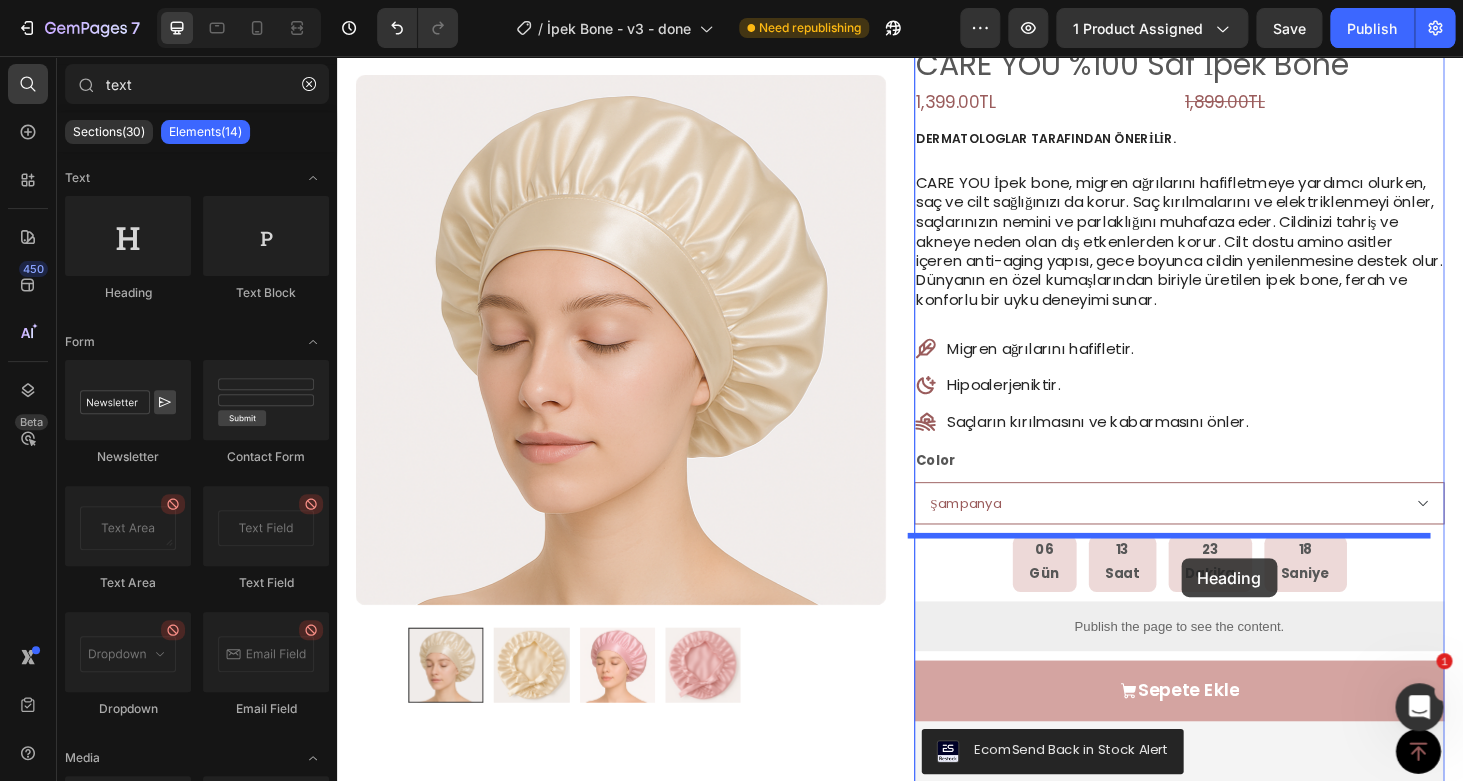 drag, startPoint x: 484, startPoint y: 305, endPoint x: 1181, endPoint y: 558, distance: 741.49713 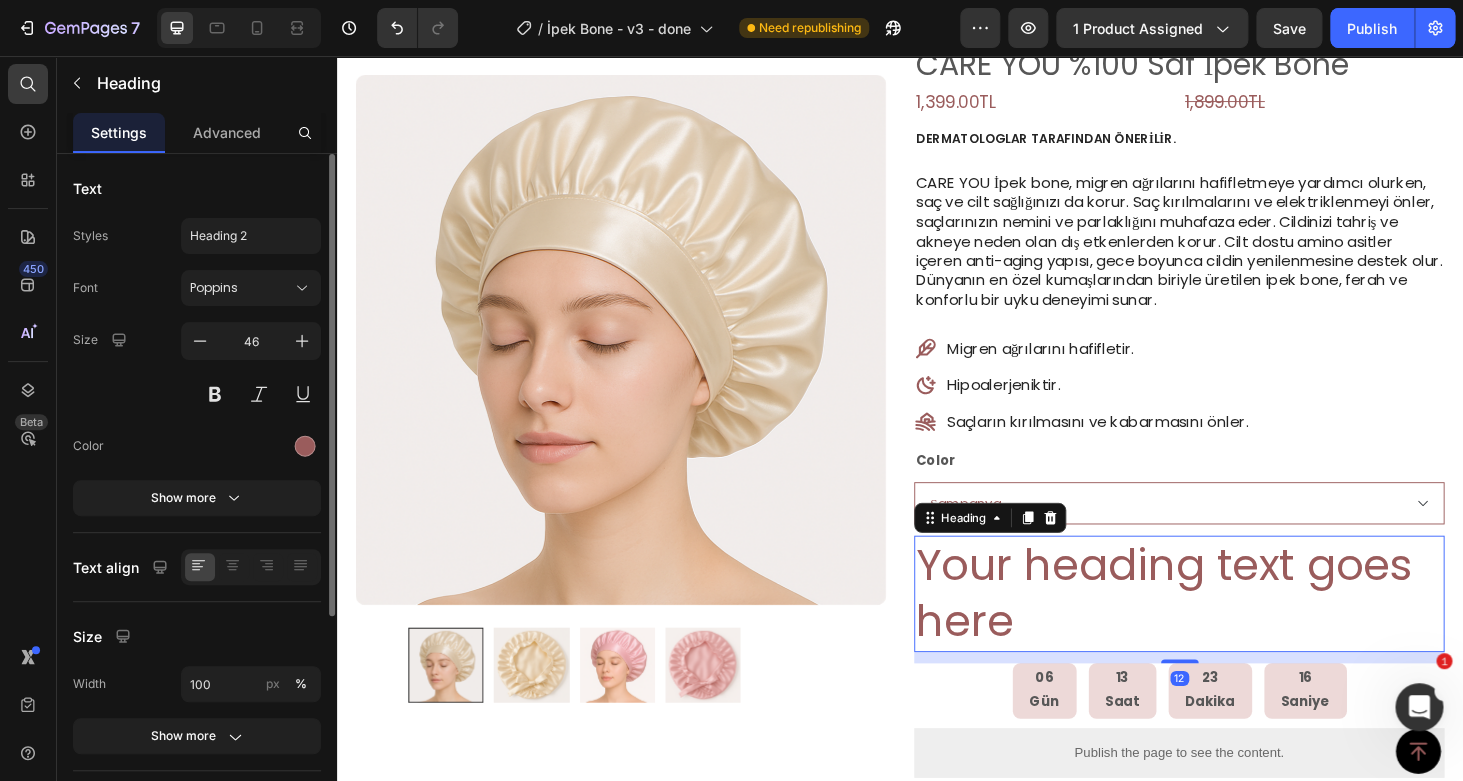 click on "Your heading text goes here" at bounding box center [1234, 629] 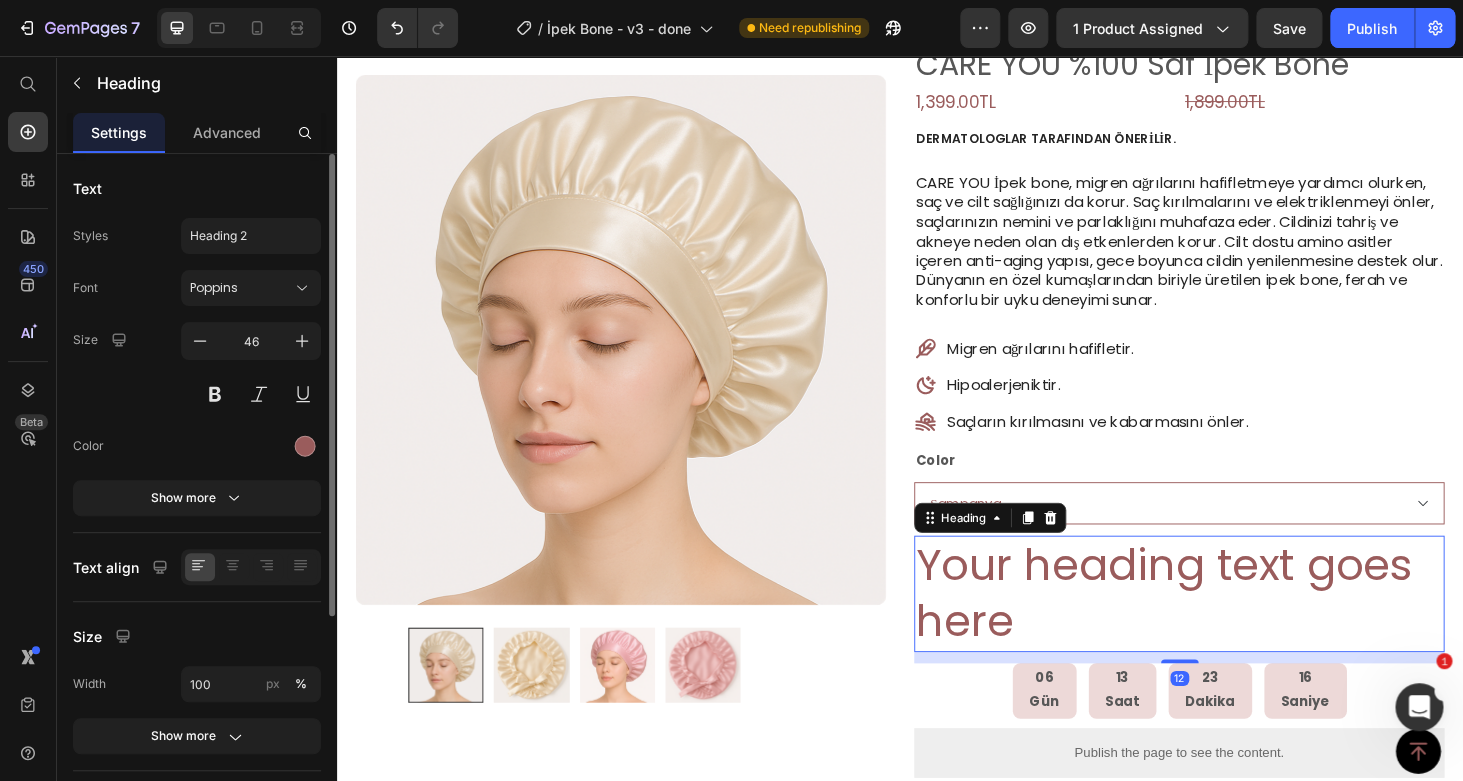 click on "Your heading text goes here" at bounding box center [1234, 629] 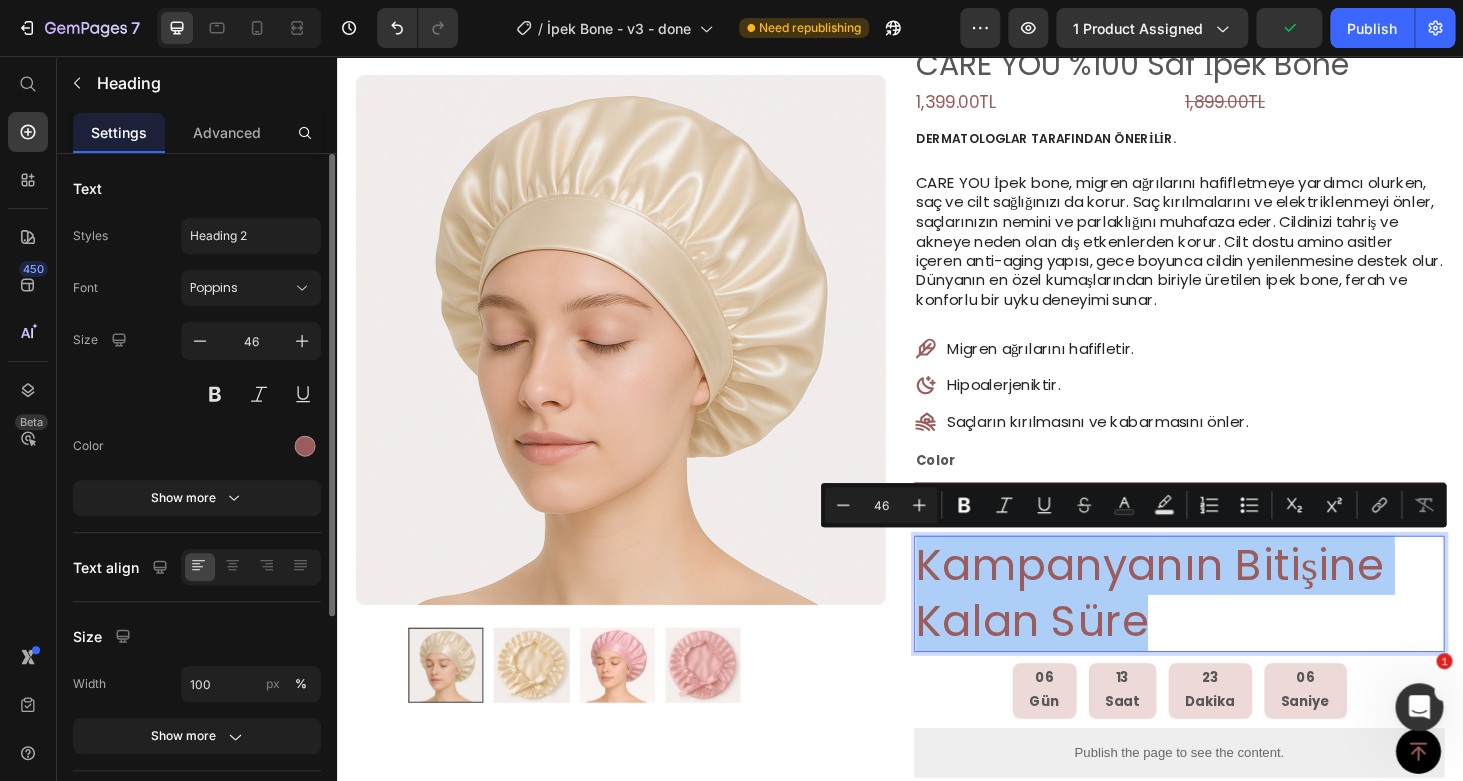 click on "46" at bounding box center [881, 505] 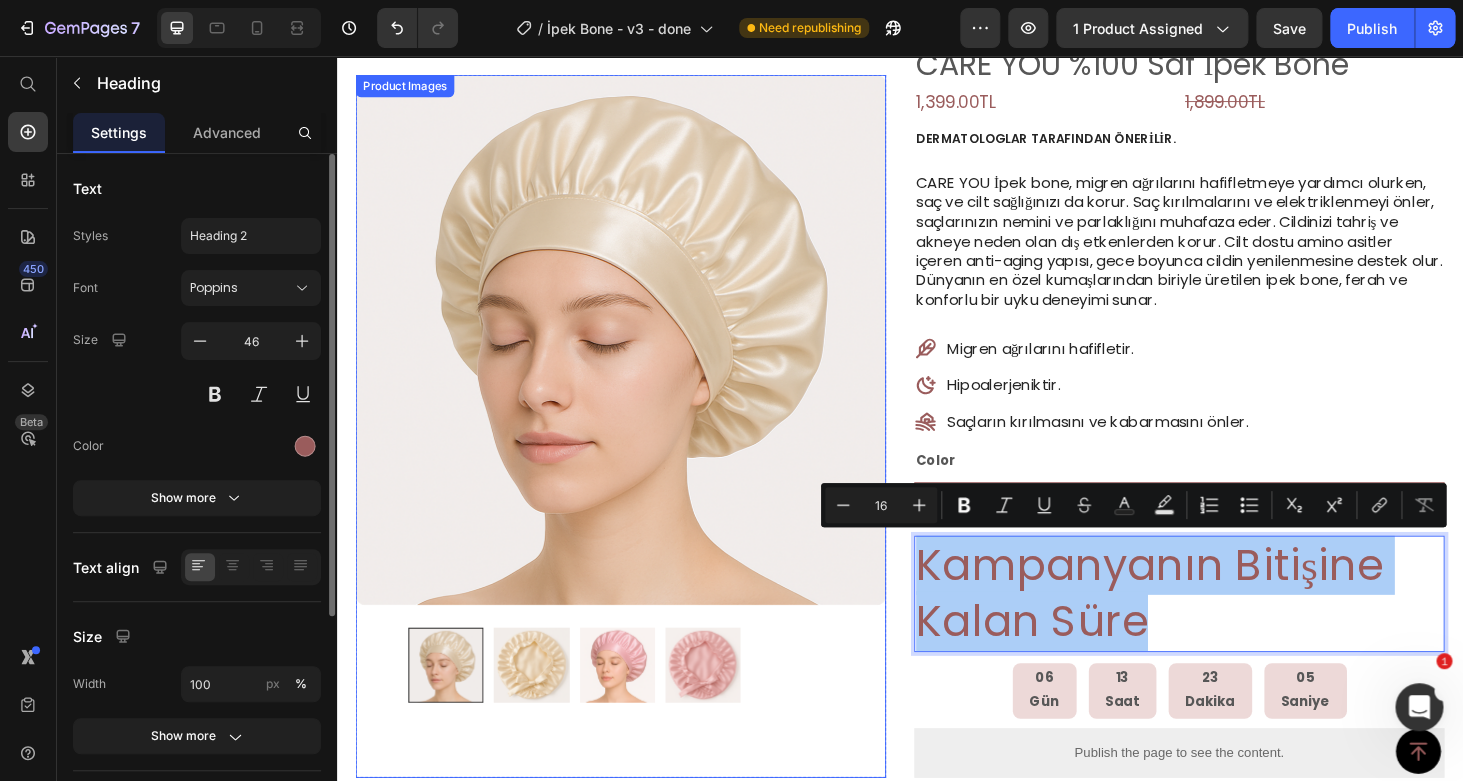 type on "16" 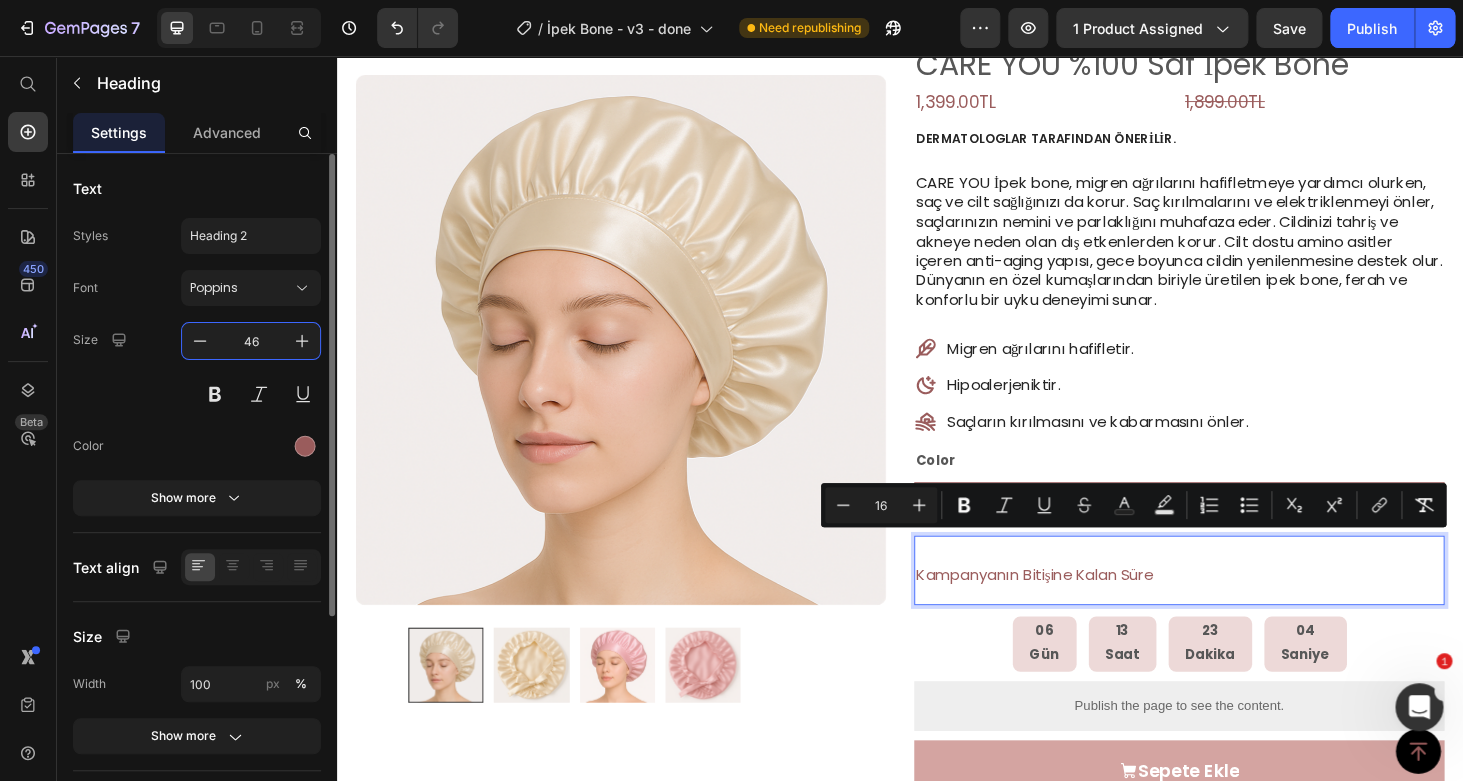 click on "46" at bounding box center (251, 341) 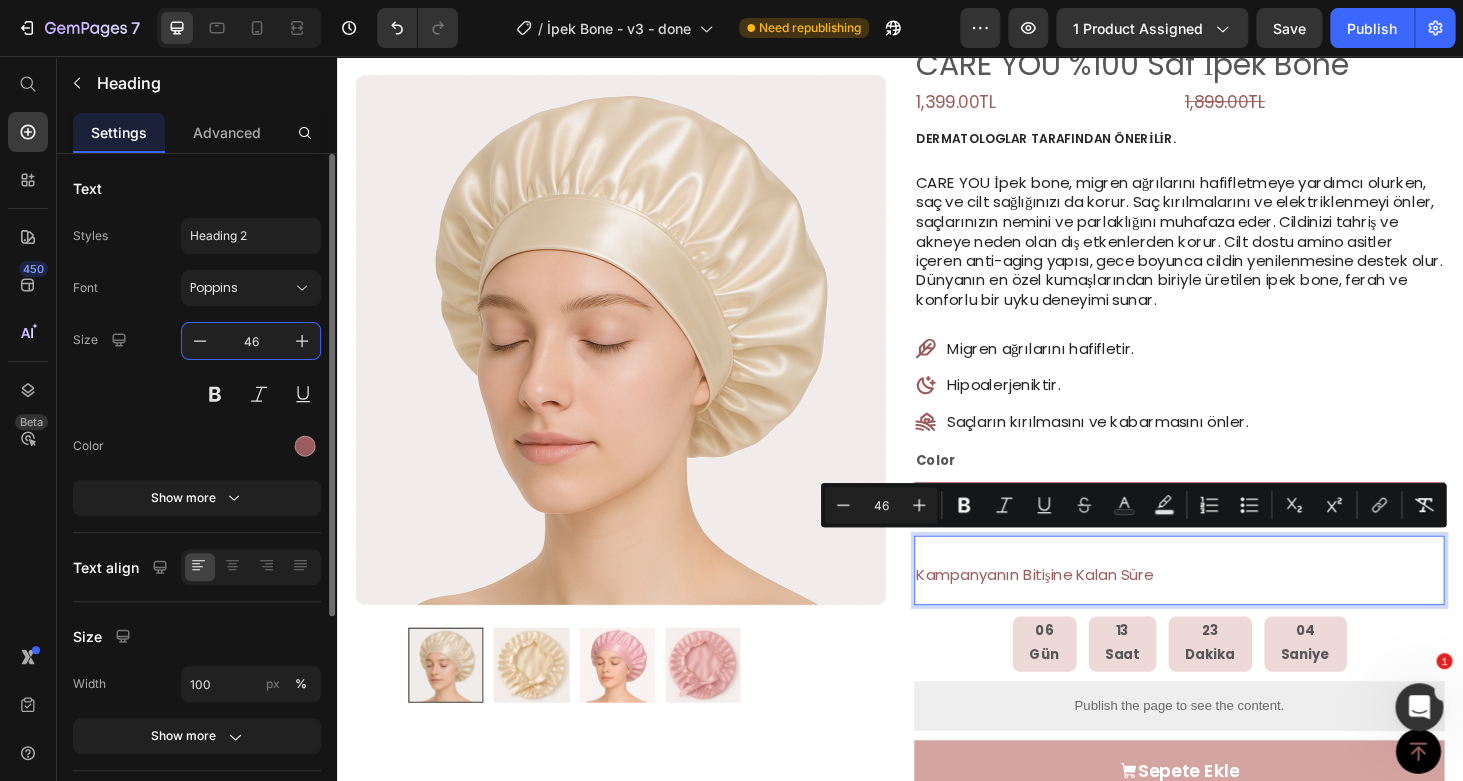 click on "46" at bounding box center (251, 341) 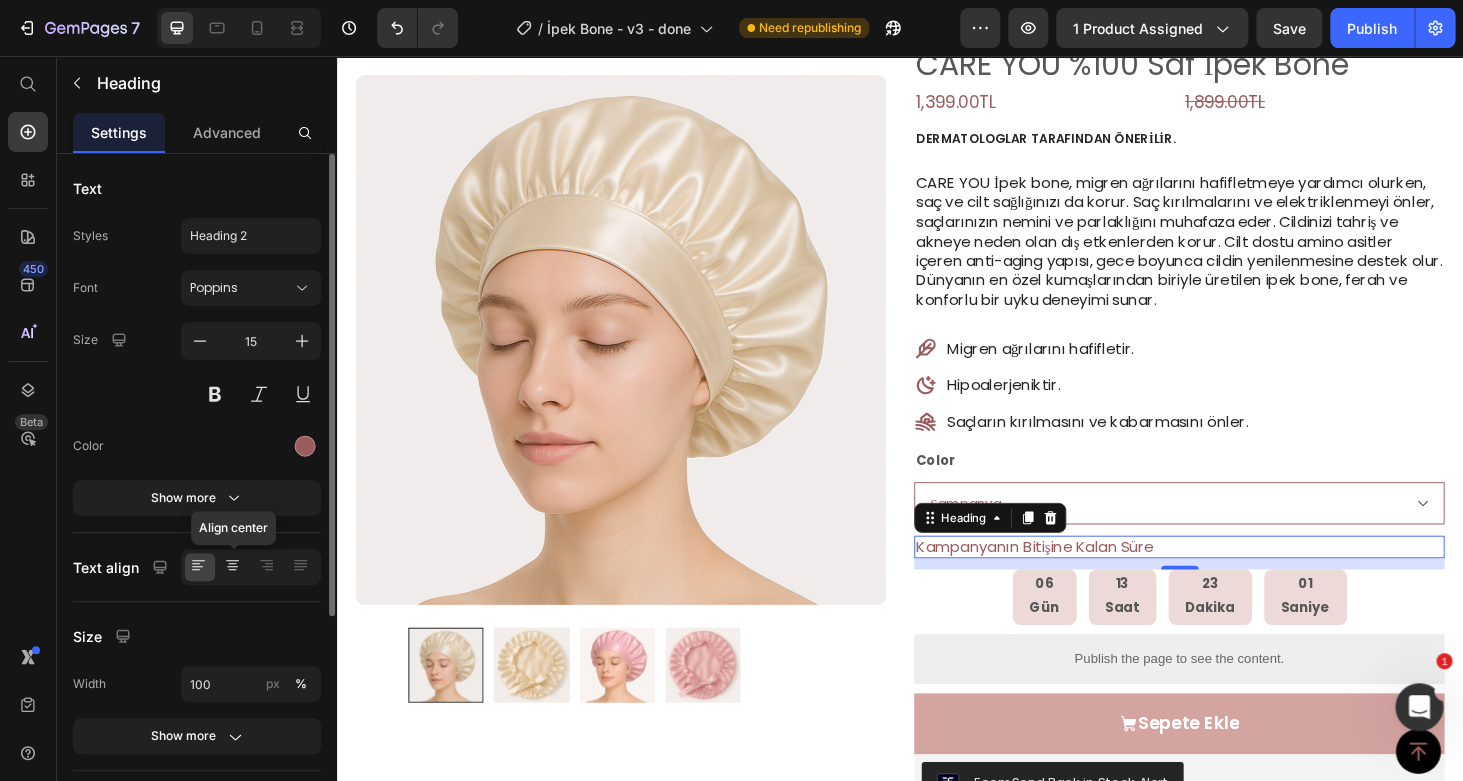 click 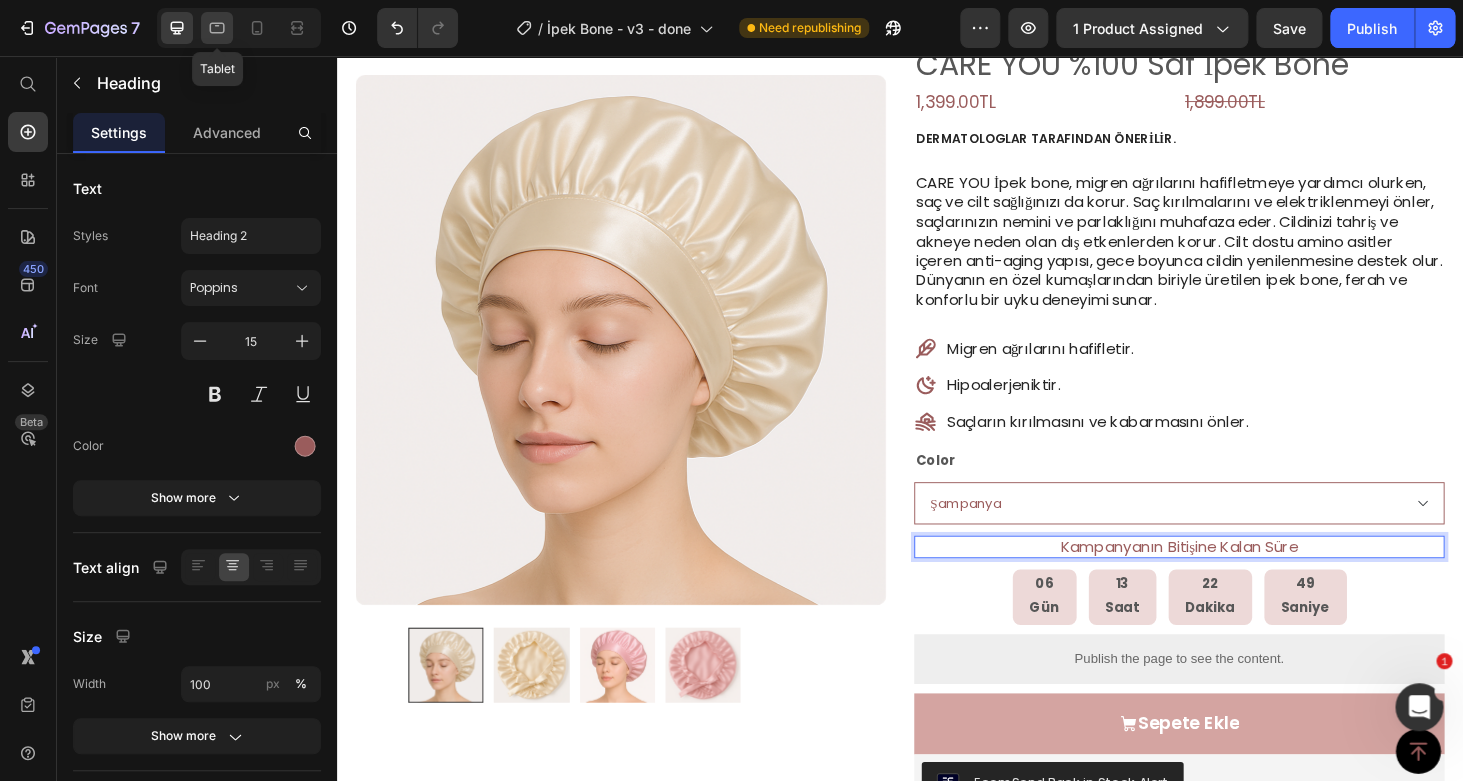click 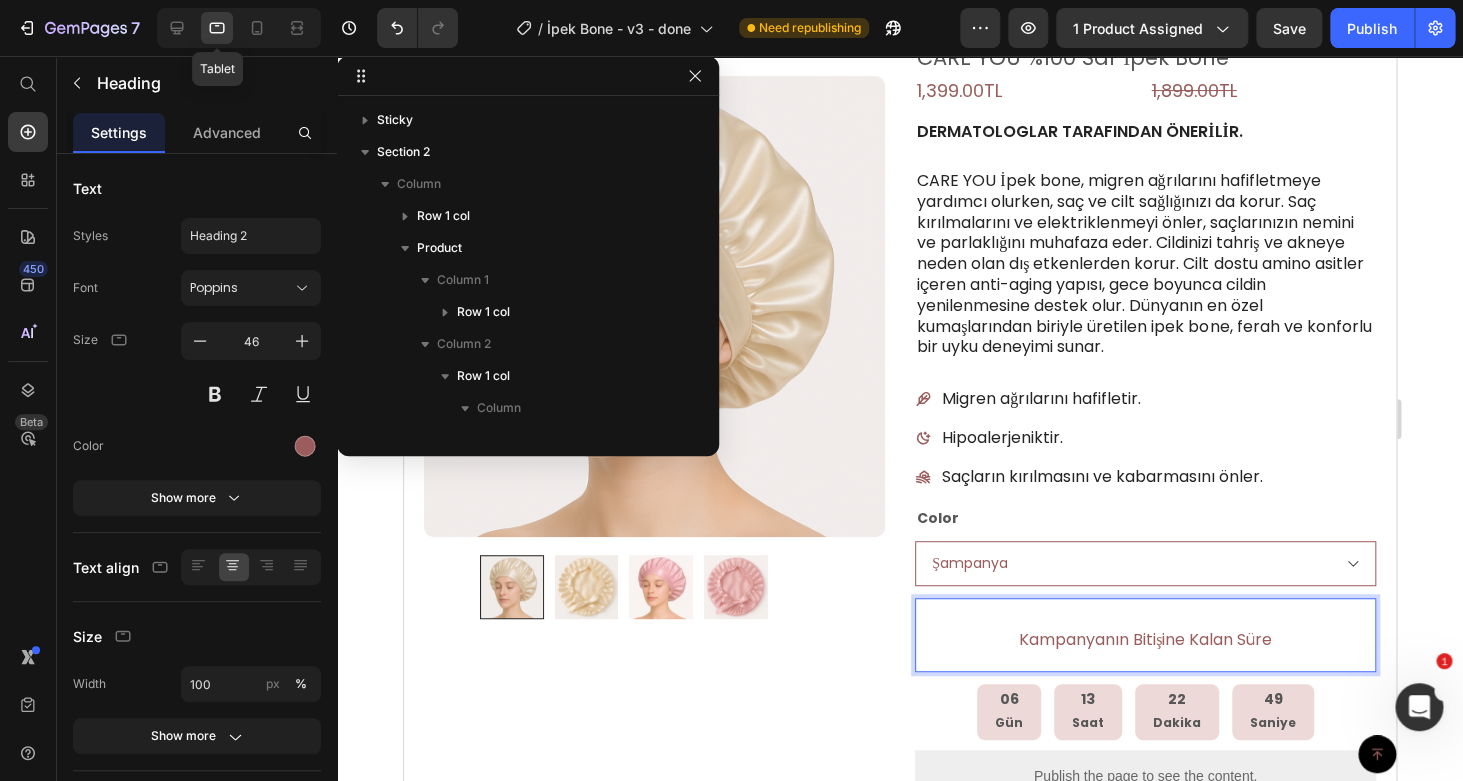 scroll, scrollTop: 410, scrollLeft: 0, axis: vertical 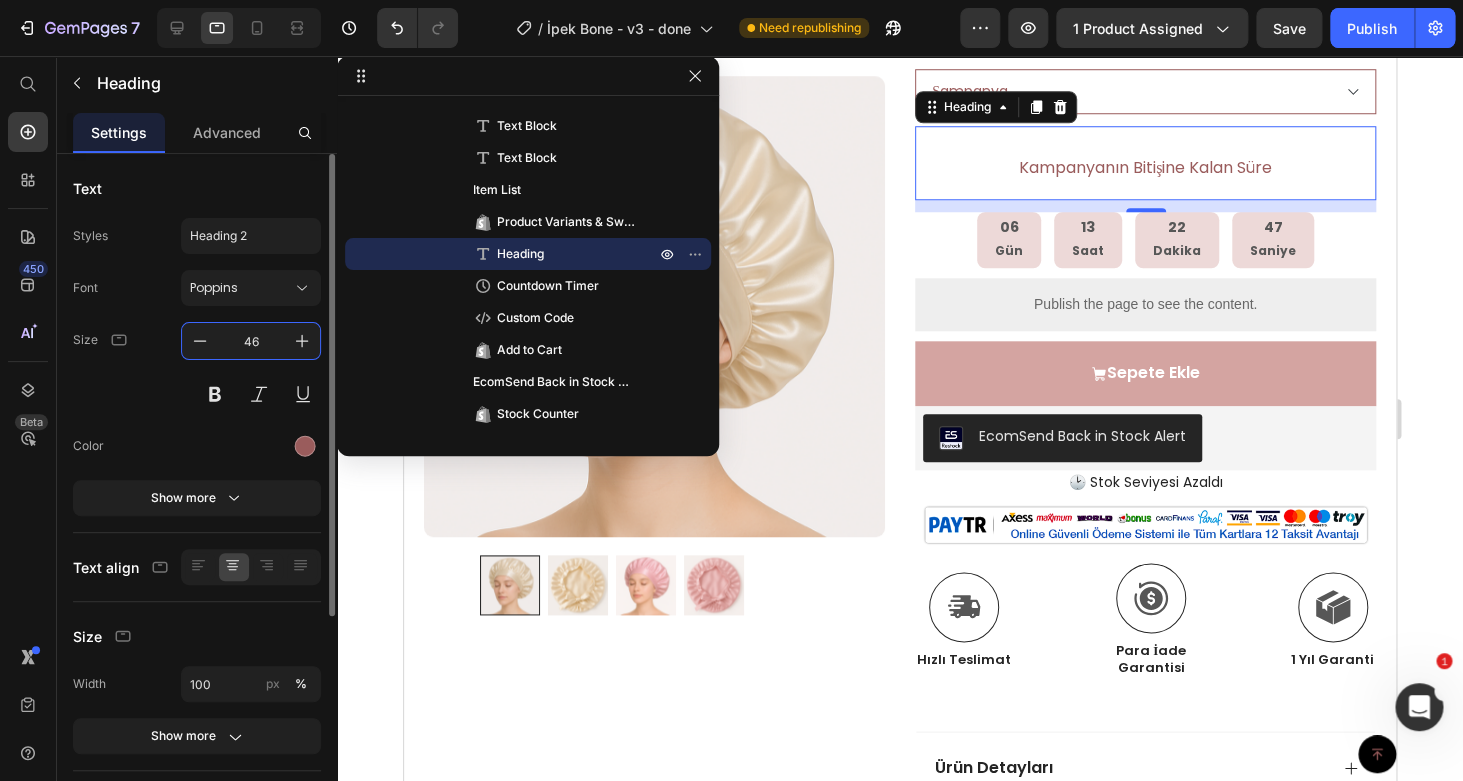 click on "46" at bounding box center (251, 341) 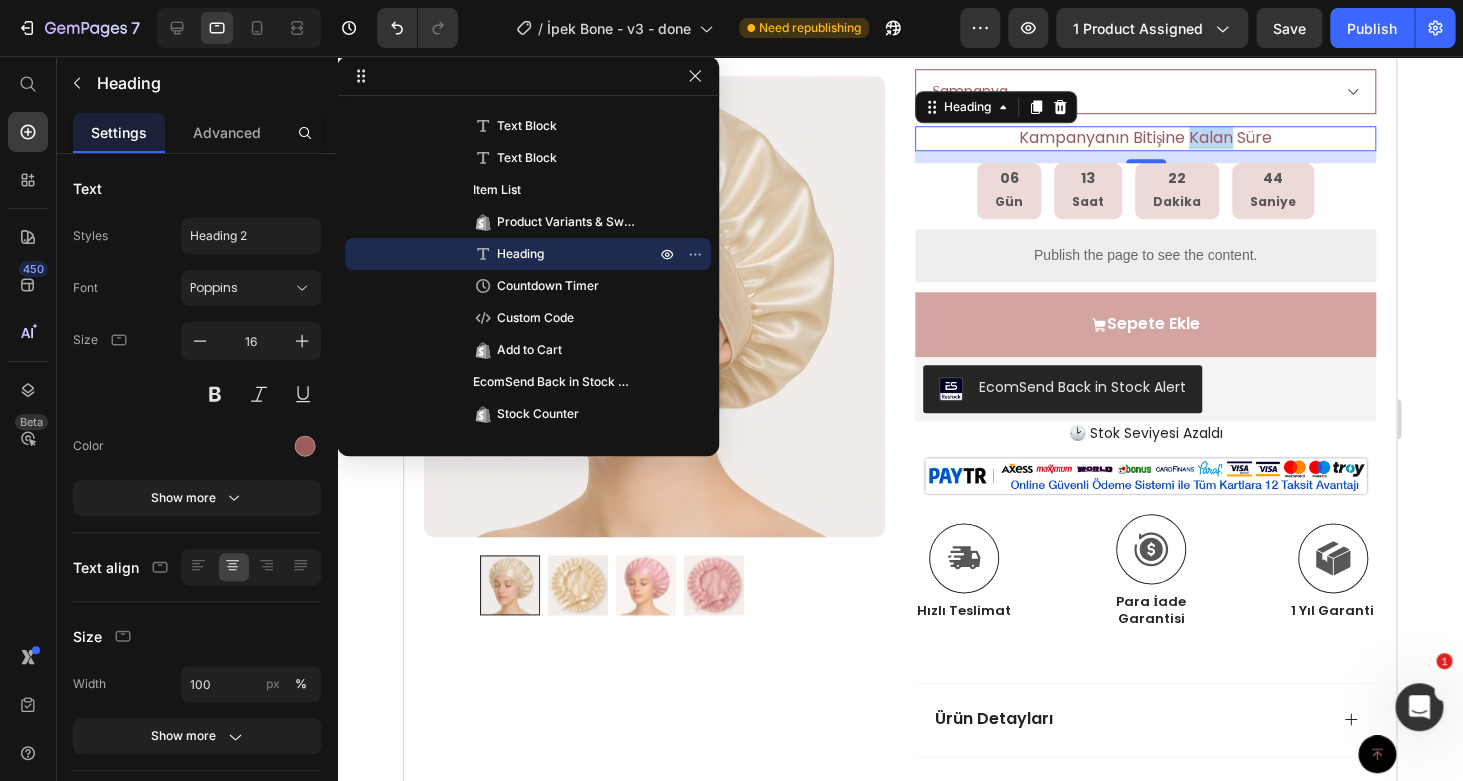 click on "Kampanyanın Bitişine Kalan Süre" at bounding box center [1145, 137] 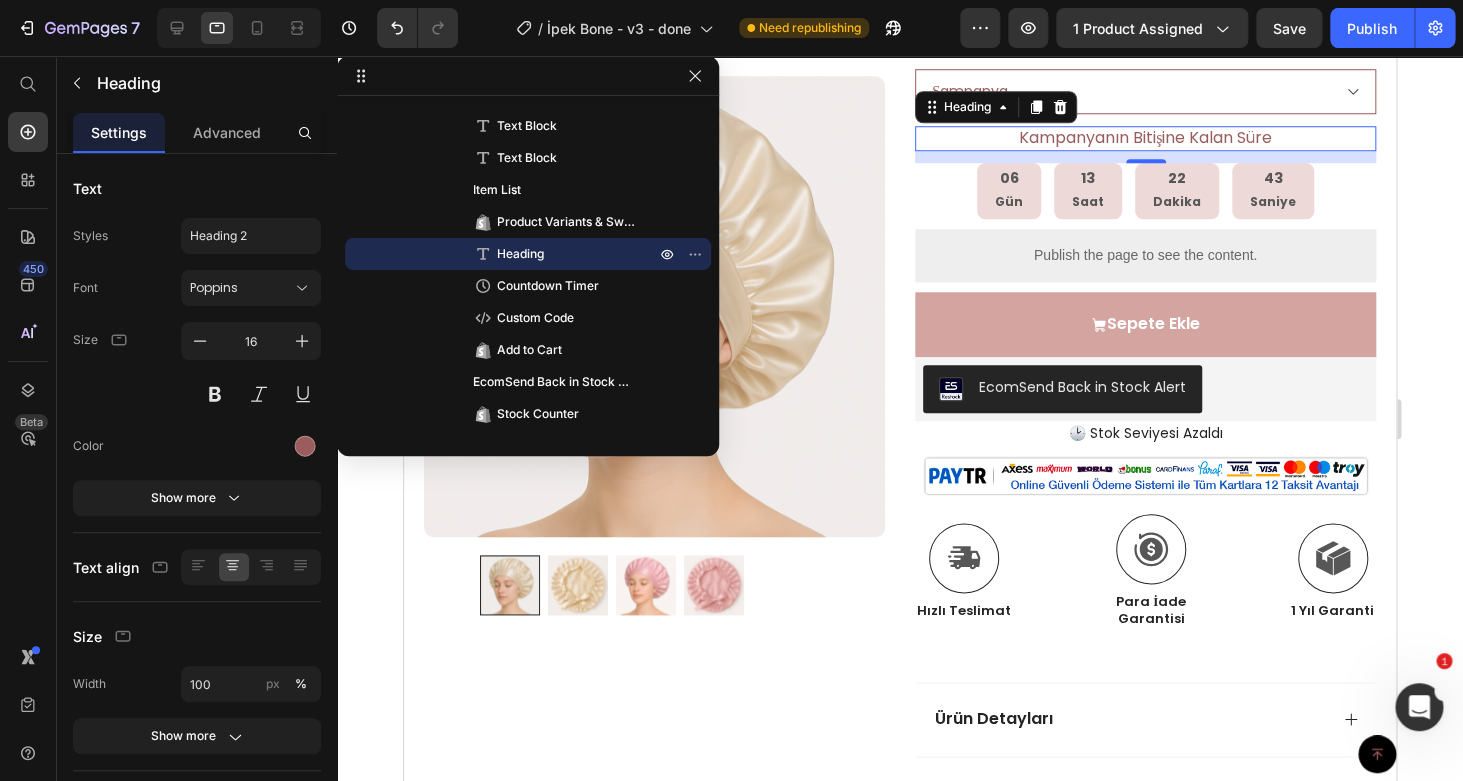 click on "Kampanyanın Bitişine Kalan Süre" at bounding box center (1145, 137) 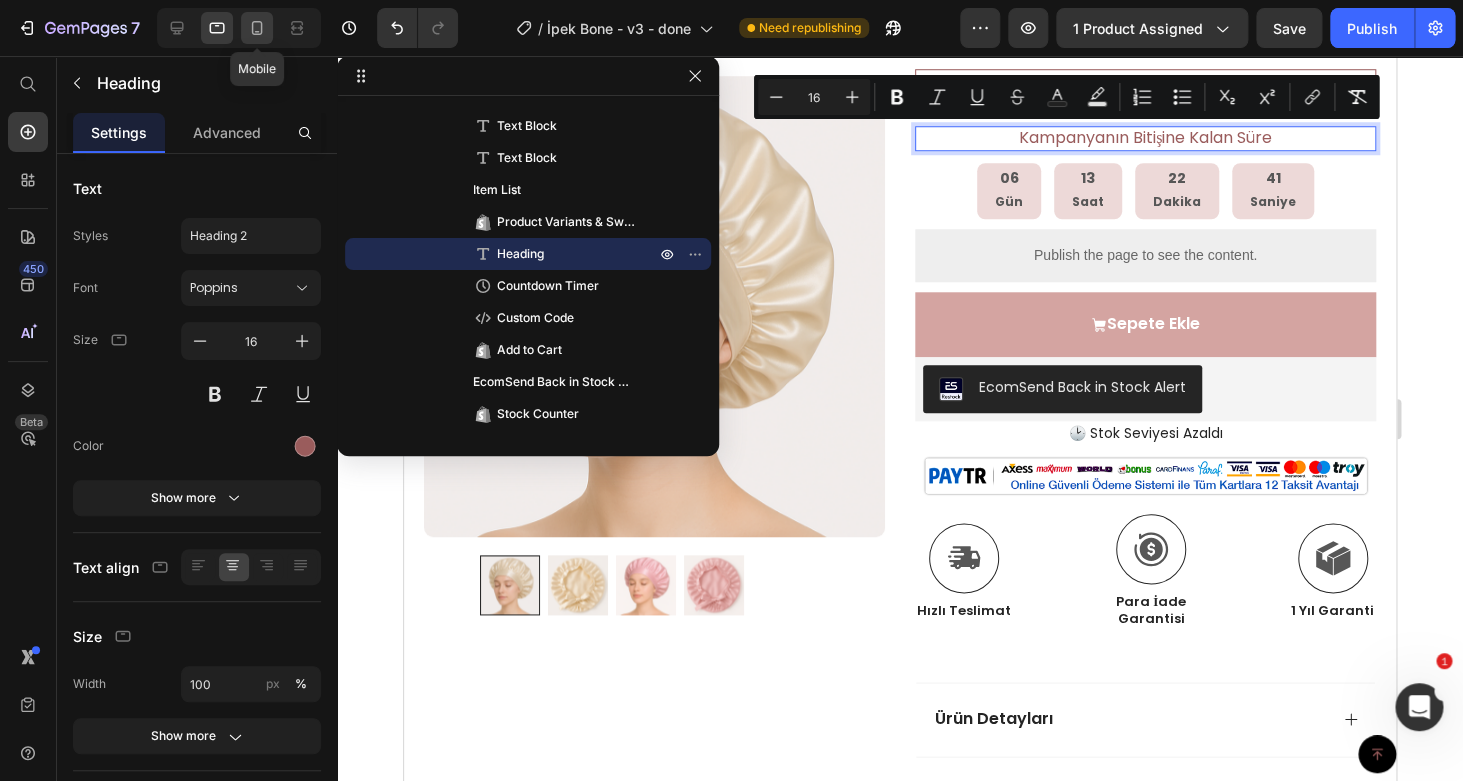 click 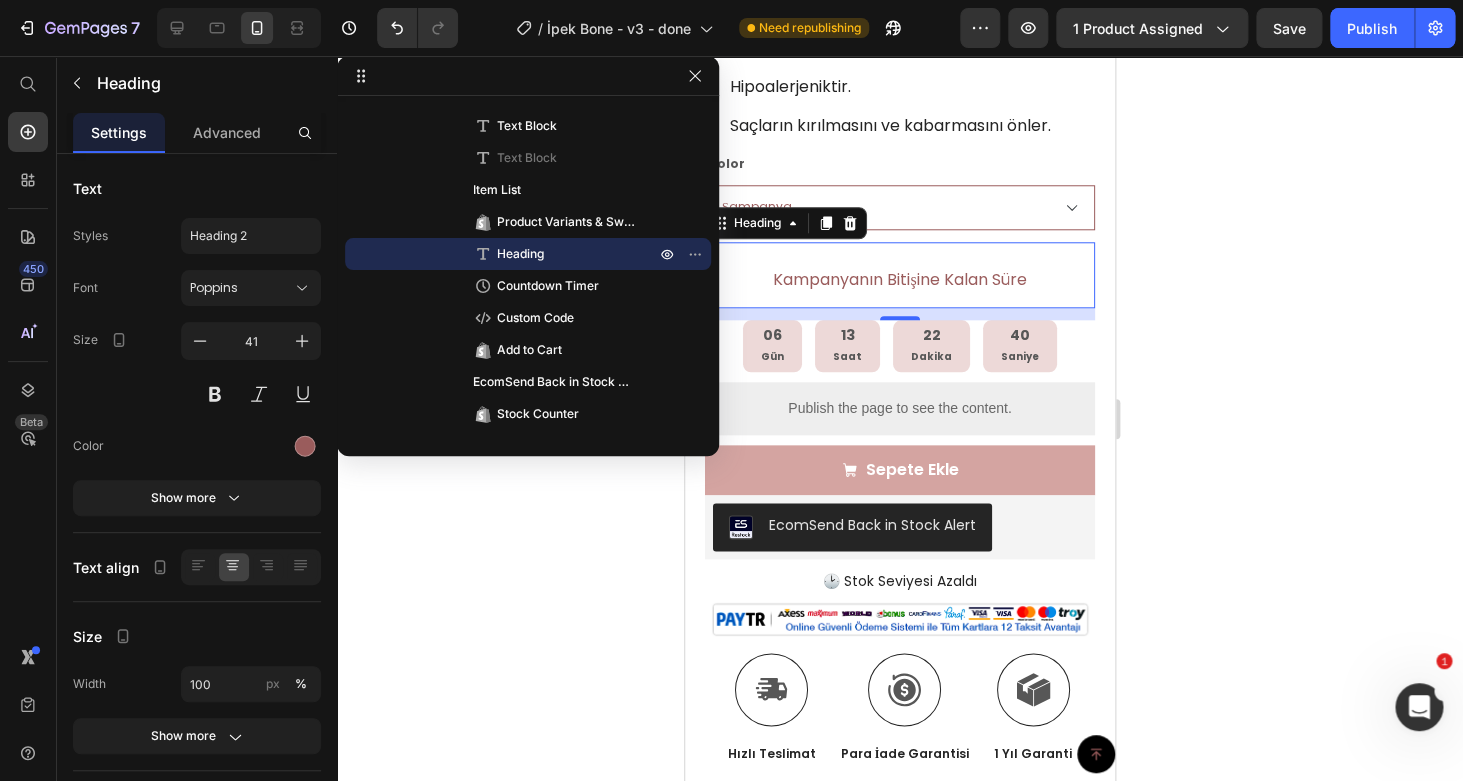 scroll, scrollTop: 655, scrollLeft: 0, axis: vertical 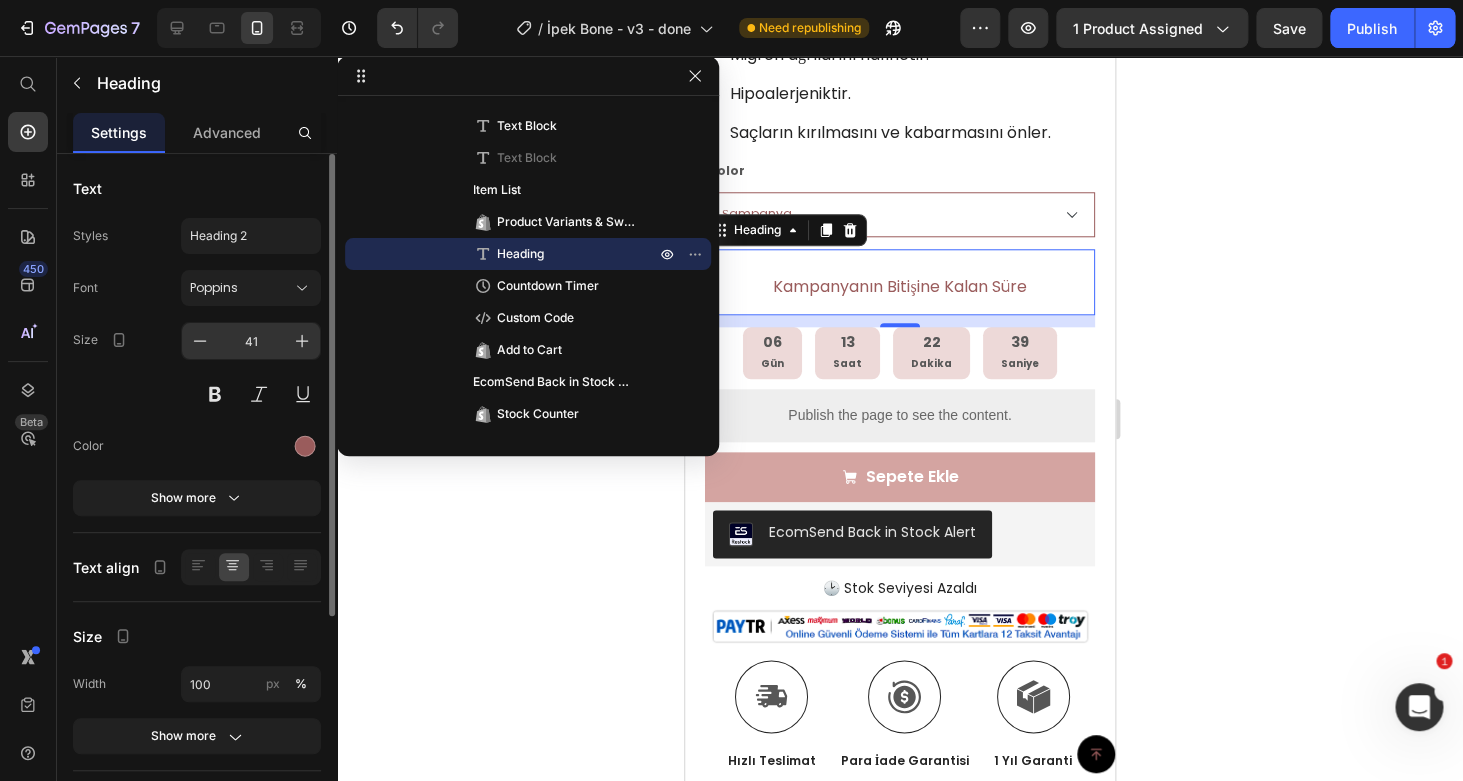 click on "41" at bounding box center (251, 341) 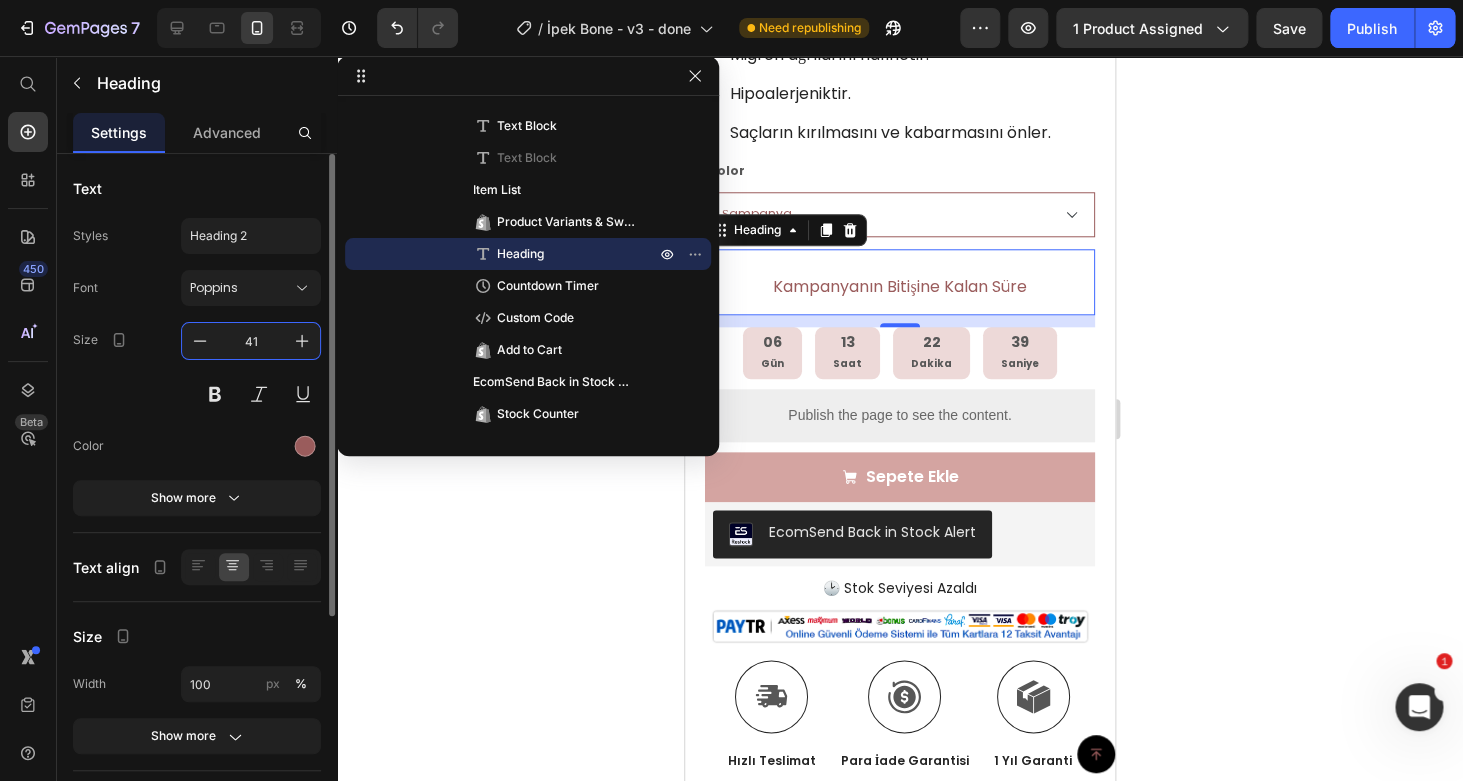 click on "41" at bounding box center (251, 341) 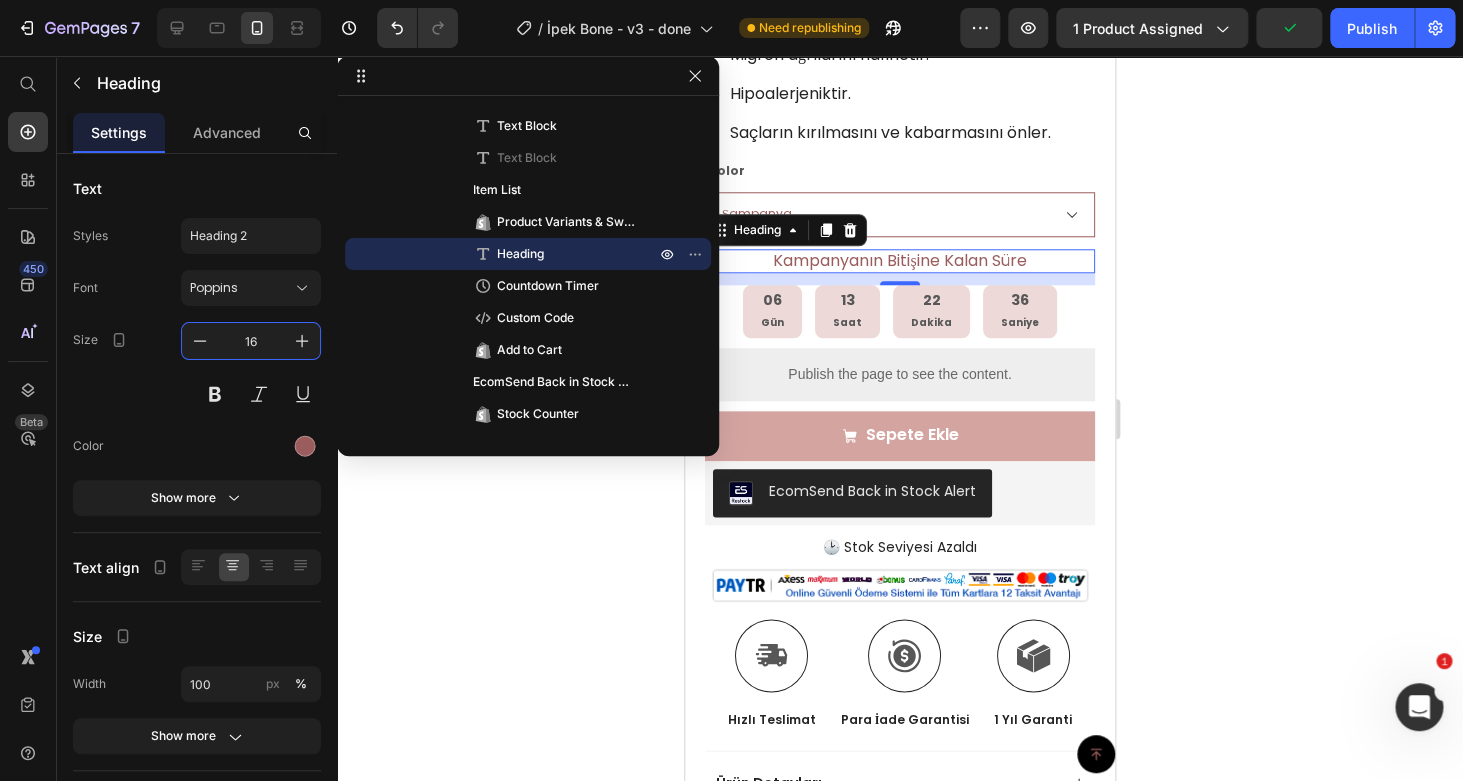 type on "16" 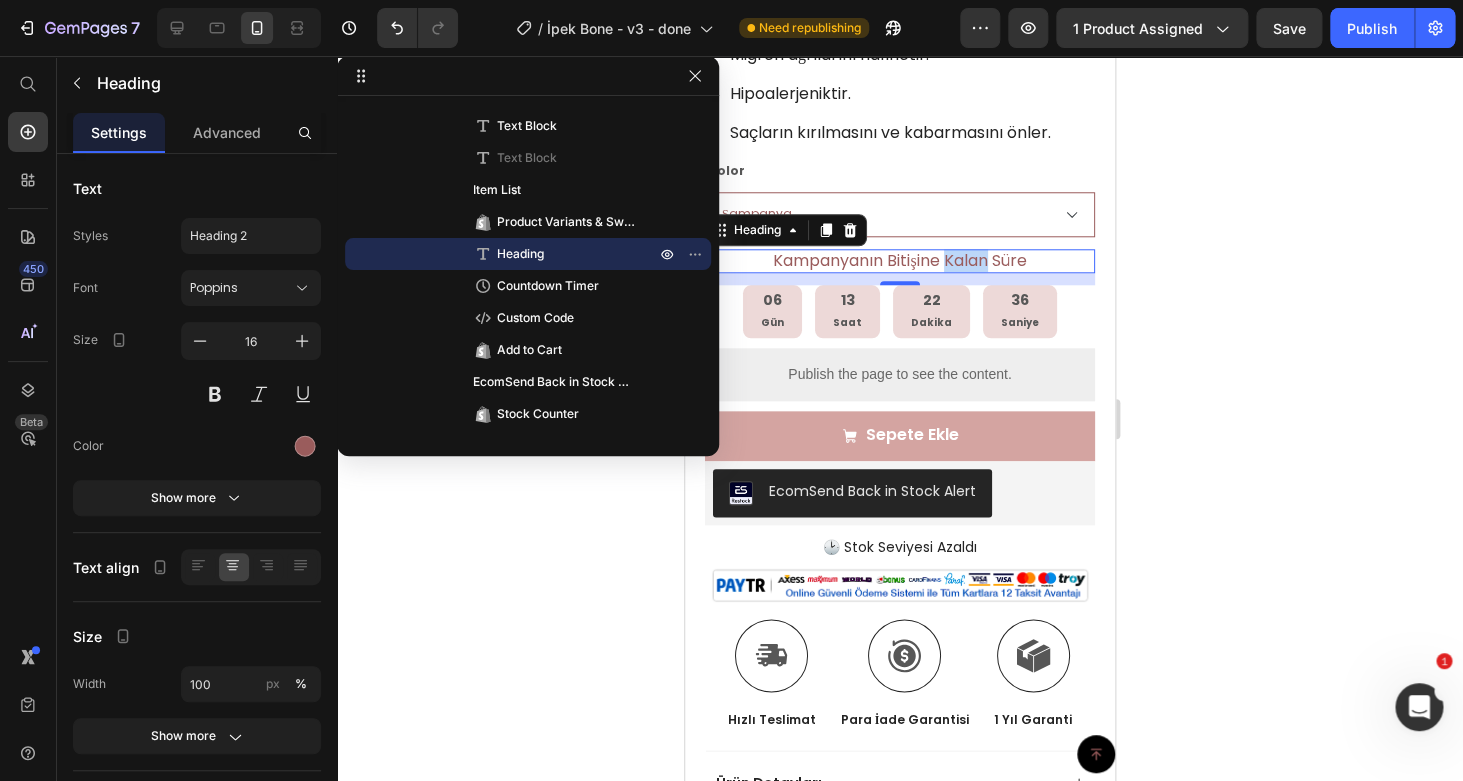 click on "Kampanyanın Bitişine Kalan Süre" at bounding box center (899, 260) 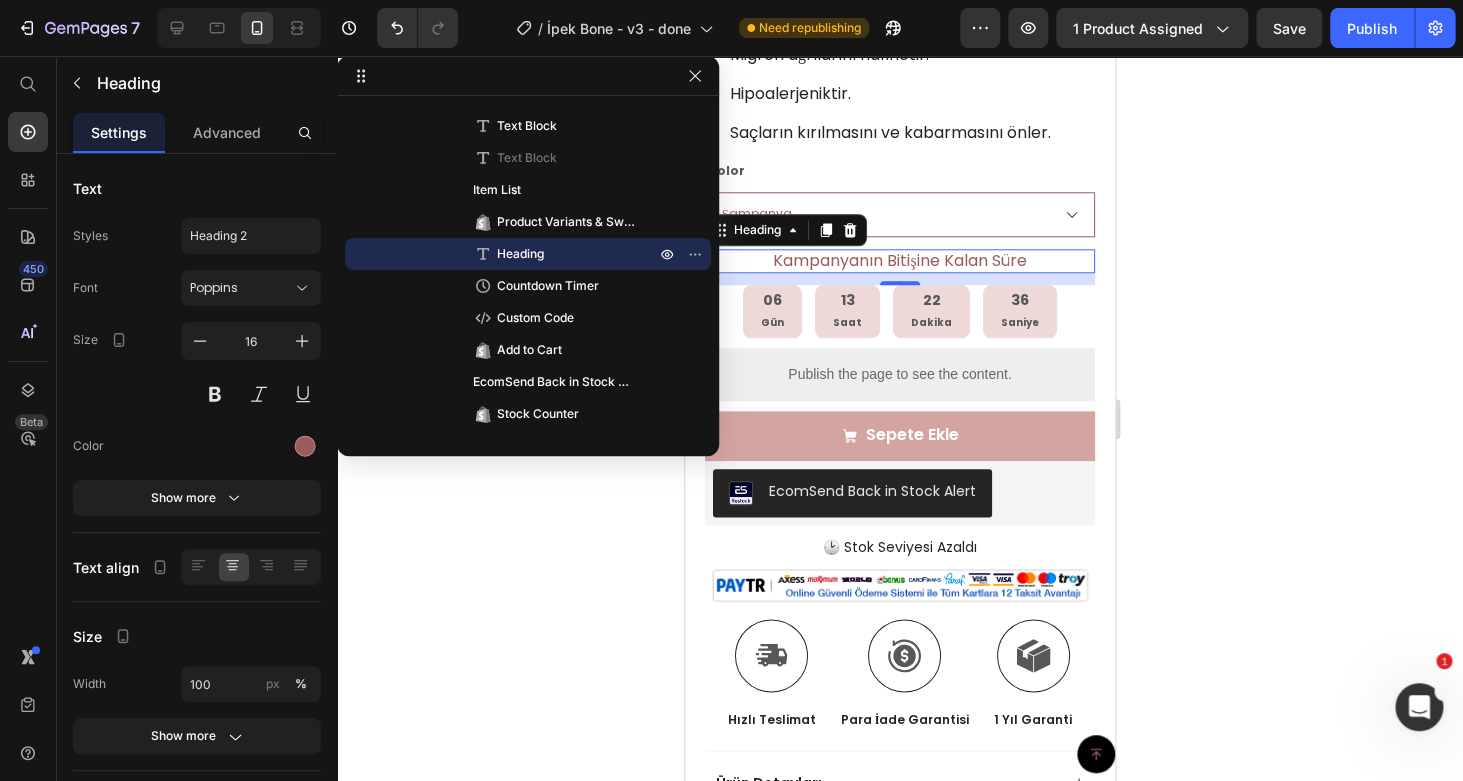 click on "Kampanyanın Bitişine Kalan Süre" at bounding box center [899, 260] 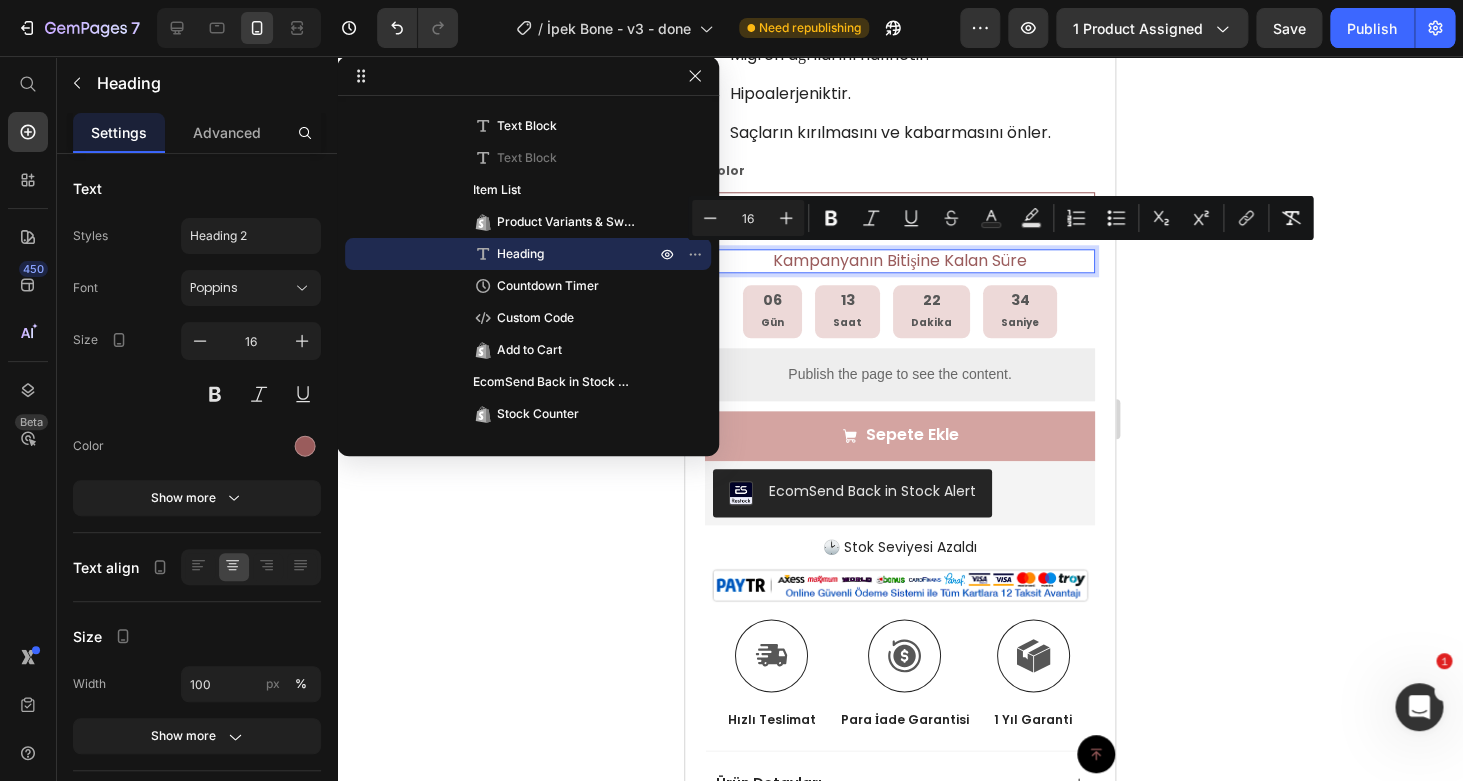 click 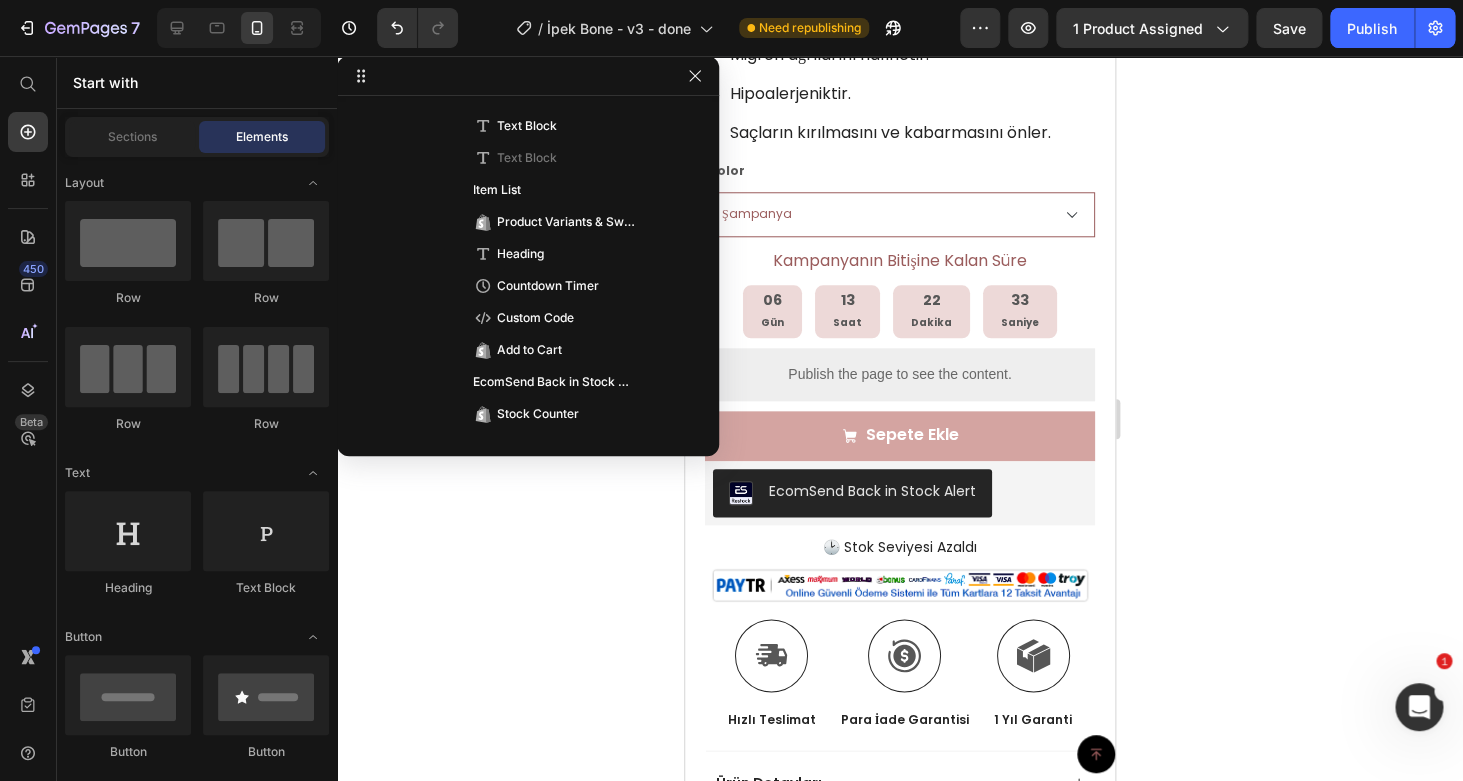 click 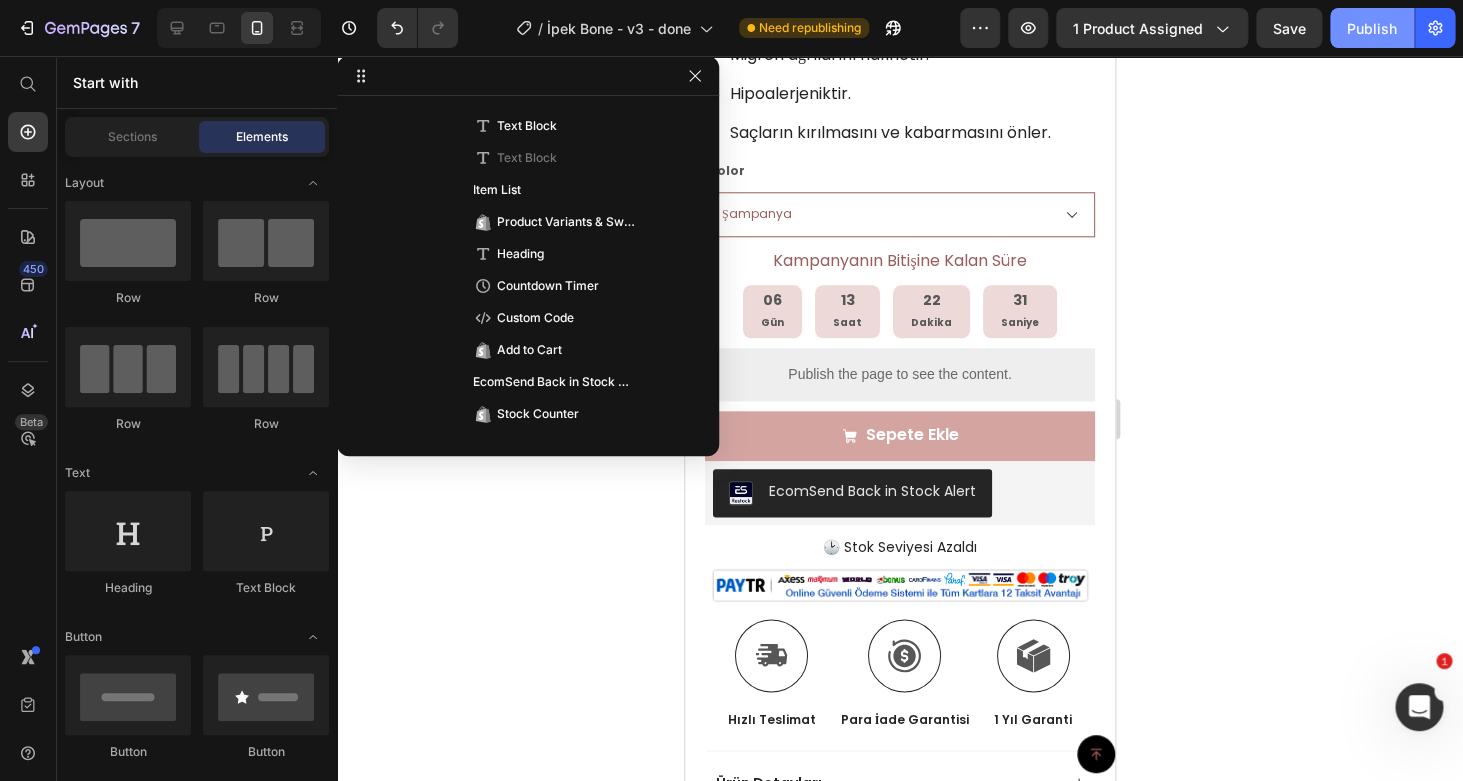 click on "Publish" at bounding box center (1372, 28) 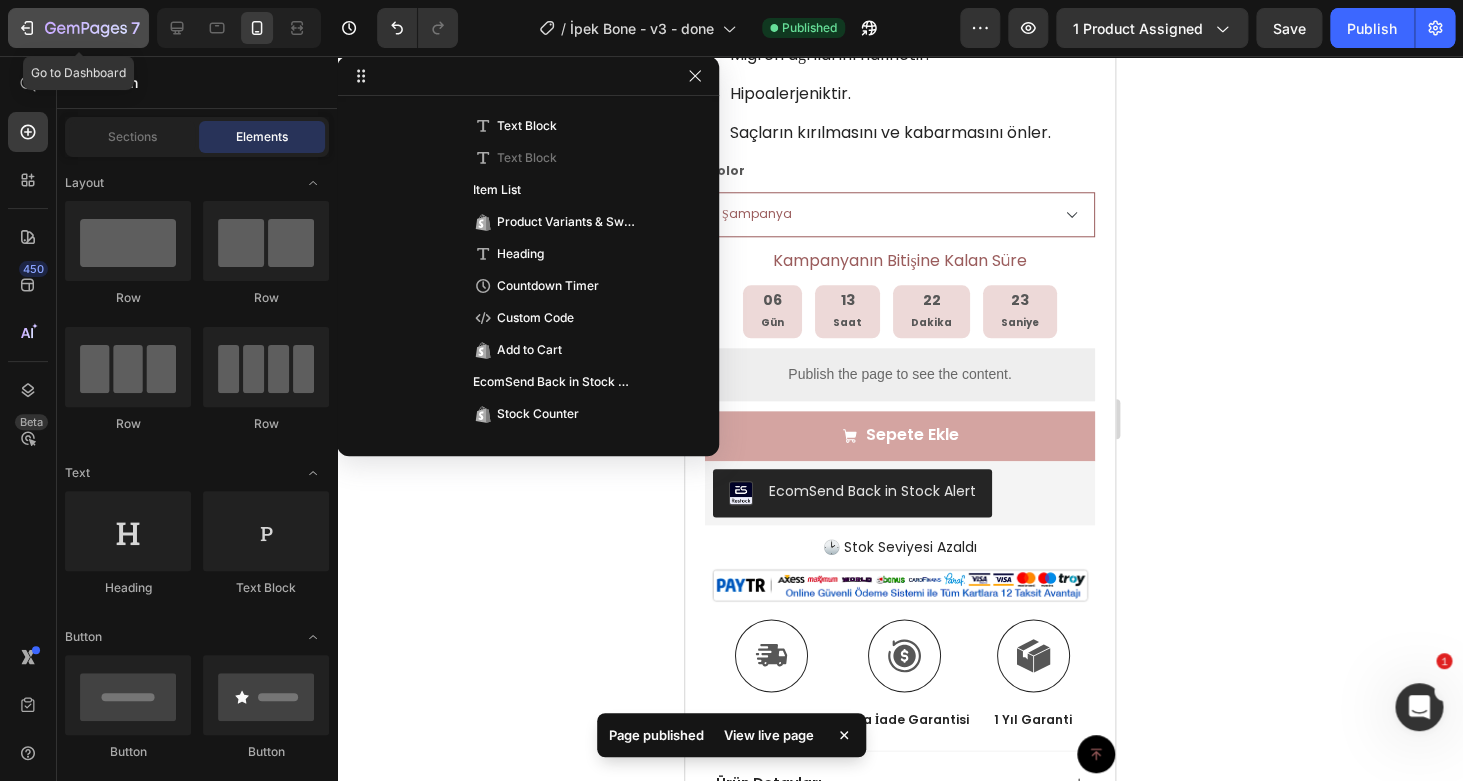 click 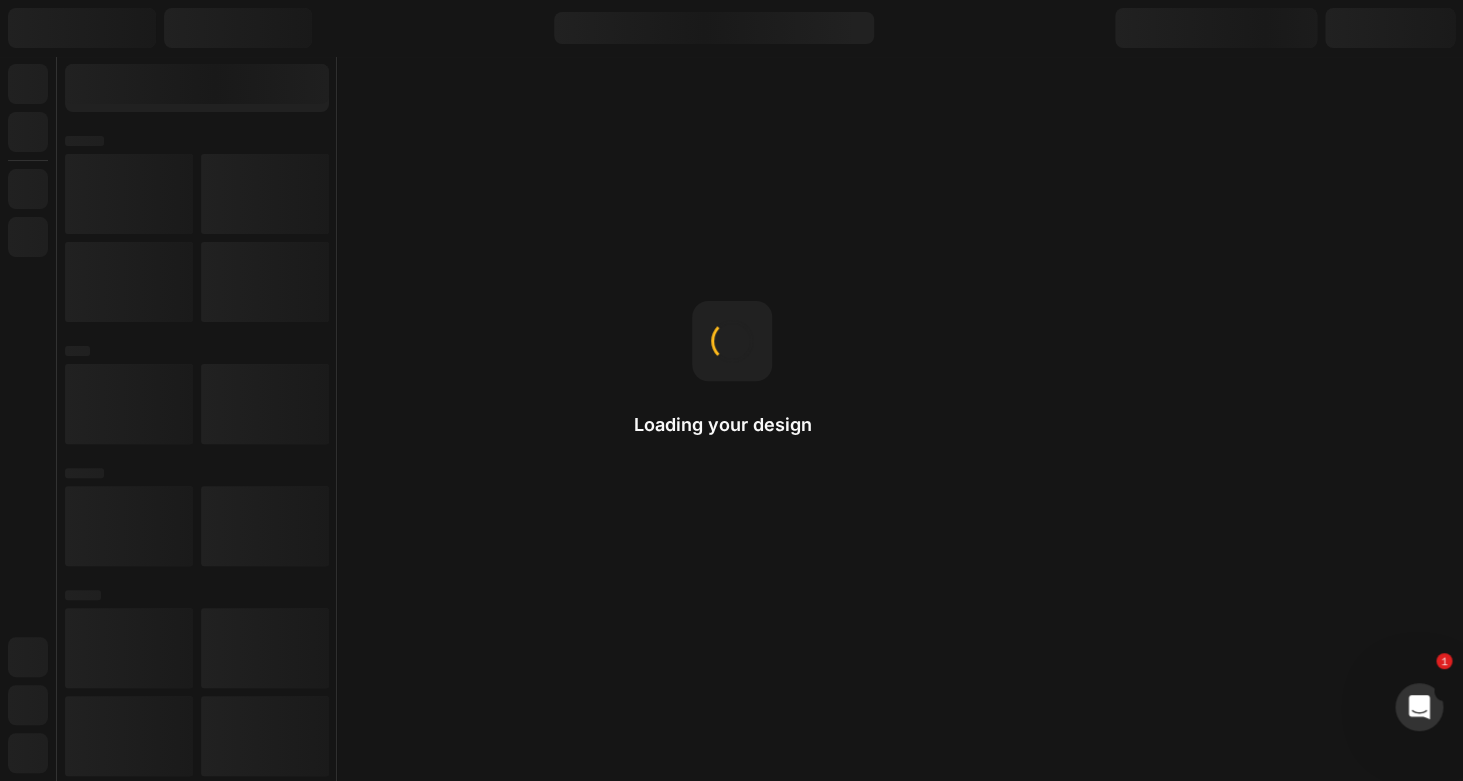 scroll, scrollTop: 0, scrollLeft: 0, axis: both 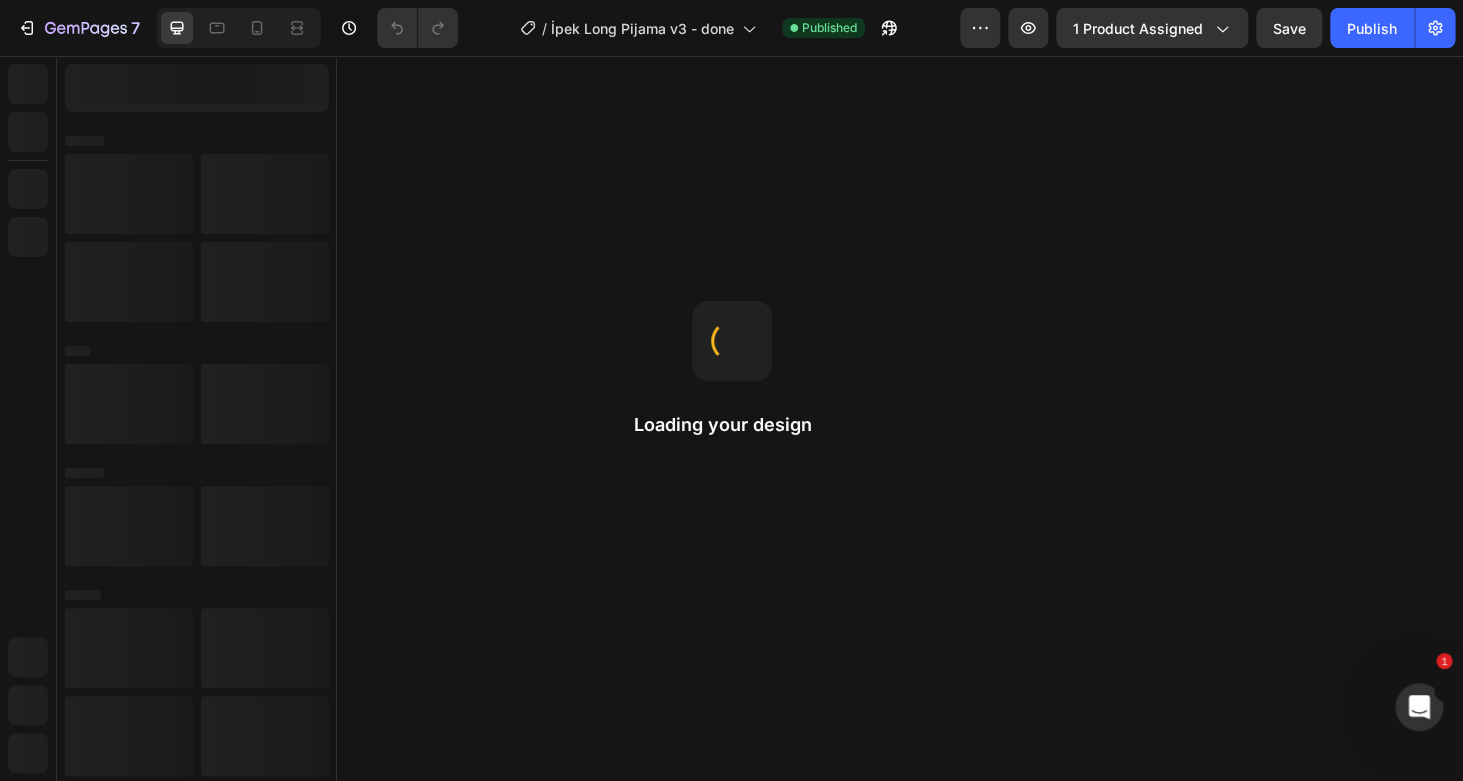 select on "Kiraz Çiçeği" 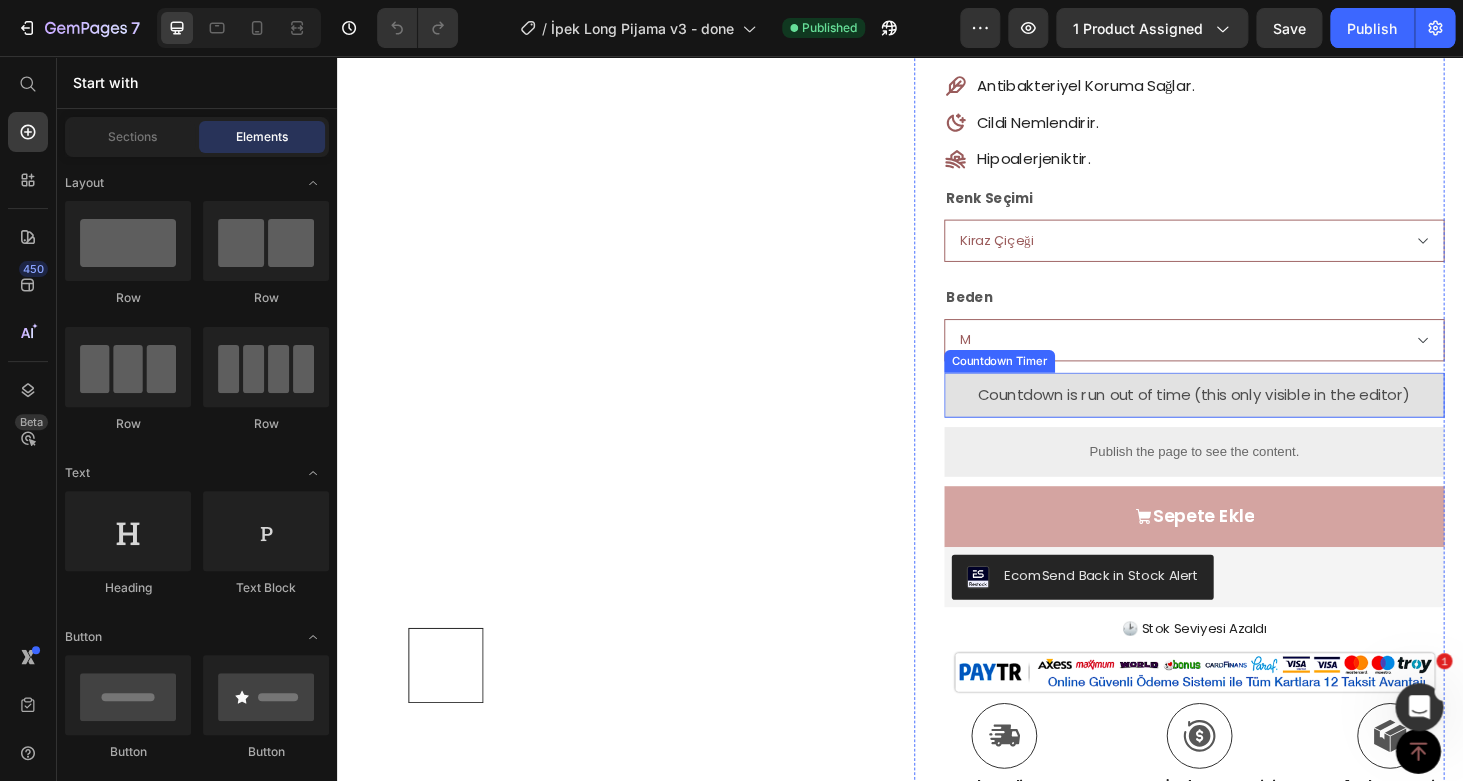scroll, scrollTop: 472, scrollLeft: 0, axis: vertical 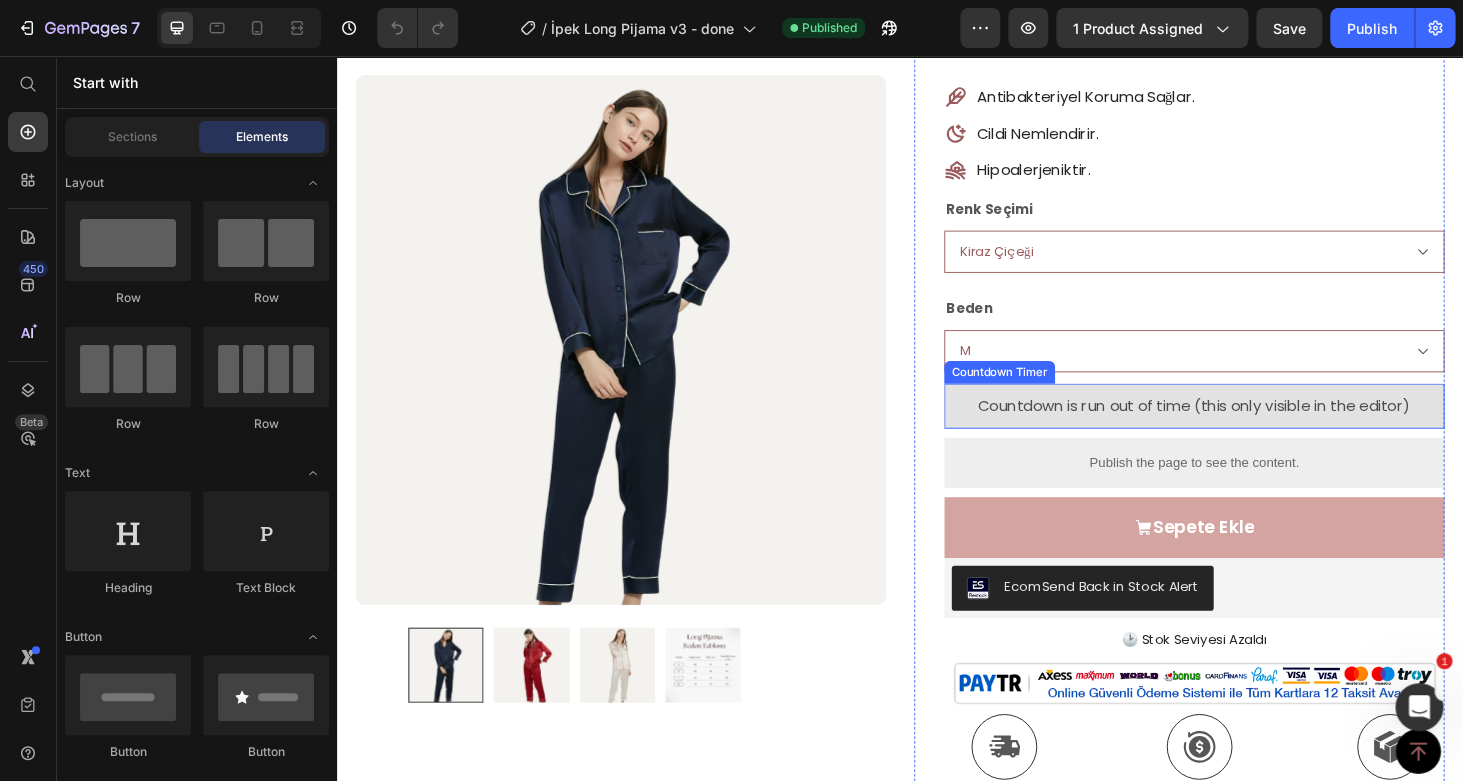 click on "Countdown is run out of time (this only visible in the editor)" at bounding box center (1250, 429) 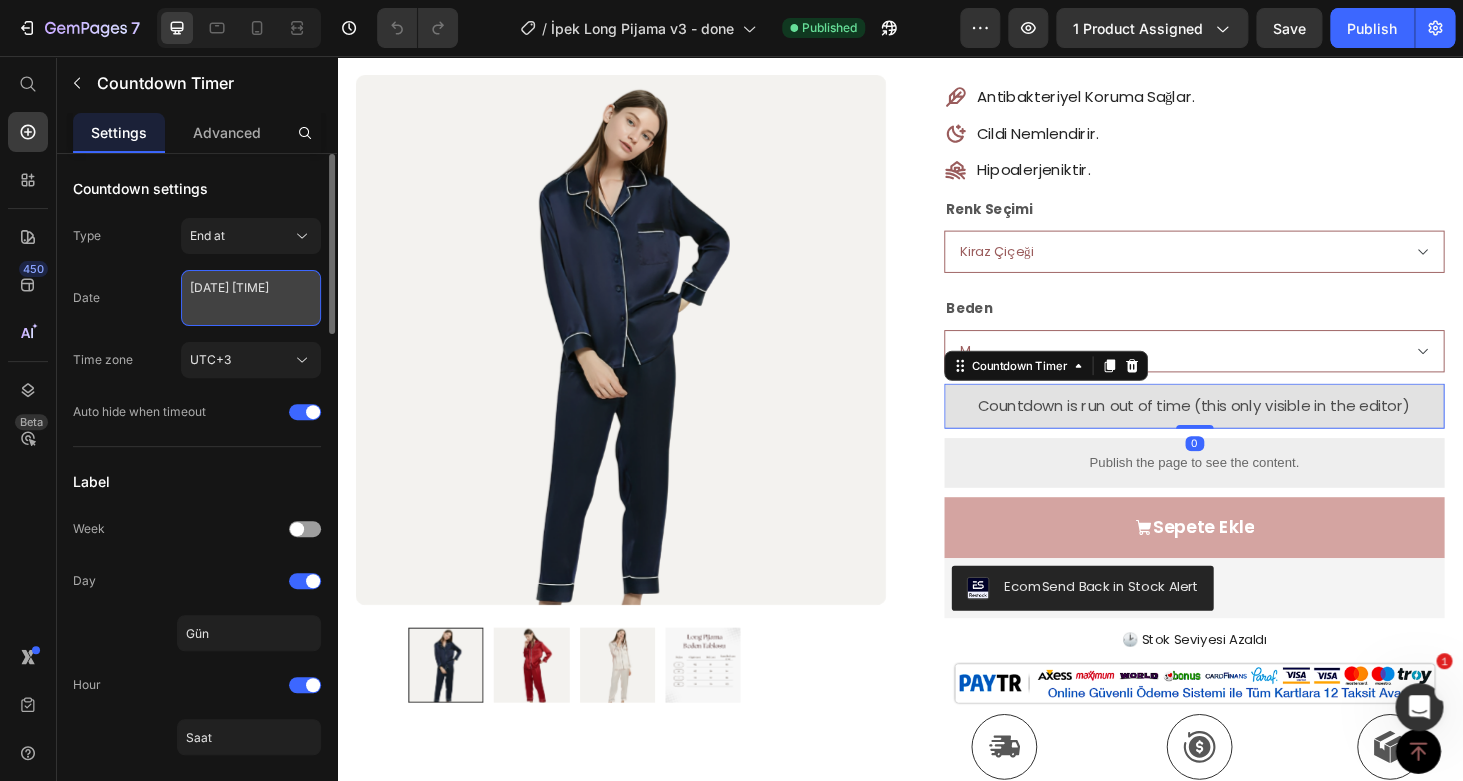 click on "[MONTH] [DAY] [YEAR] [TIME]" at bounding box center [251, 298] 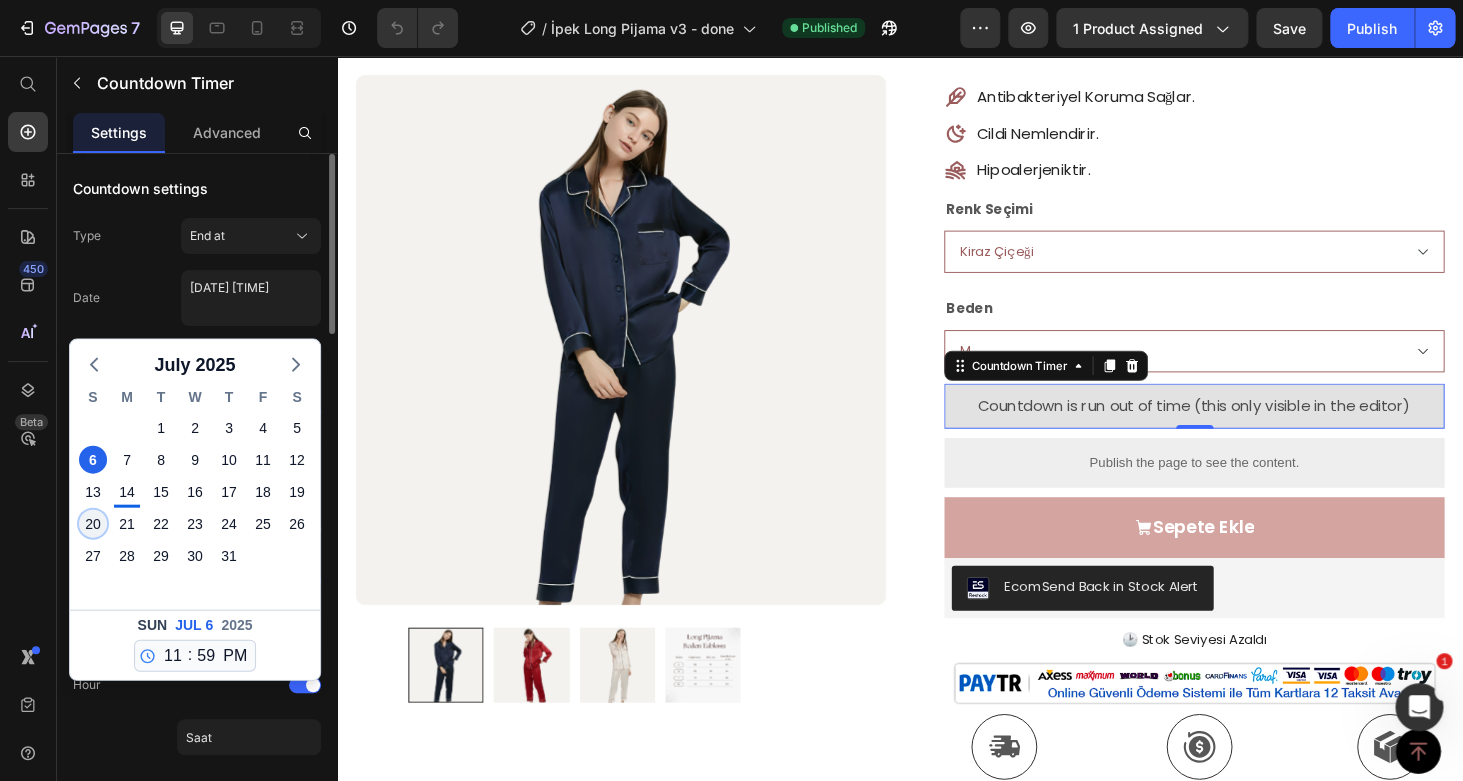 click on "20" 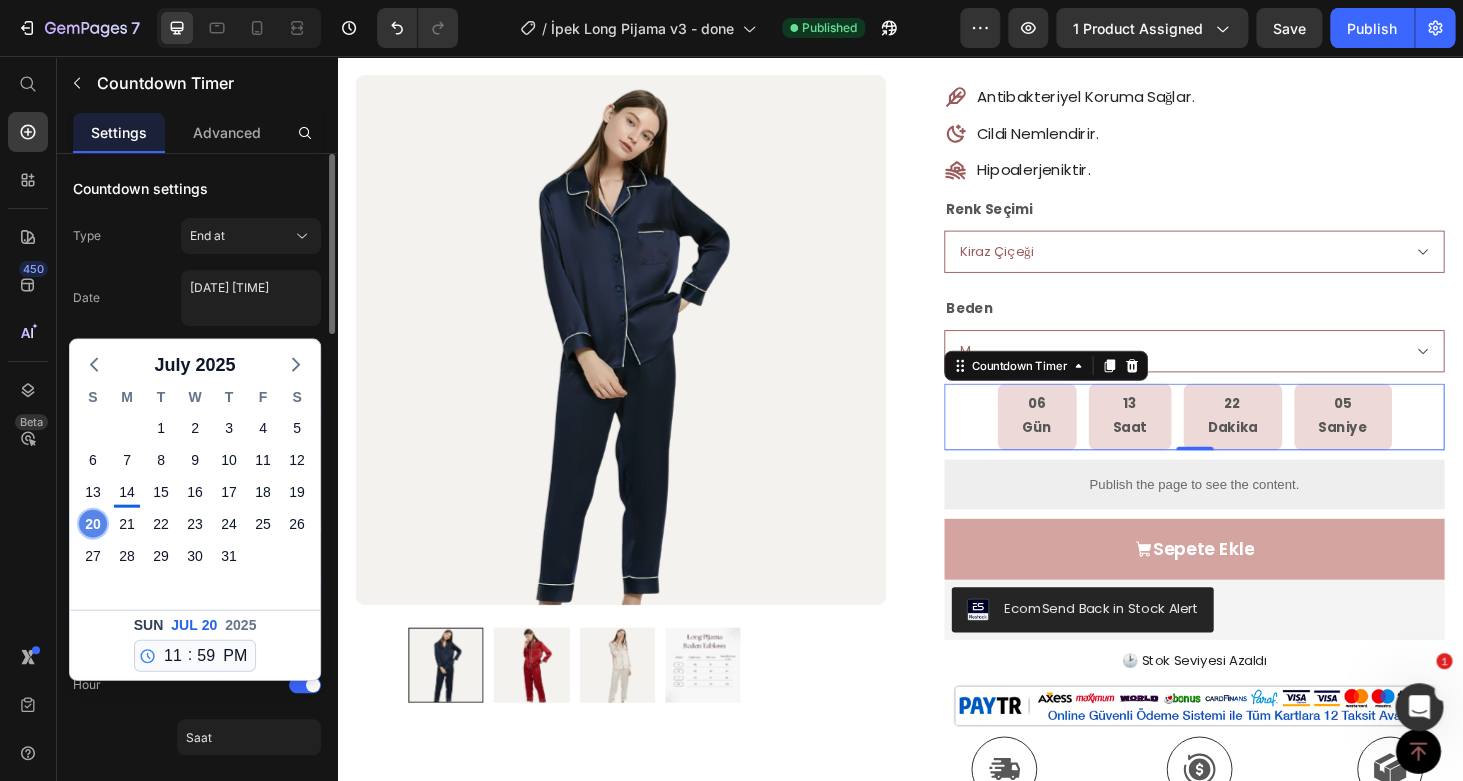 type on "[MONTH] 20 [YEAR] [TIME]" 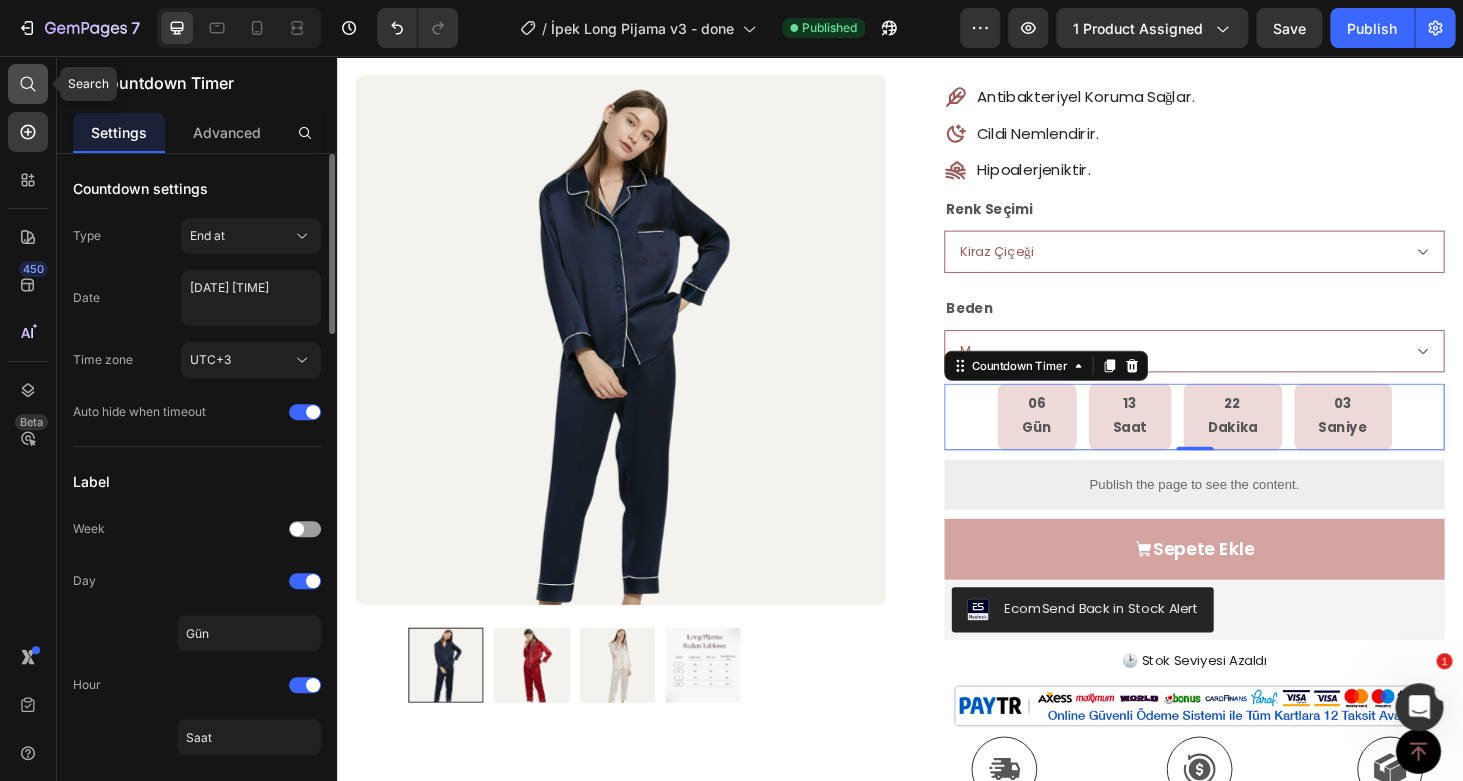 click 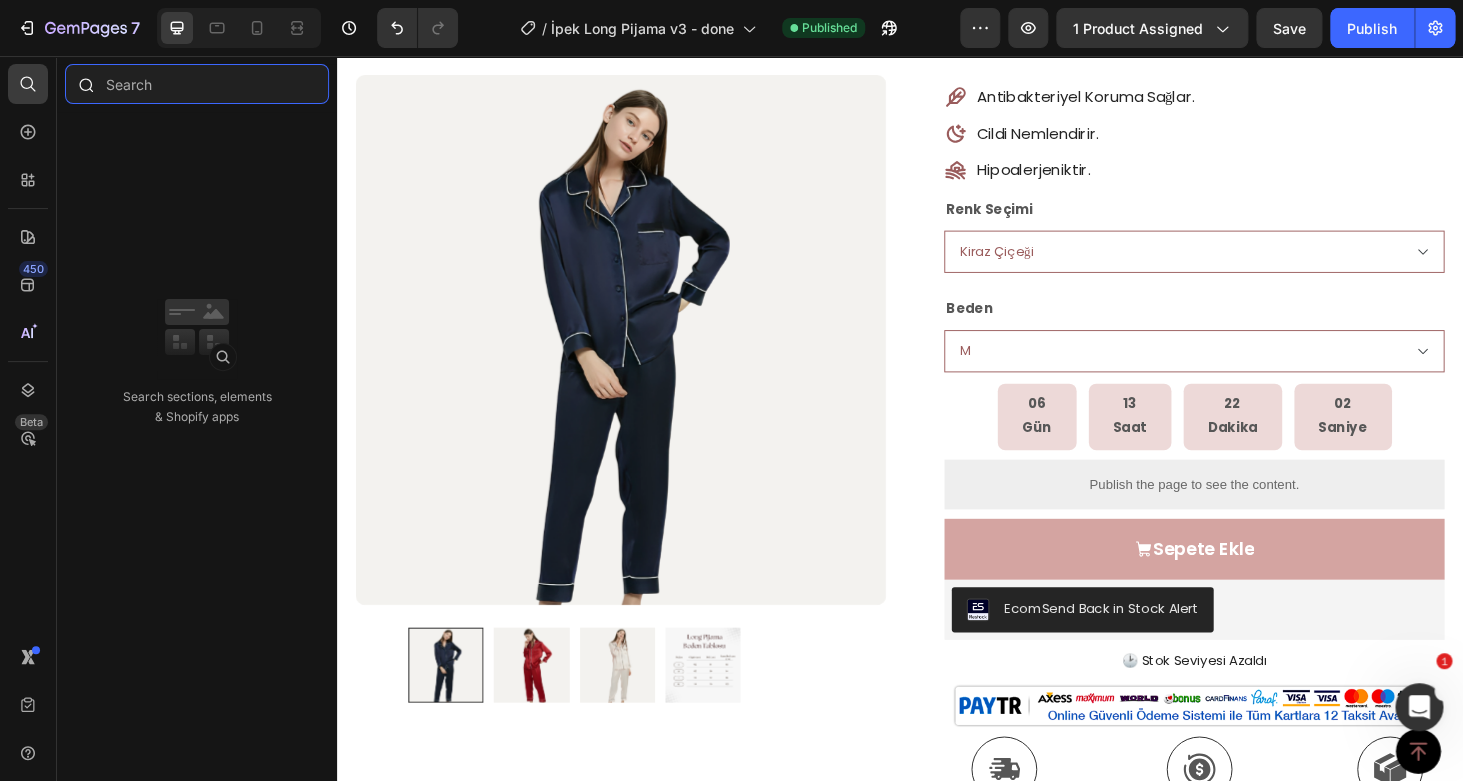 click at bounding box center [197, 84] 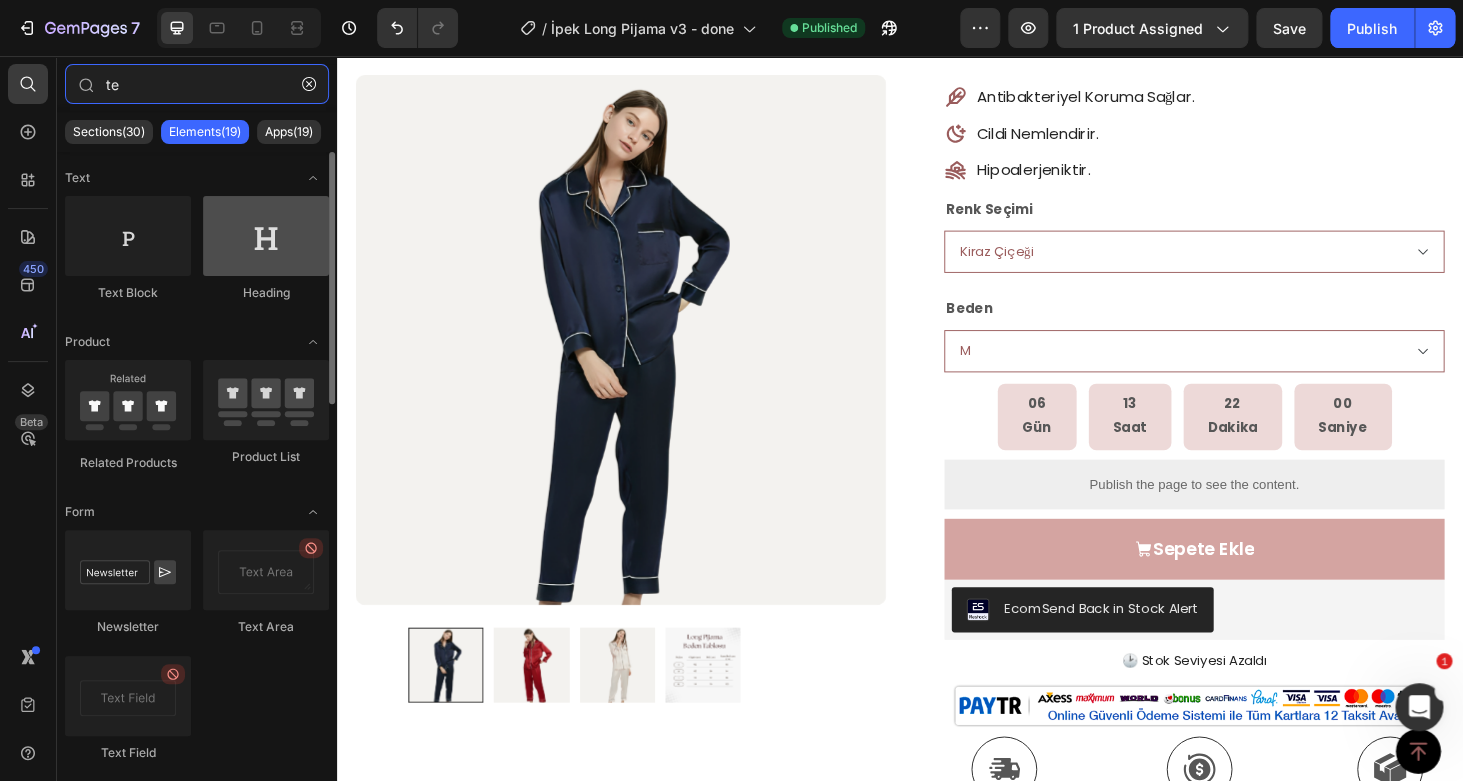 type on "te" 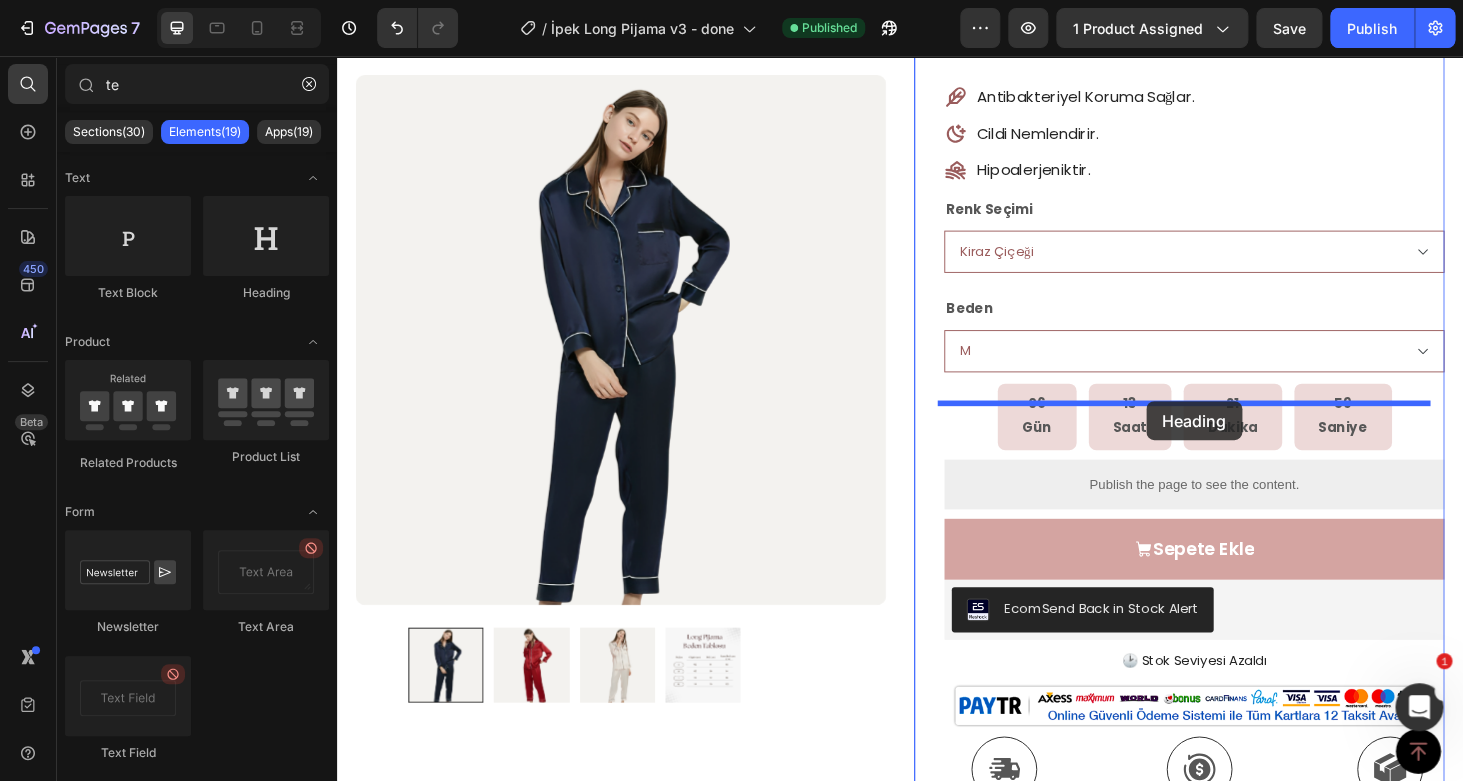drag, startPoint x: 614, startPoint y: 299, endPoint x: 1146, endPoint y: 401, distance: 541.68994 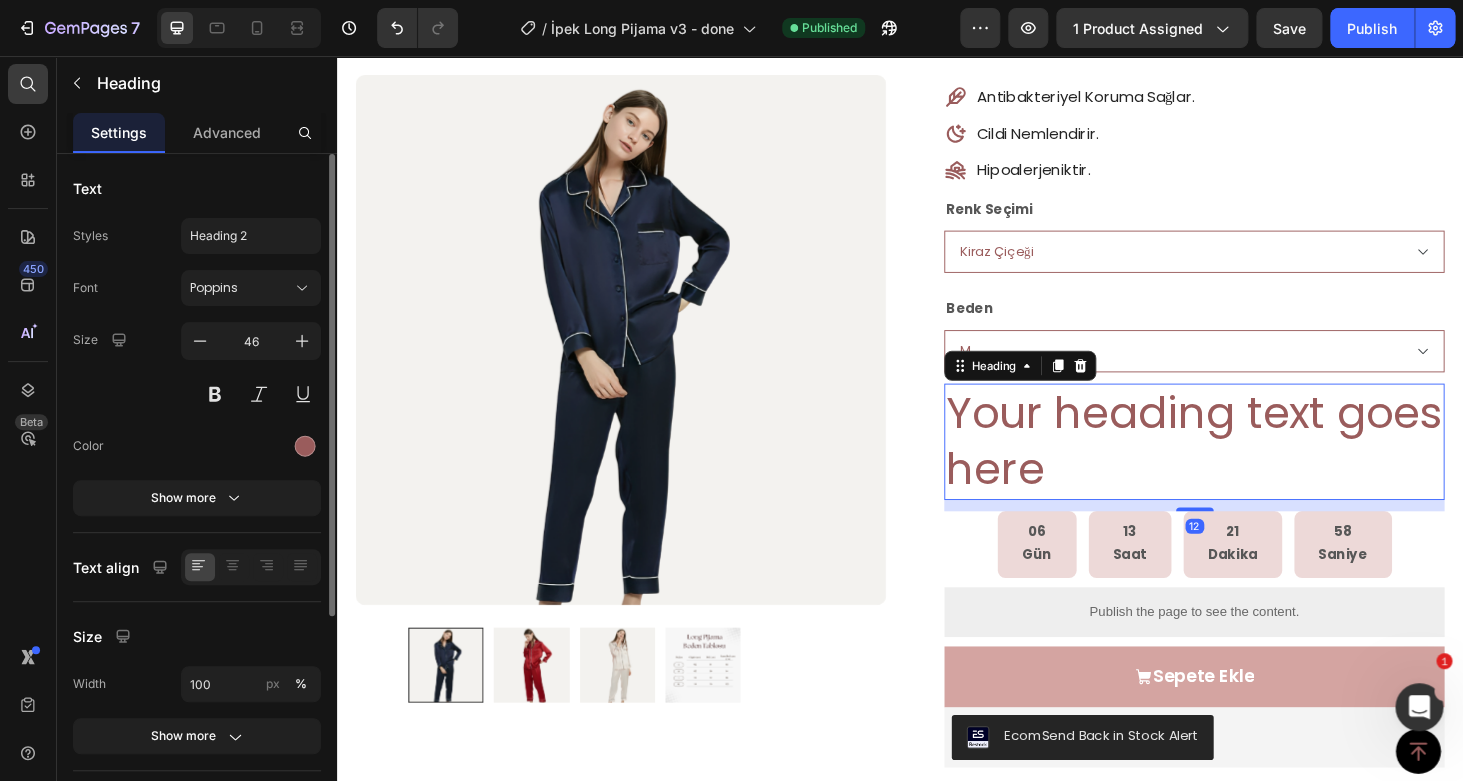 click on "Your heading text goes here" at bounding box center (1250, 467) 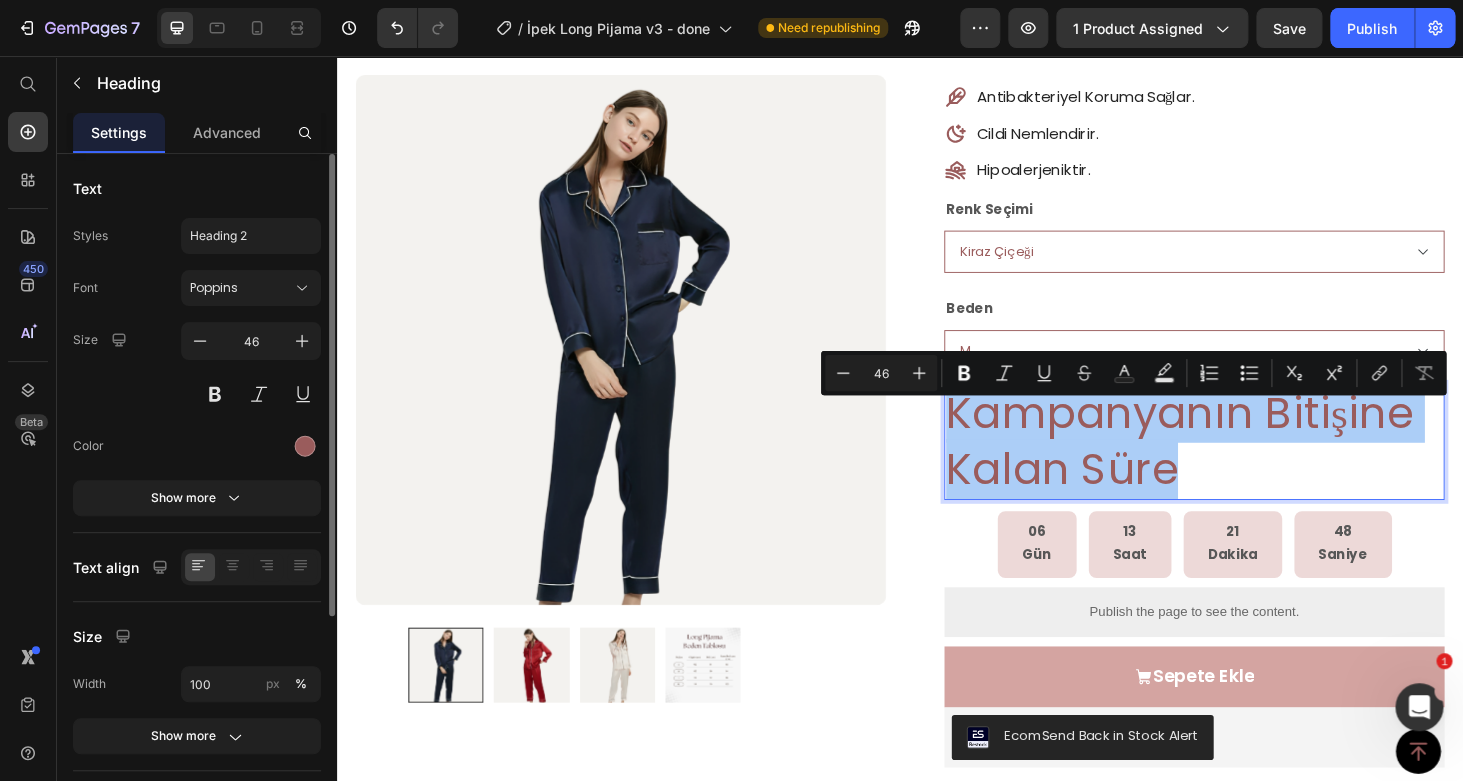 click on "46" at bounding box center (881, 373) 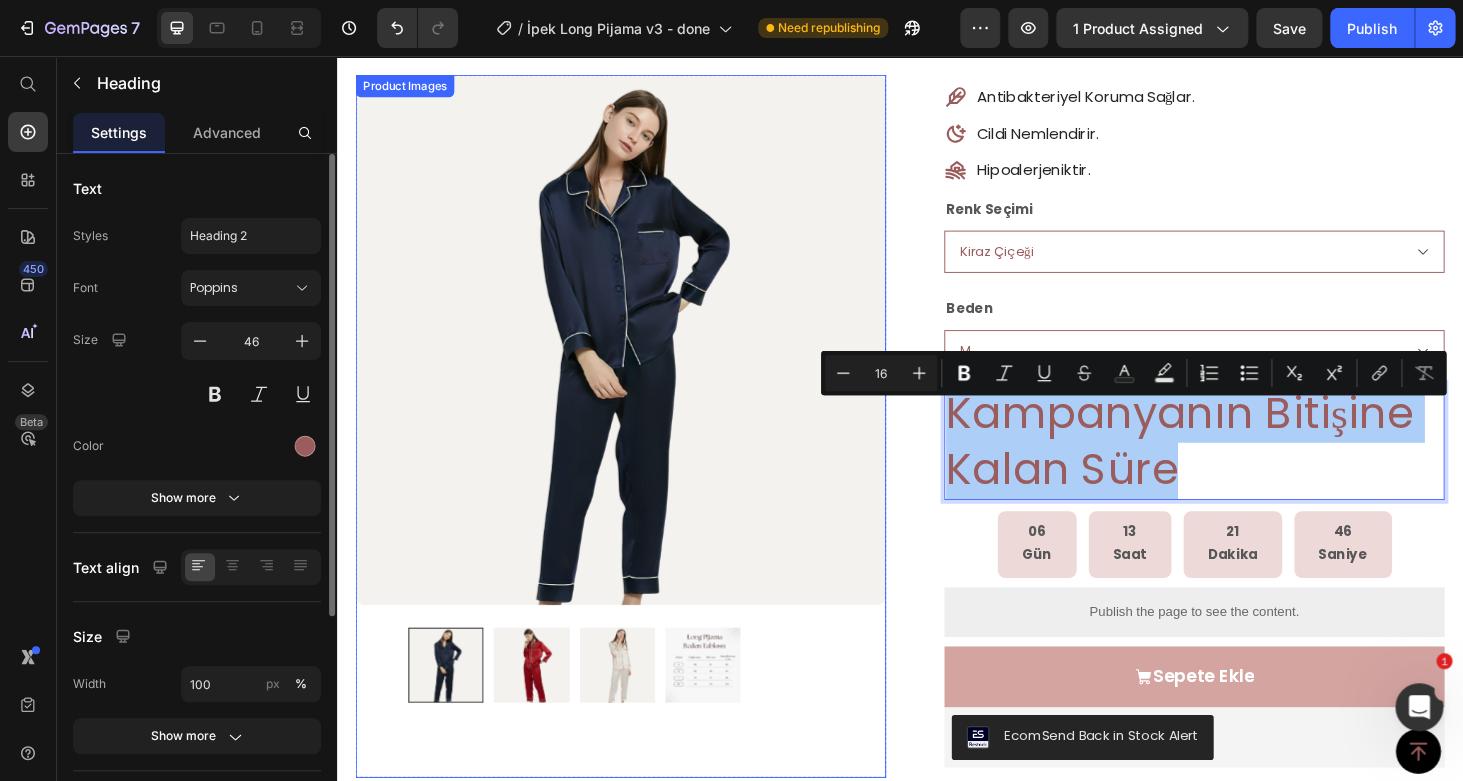 type on "16" 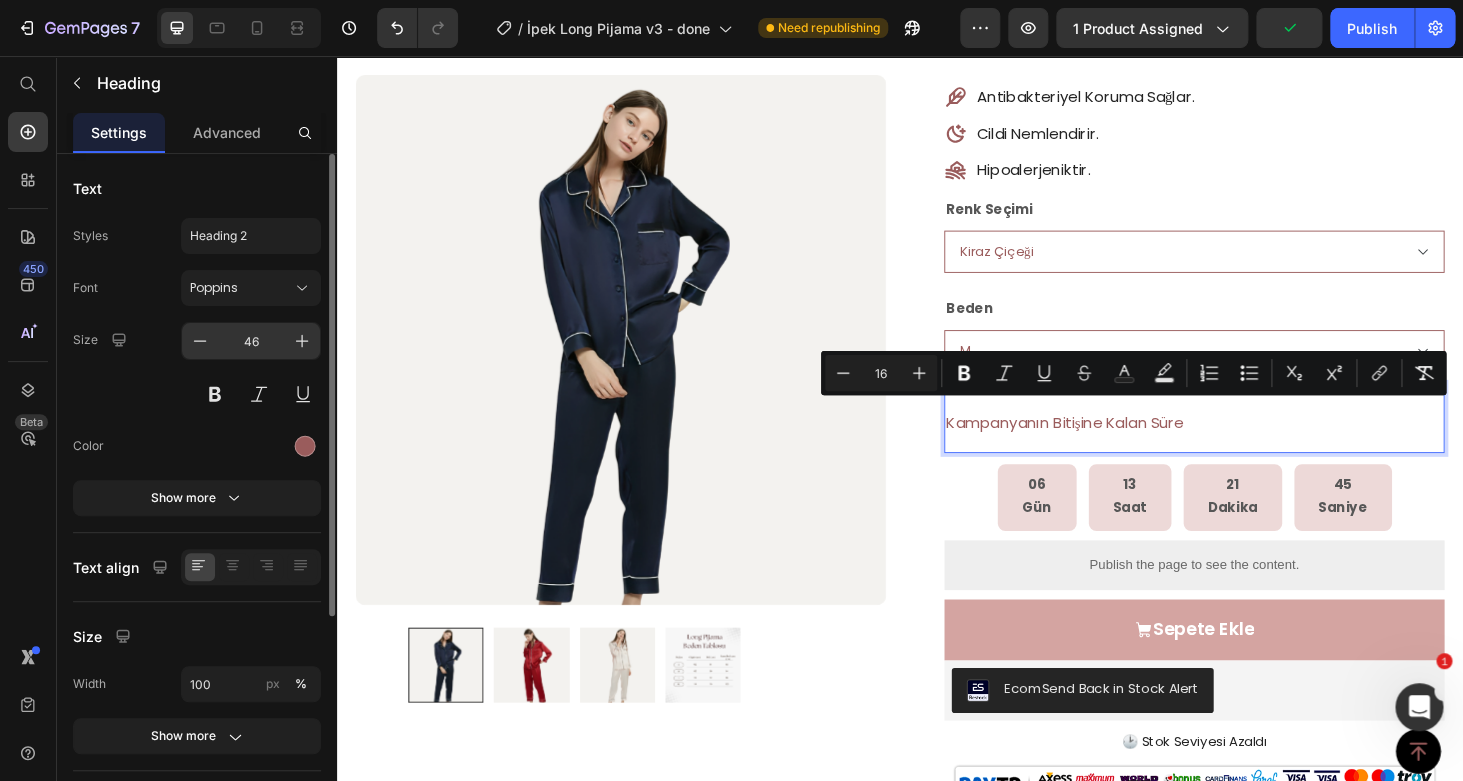 click on "46" at bounding box center [251, 341] 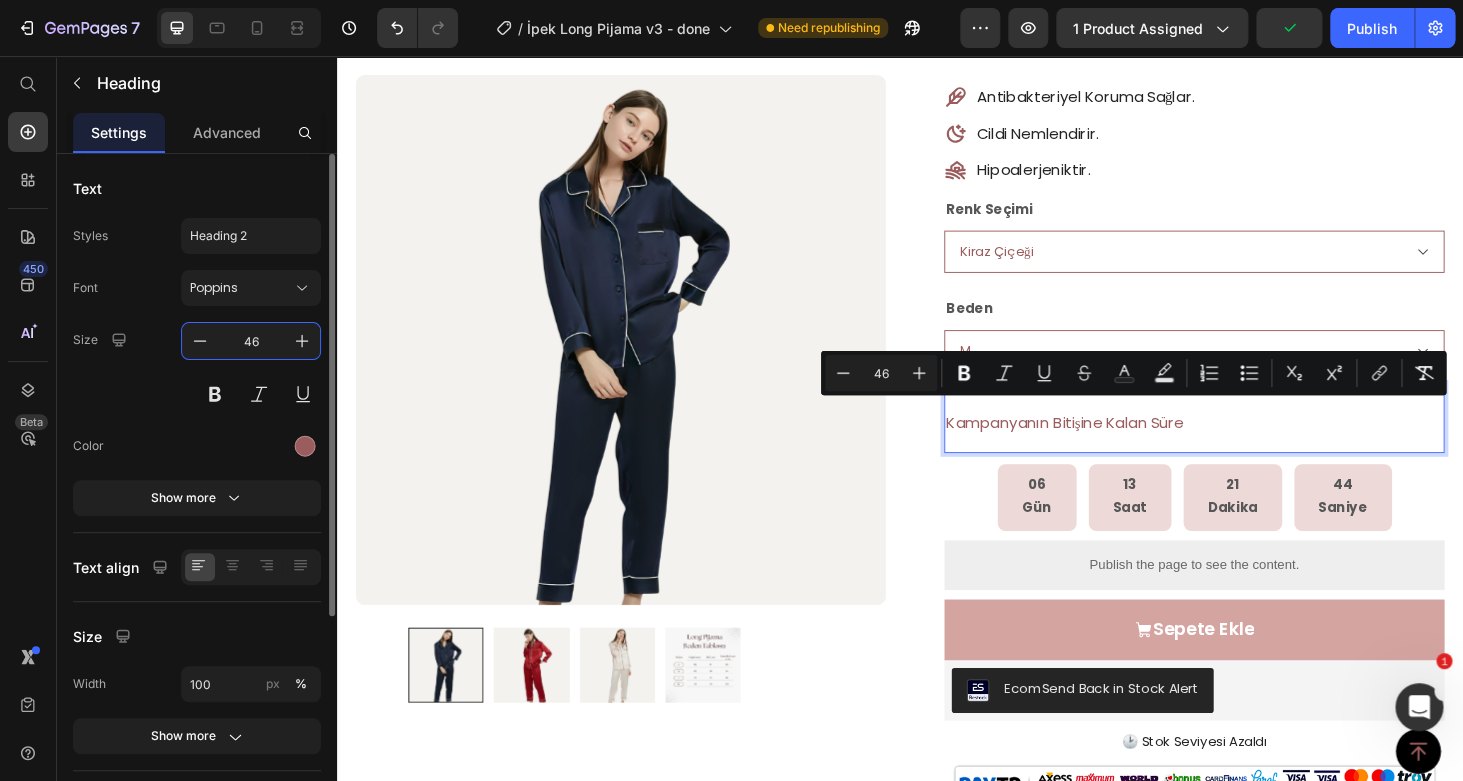 click on "46" at bounding box center [251, 341] 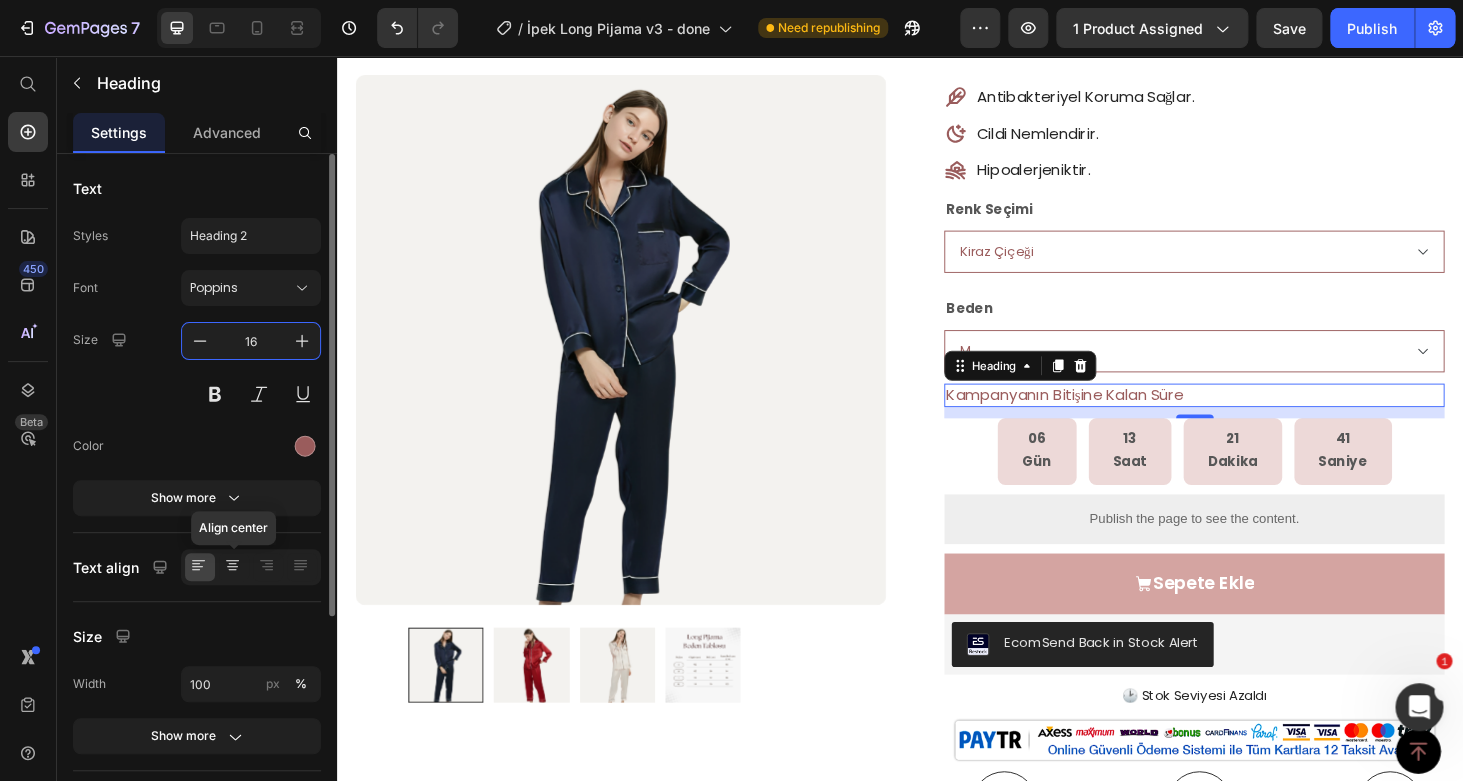 click 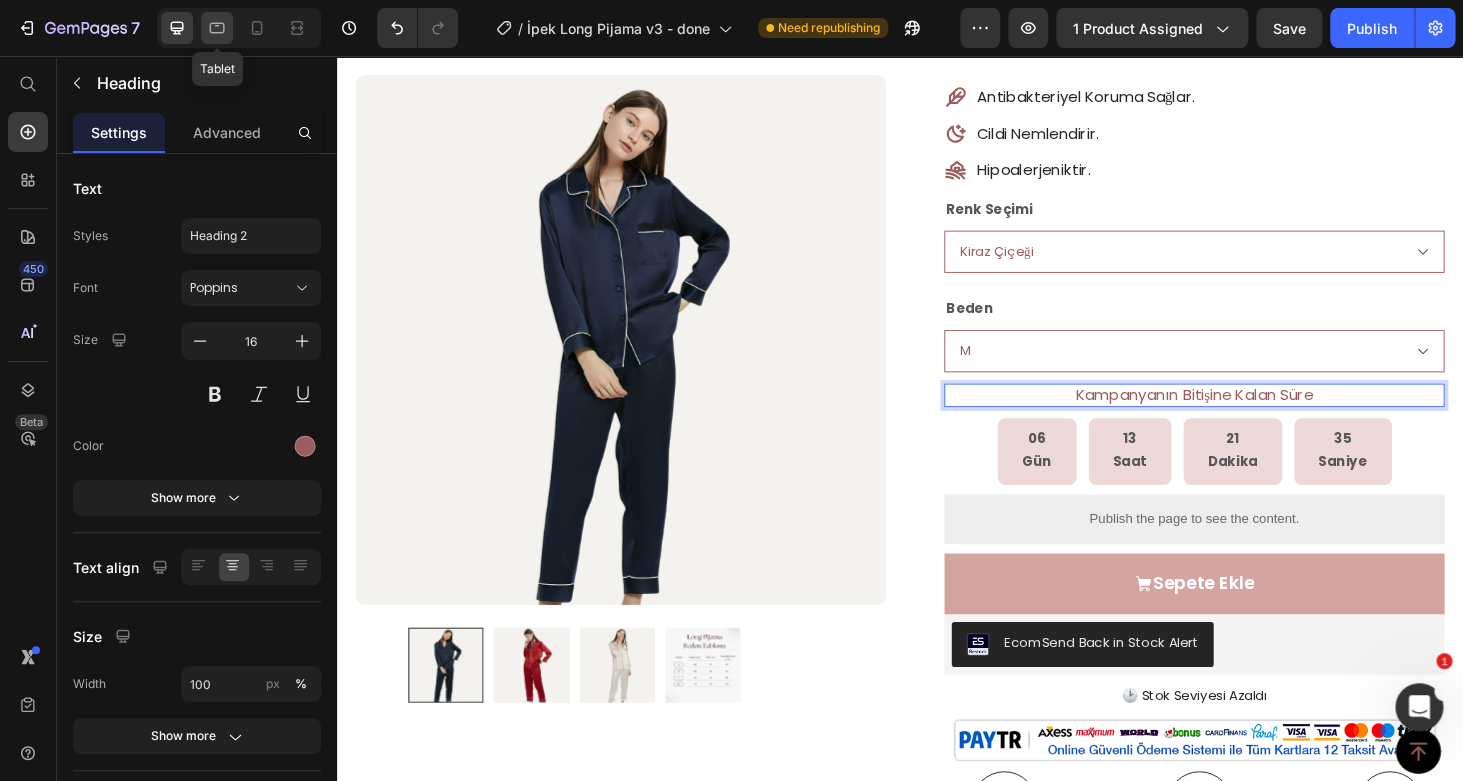 click 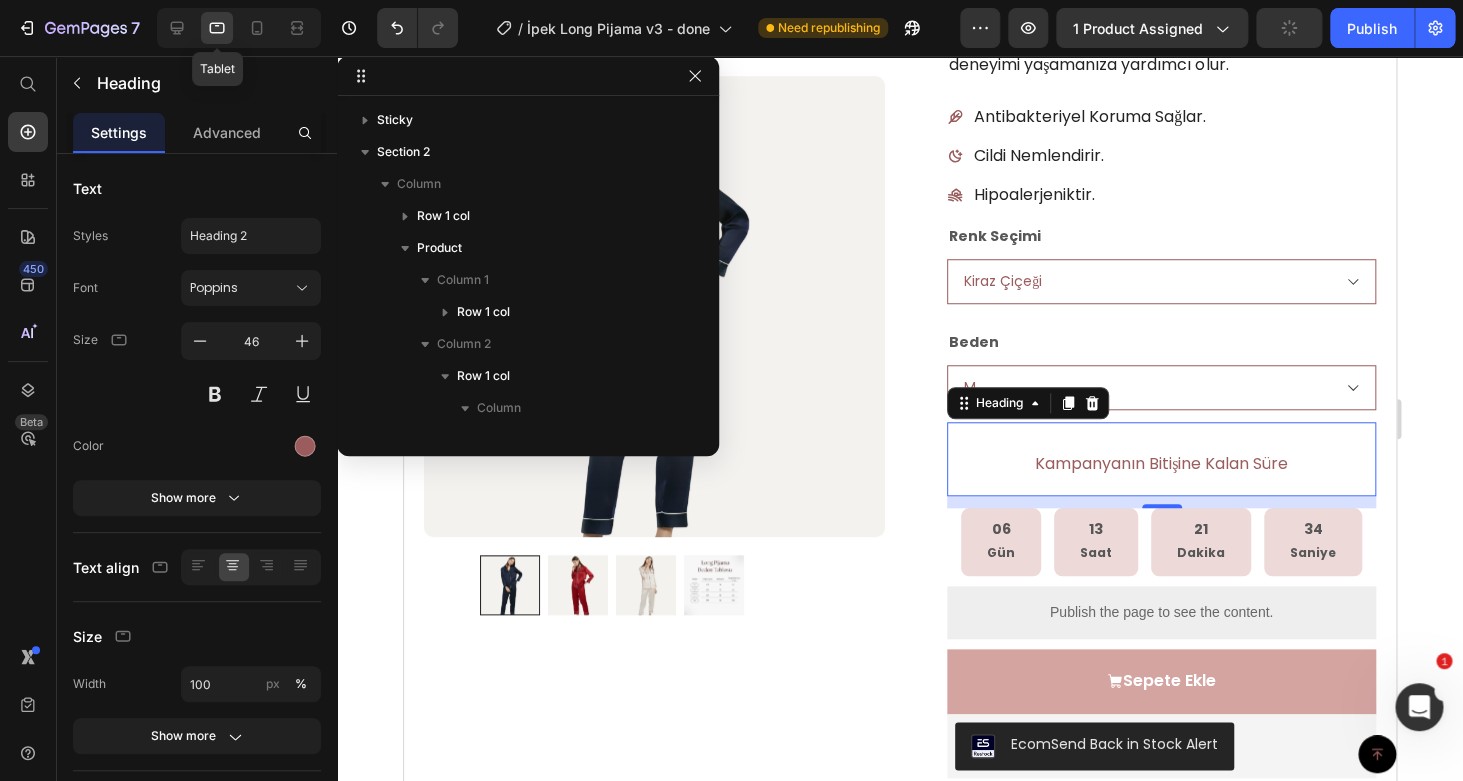 scroll, scrollTop: 410, scrollLeft: 0, axis: vertical 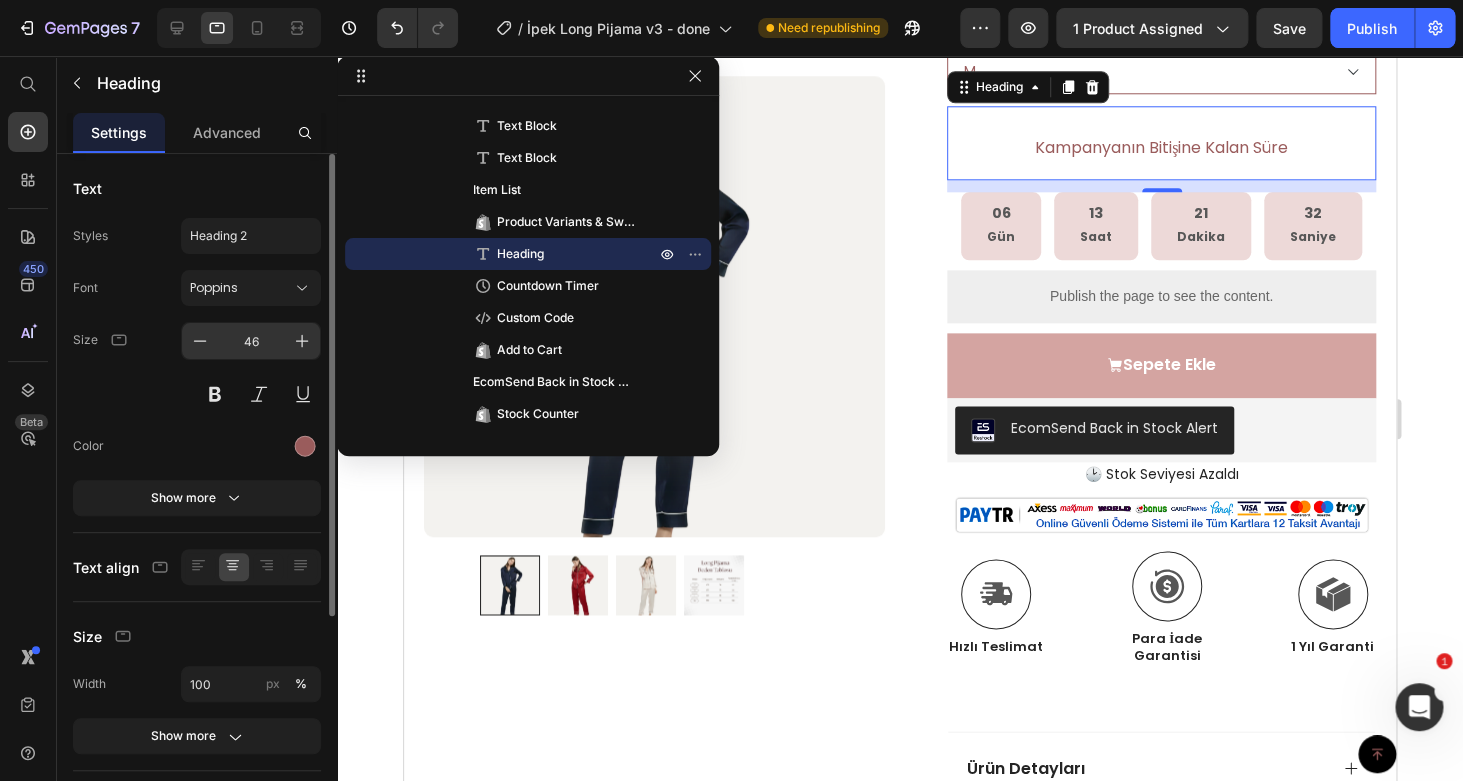 click on "46" at bounding box center [251, 341] 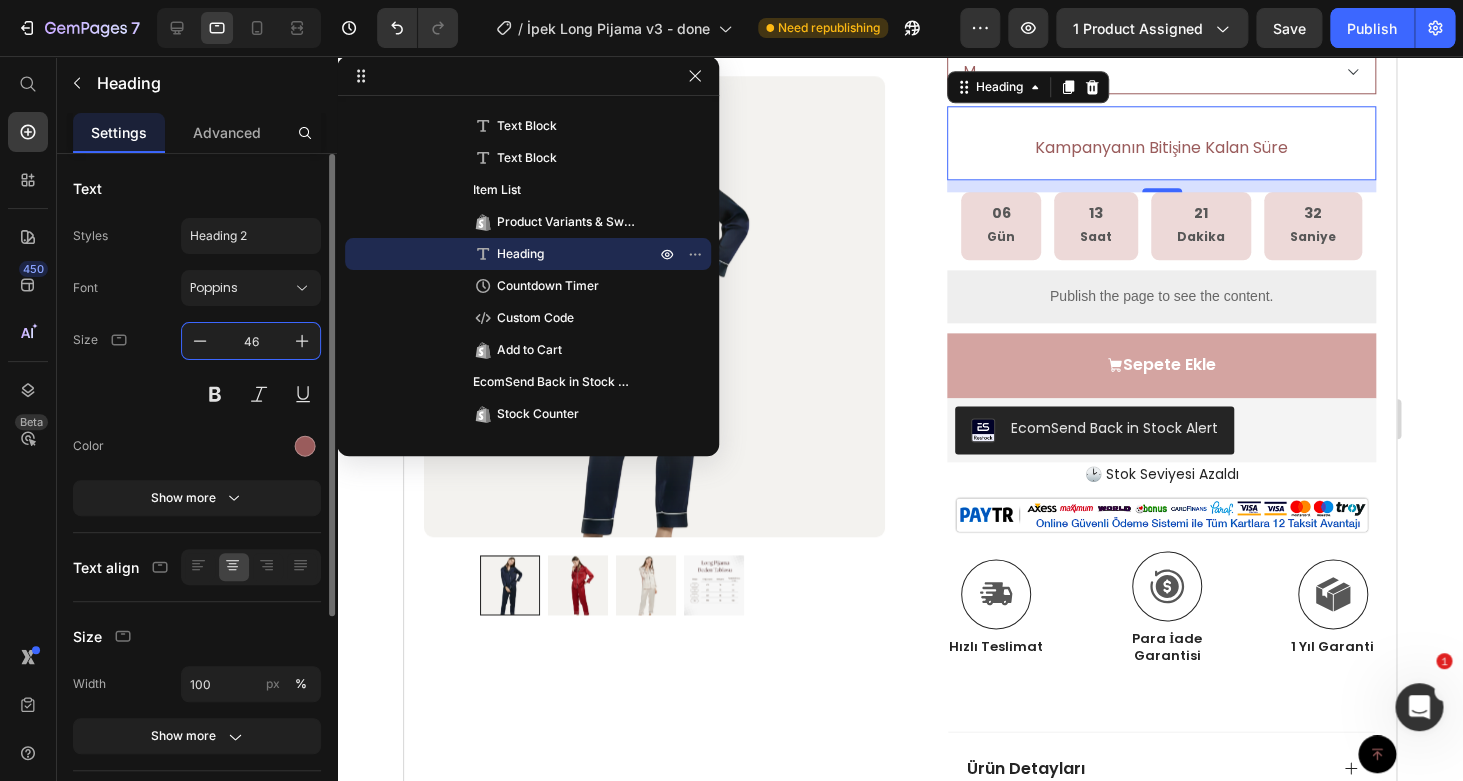 click on "46" at bounding box center (251, 341) 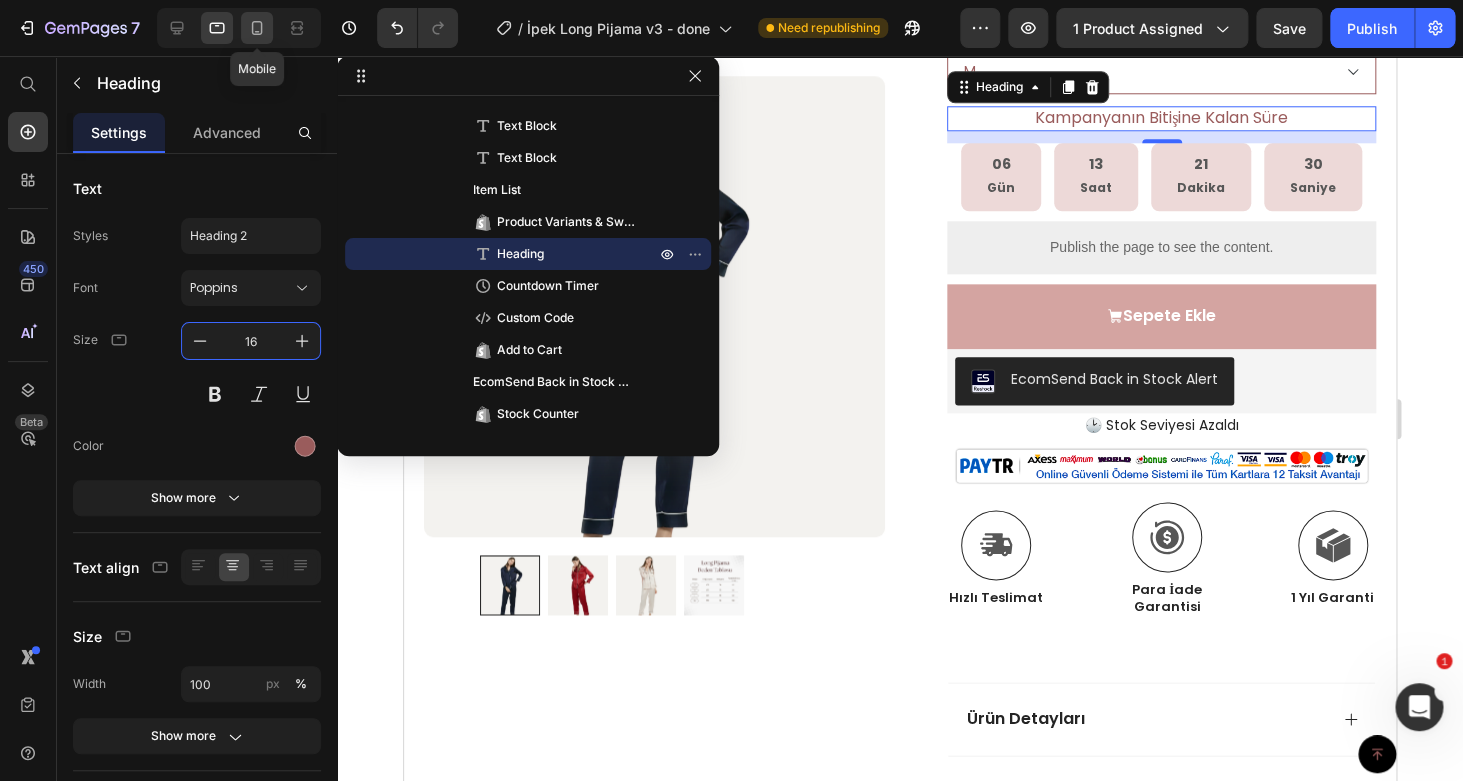 click 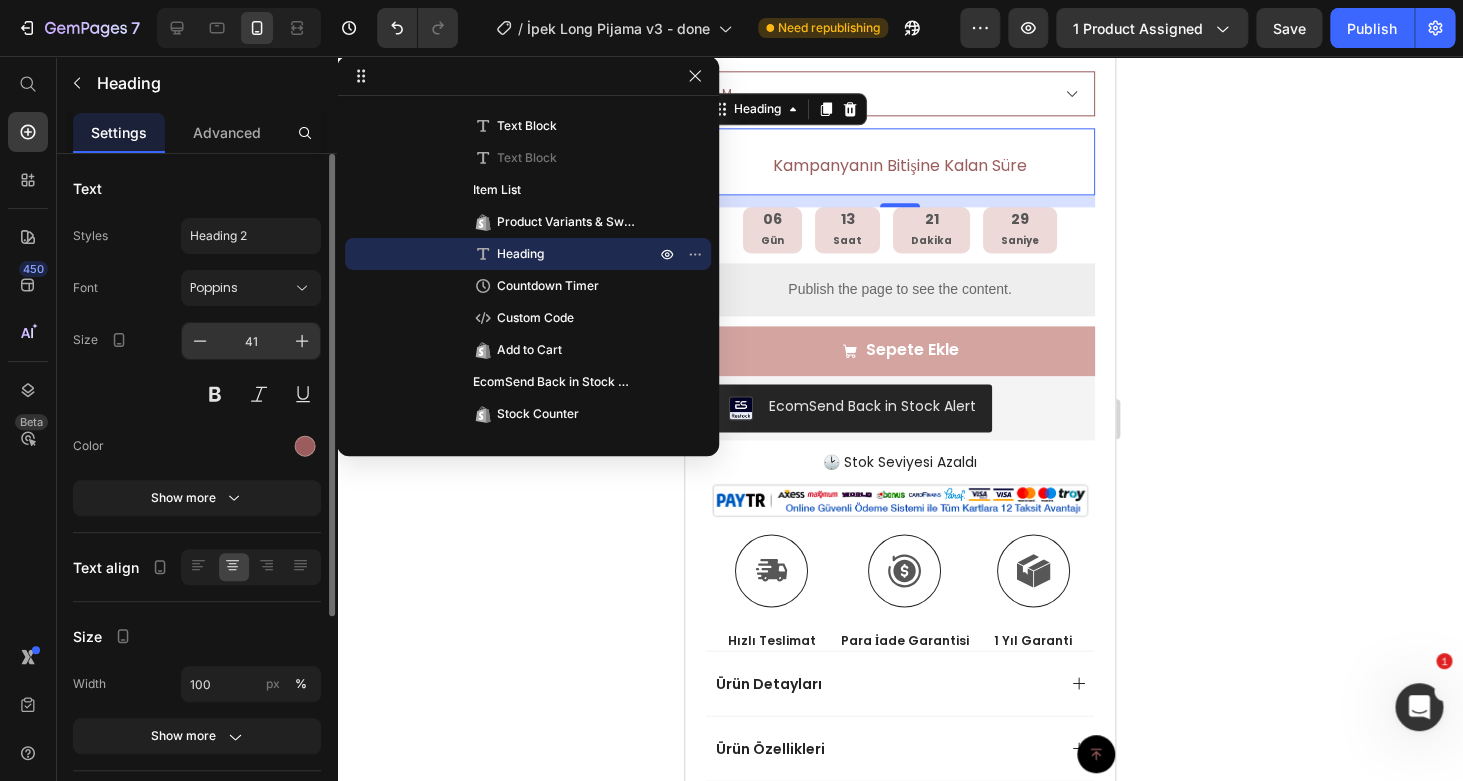 click on "41" at bounding box center (251, 341) 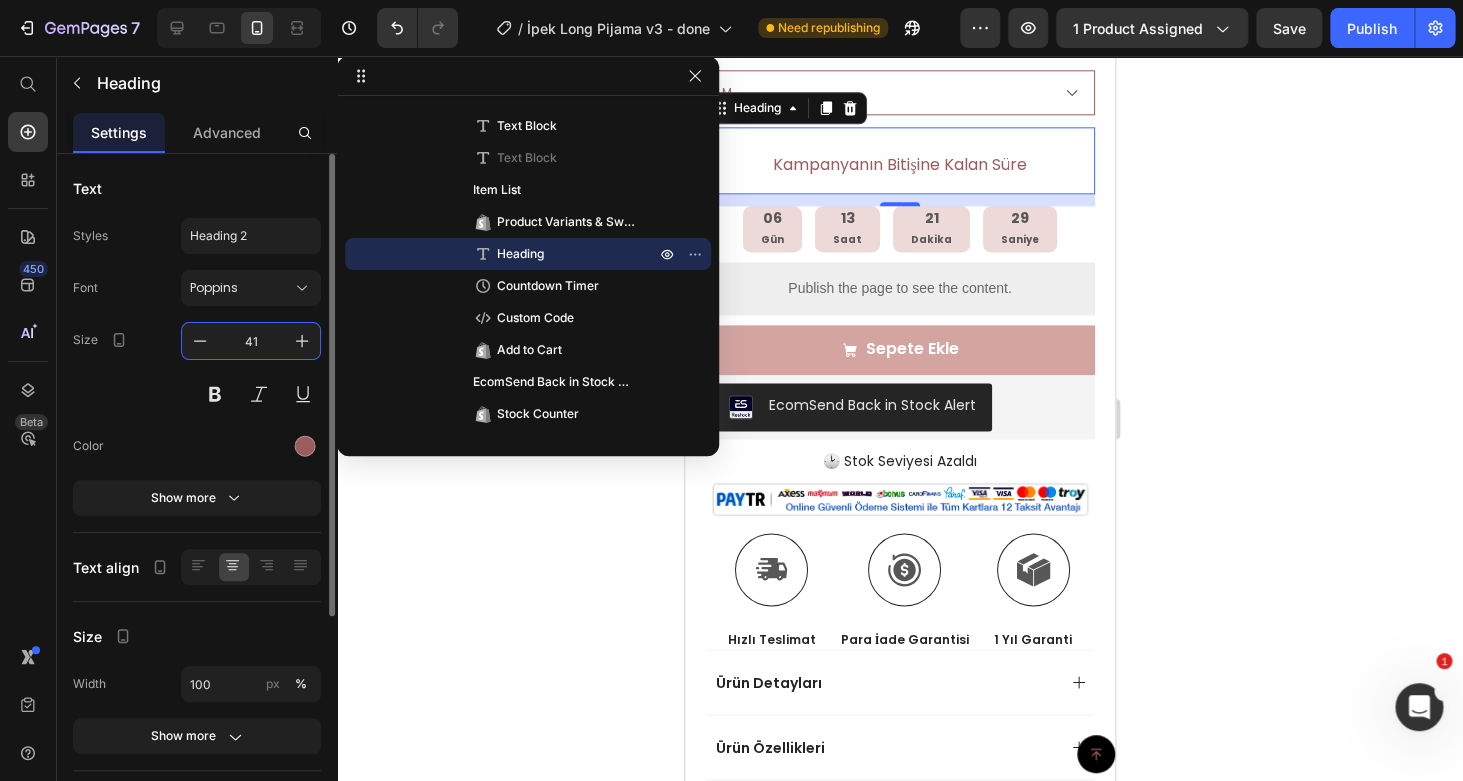 scroll, scrollTop: 911, scrollLeft: 0, axis: vertical 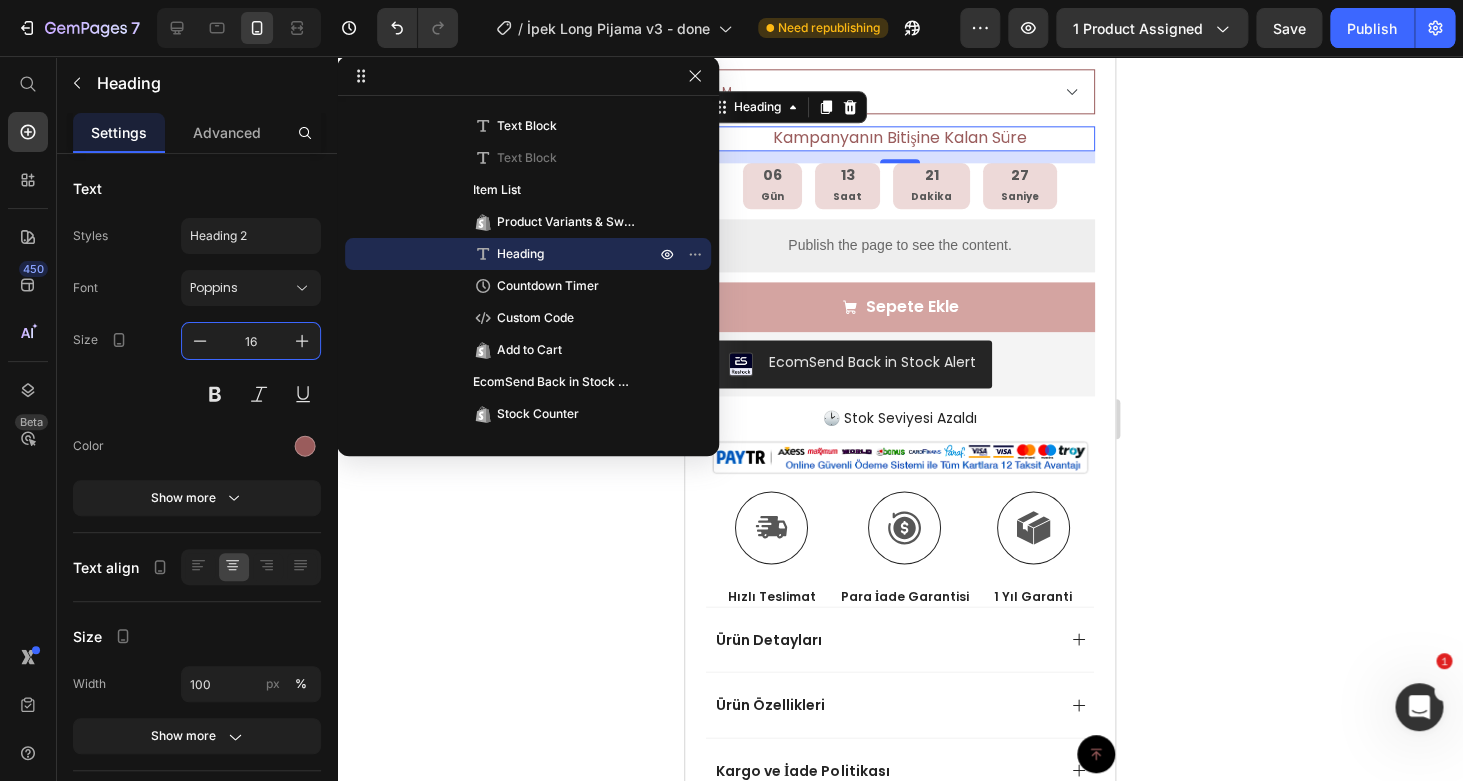 type on "16" 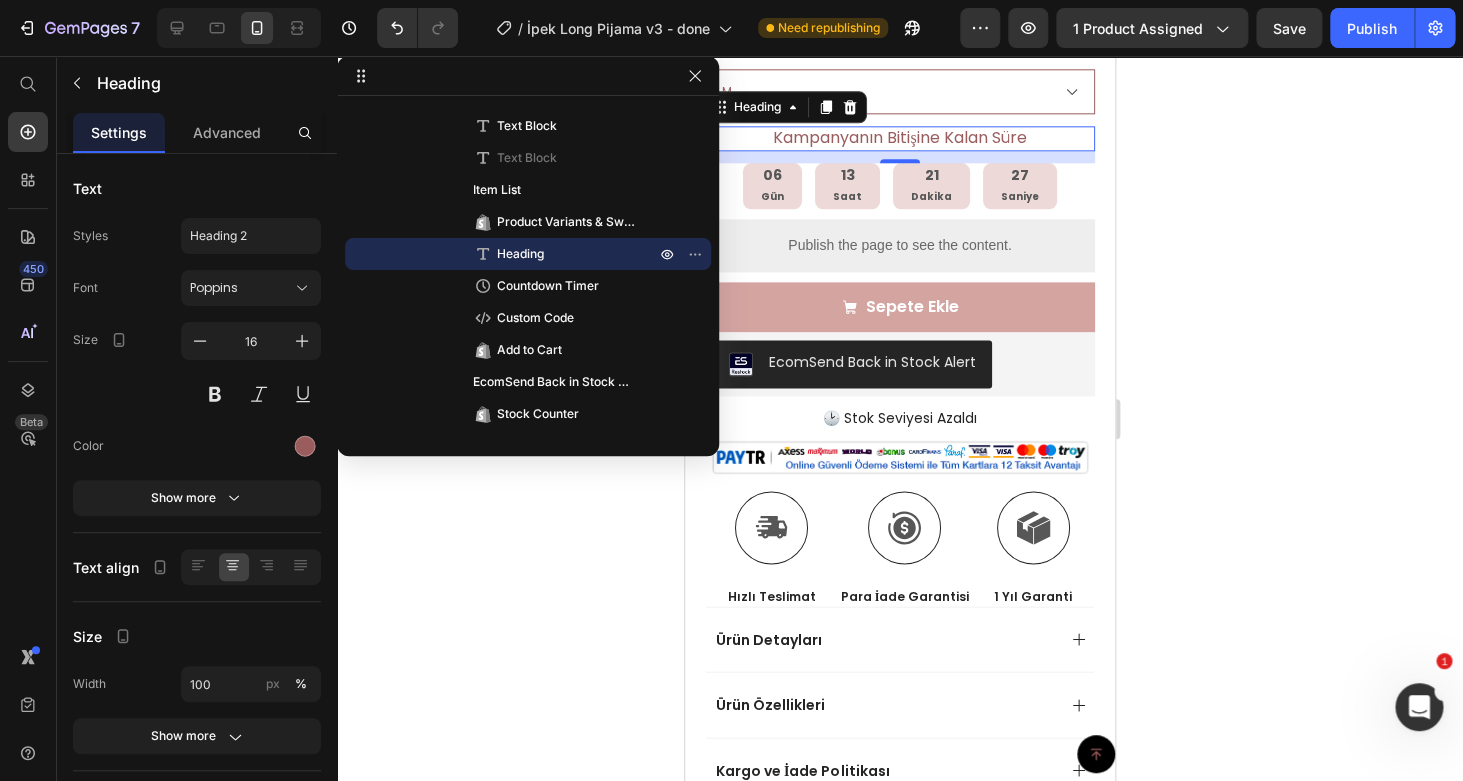 click 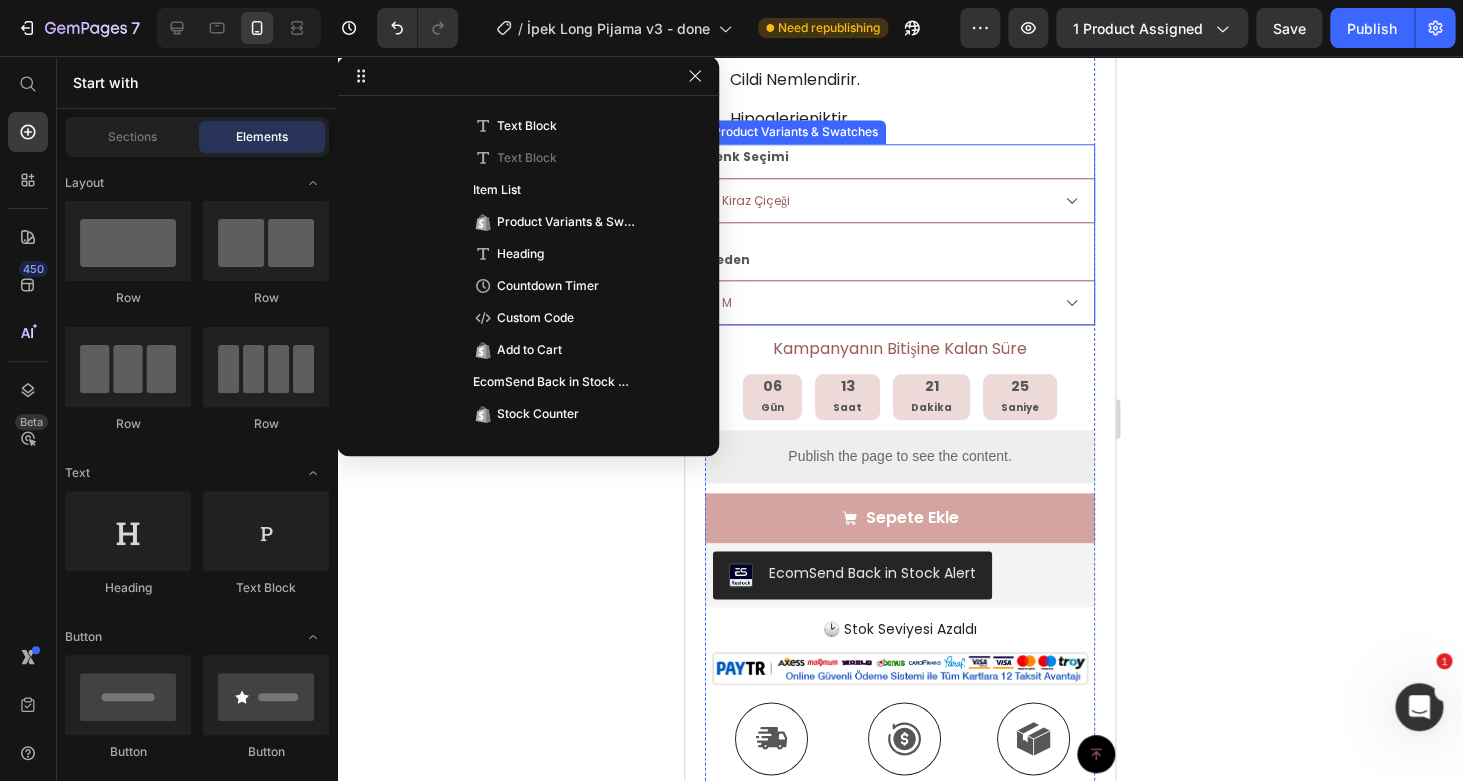 scroll, scrollTop: 696, scrollLeft: 0, axis: vertical 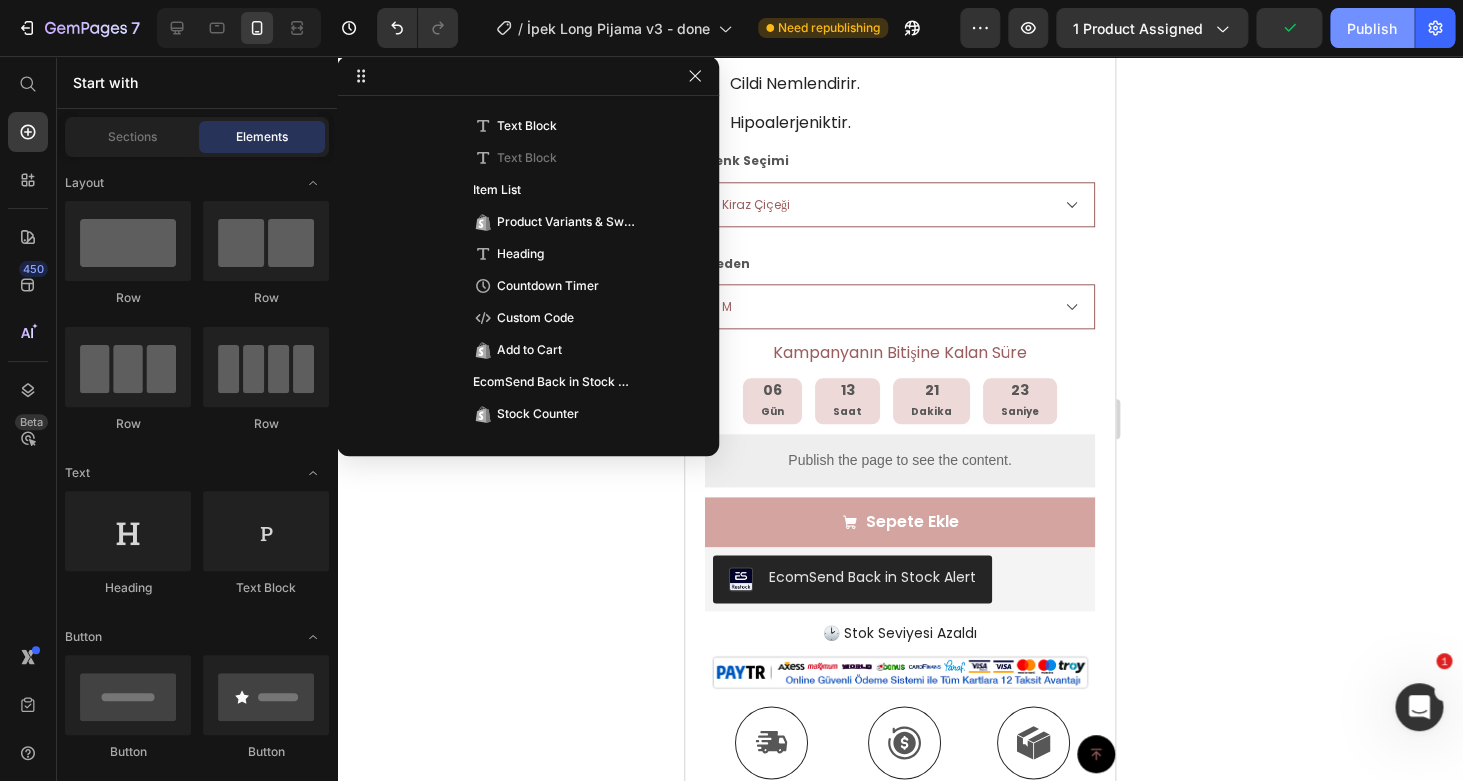 click on "Publish" at bounding box center [1372, 28] 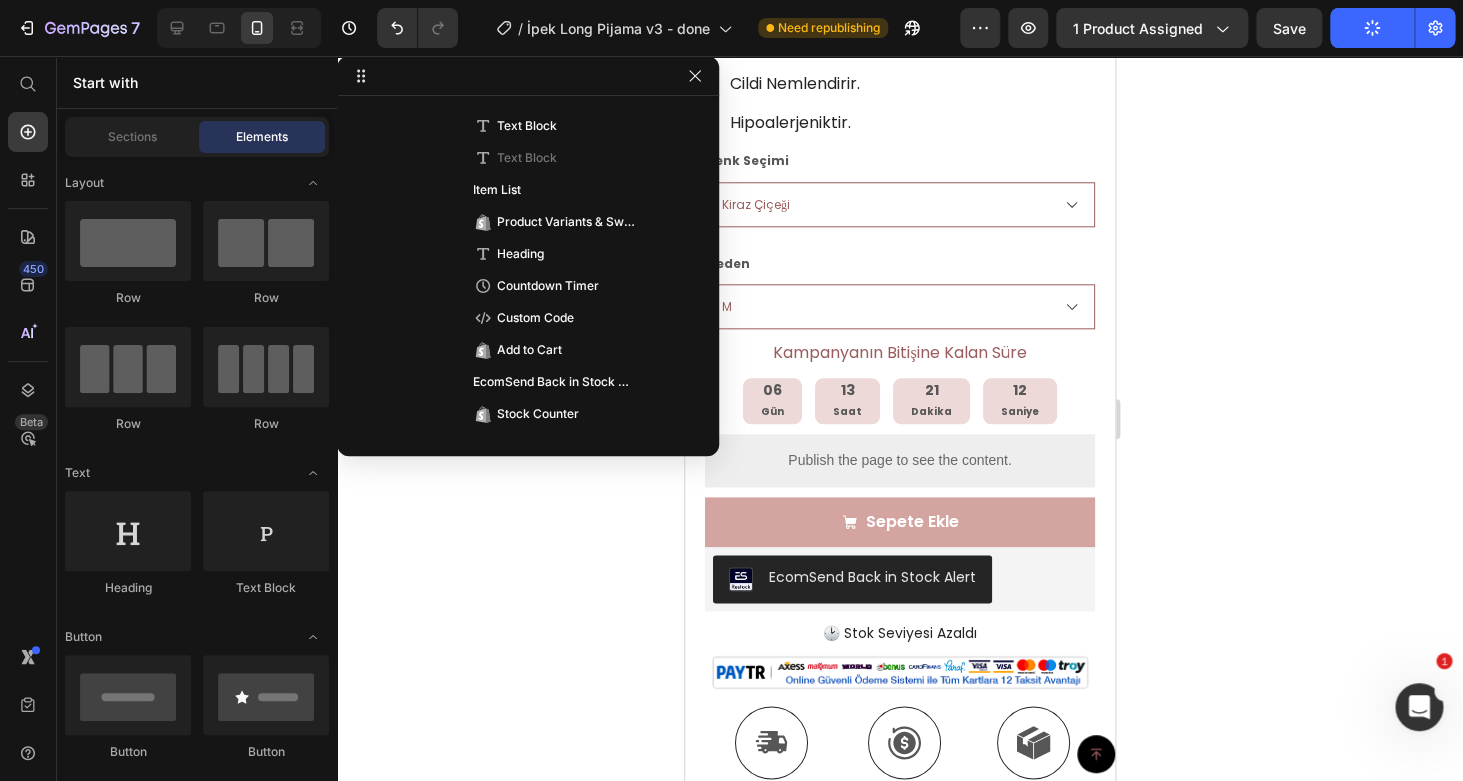 click 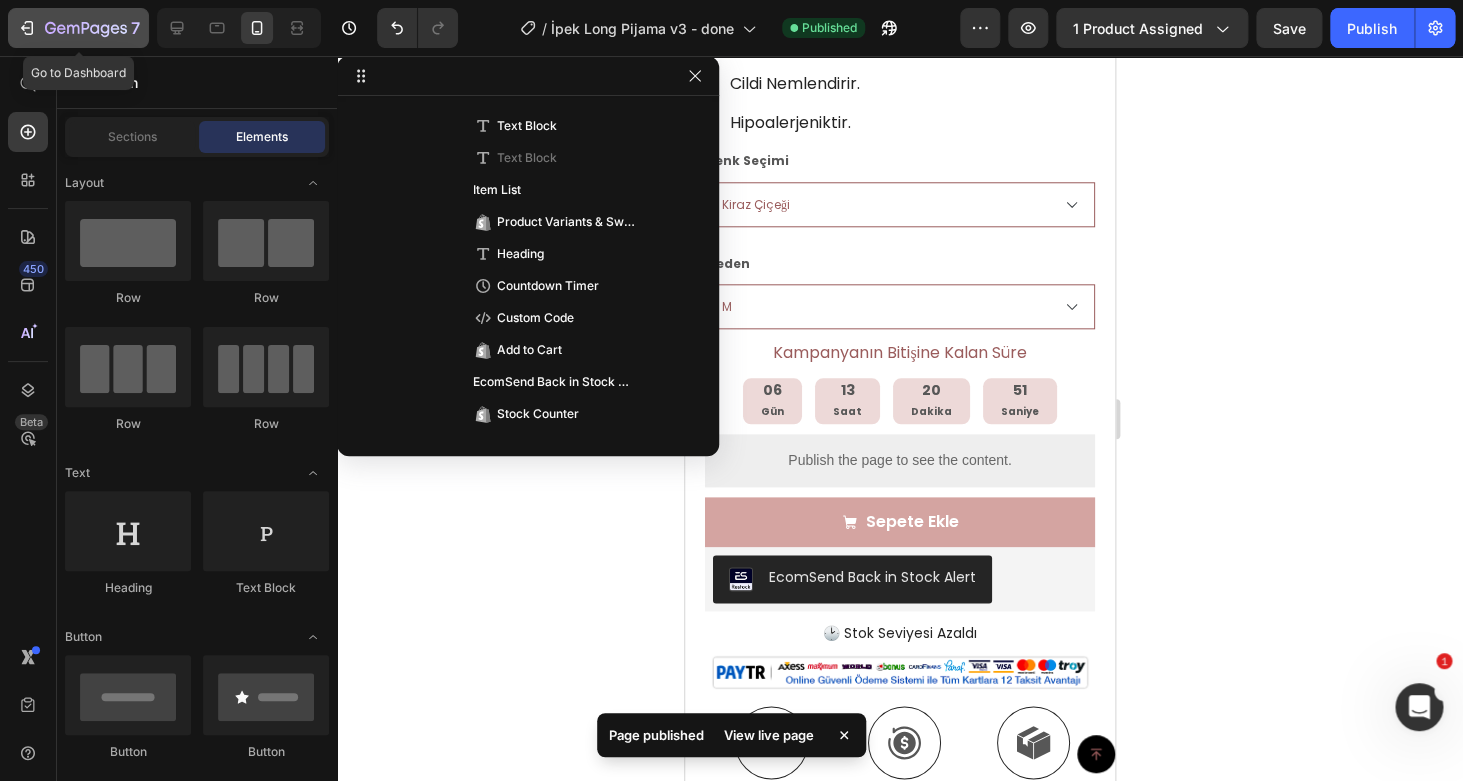 click on "7" 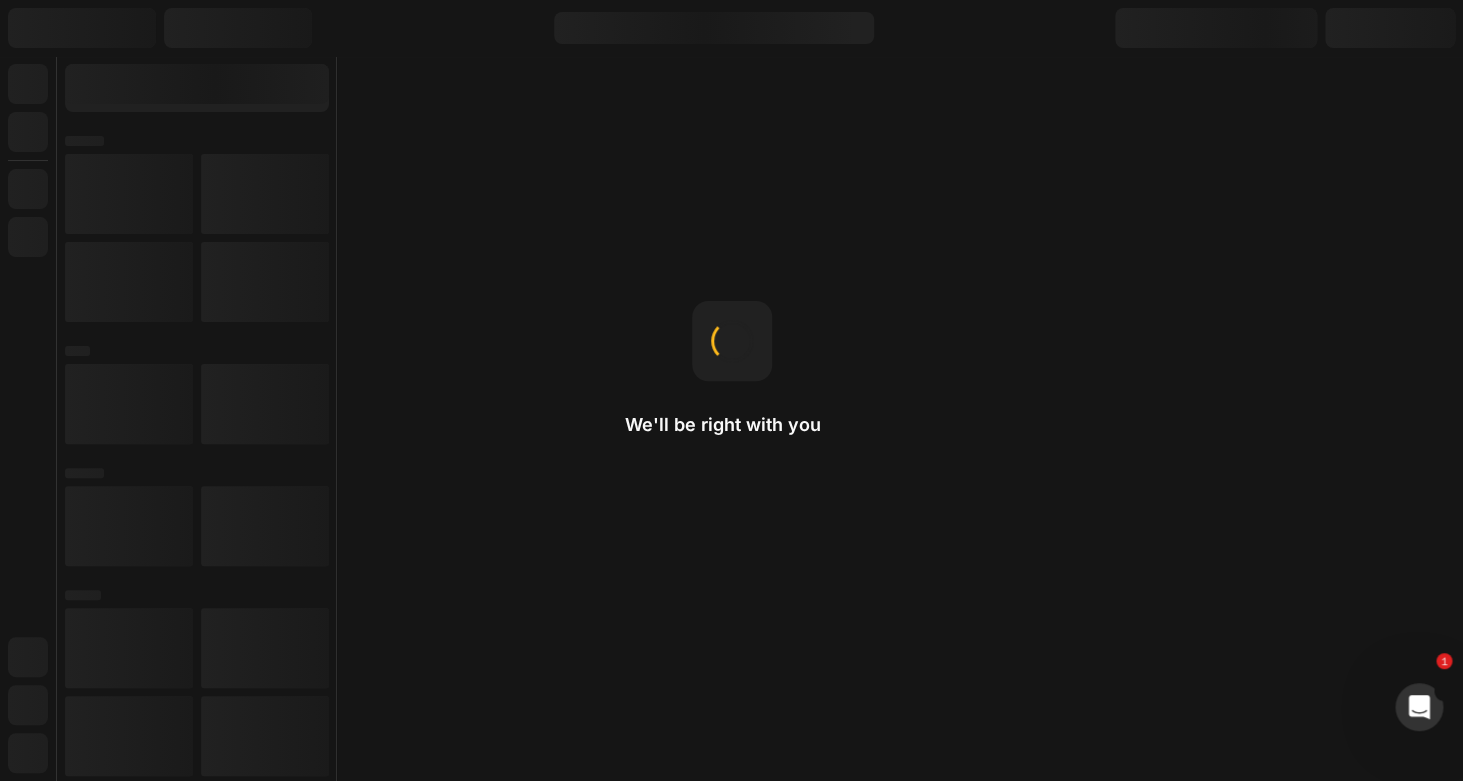 scroll, scrollTop: 0, scrollLeft: 0, axis: both 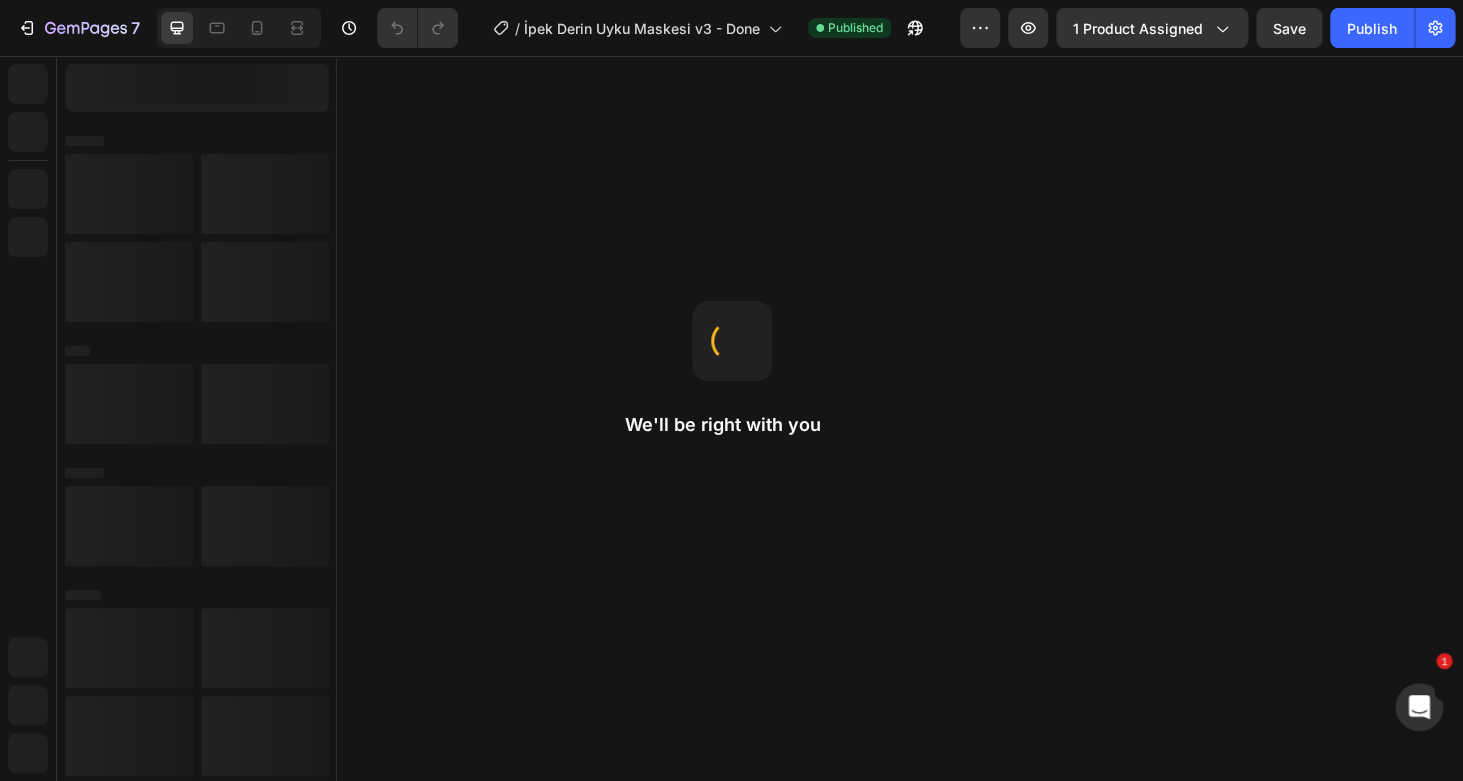 select on "Siyah" 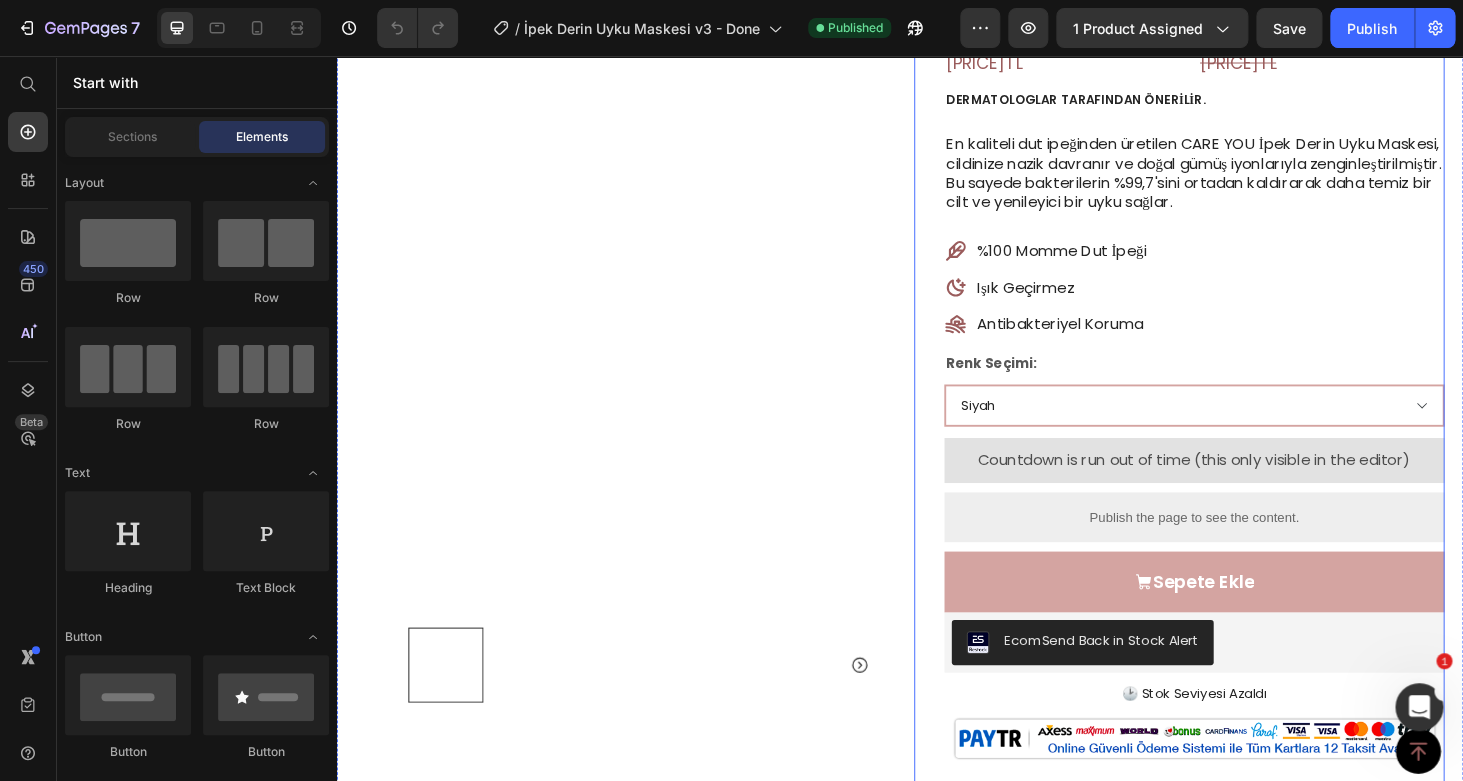 scroll, scrollTop: 263, scrollLeft: 0, axis: vertical 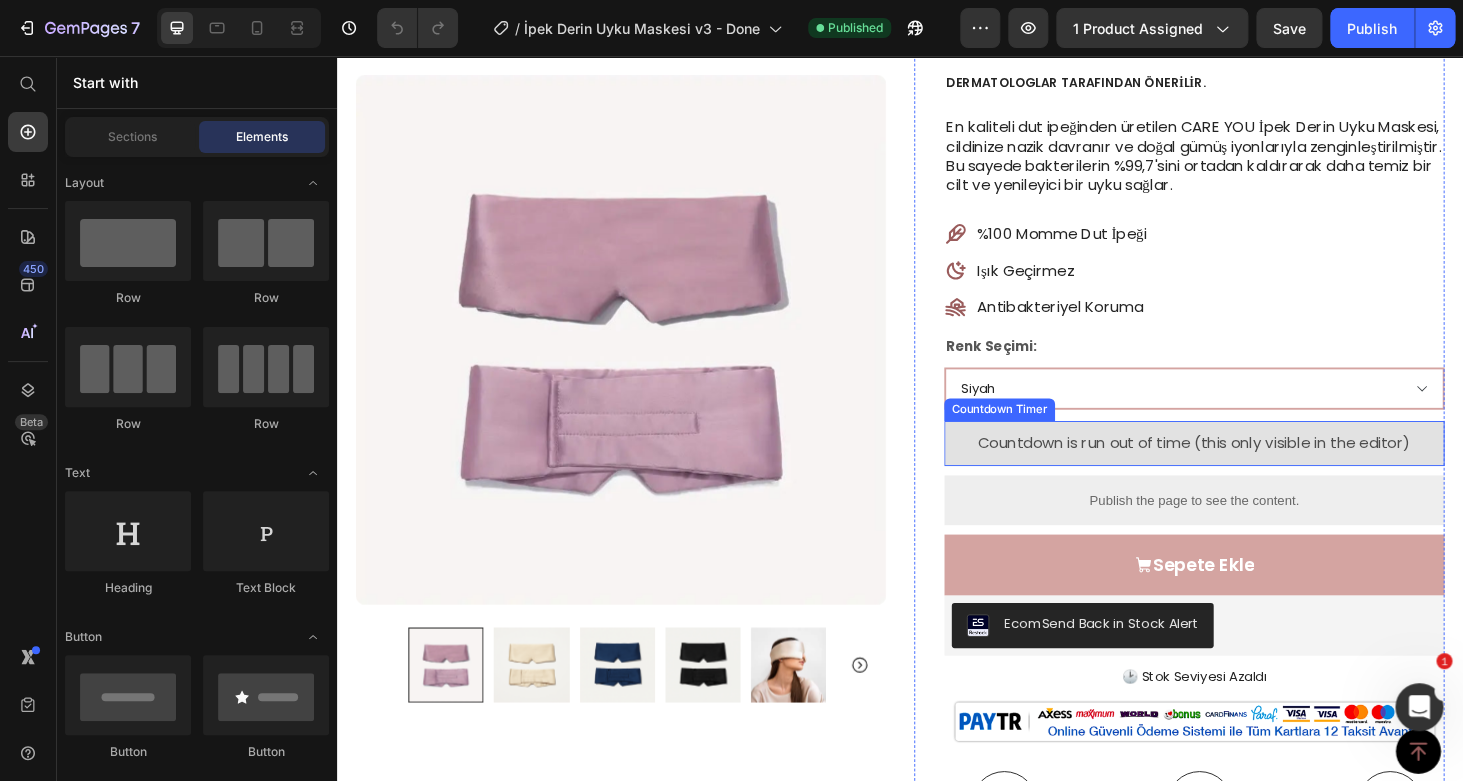 click on "Countdown is run out of time (this only visible in the editor)" at bounding box center (1250, 469) 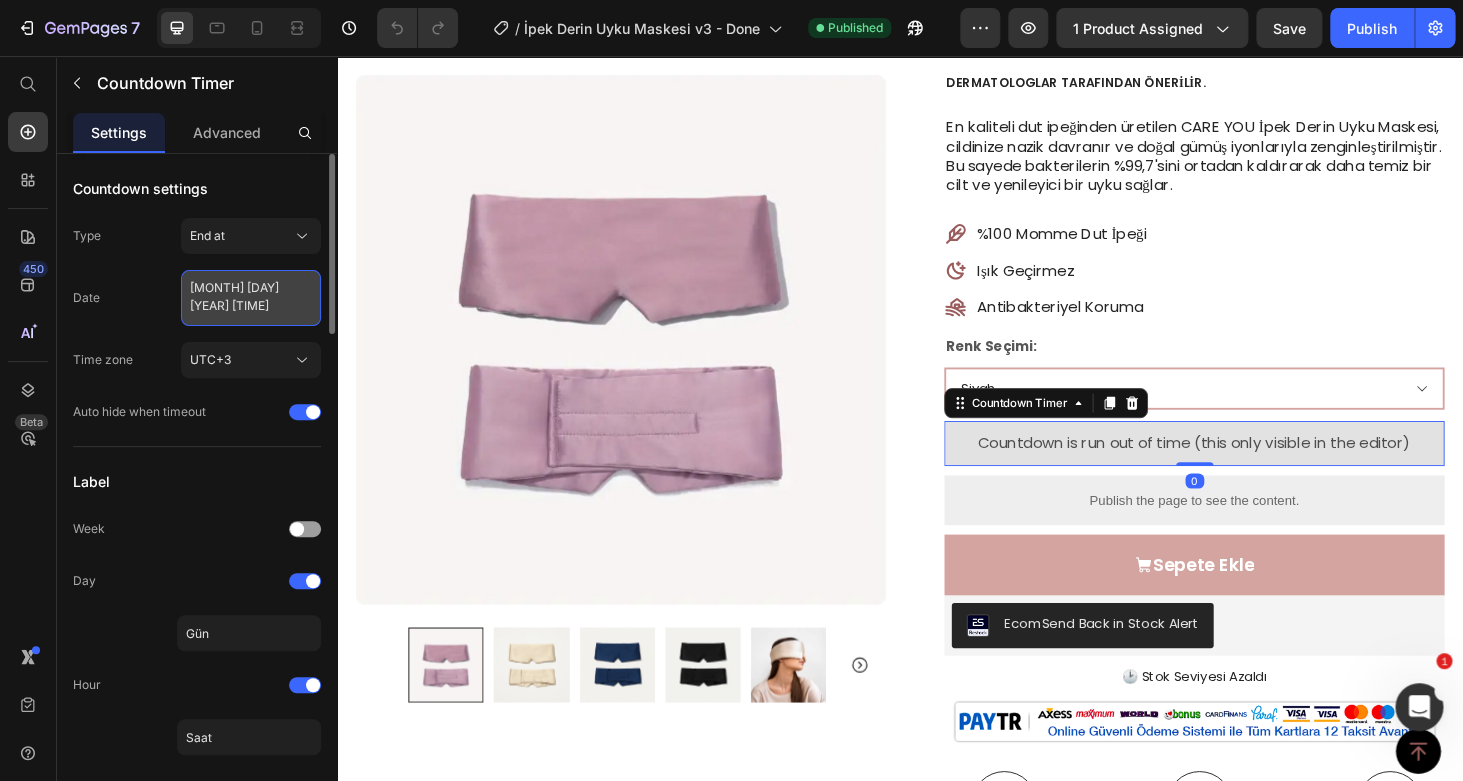 click on "[MONTH] [DAY] [YEAR] [TIME]" at bounding box center [251, 298] 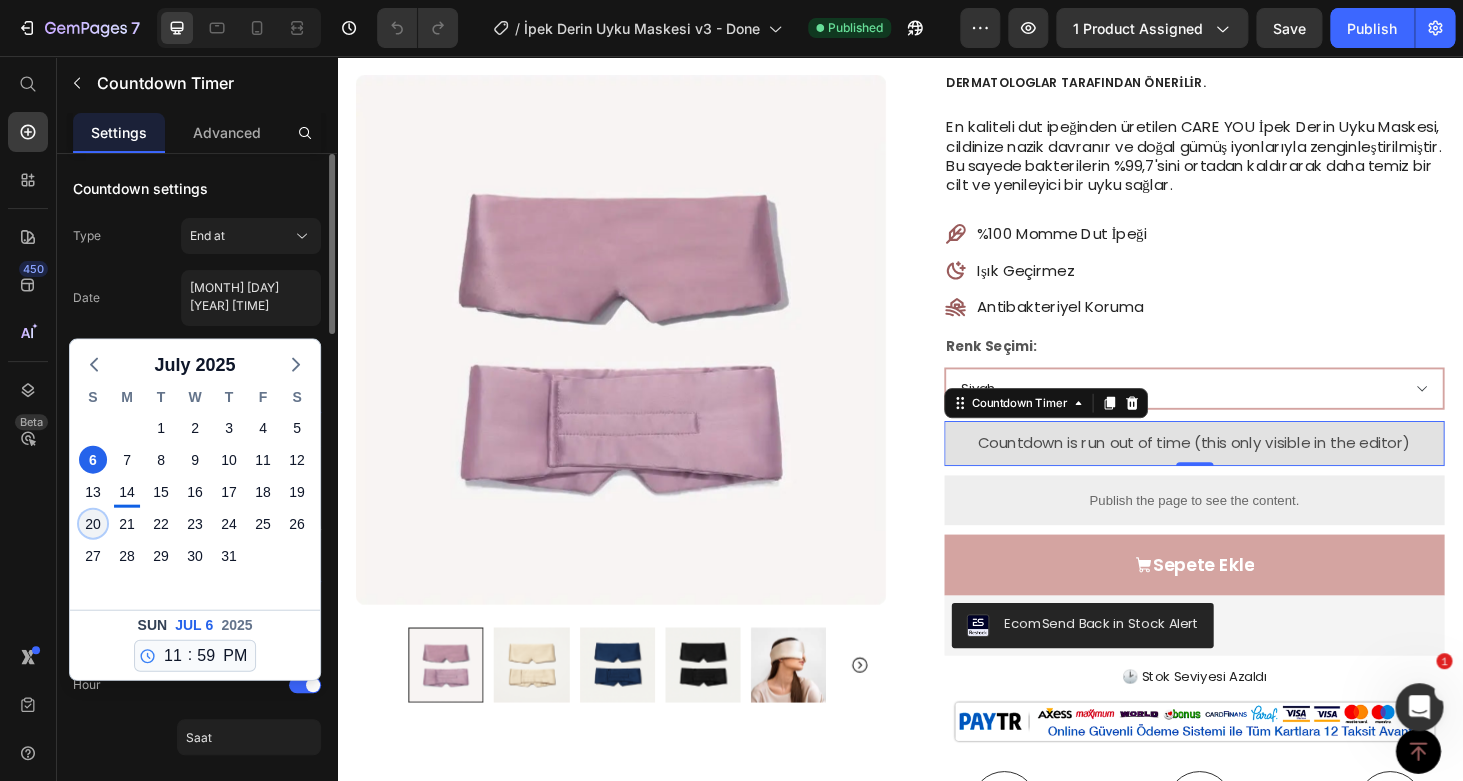 click on "20" 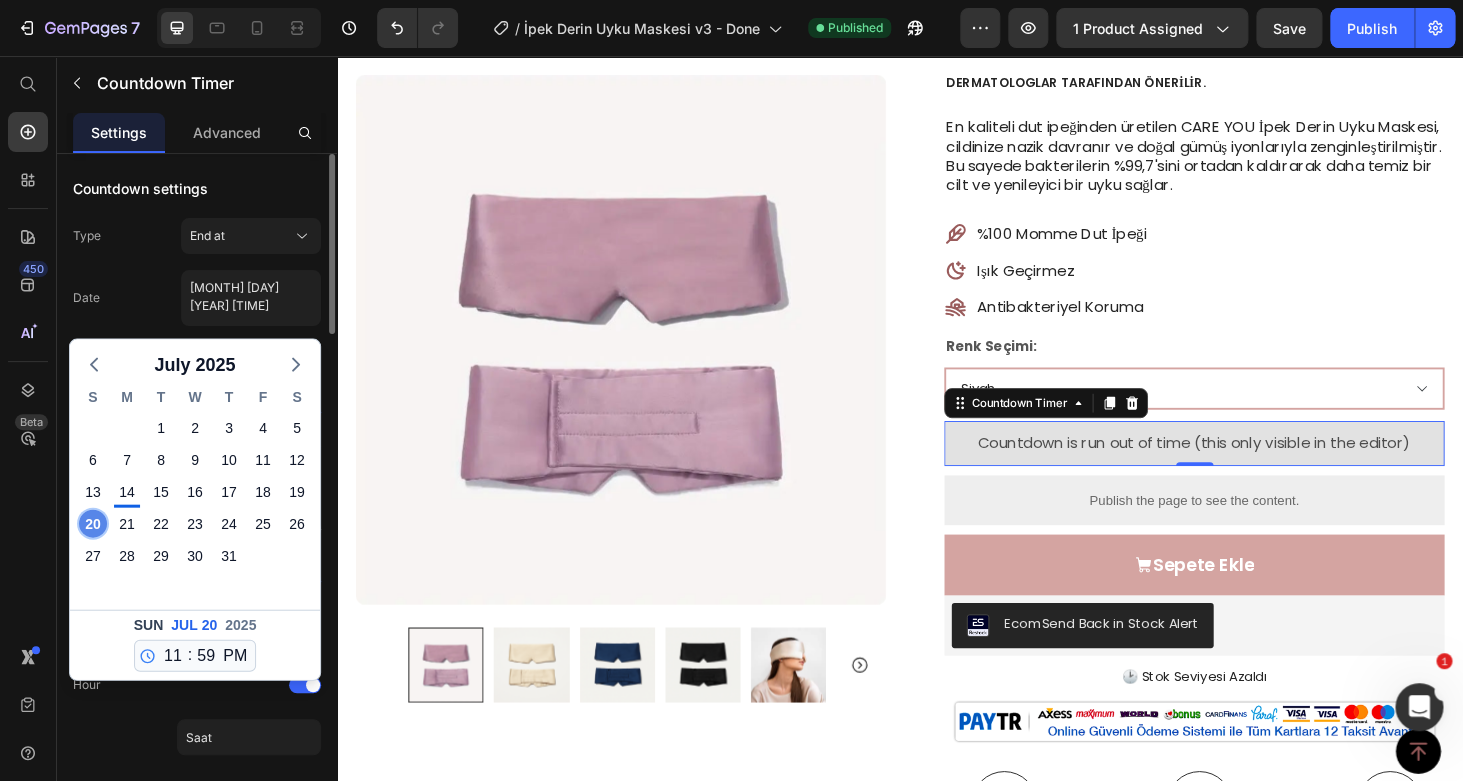 type on "[MONTH] 20 [YEAR] [TIME]" 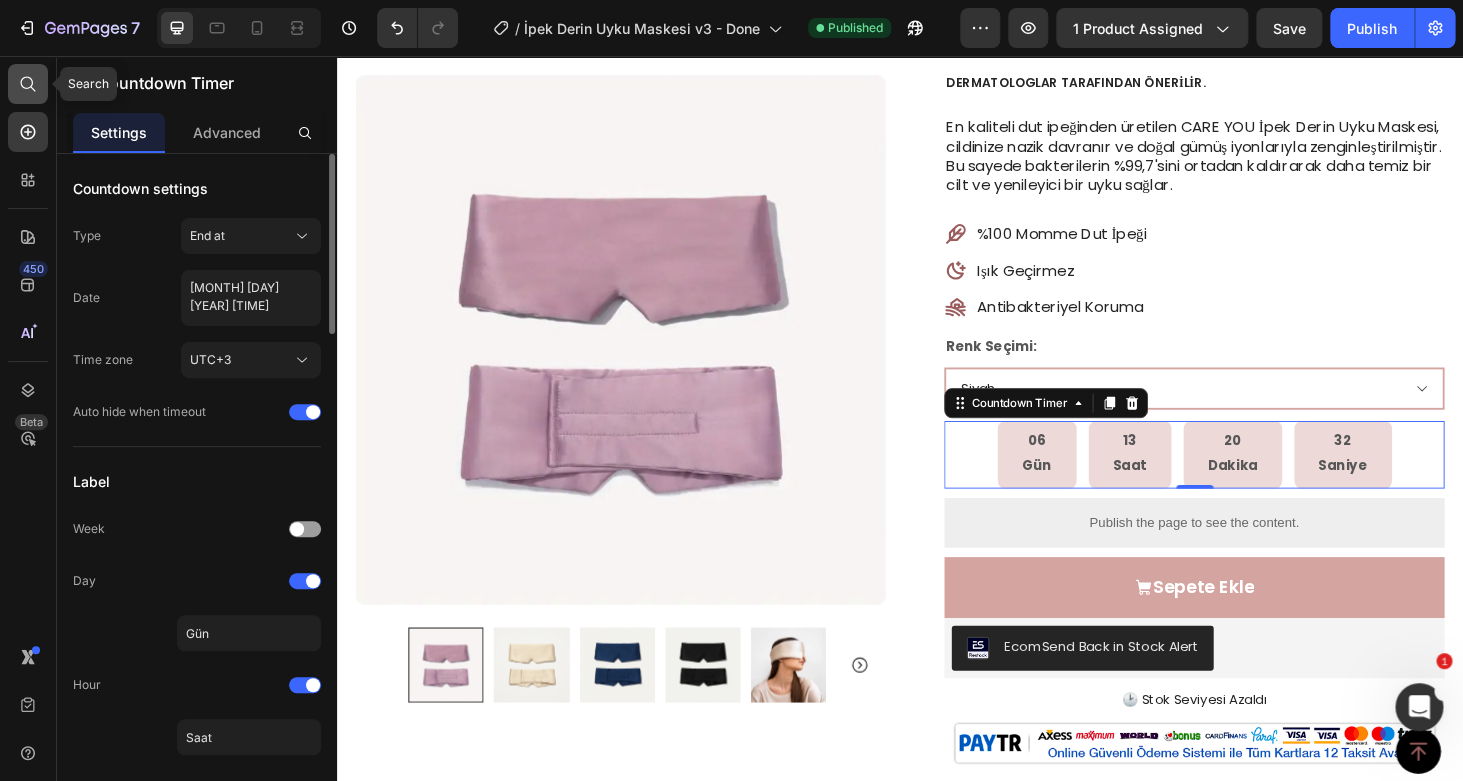 click 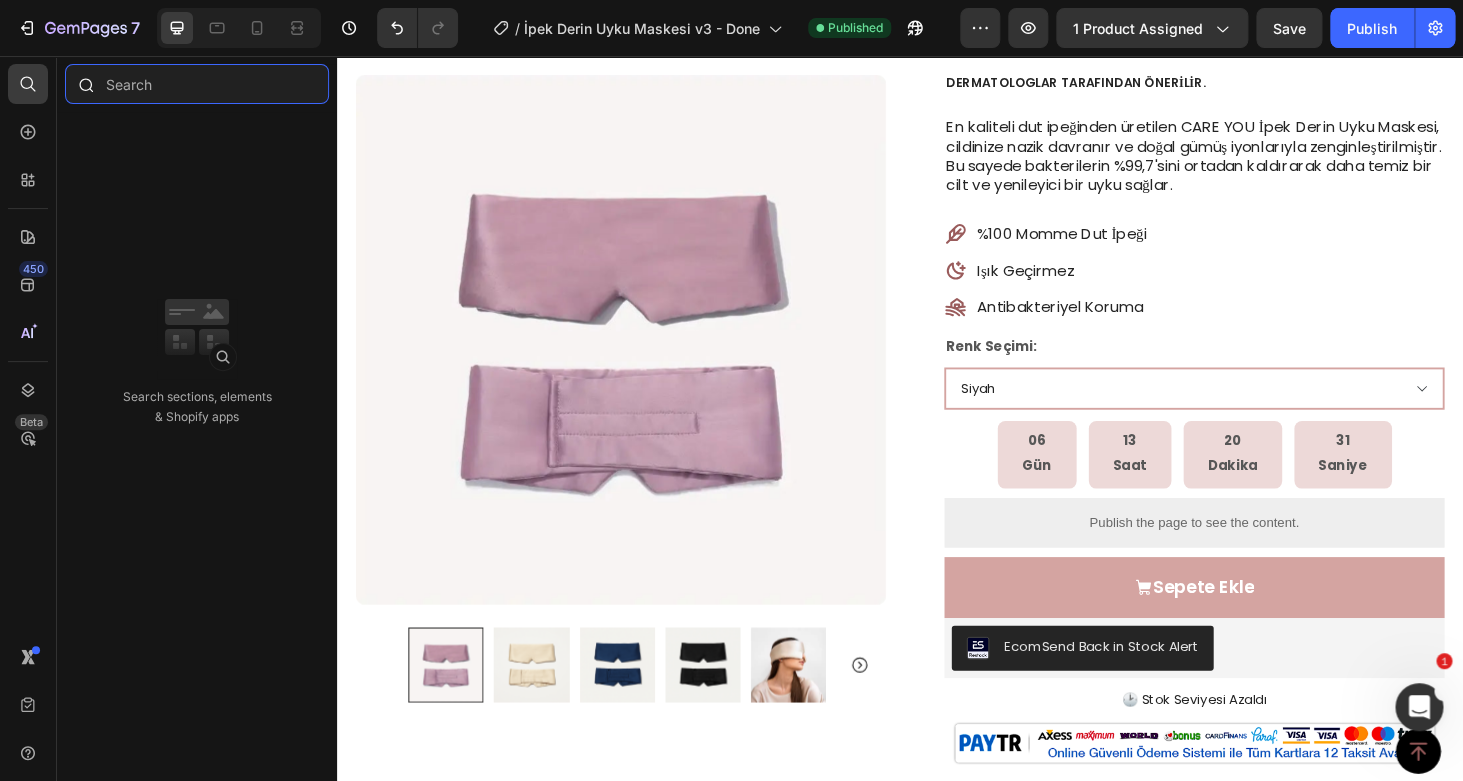 click at bounding box center (197, 84) 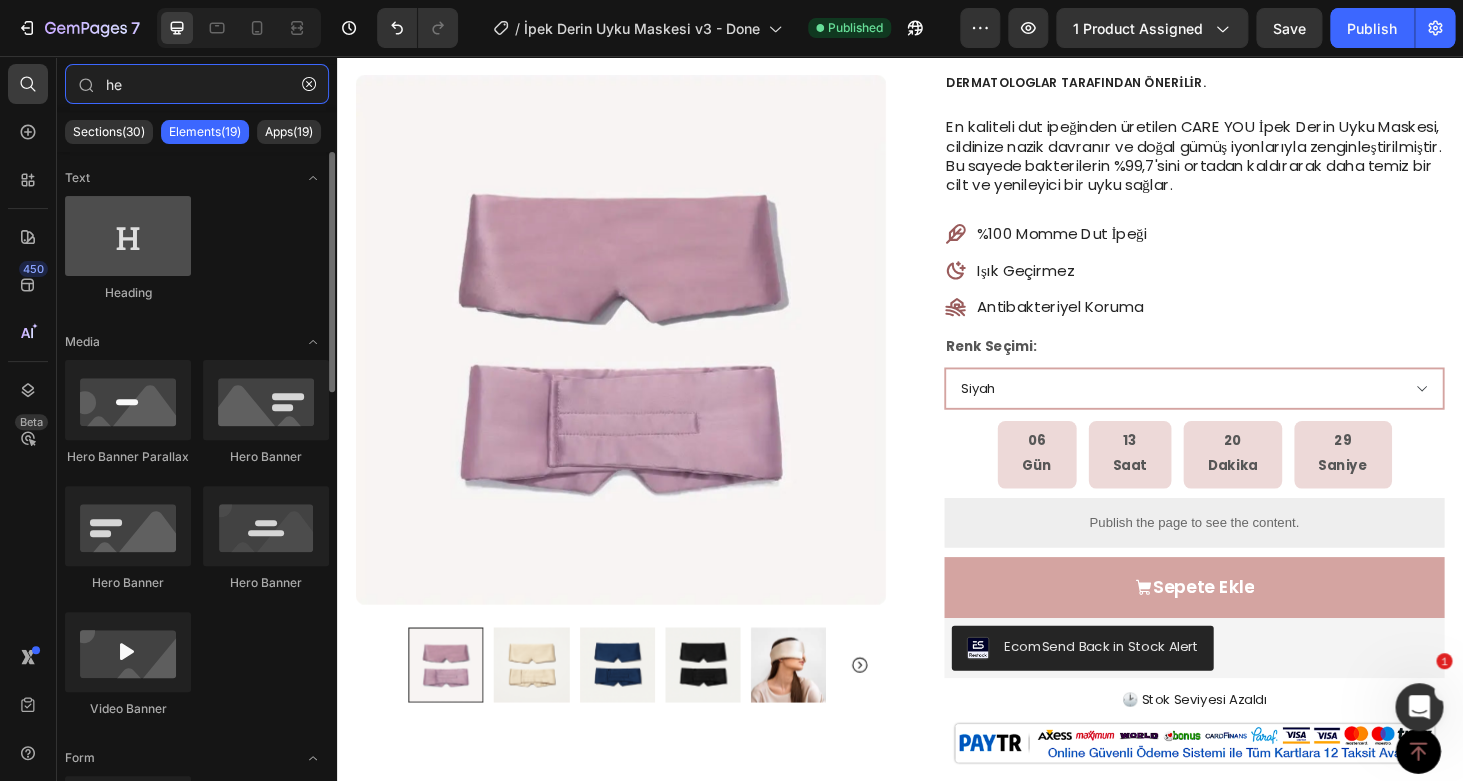 type on "he" 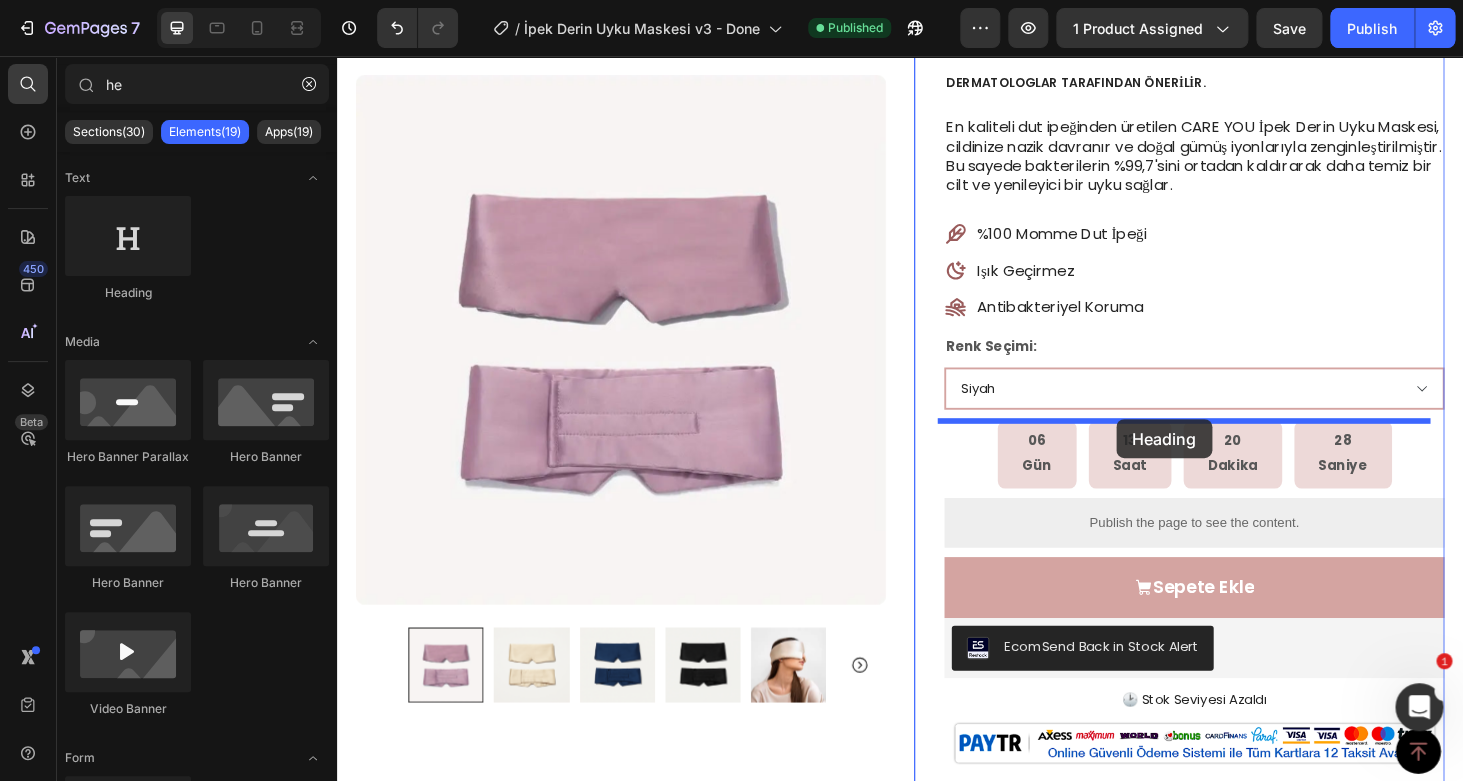 drag, startPoint x: 472, startPoint y: 318, endPoint x: 1116, endPoint y: 422, distance: 652.34344 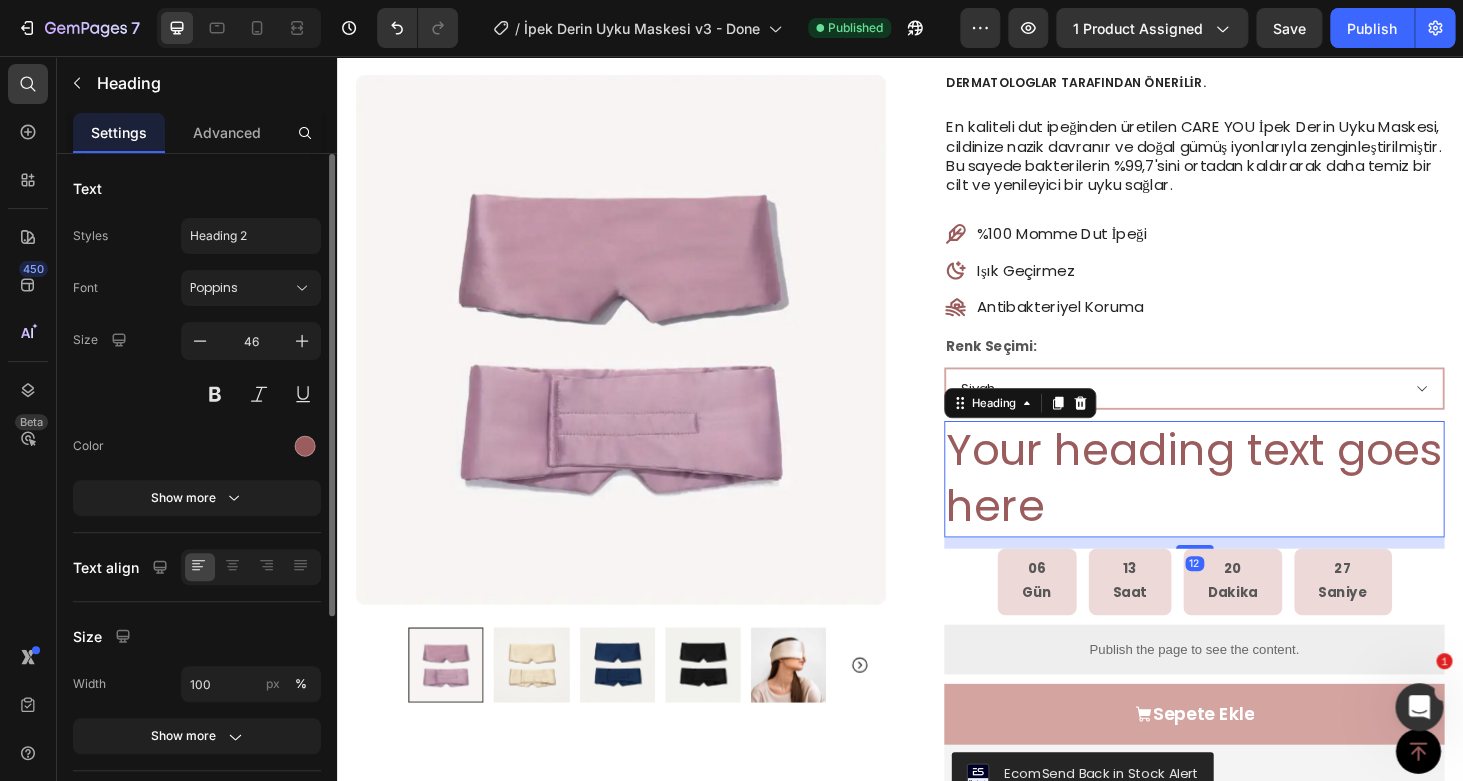 click on "Your heading text goes here" at bounding box center (1250, 507) 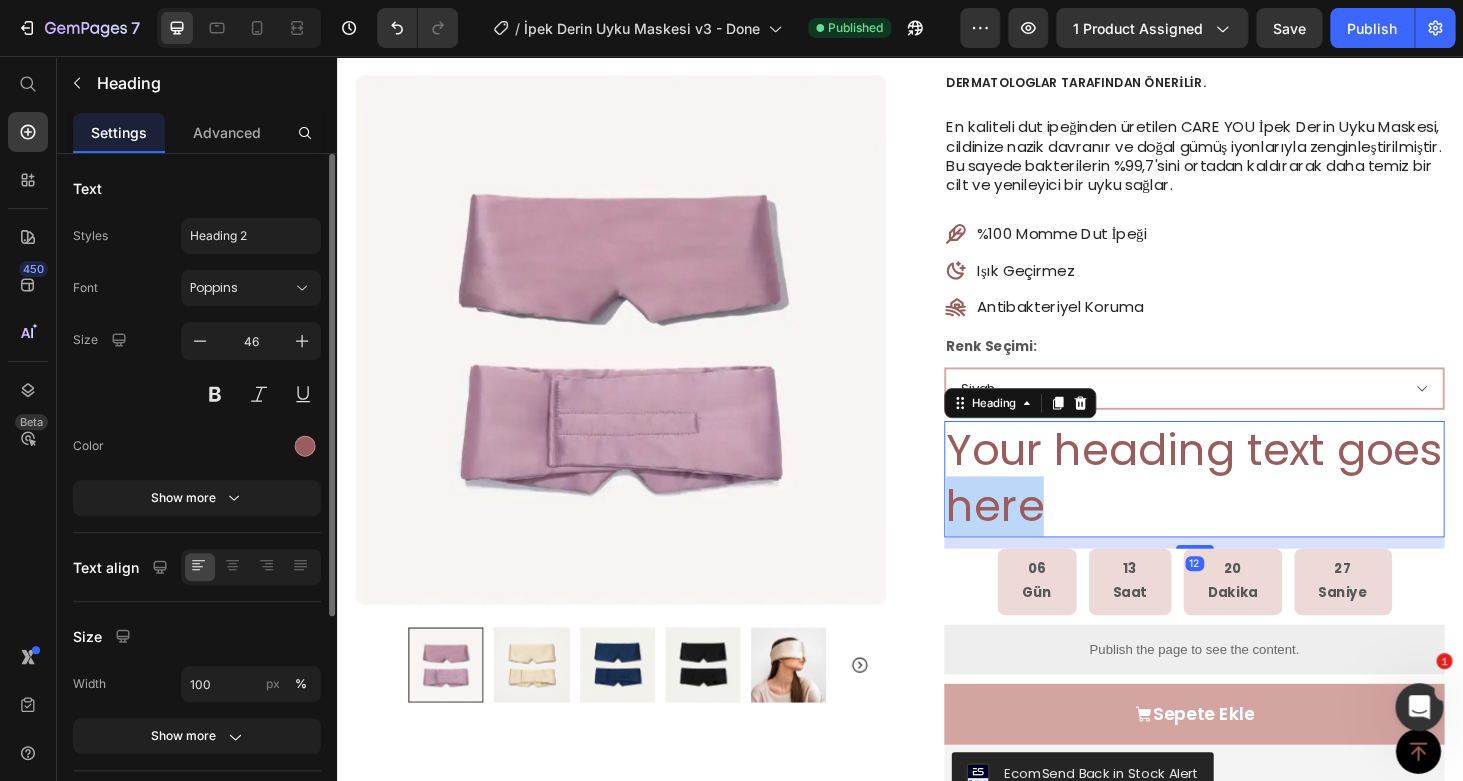 click on "Your heading text goes here" at bounding box center [1250, 507] 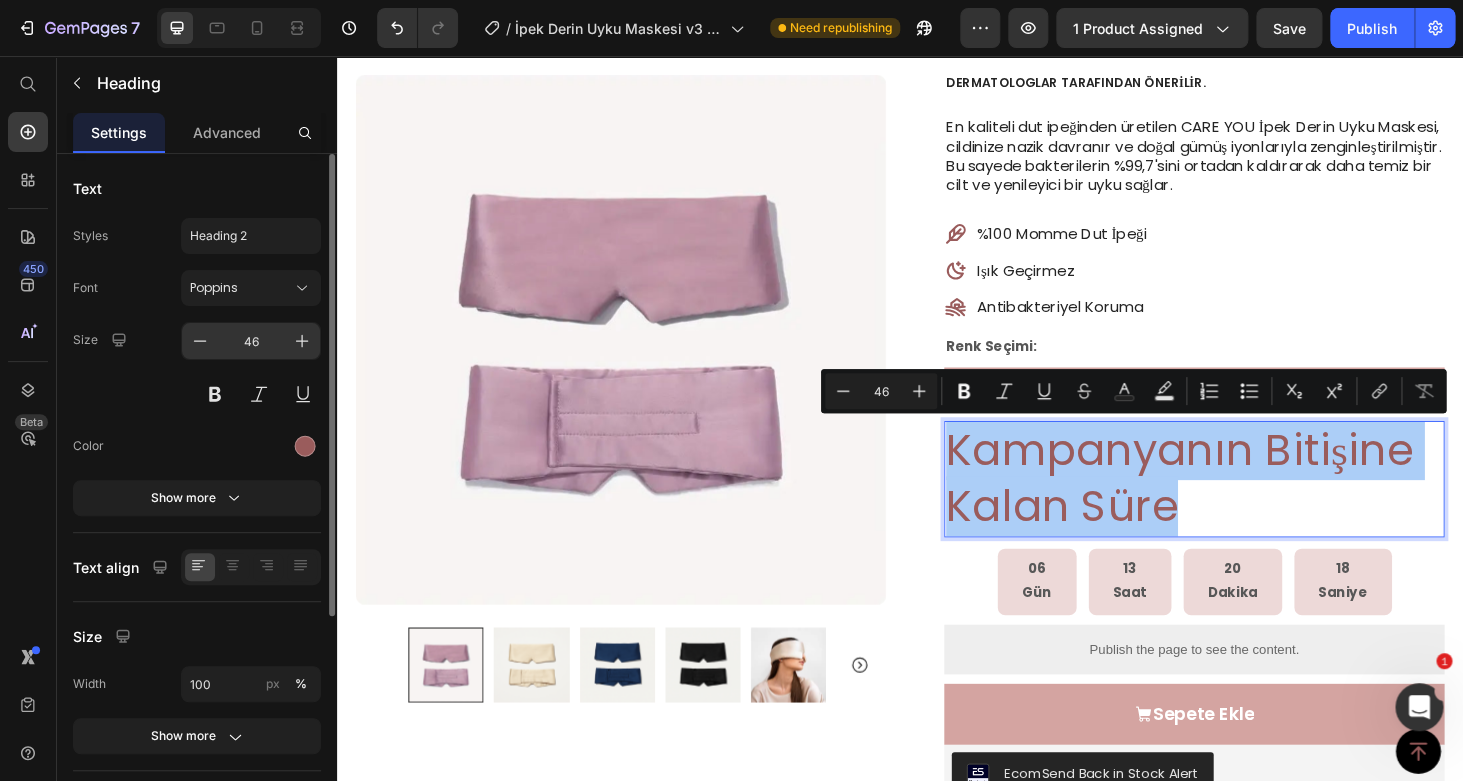 click on "46" at bounding box center [251, 341] 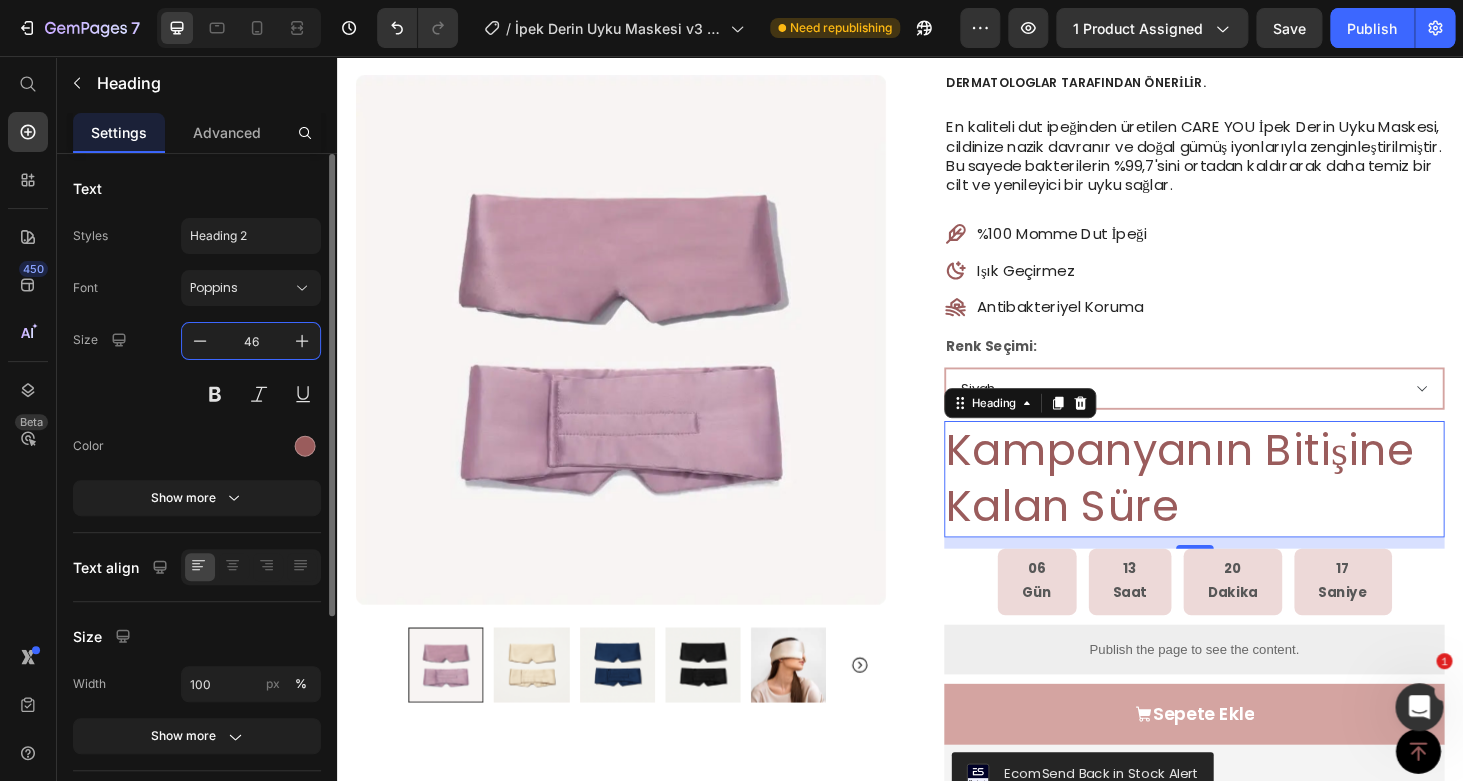 click on "46" at bounding box center [251, 341] 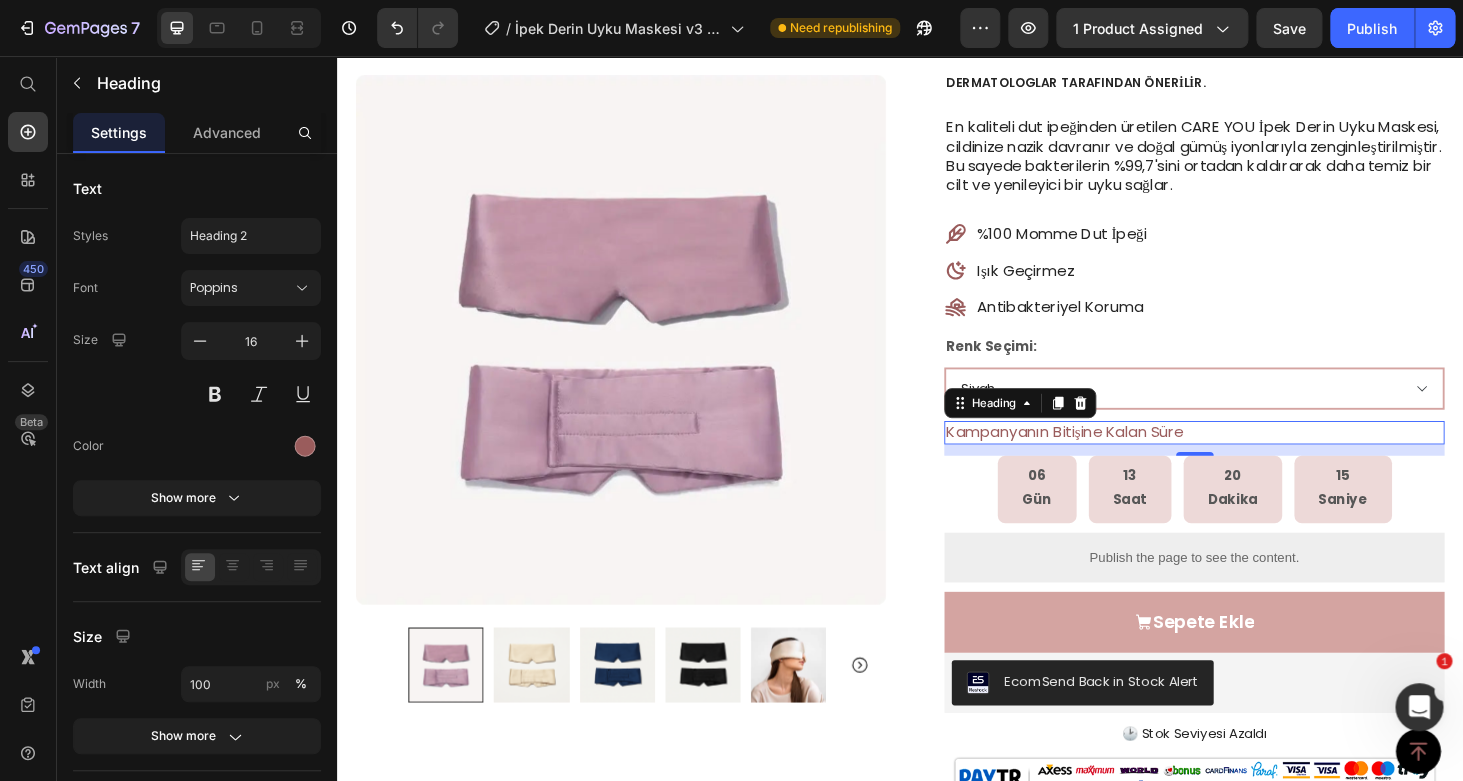 click on "Kampanyanın Bitişine Kalan Süre" at bounding box center (1250, 457) 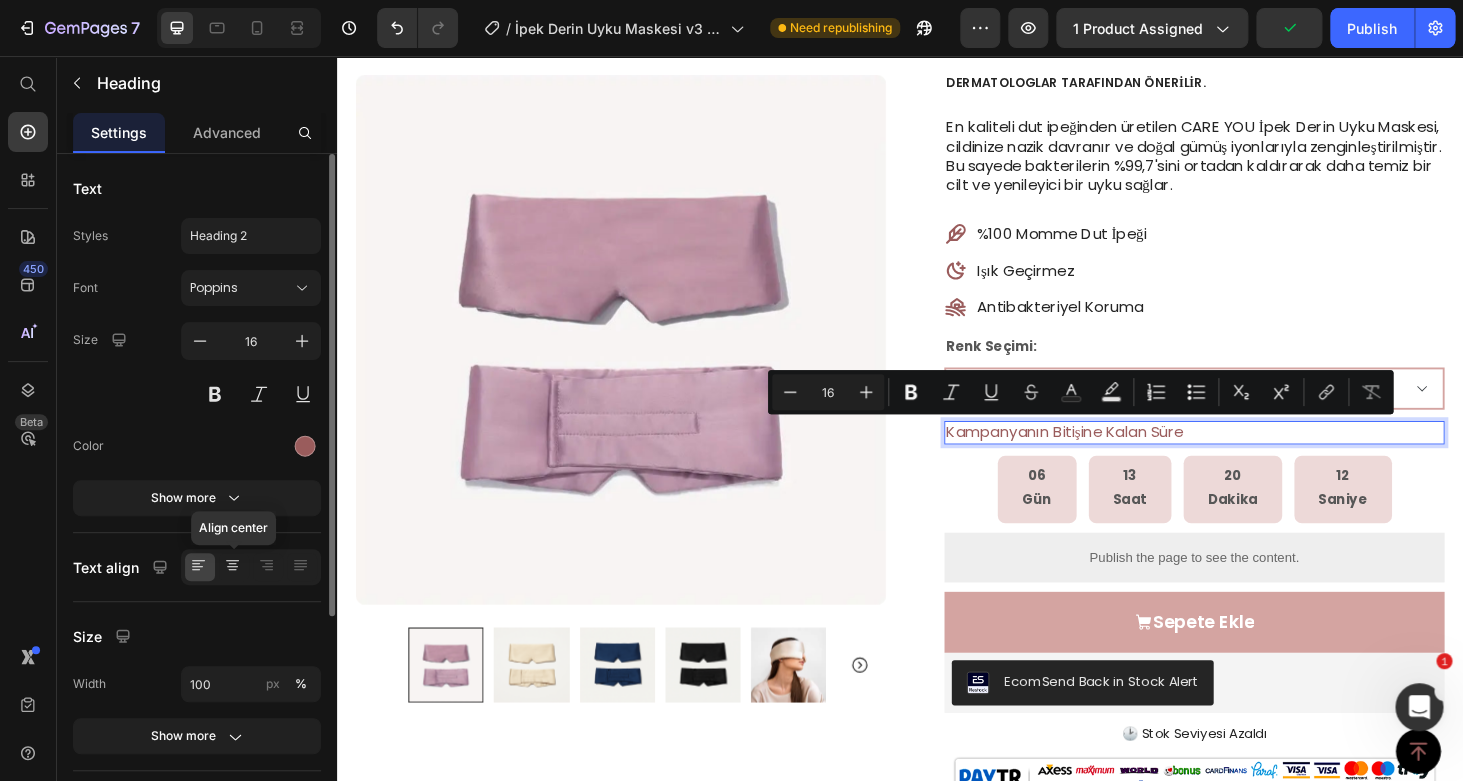 click 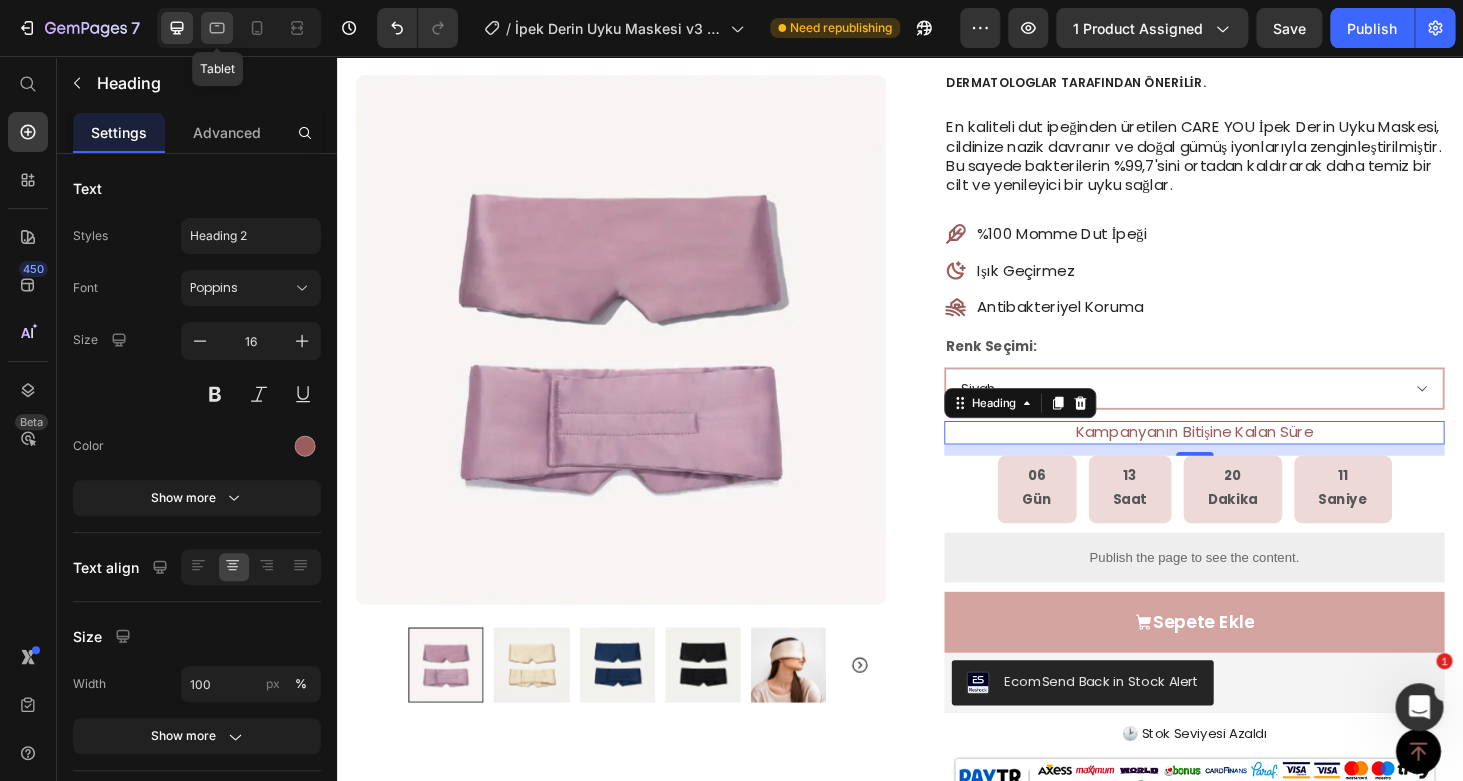 click 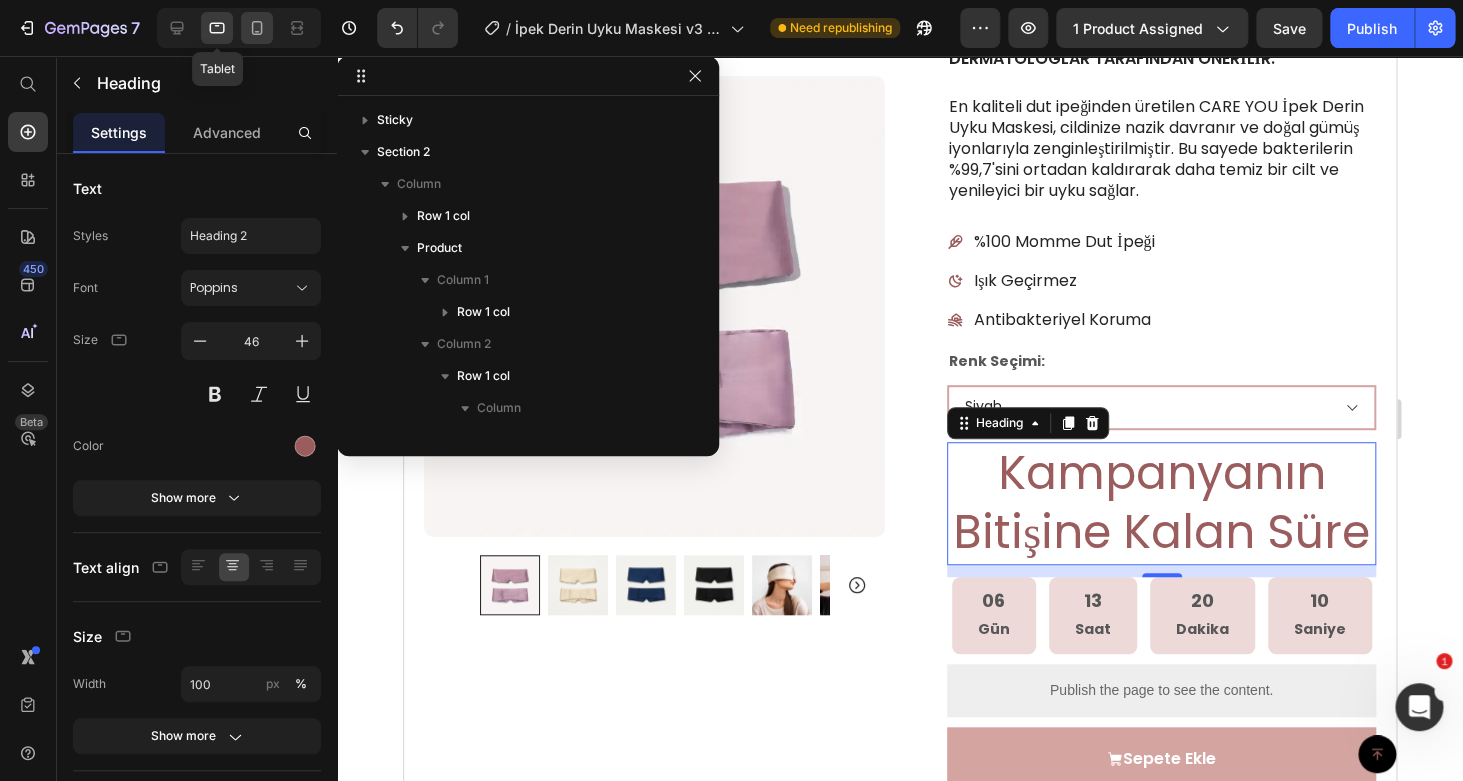 scroll, scrollTop: 410, scrollLeft: 0, axis: vertical 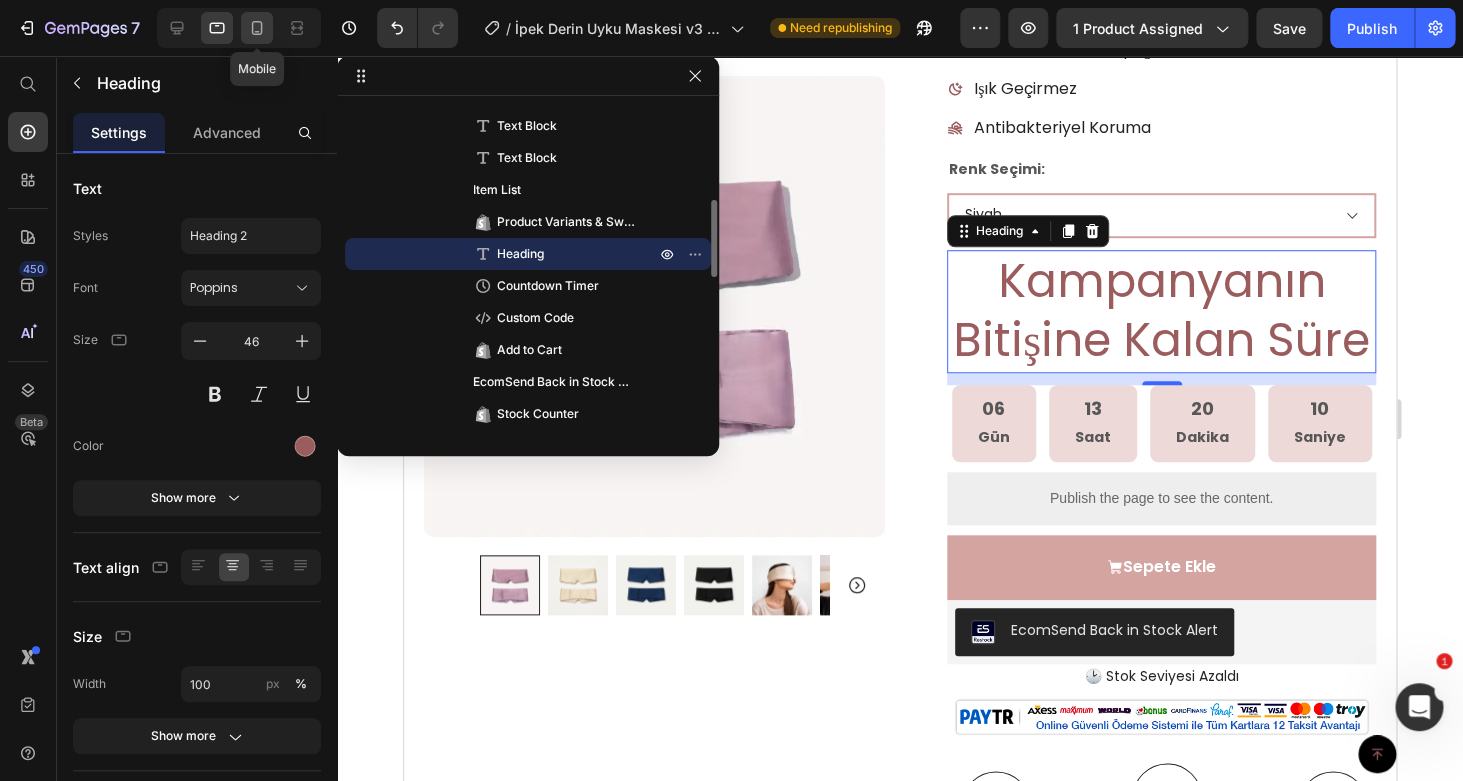 click 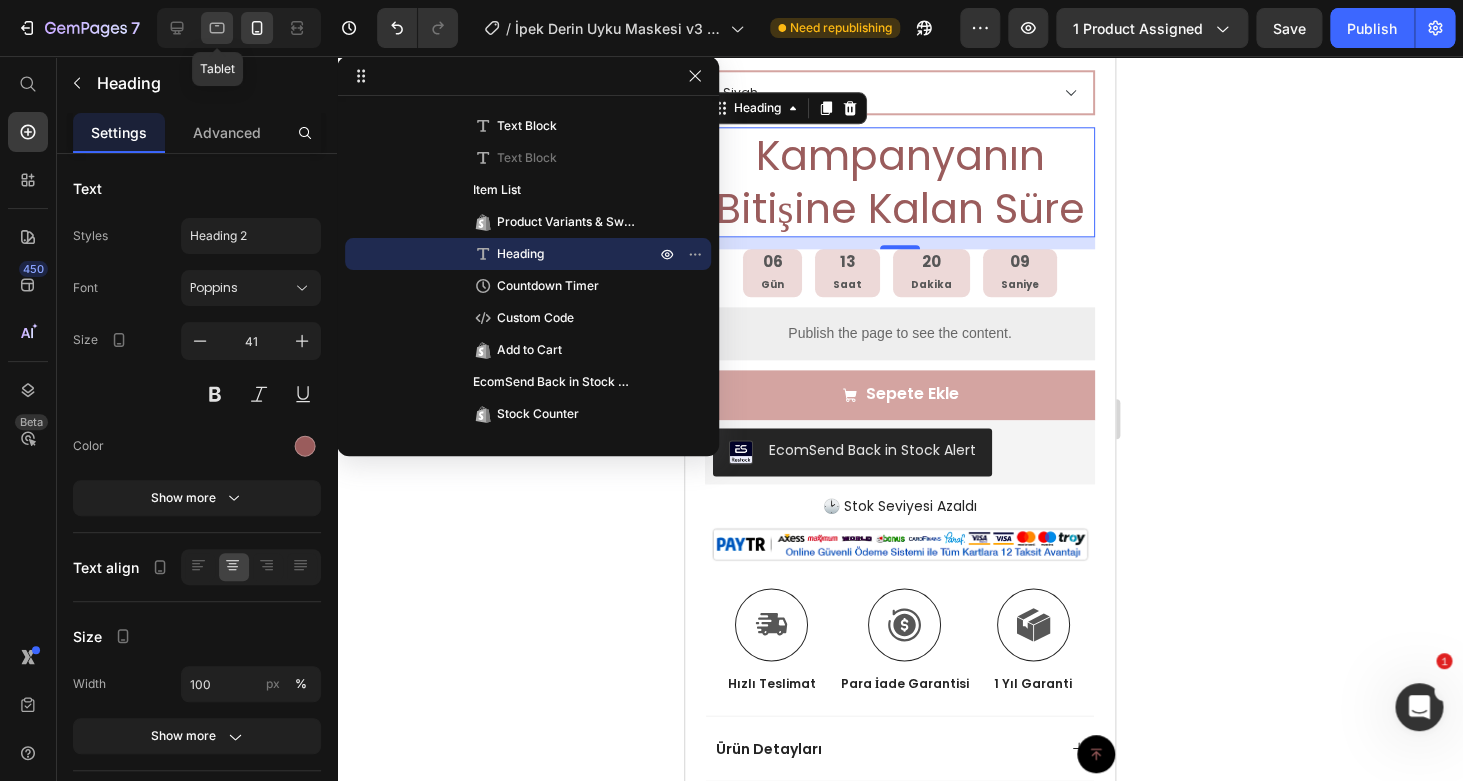 click 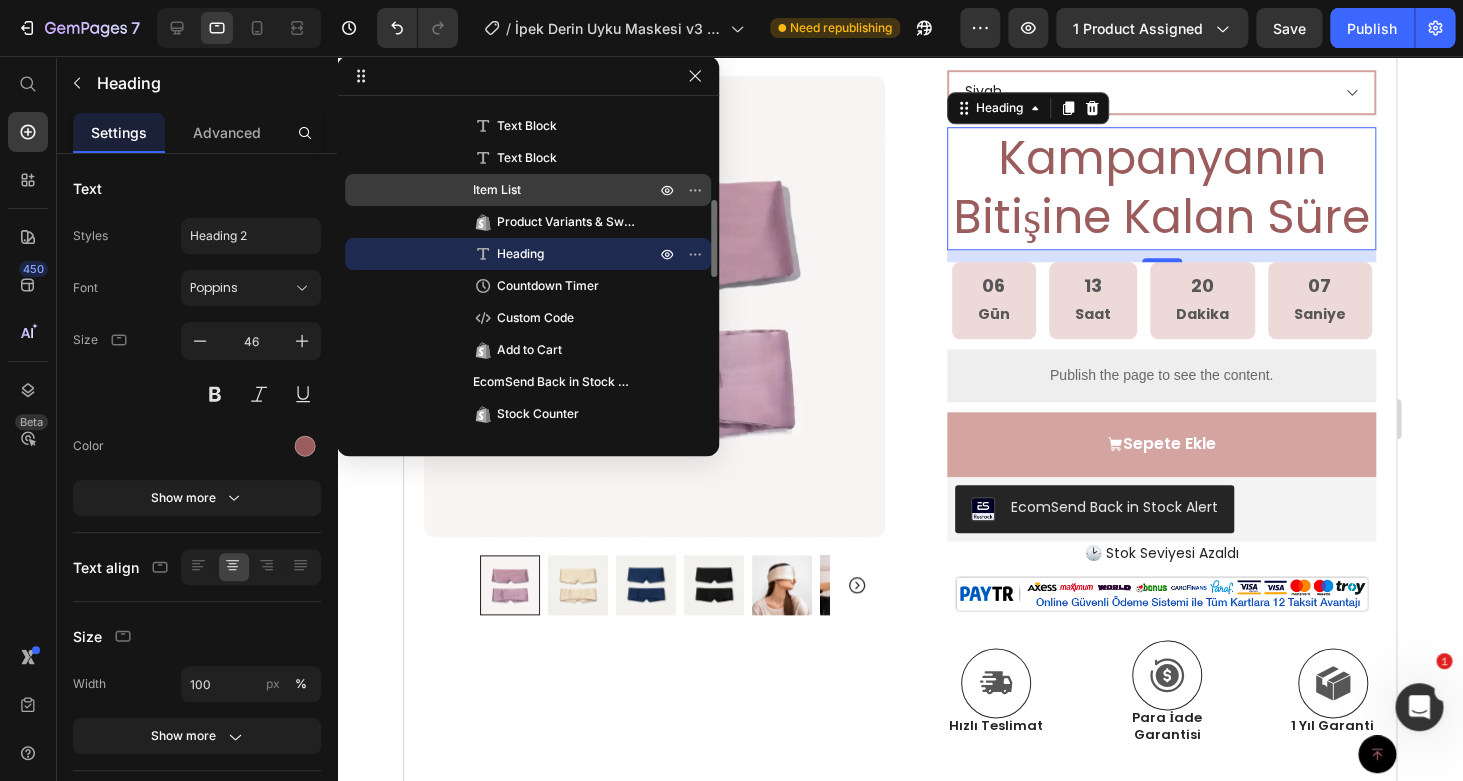 scroll, scrollTop: 578, scrollLeft: 0, axis: vertical 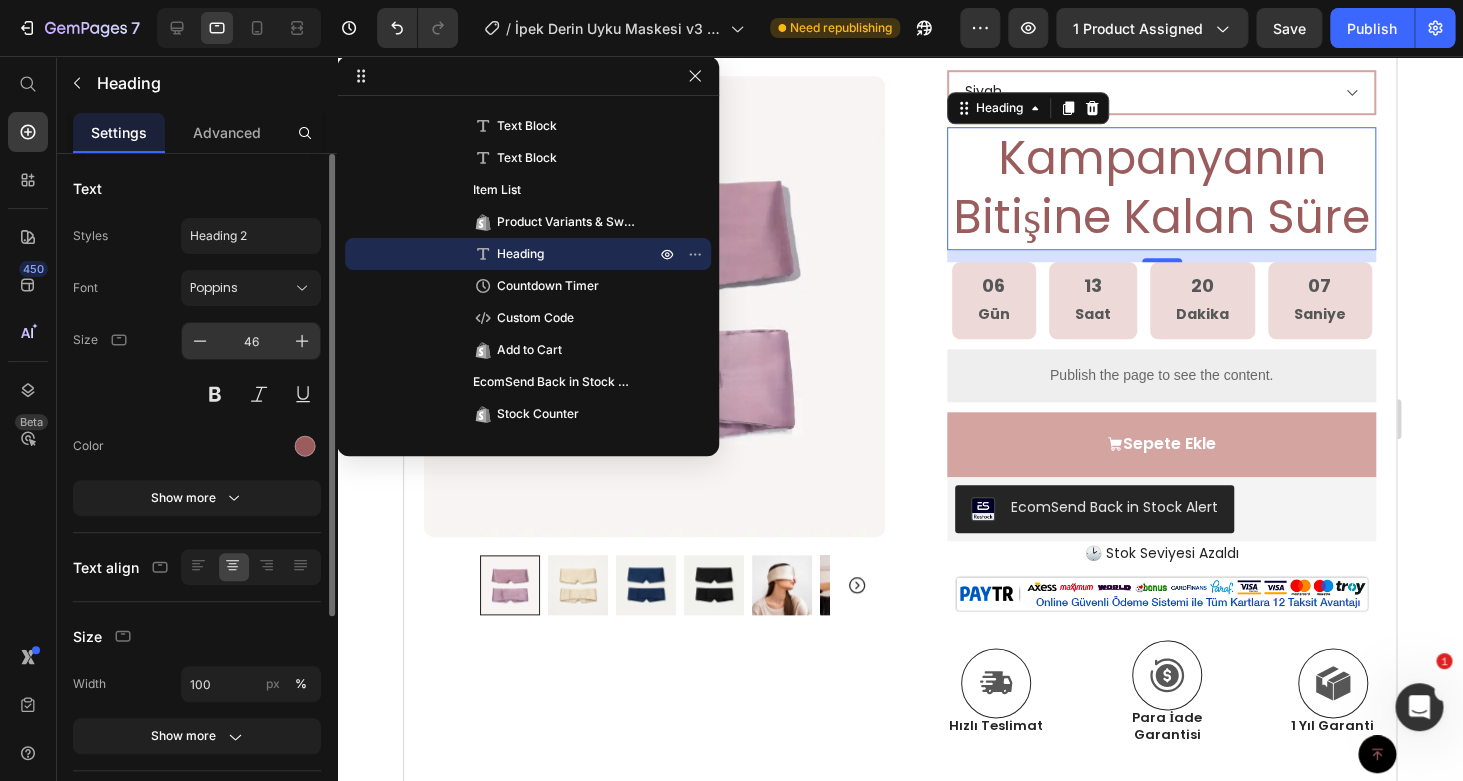 click on "46" at bounding box center (251, 341) 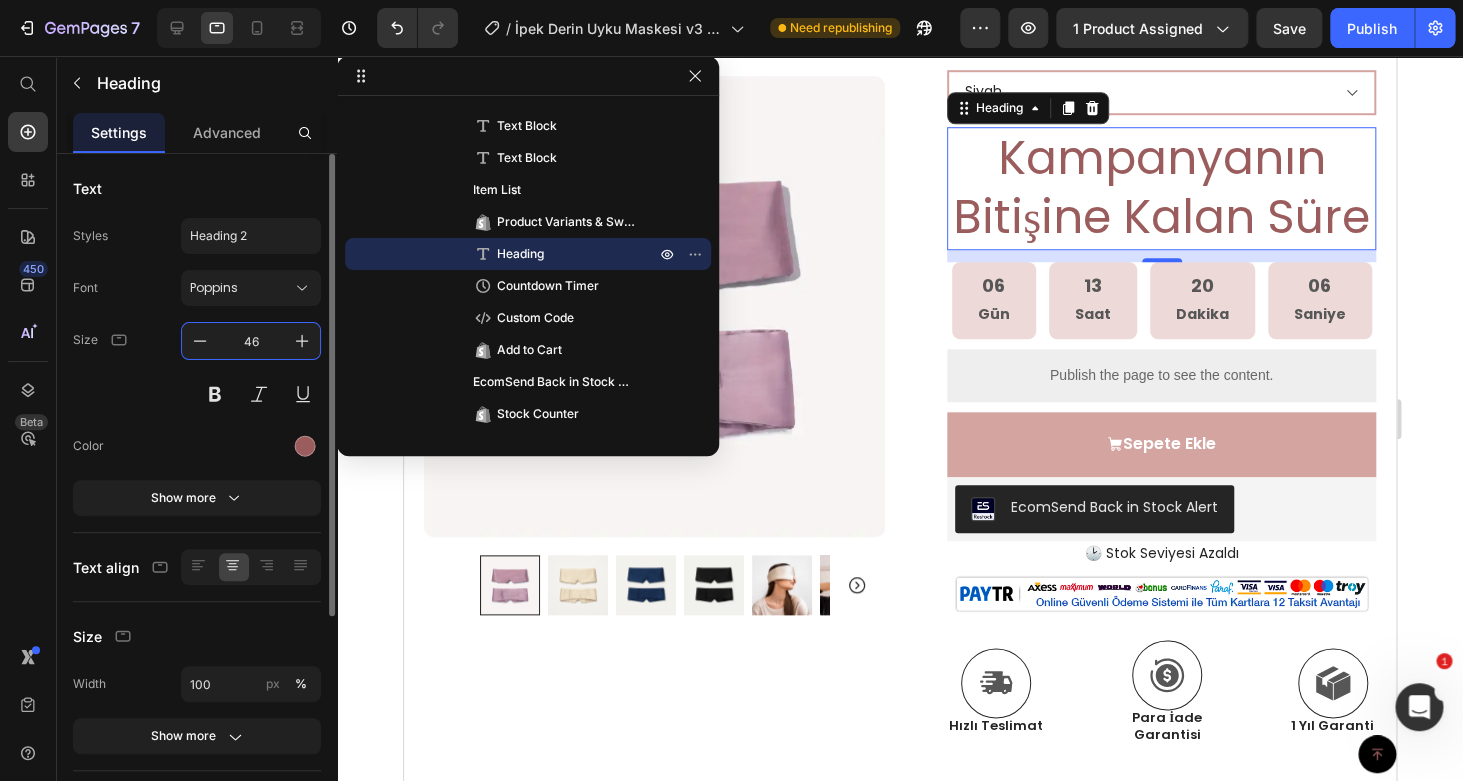 click on "46" at bounding box center (251, 341) 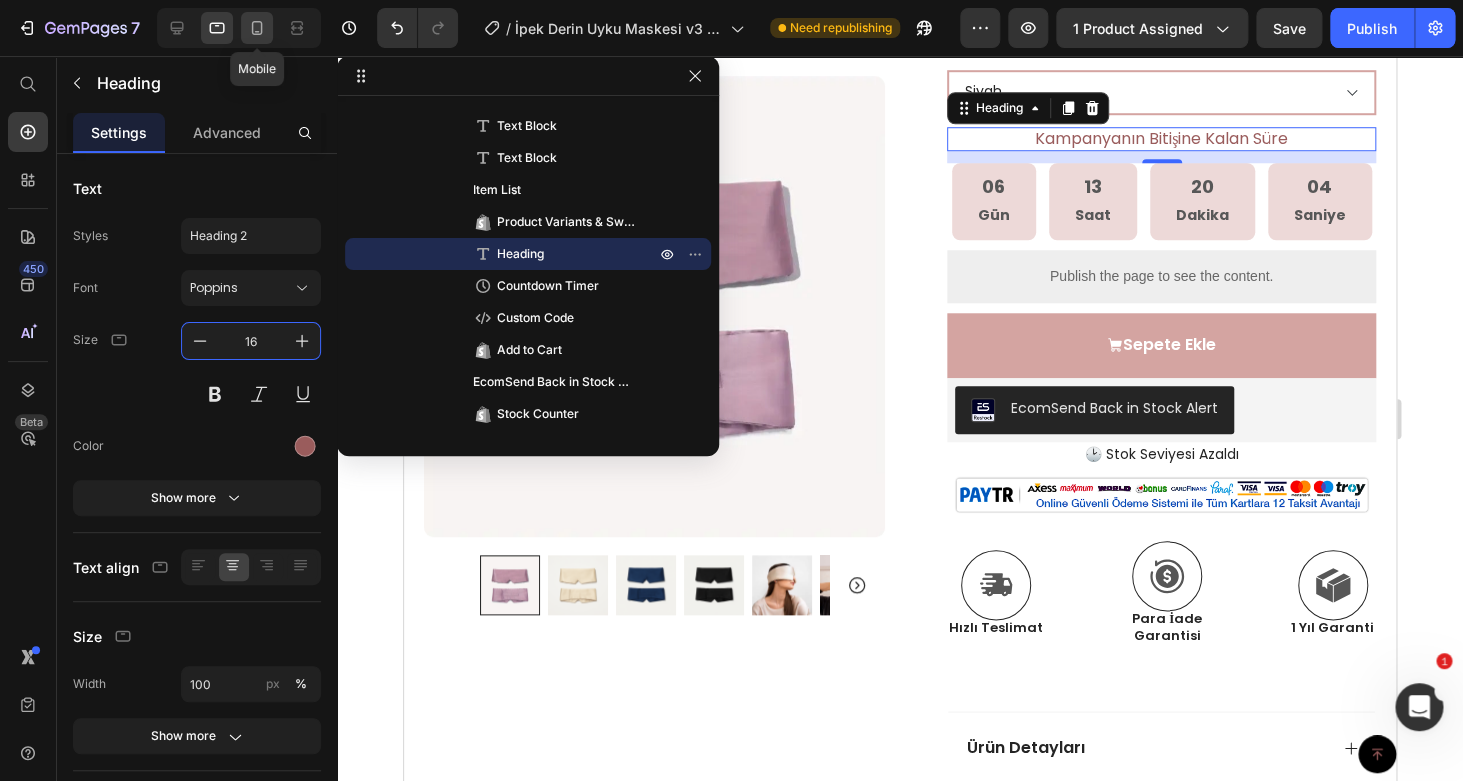 click 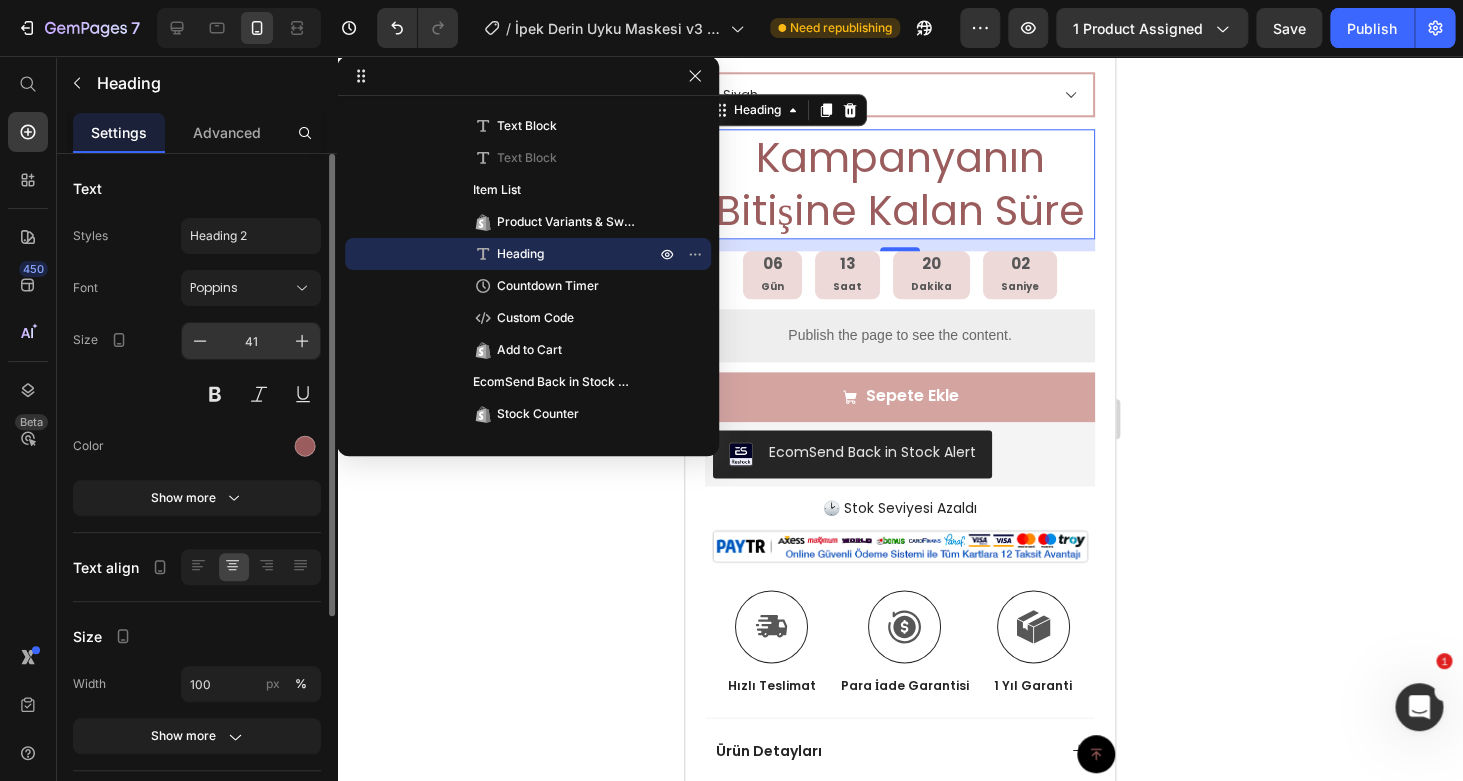 scroll, scrollTop: 808, scrollLeft: 0, axis: vertical 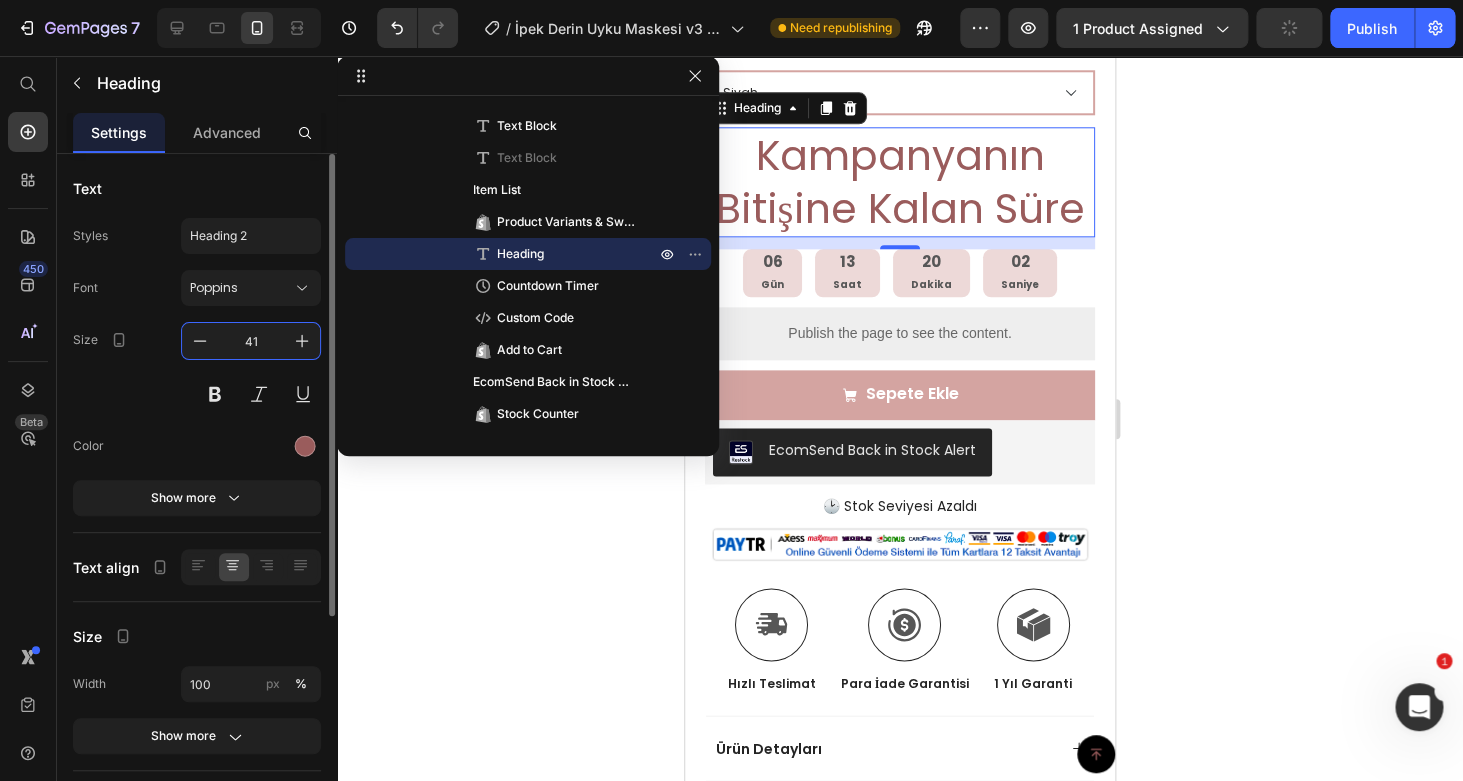 click on "41" at bounding box center [251, 341] 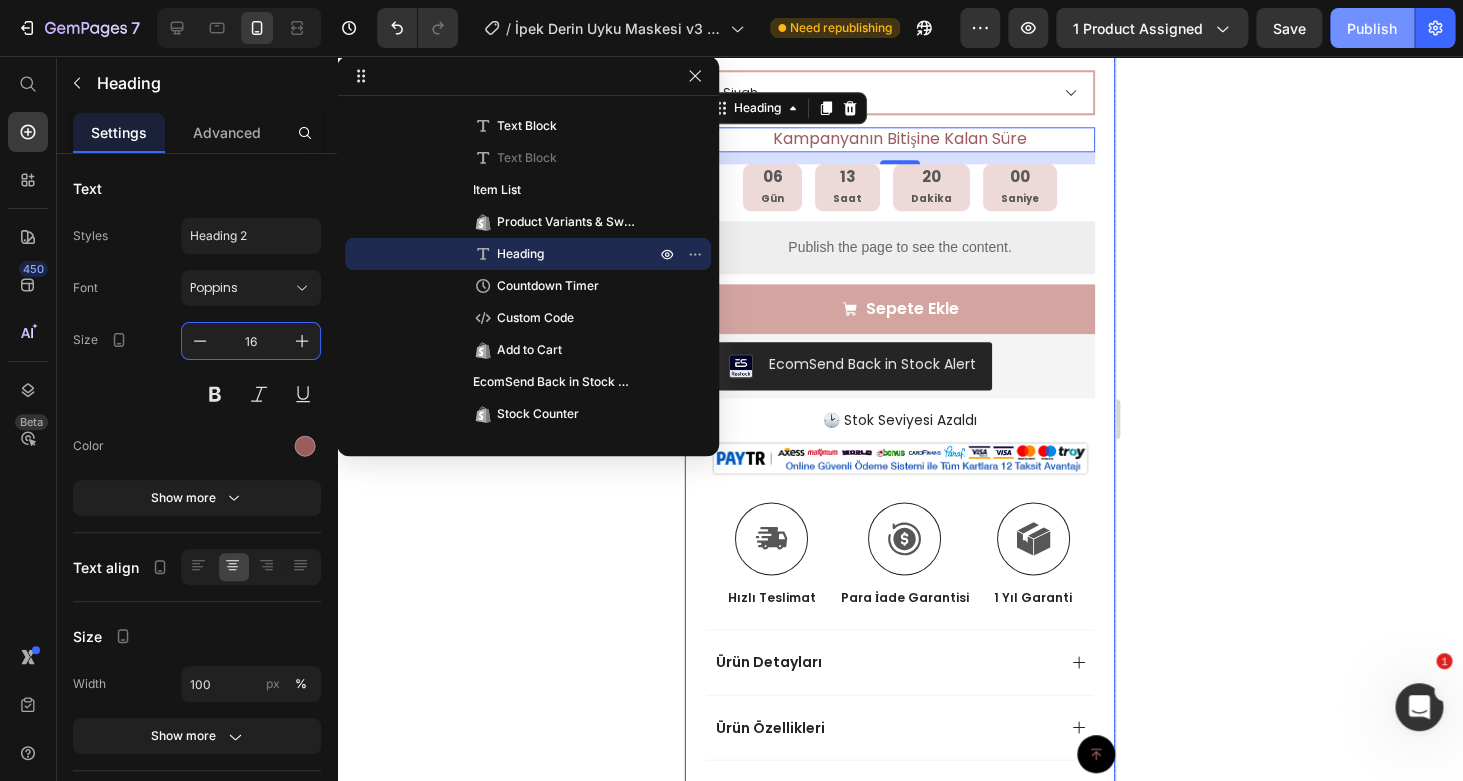 type on "16" 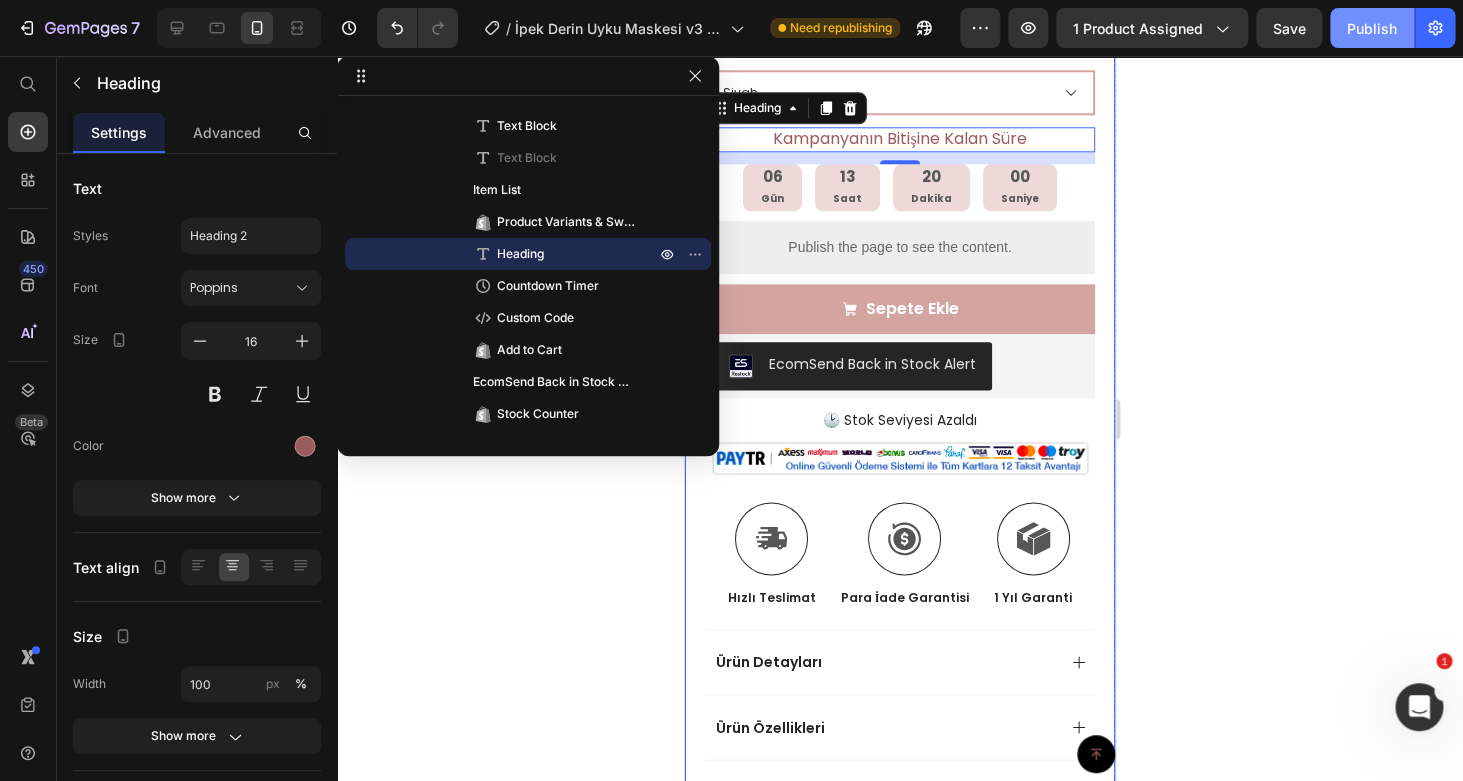 click on "Publish" at bounding box center (1372, 28) 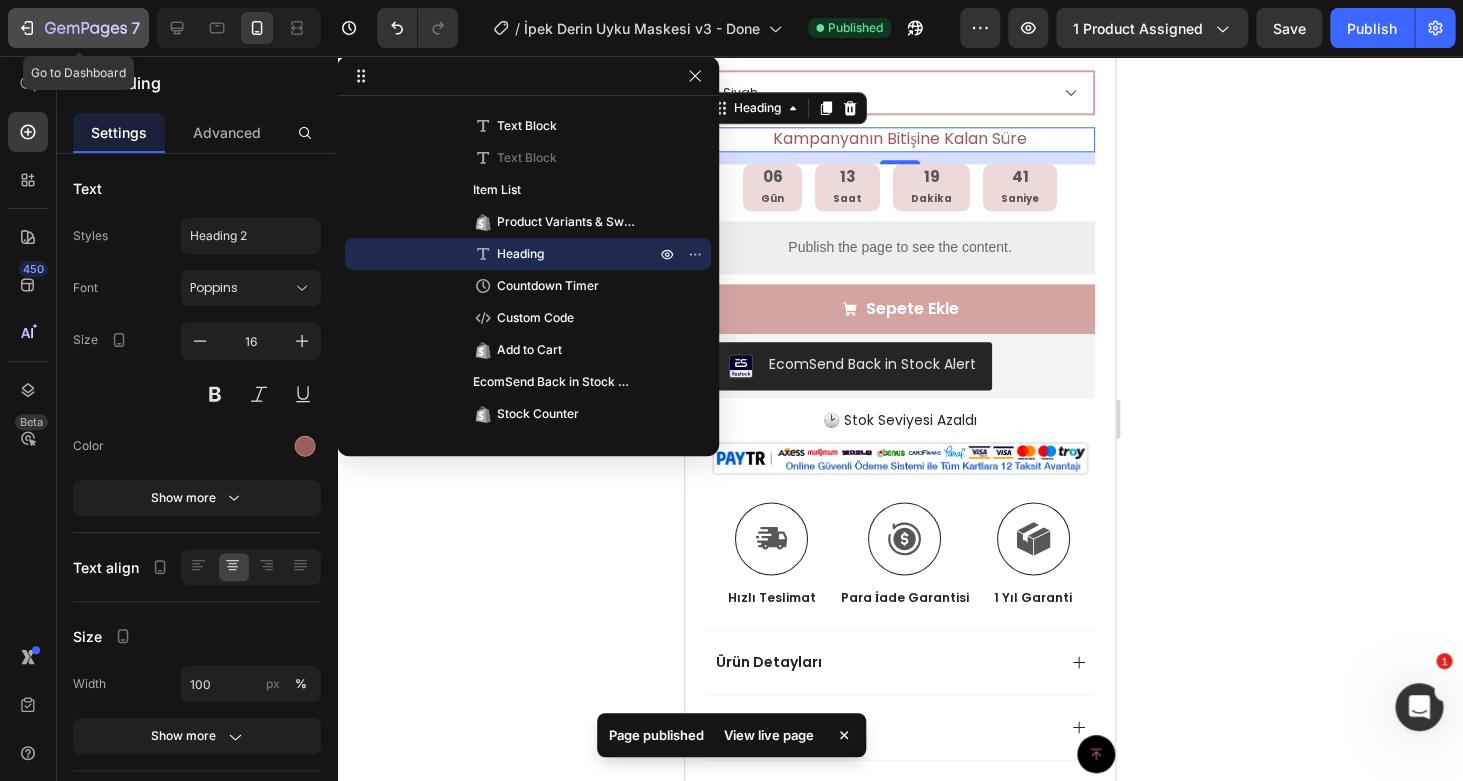 click 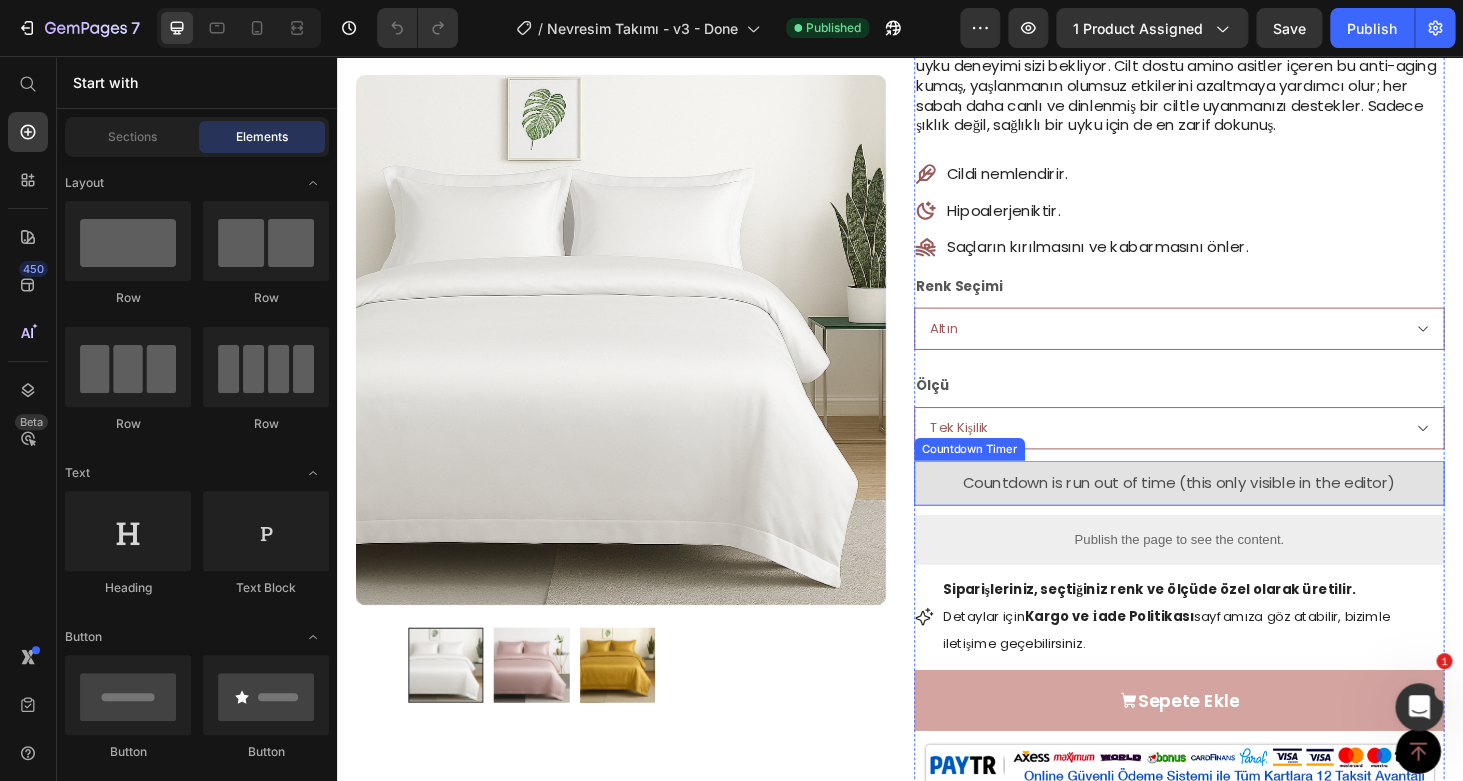 scroll, scrollTop: 393, scrollLeft: 0, axis: vertical 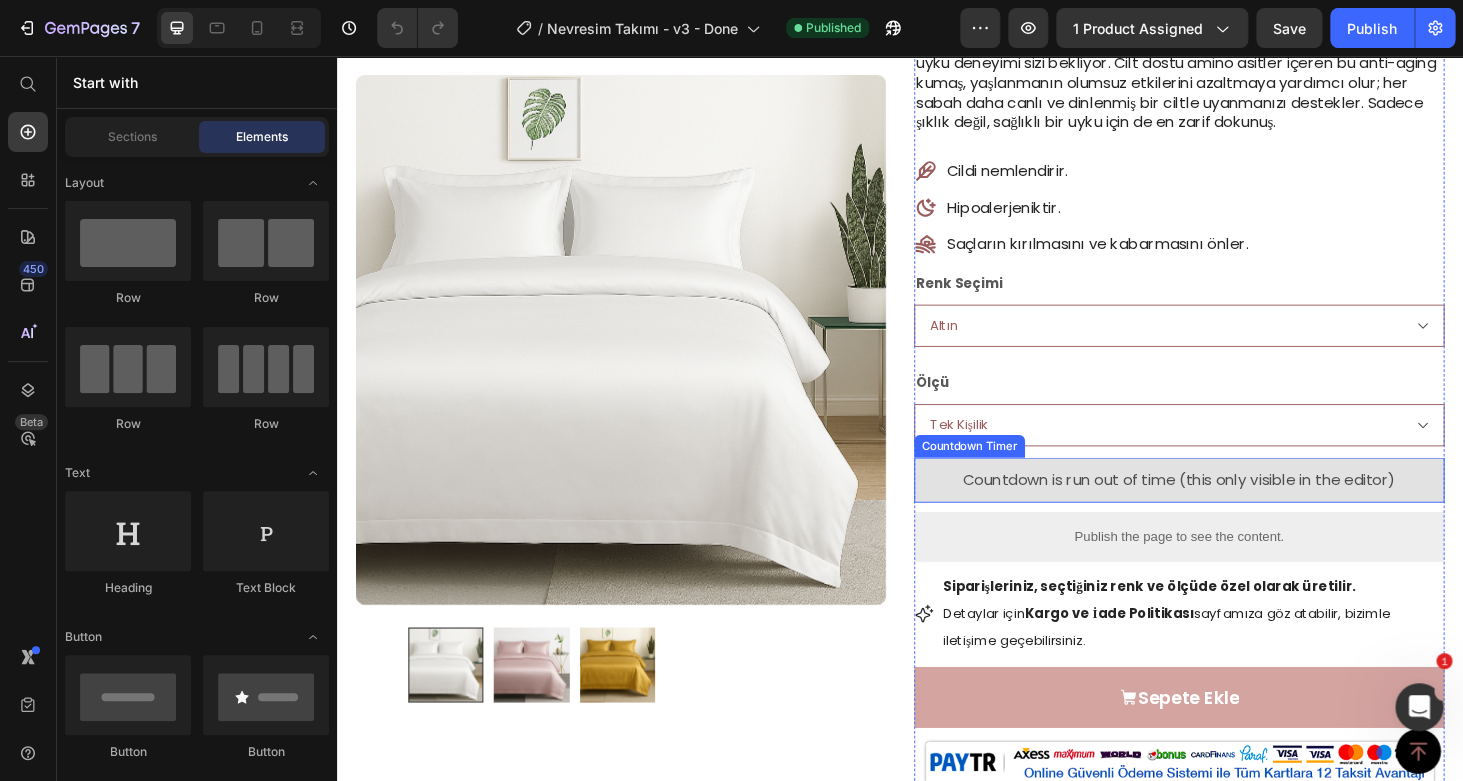 click on "Countdown is run out of time (this only visible in the editor)" at bounding box center [1234, 508] 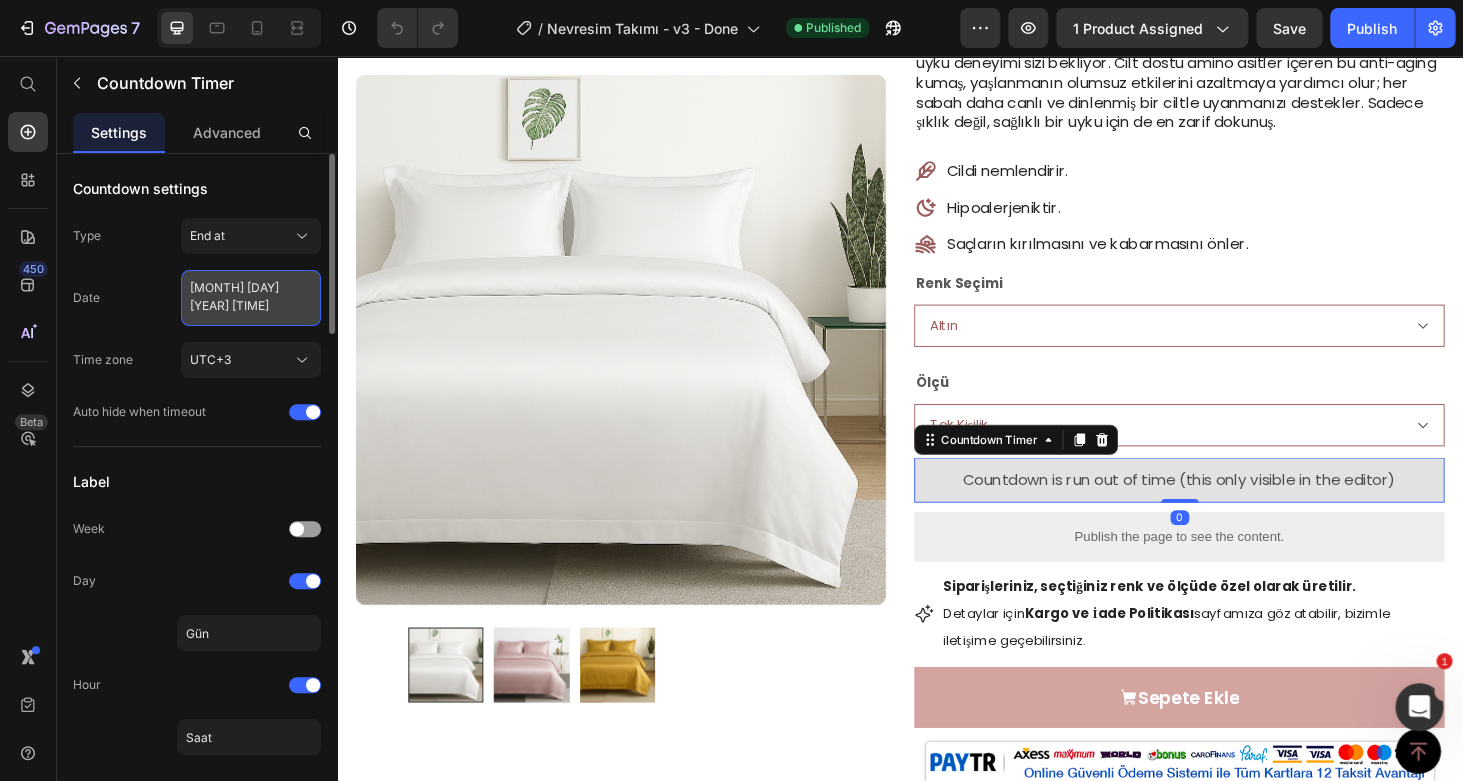 click on "[MONTH] [DAY] [YEAR] [TIME]" at bounding box center [251, 298] 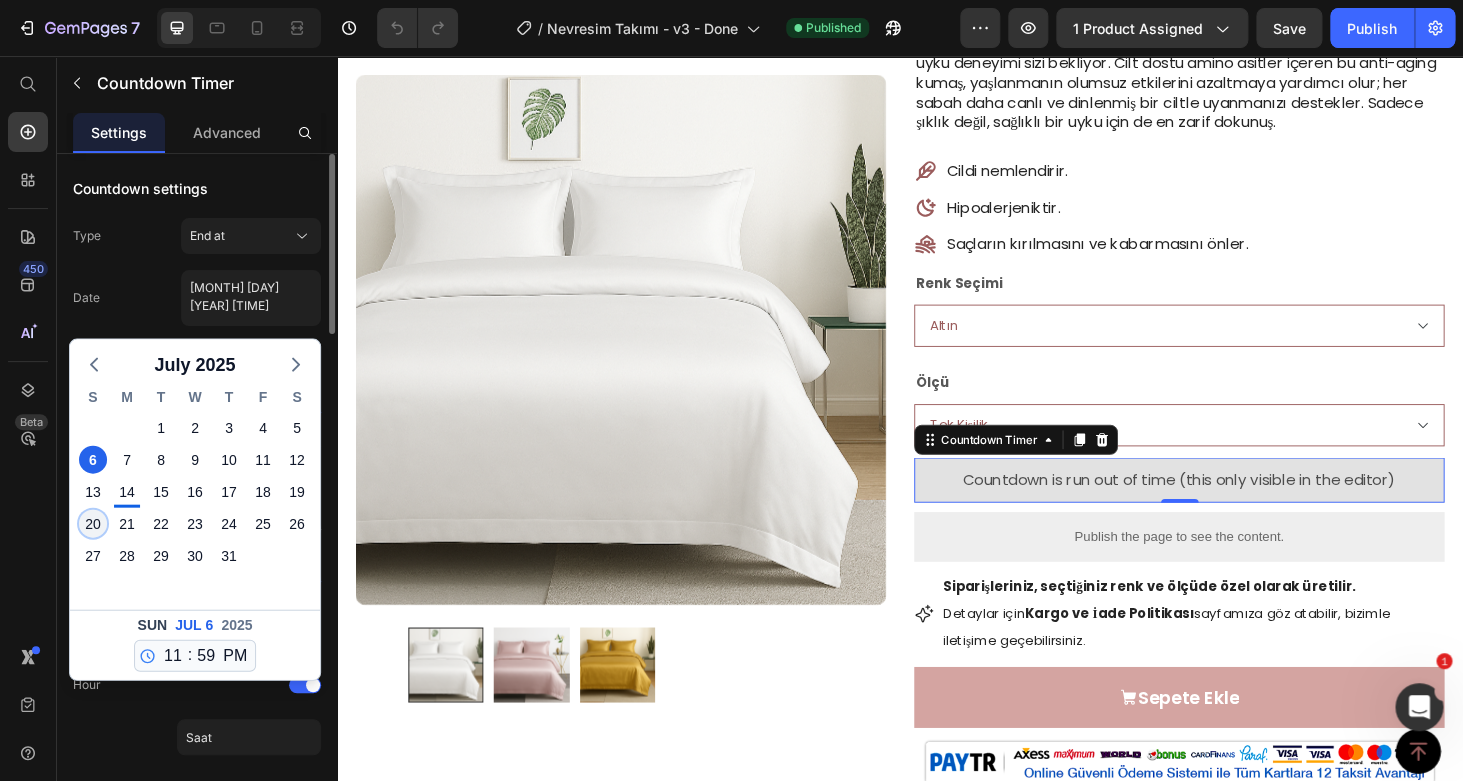 click on "20" 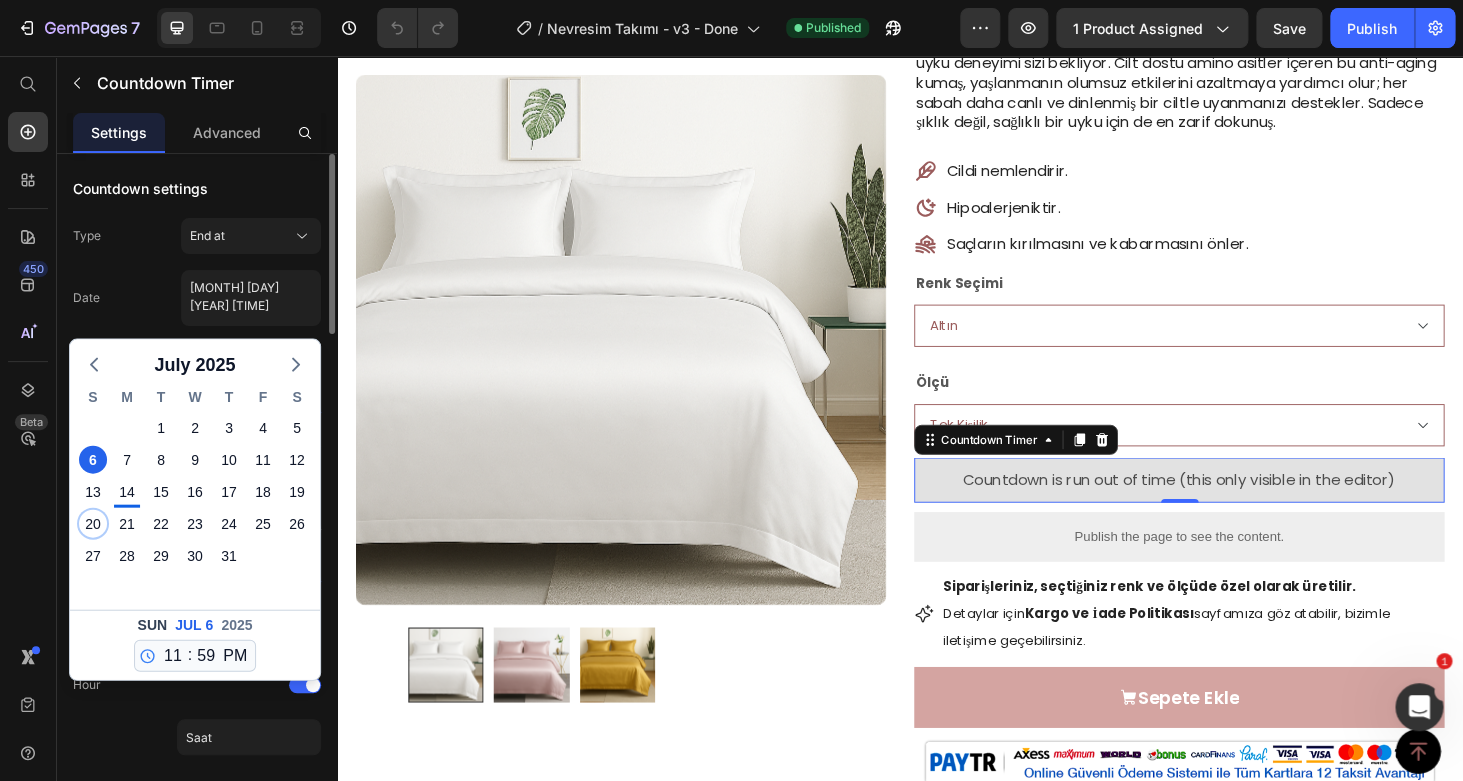 type on "[MONTH] 20 [YEAR] [TIME]" 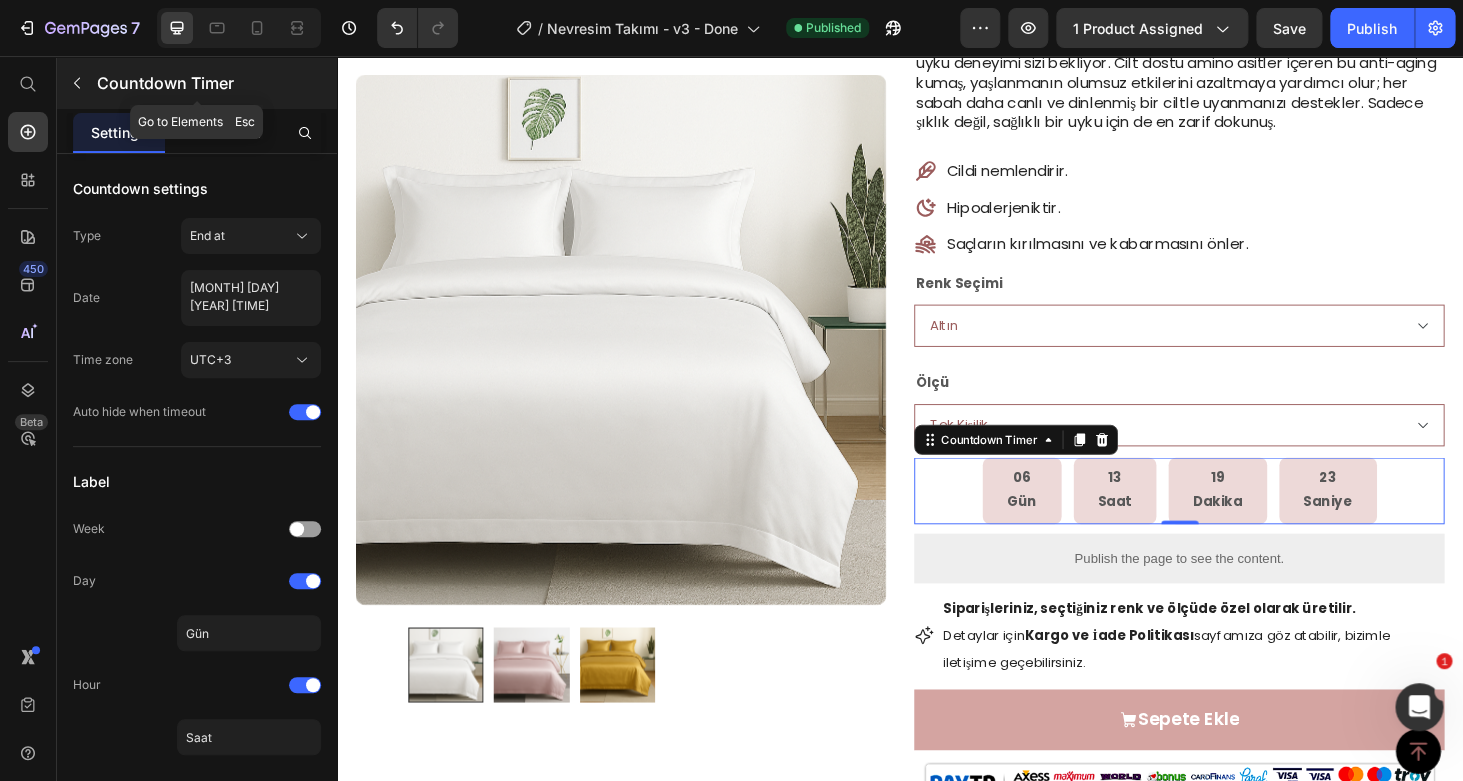click at bounding box center [77, 83] 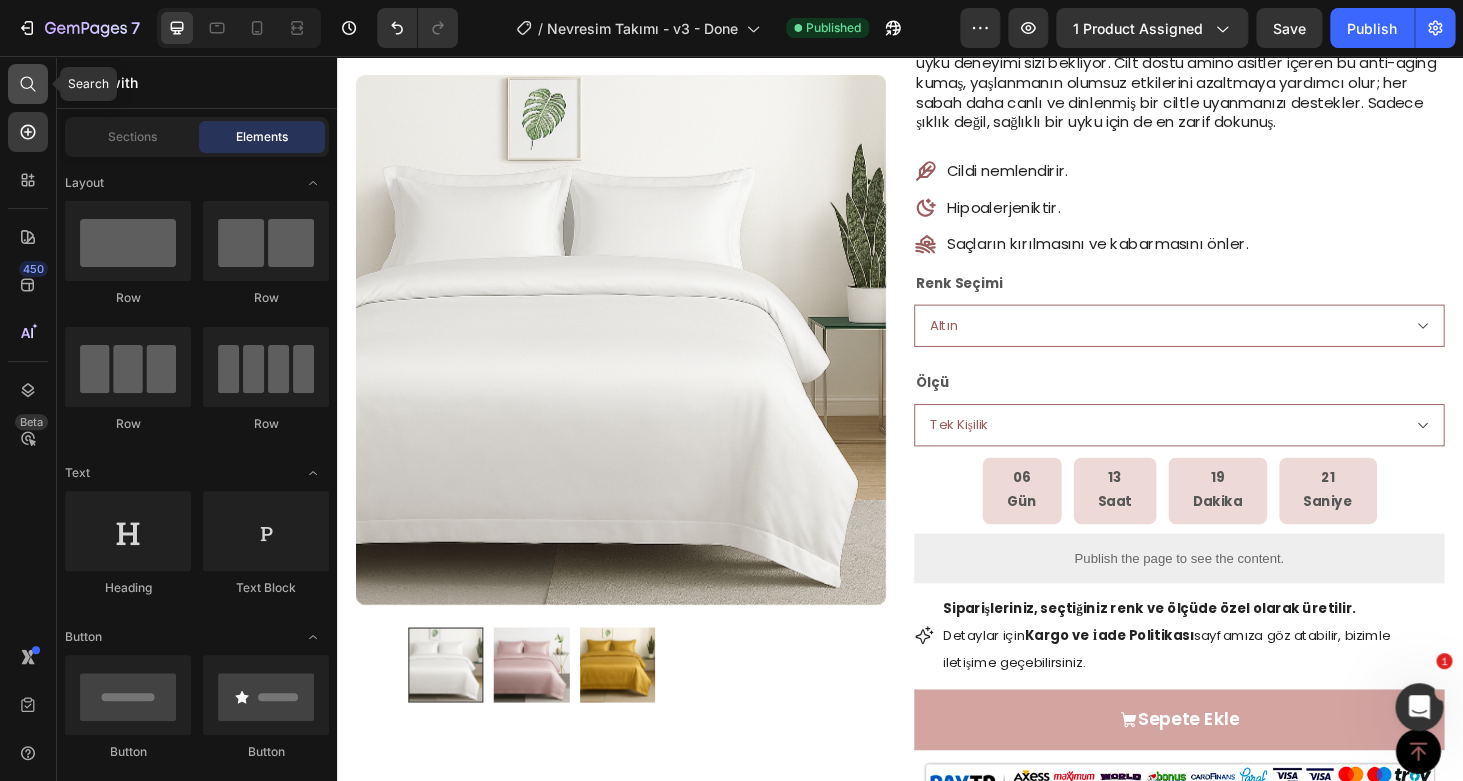 click 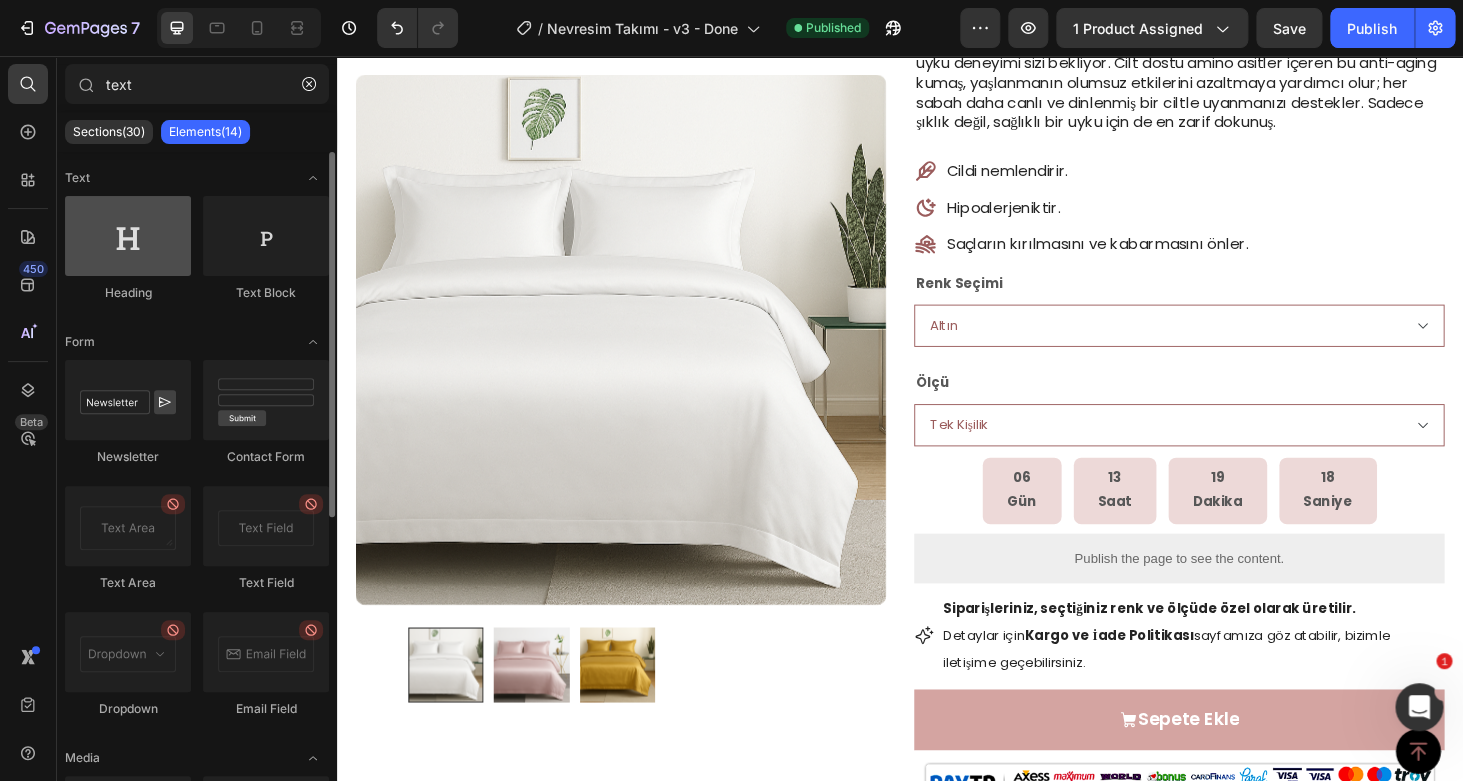 type on "text" 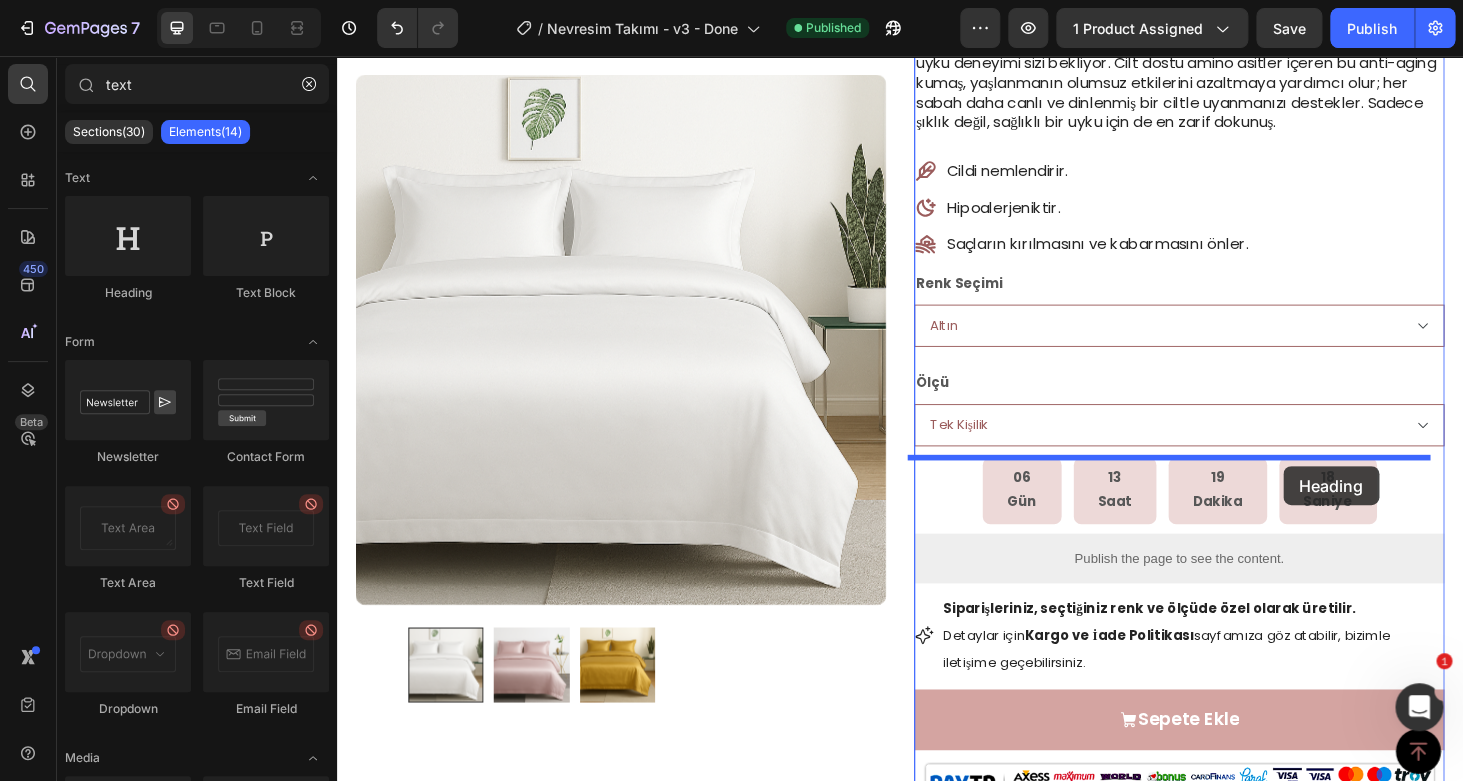 drag, startPoint x: 489, startPoint y: 311, endPoint x: 1283, endPoint y: 466, distance: 808.9876 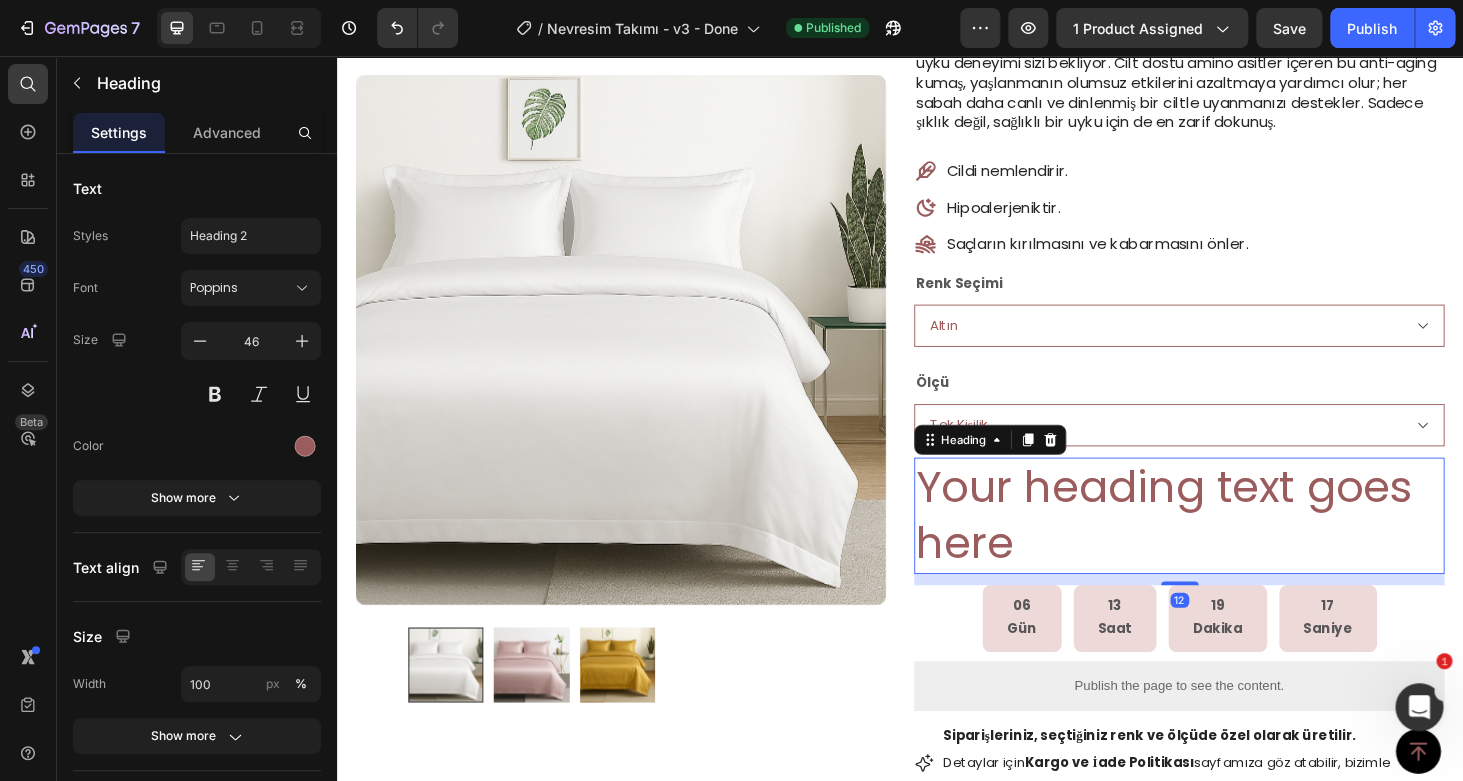 click on "Your heading text goes here" at bounding box center [1234, 546] 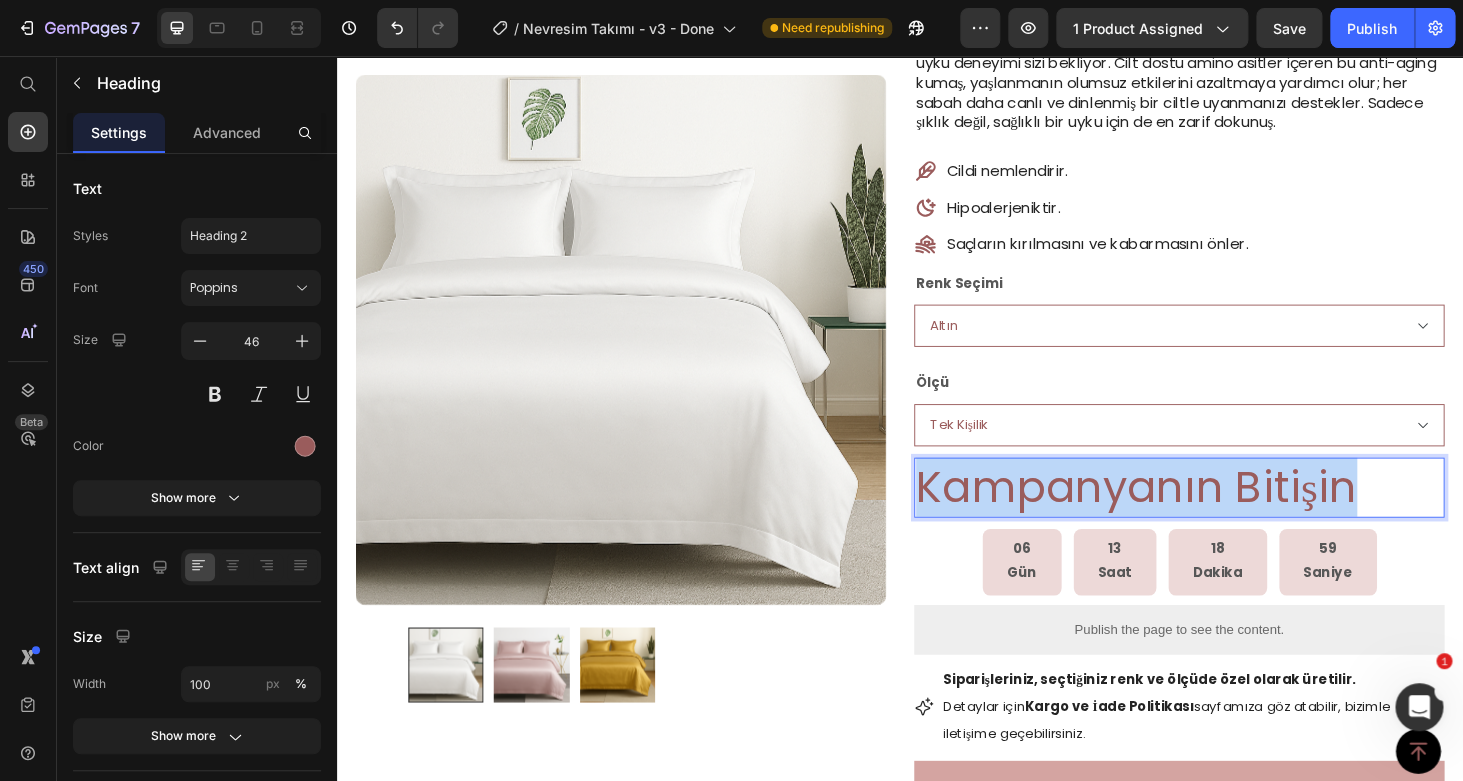 copy on "Kampanyanın Bitişin" 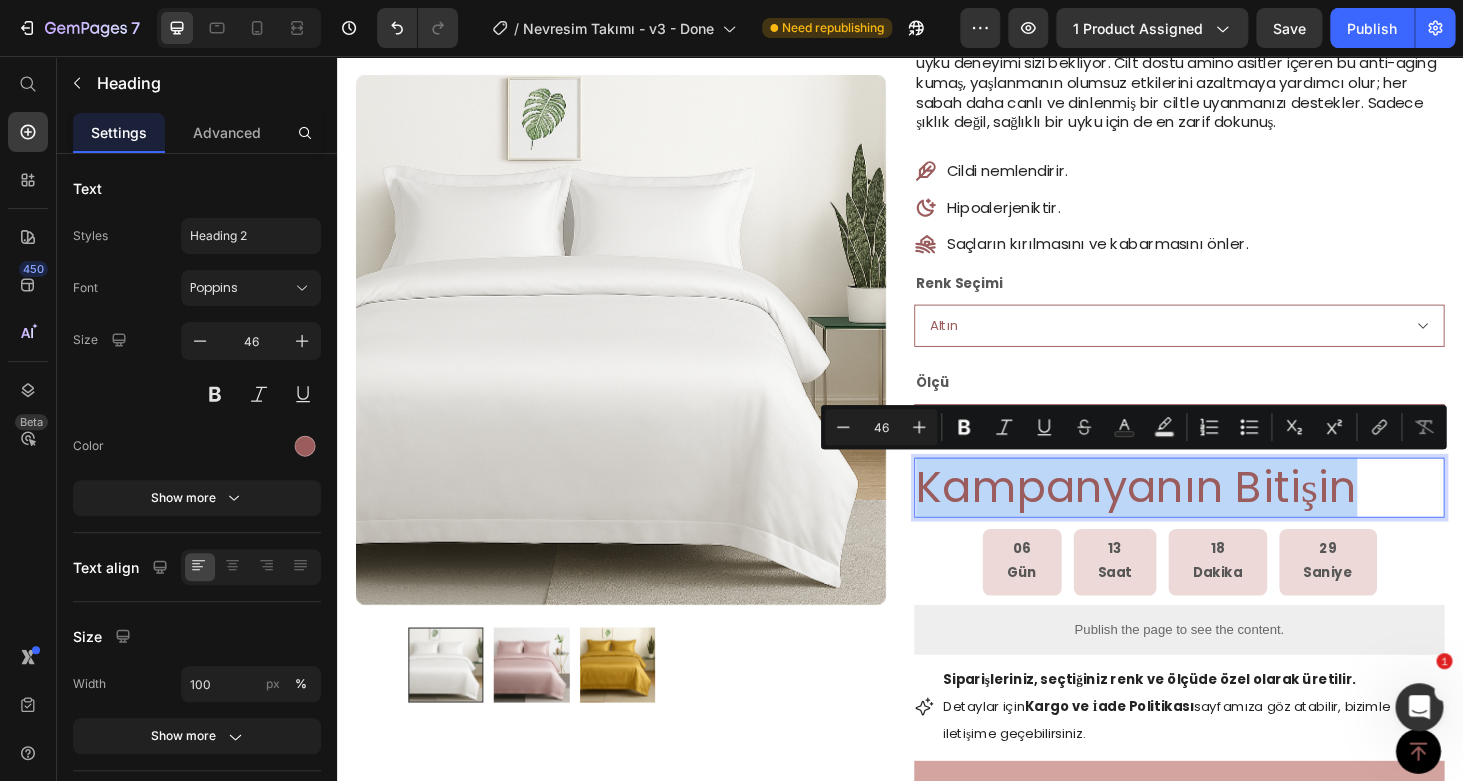 click on "Kampanyanın Bitişin" at bounding box center [1234, 516] 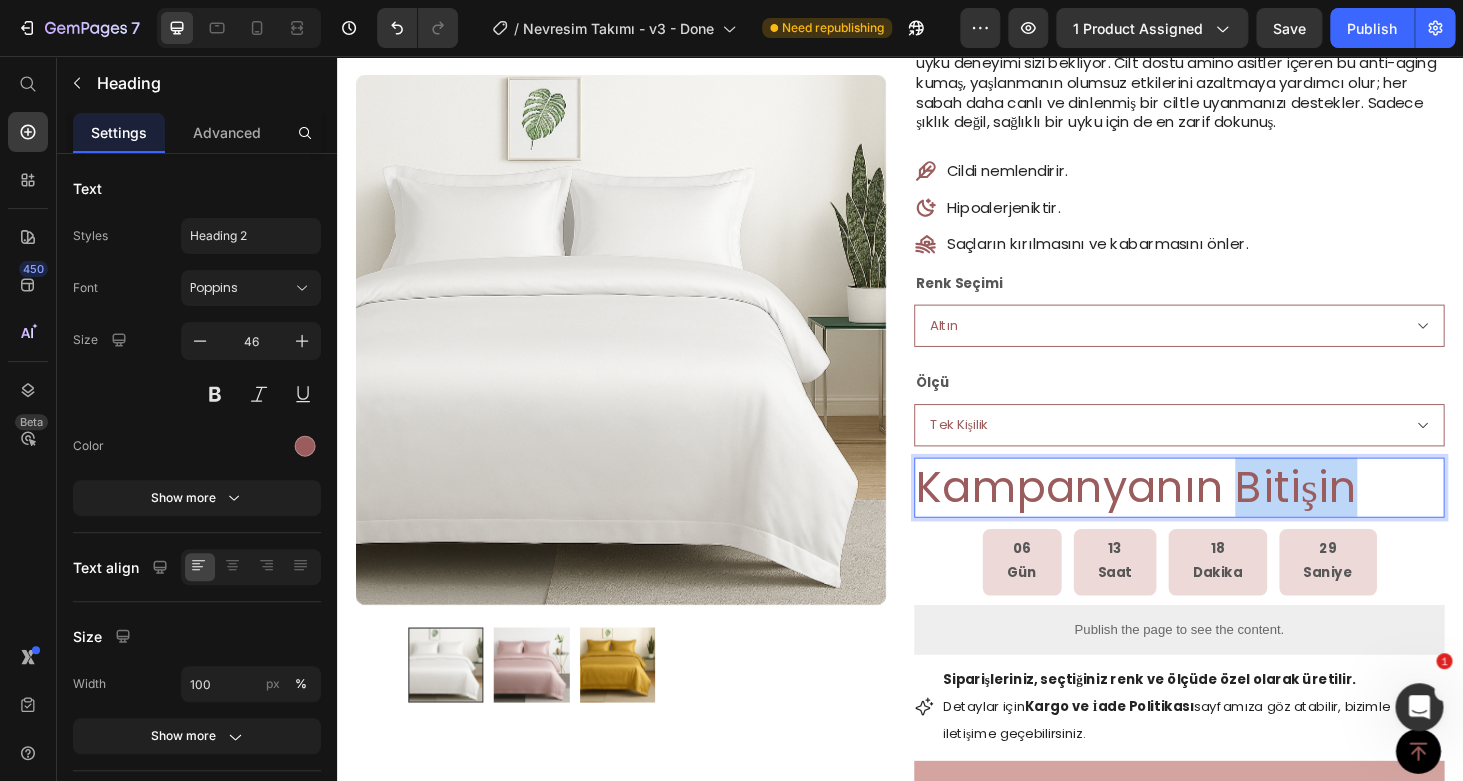 click on "Kampanyanın Bitişin" at bounding box center (1234, 516) 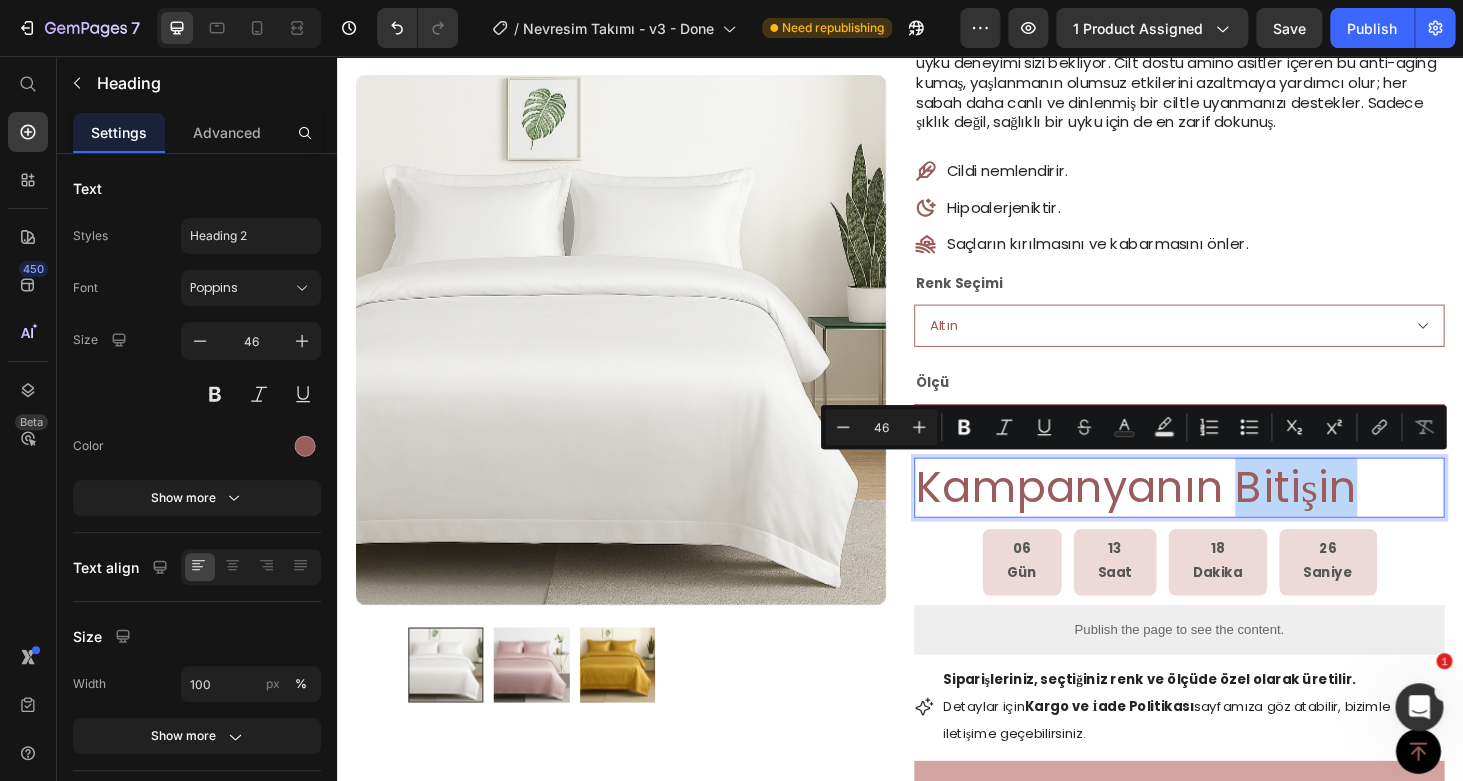 click on "Kampanyanın Bitişin" at bounding box center [1234, 516] 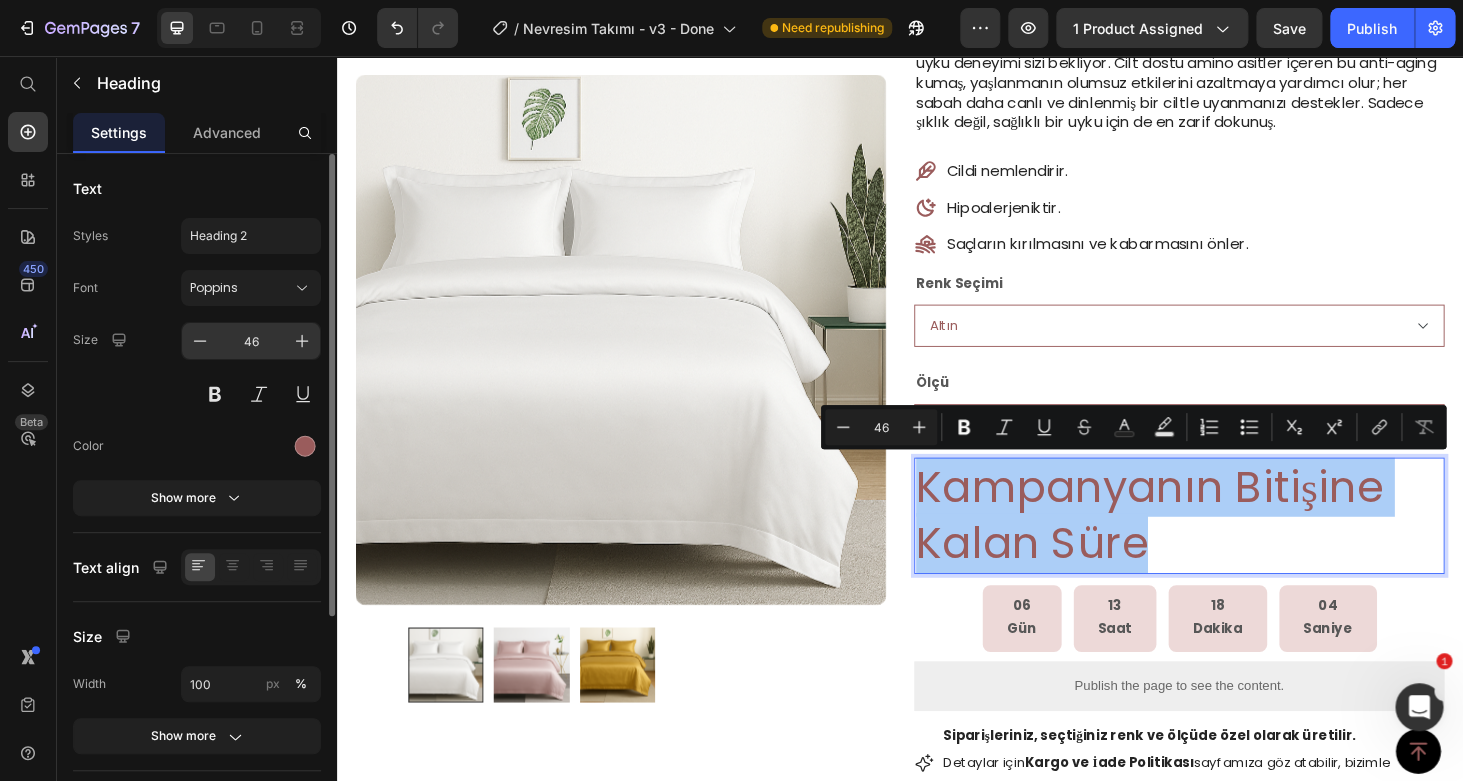 click on "46" at bounding box center [251, 341] 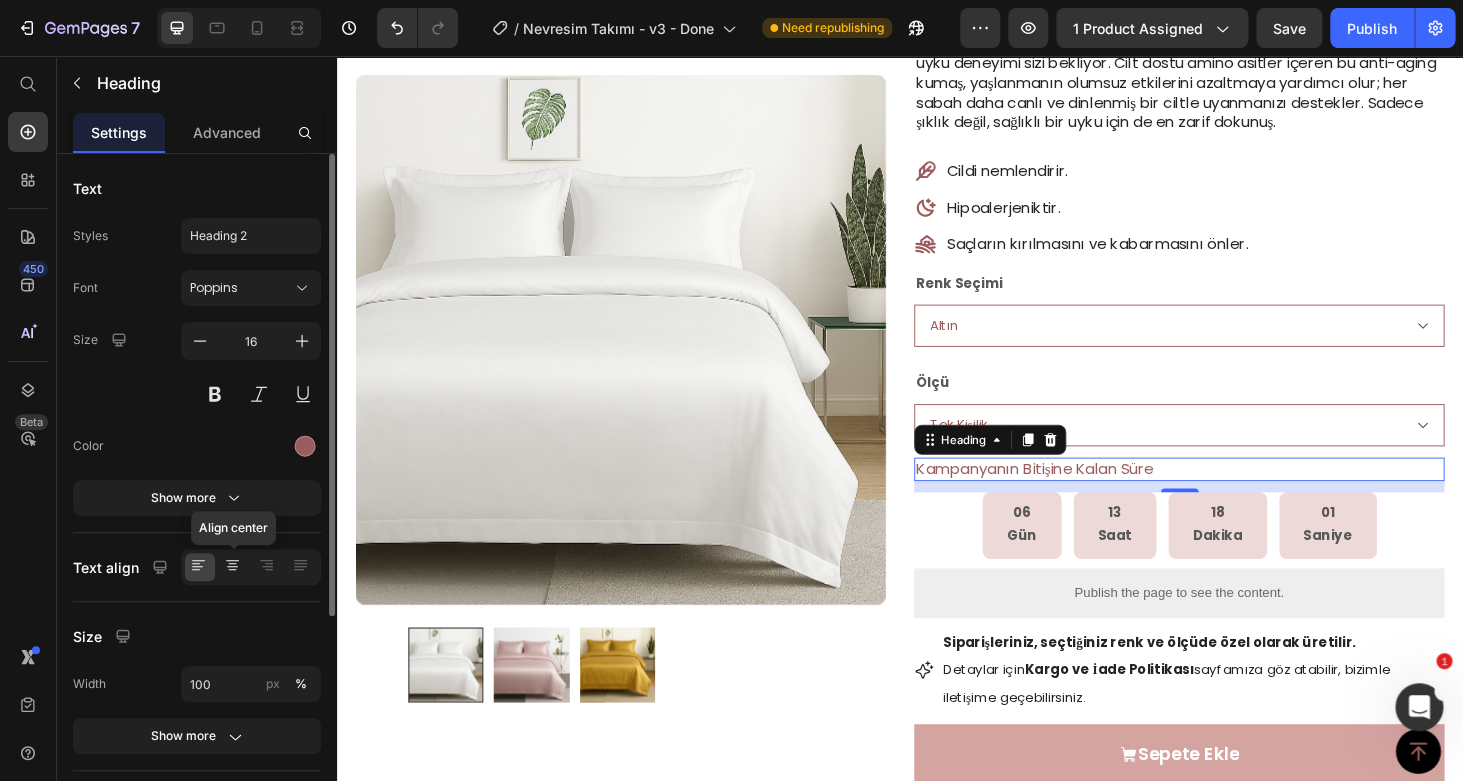 click 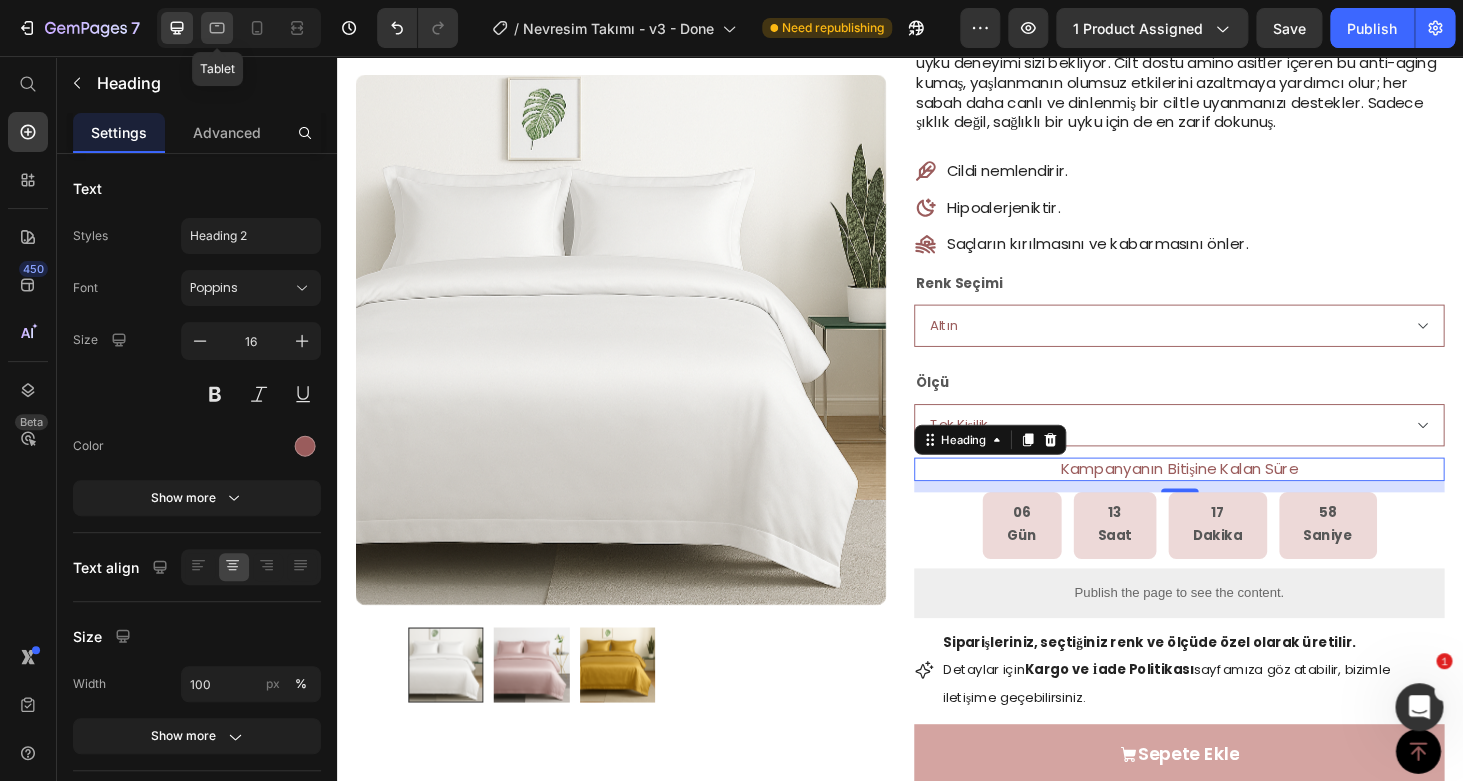 click 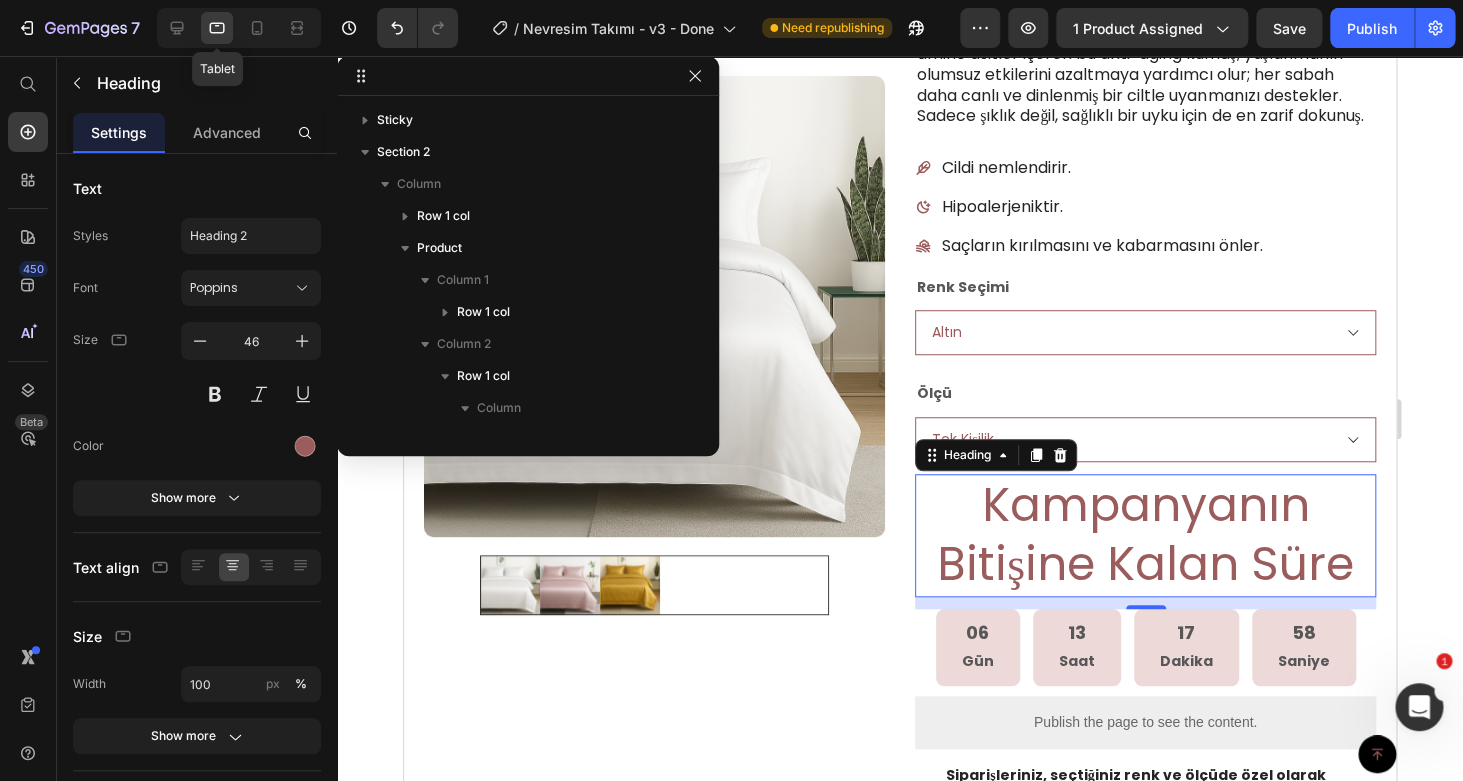scroll, scrollTop: 410, scrollLeft: 0, axis: vertical 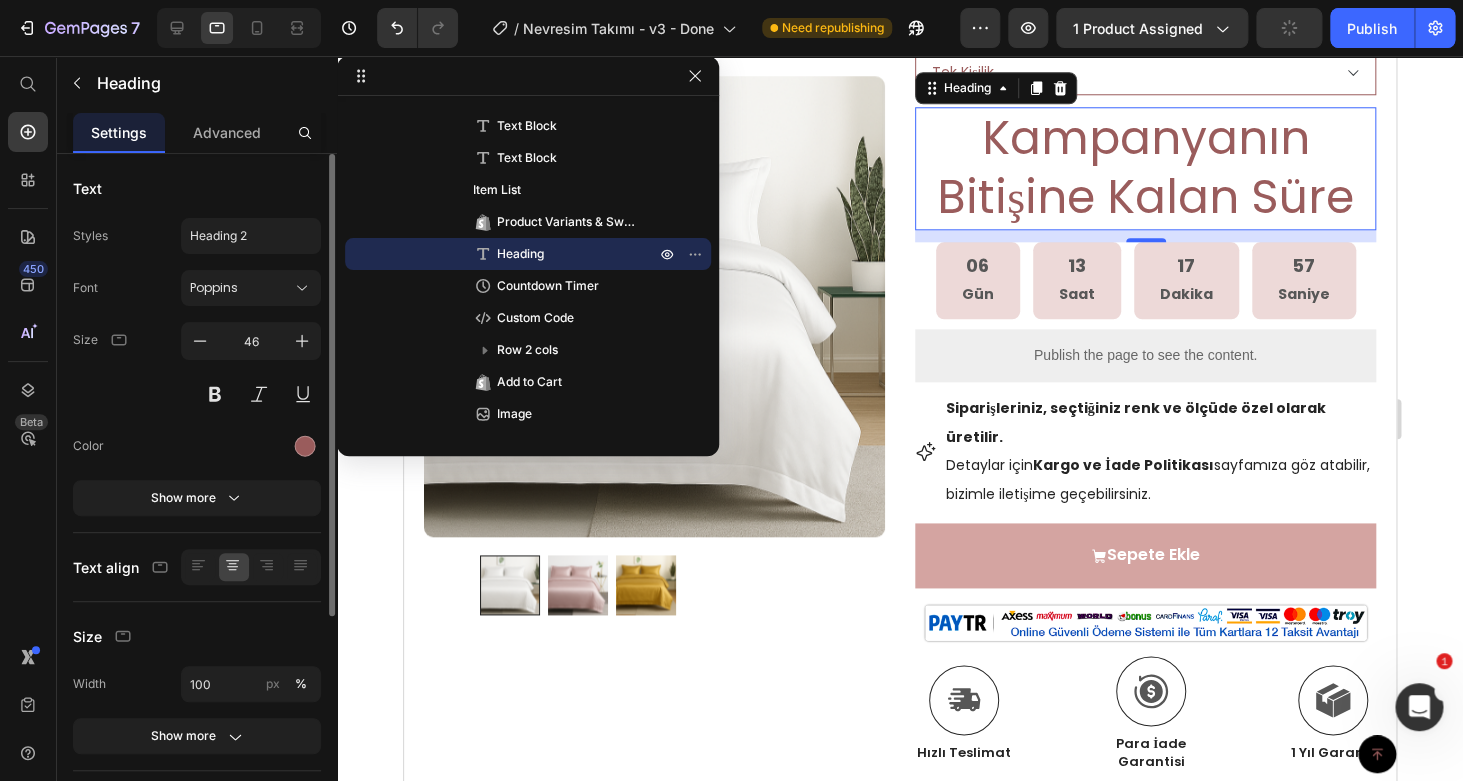 click on "Font Poppins Size 46 Color Show more" at bounding box center (197, 393) 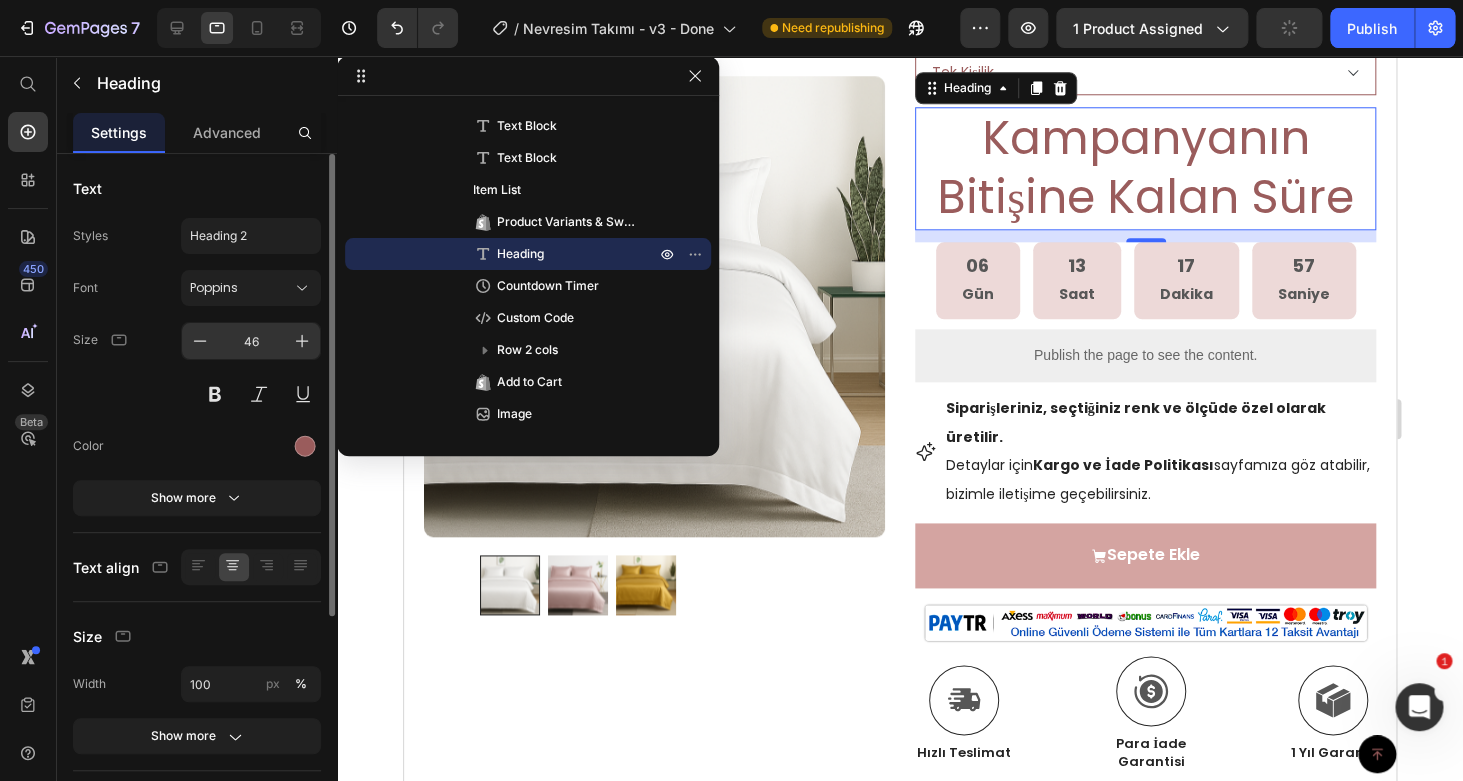 click on "46" at bounding box center (251, 341) 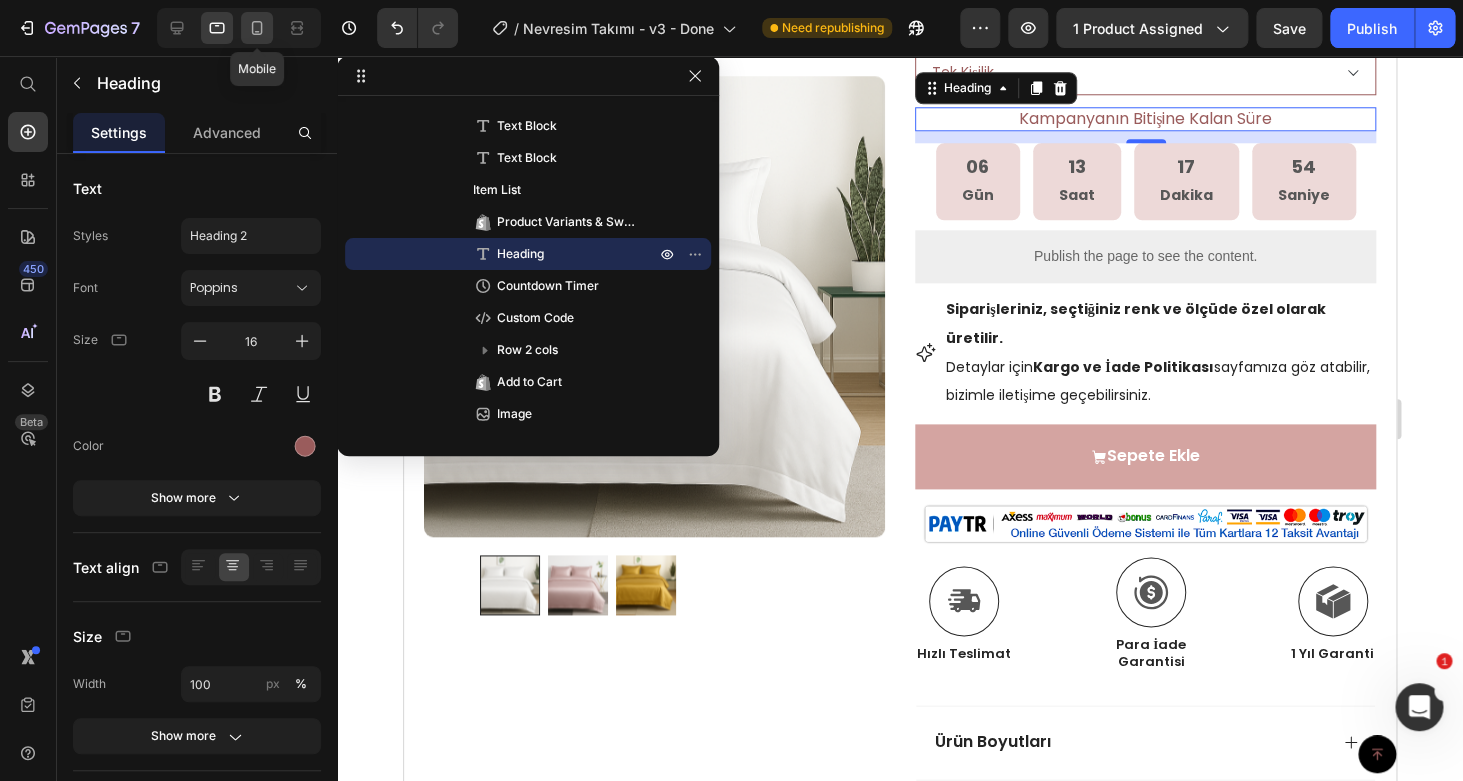click 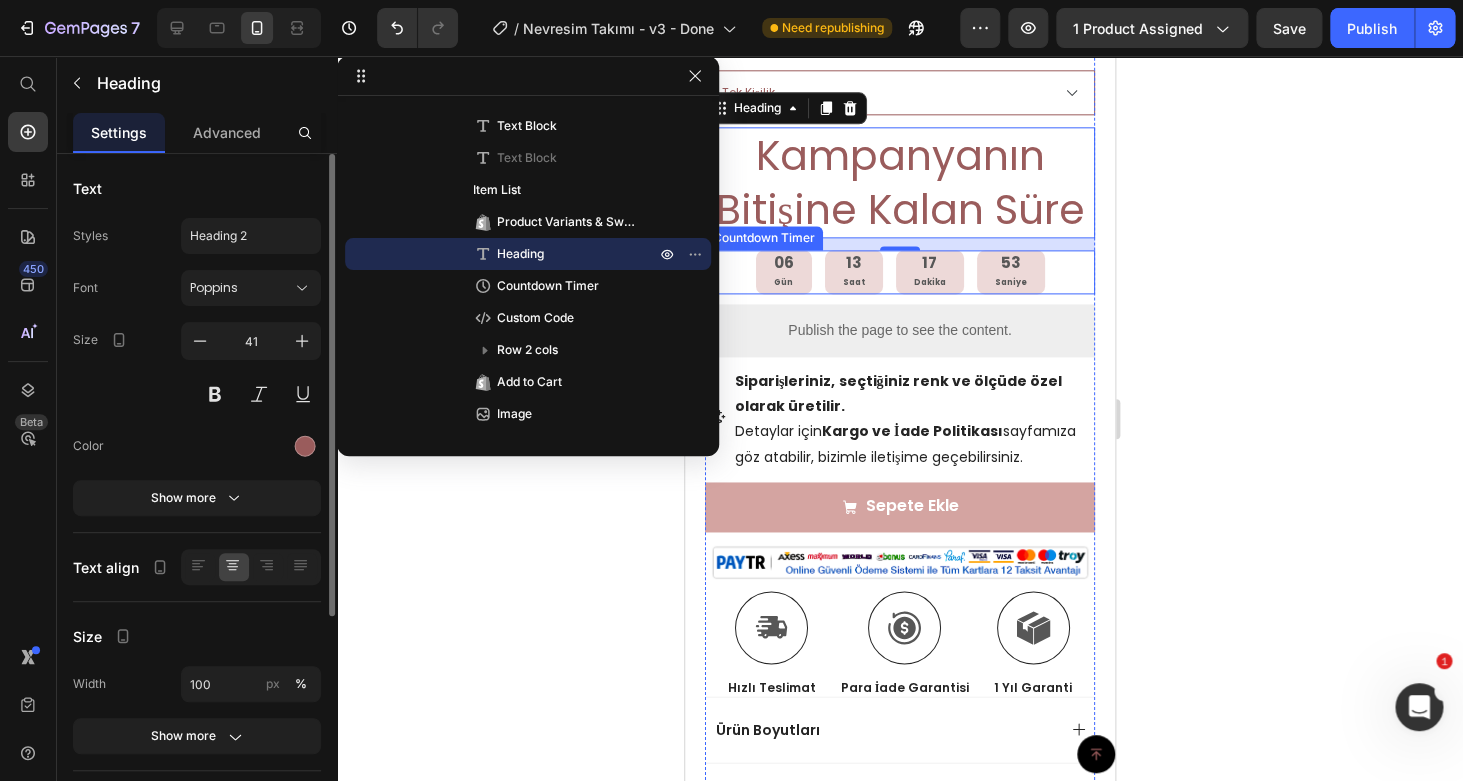 scroll, scrollTop: 910, scrollLeft: 0, axis: vertical 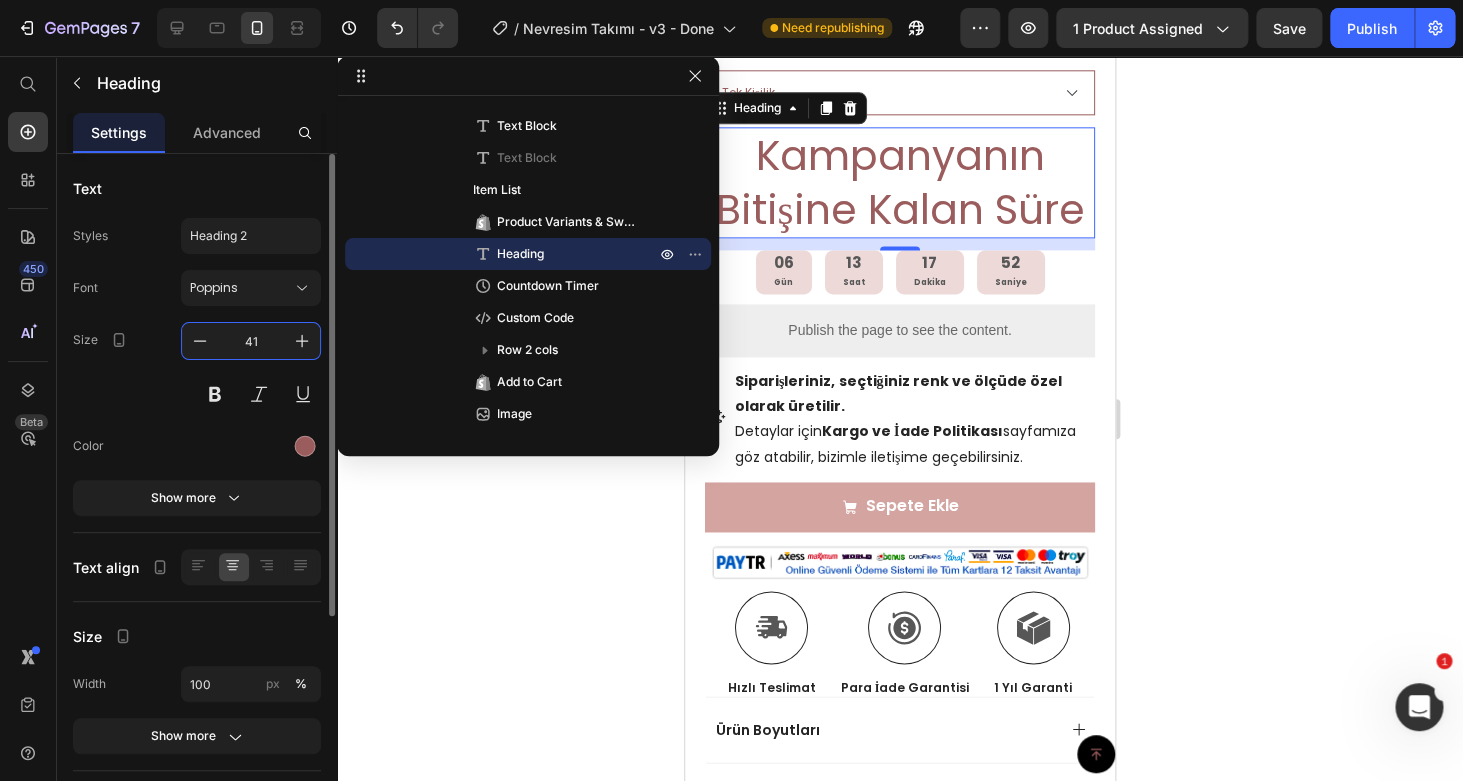click on "41" at bounding box center (251, 341) 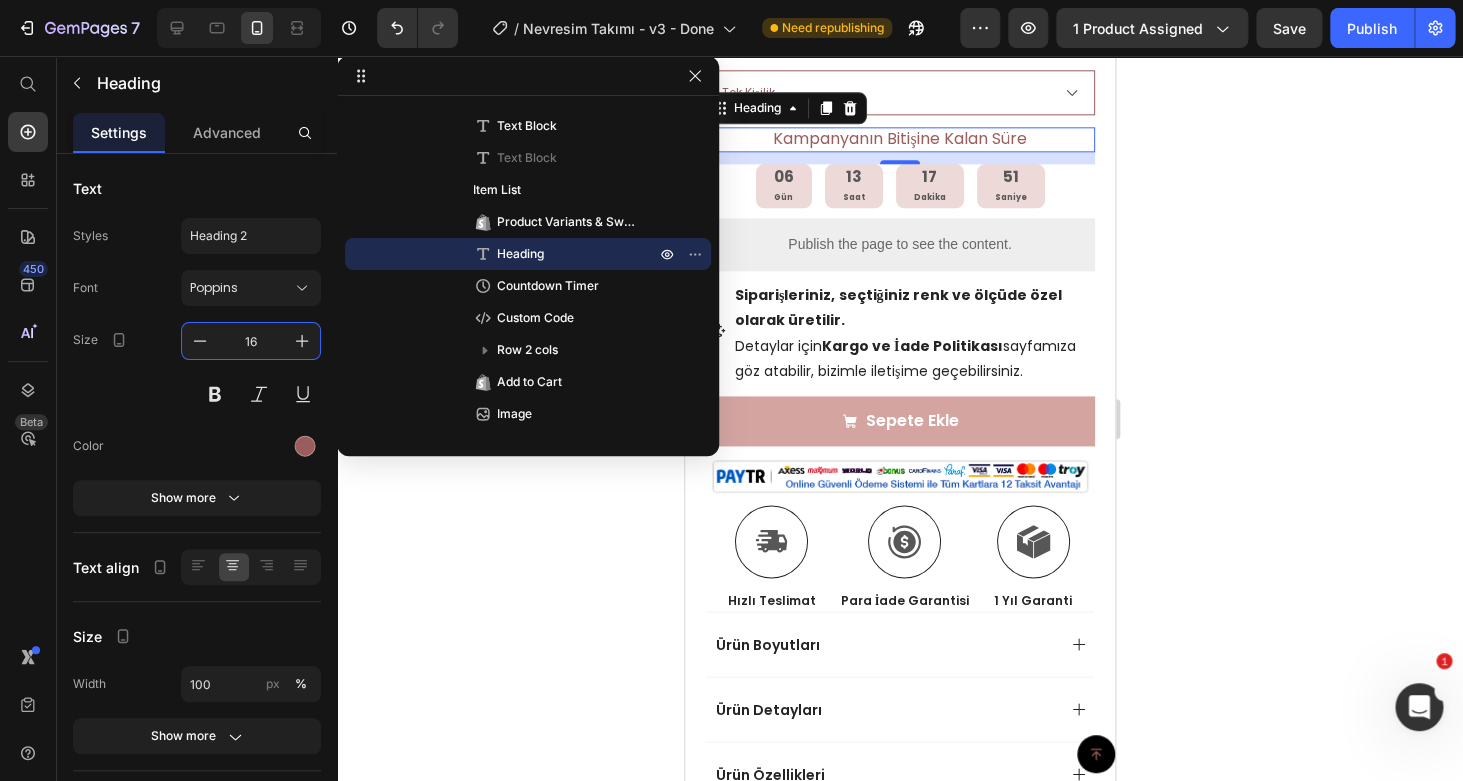 type on "16" 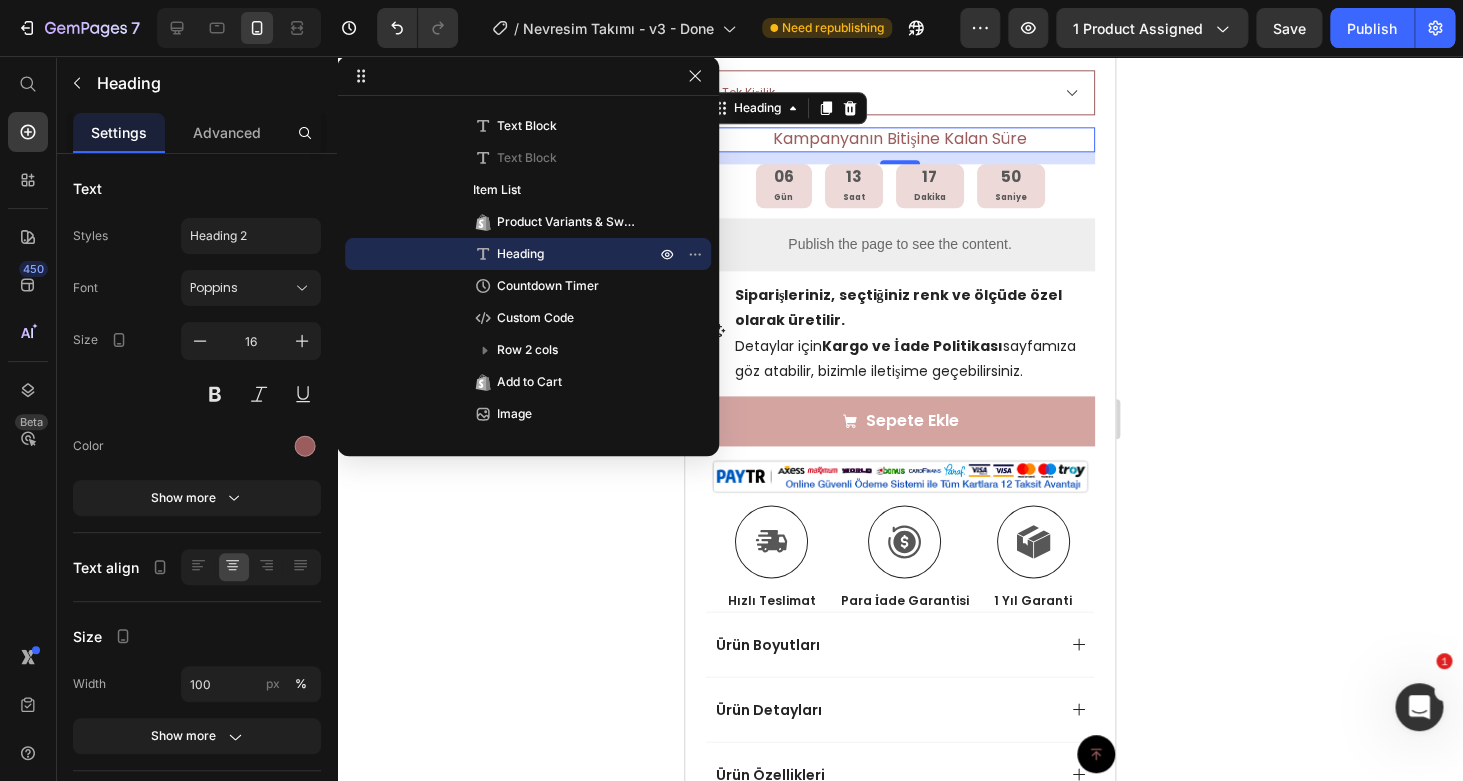 click 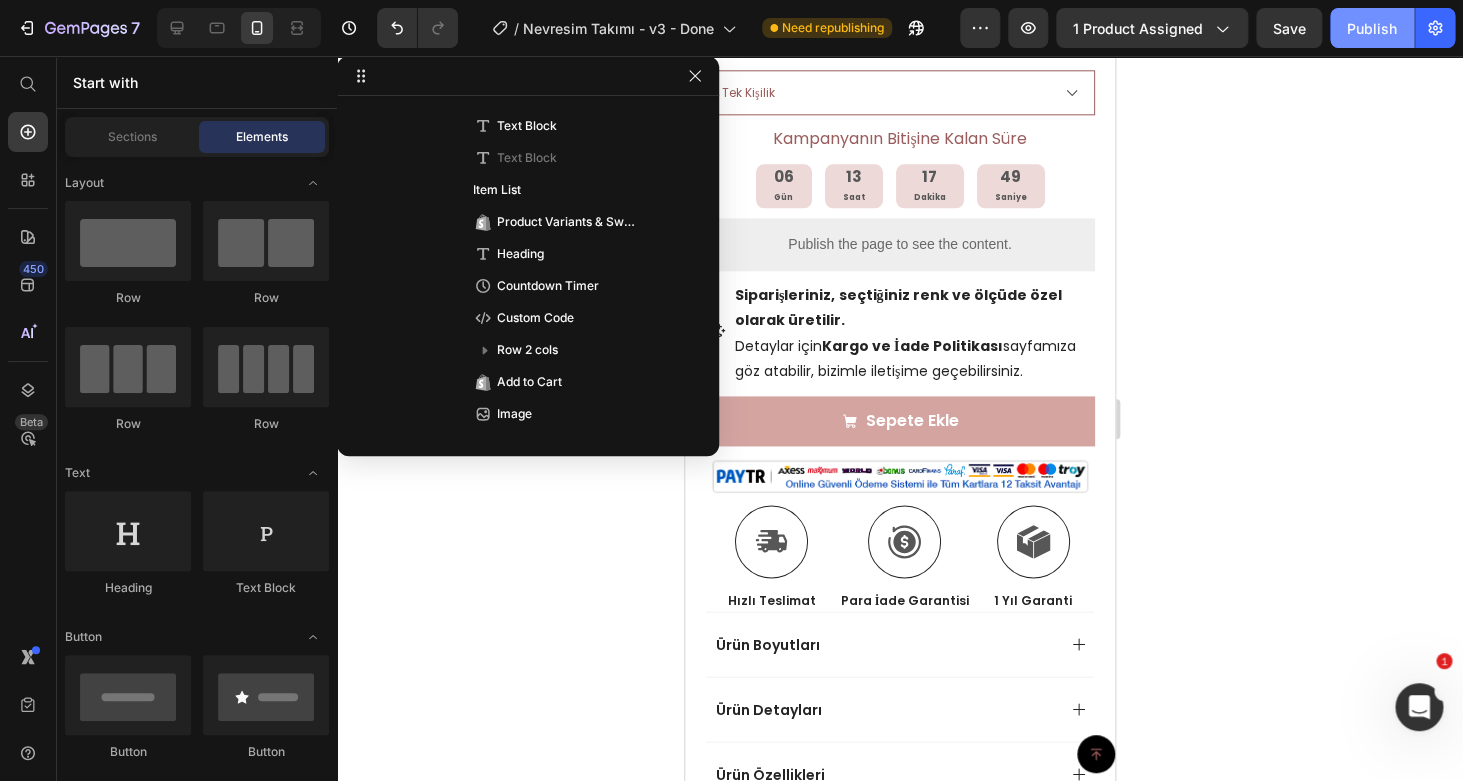 click on "Publish" at bounding box center (1372, 28) 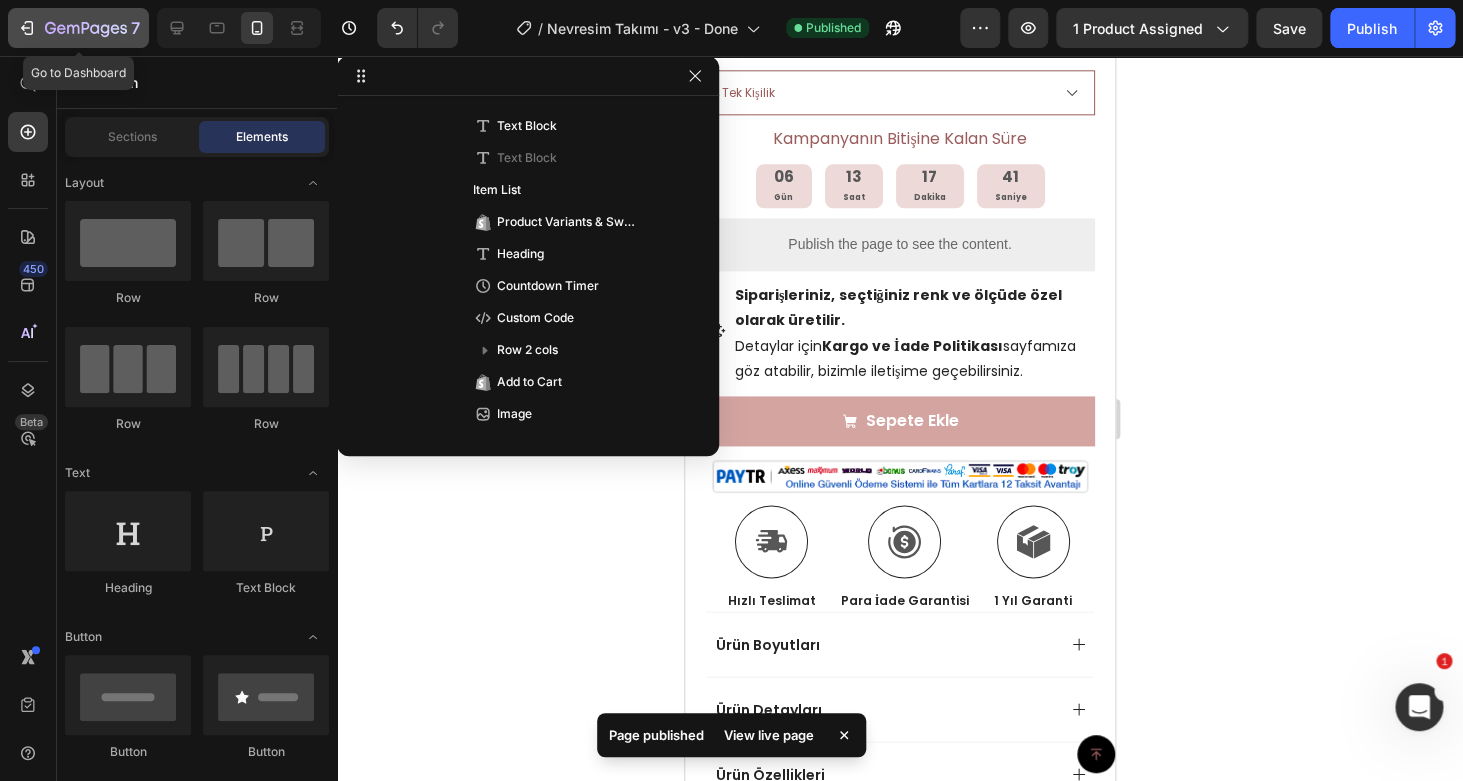 click on "7" 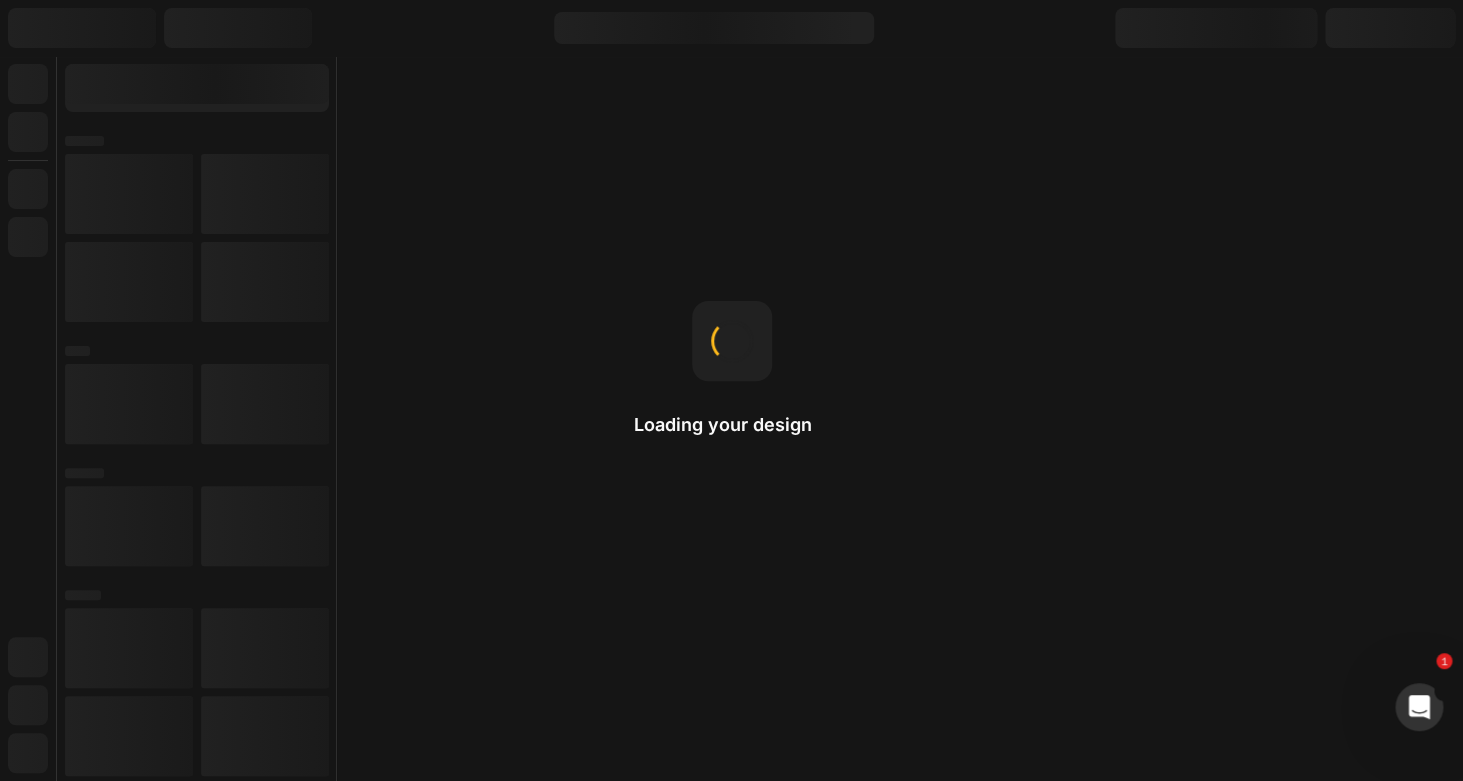 scroll, scrollTop: 0, scrollLeft: 0, axis: both 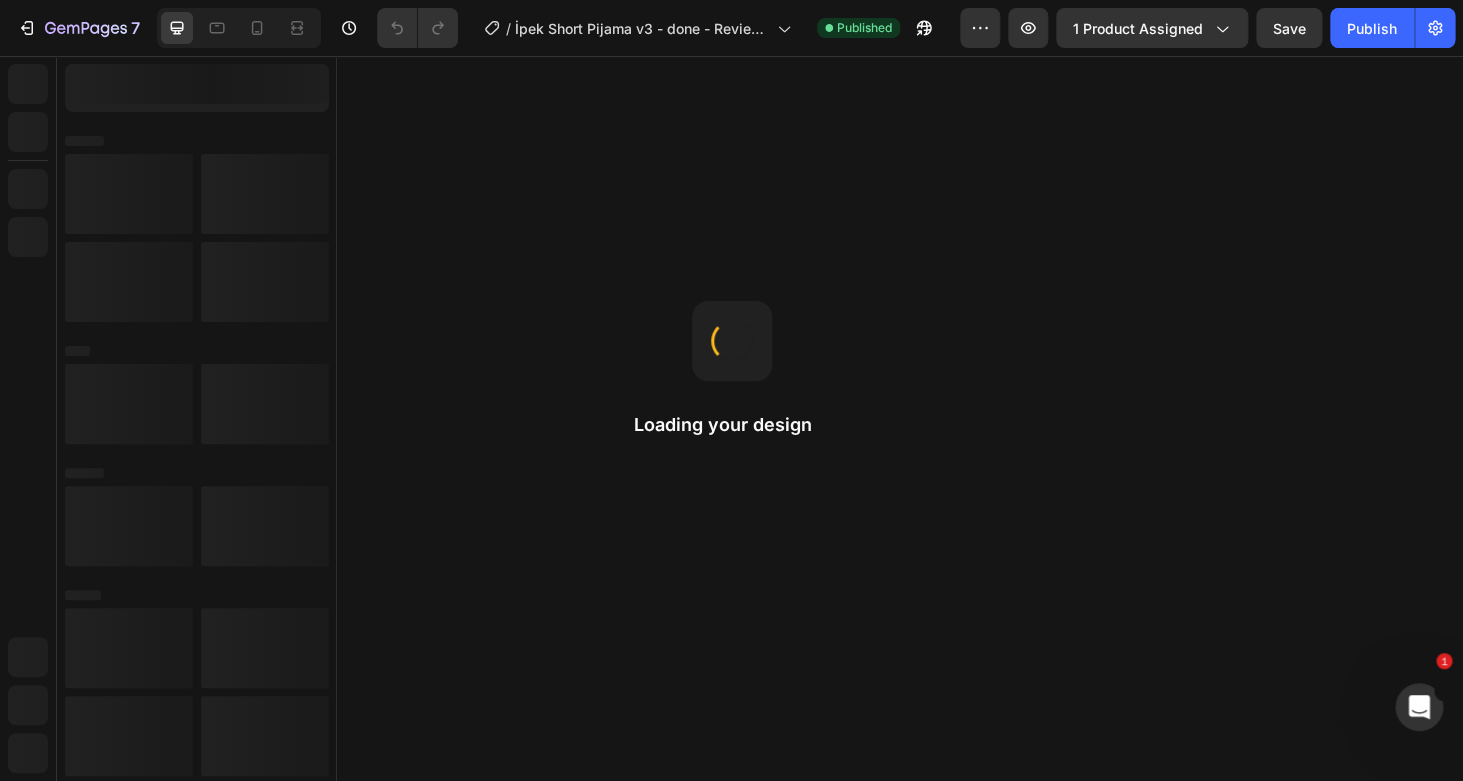 select on "Bordo" 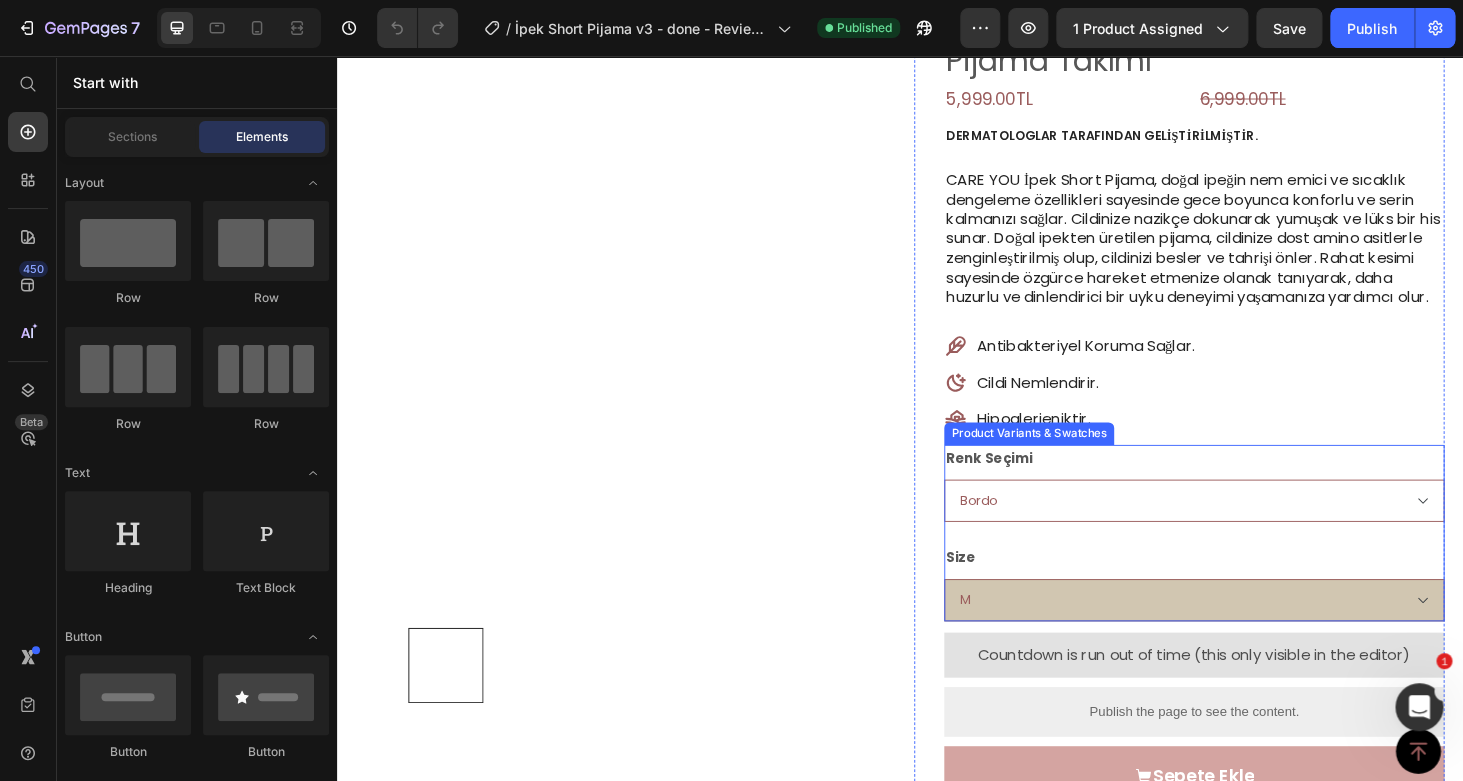 scroll, scrollTop: 208, scrollLeft: 0, axis: vertical 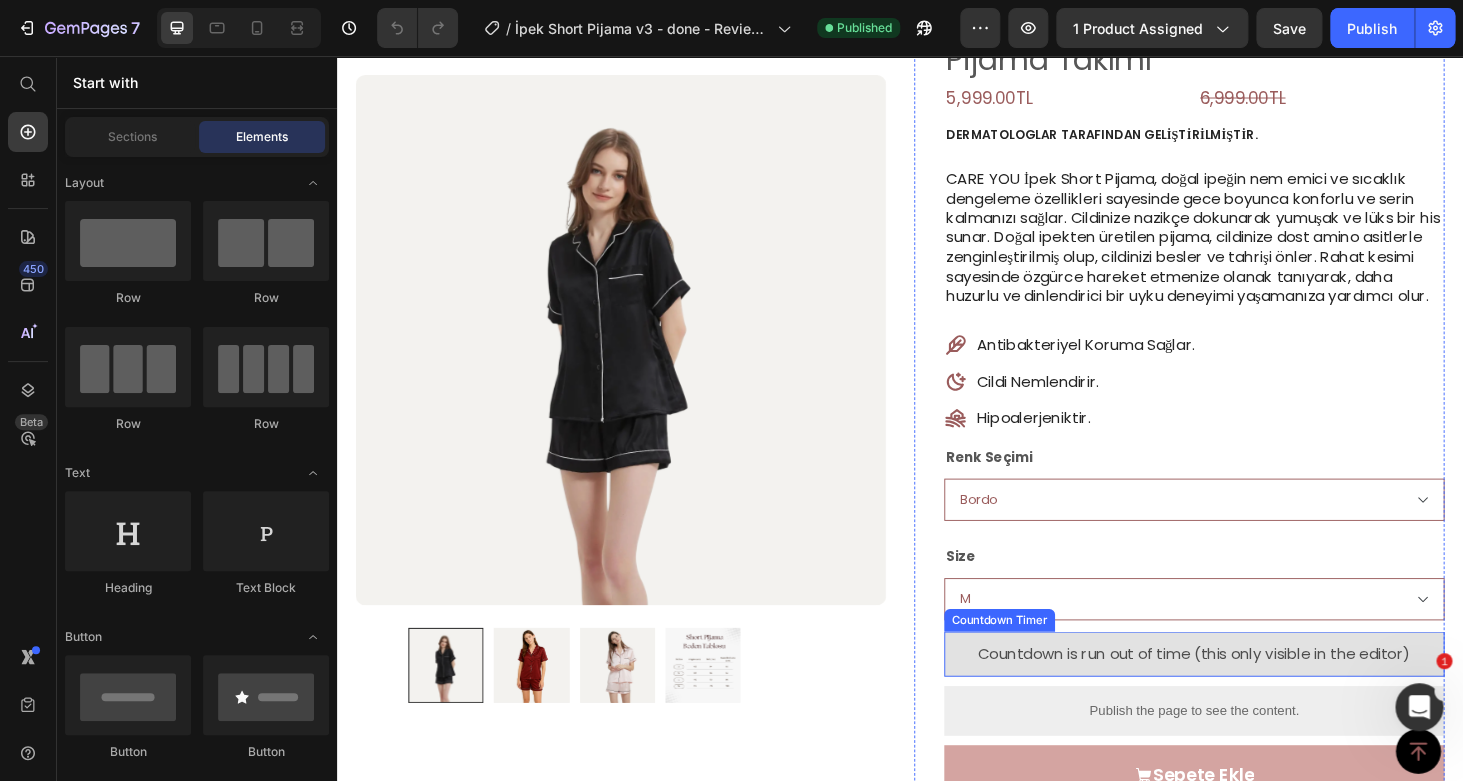 click on "Countdown is run out of time (this only visible in the editor)" at bounding box center (1250, 693) 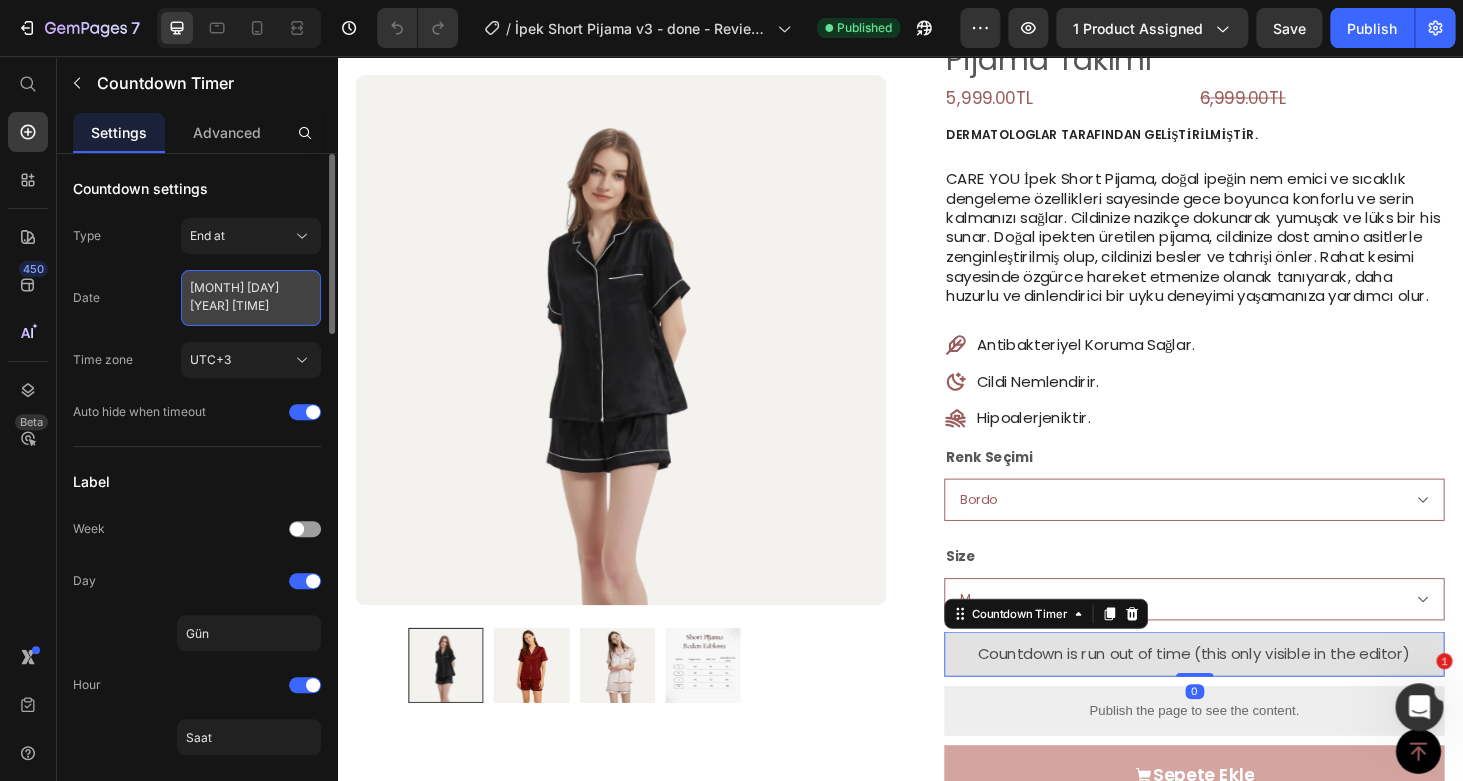 click on "[MONTH] [DAY] [YEAR] [TIME]" at bounding box center [251, 298] 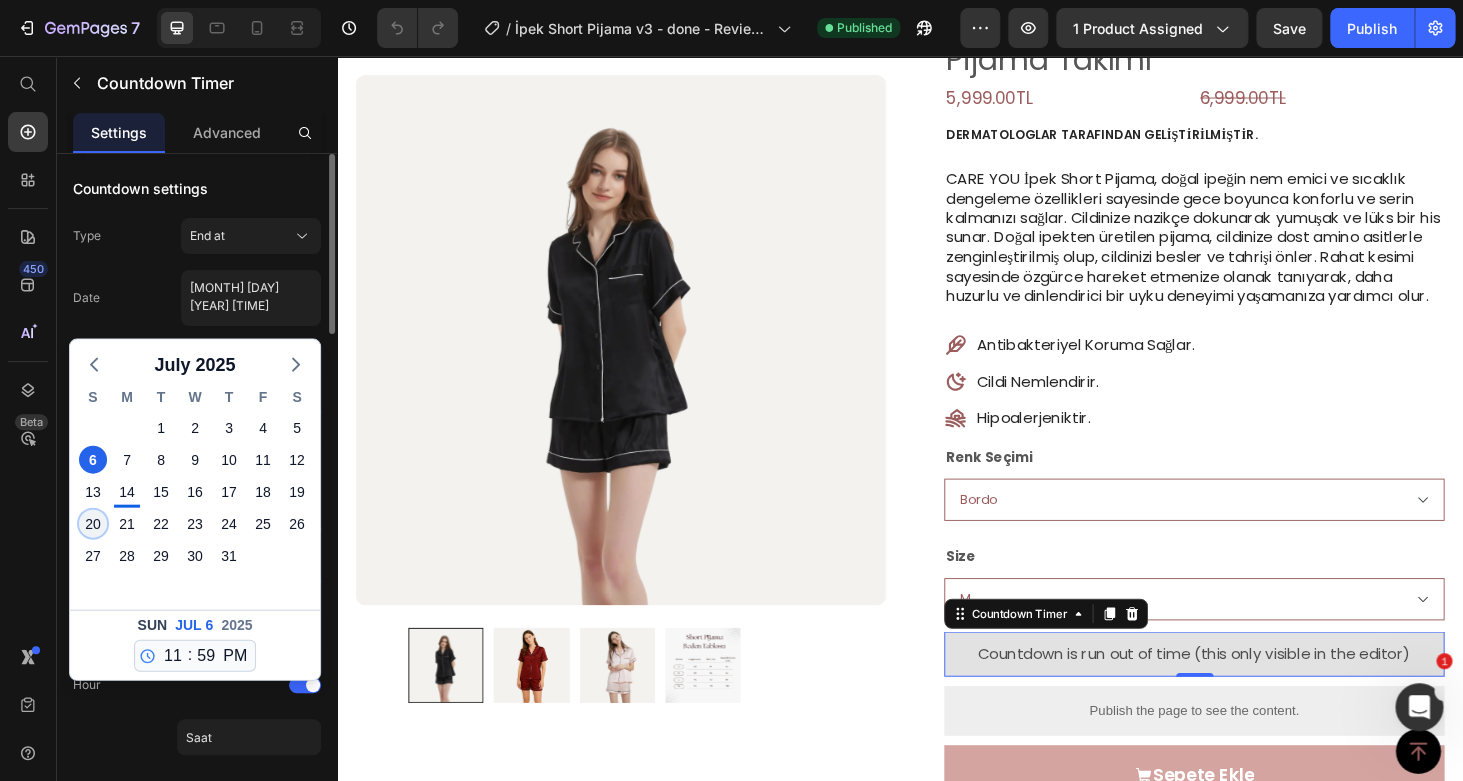 click on "20" 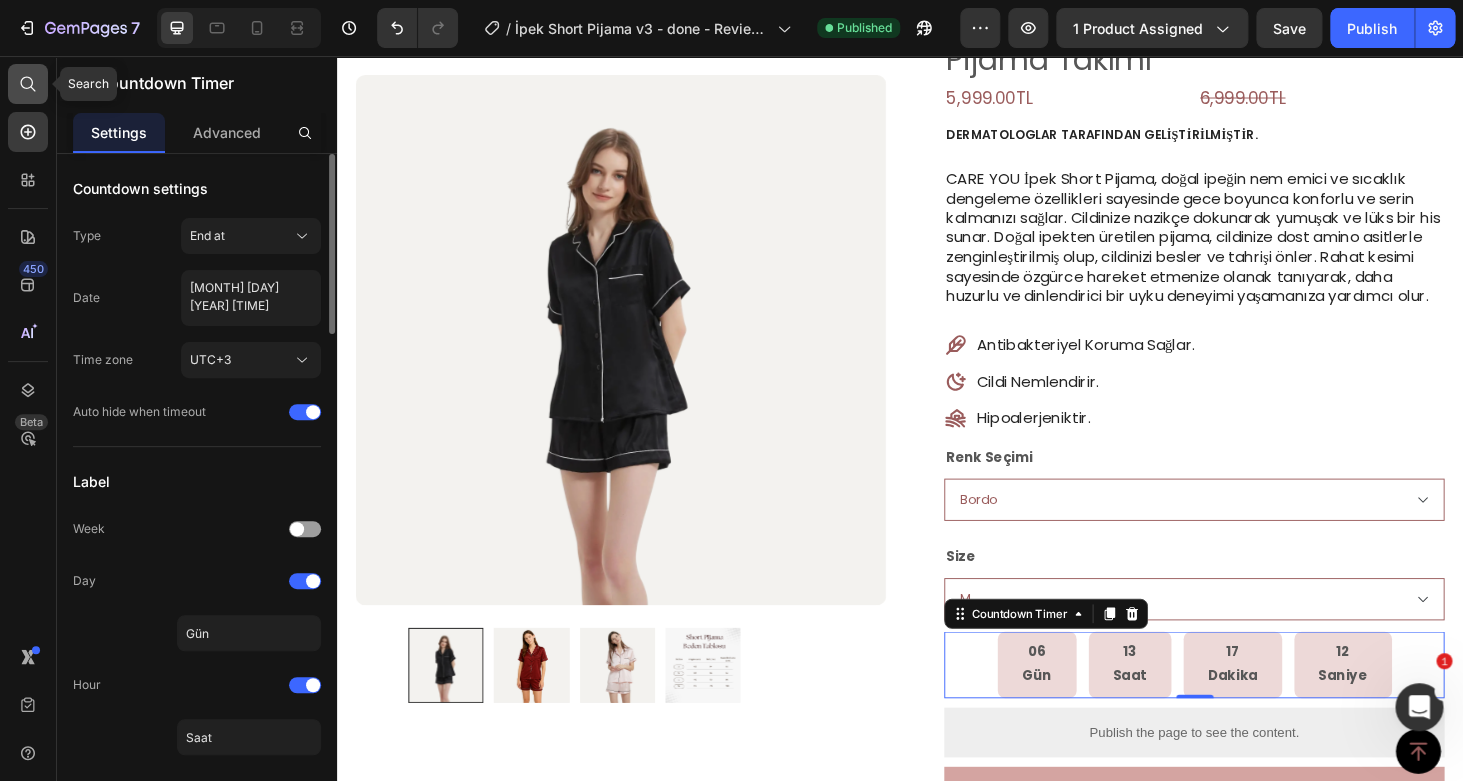 scroll, scrollTop: 207, scrollLeft: 0, axis: vertical 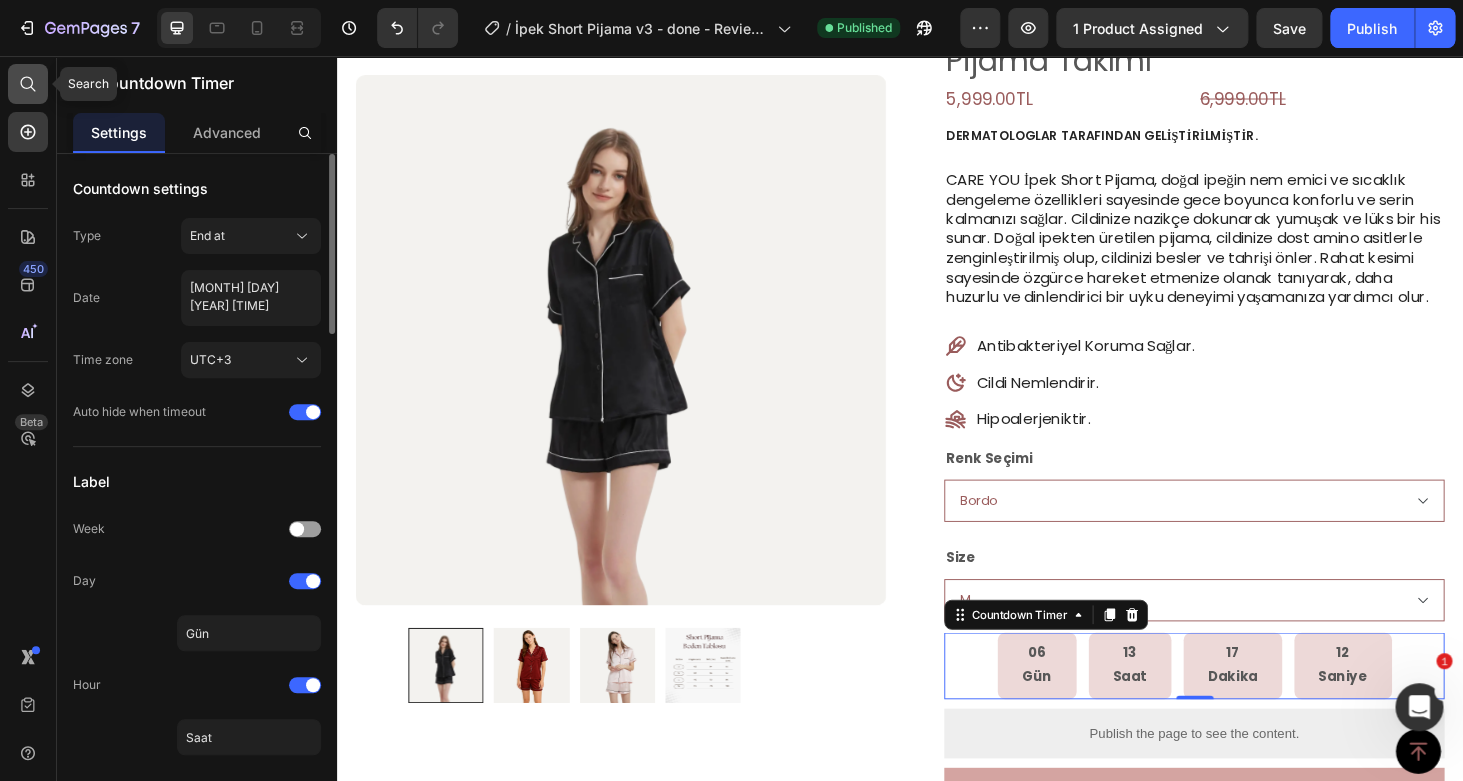 click 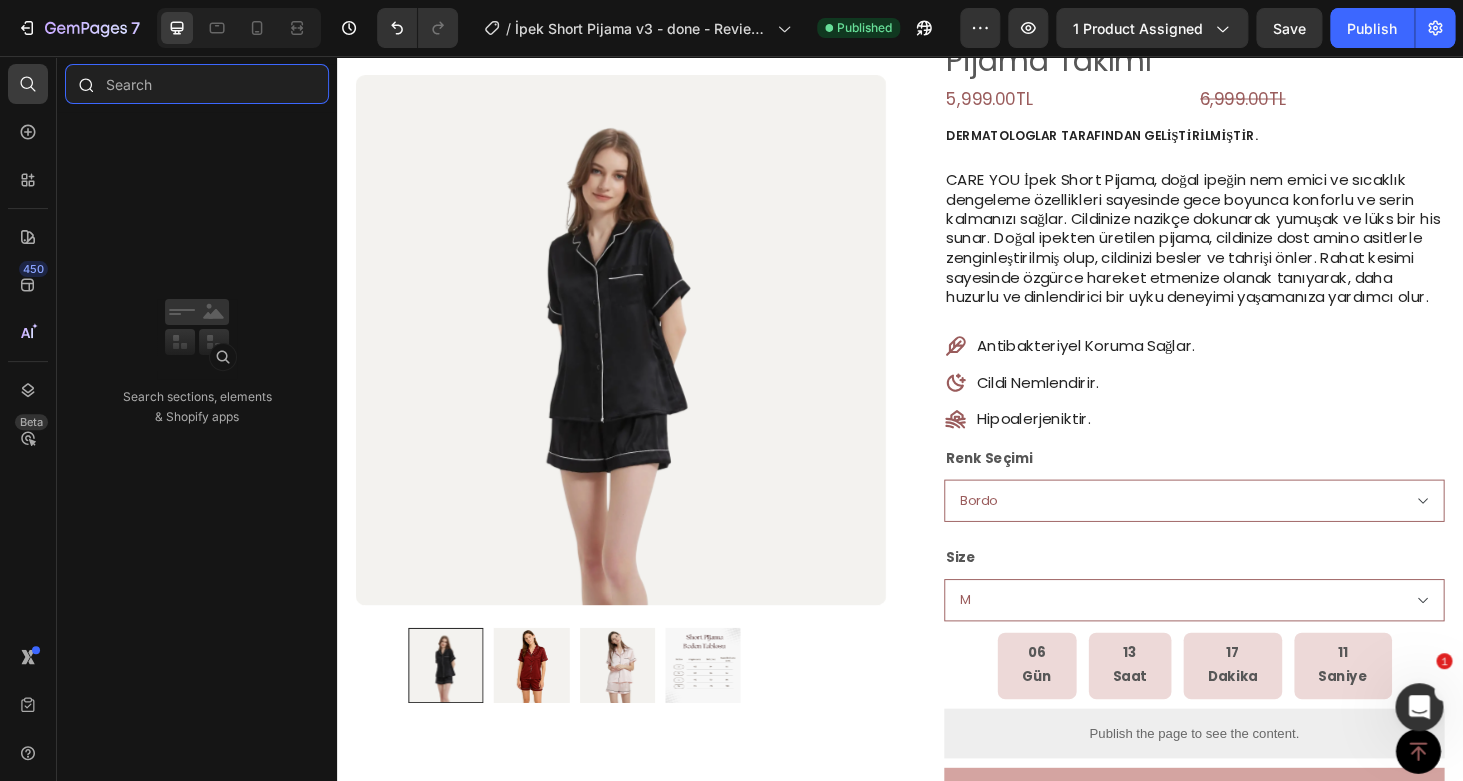 click at bounding box center [197, 84] 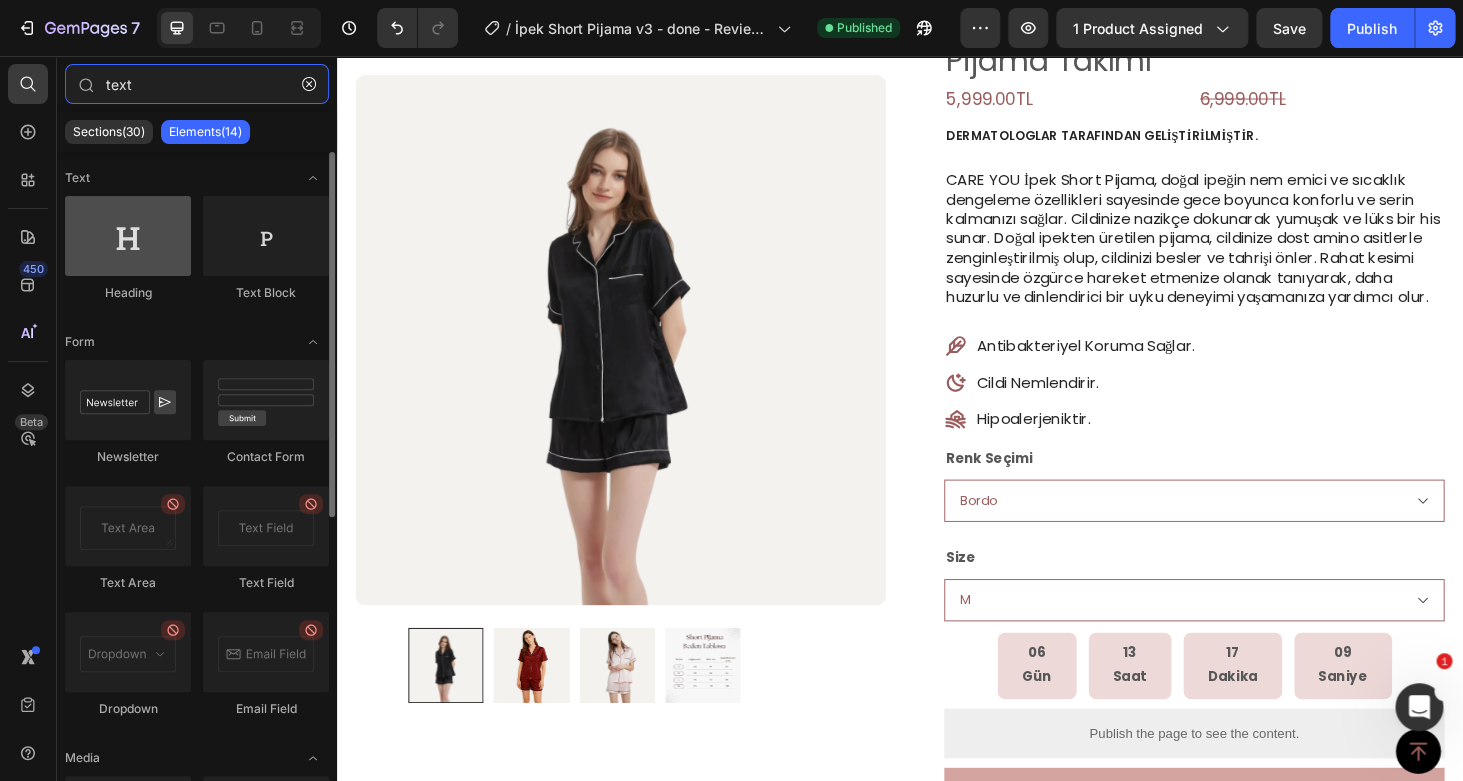 type on "text" 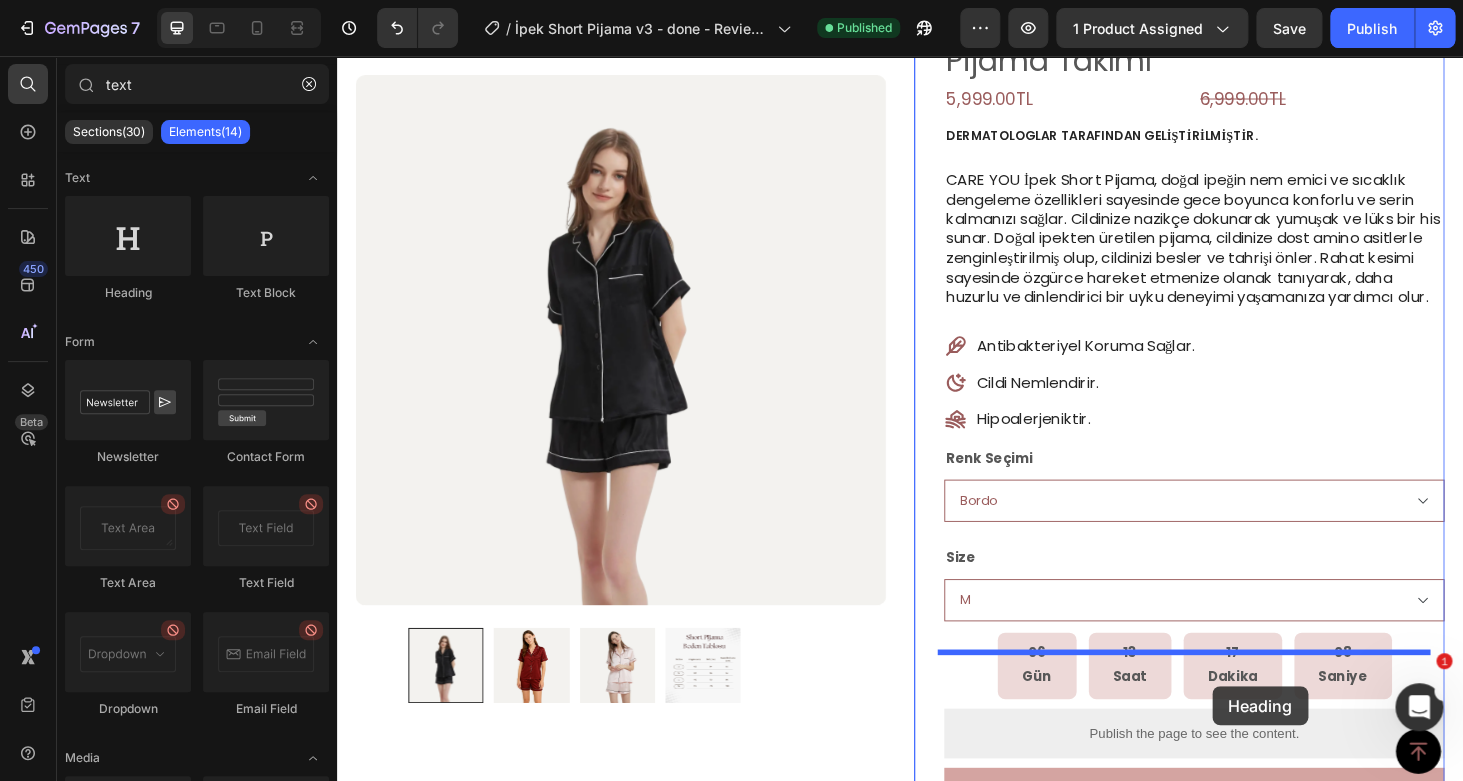 drag, startPoint x: 488, startPoint y: 310, endPoint x: 1212, endPoint y: 683, distance: 814.43536 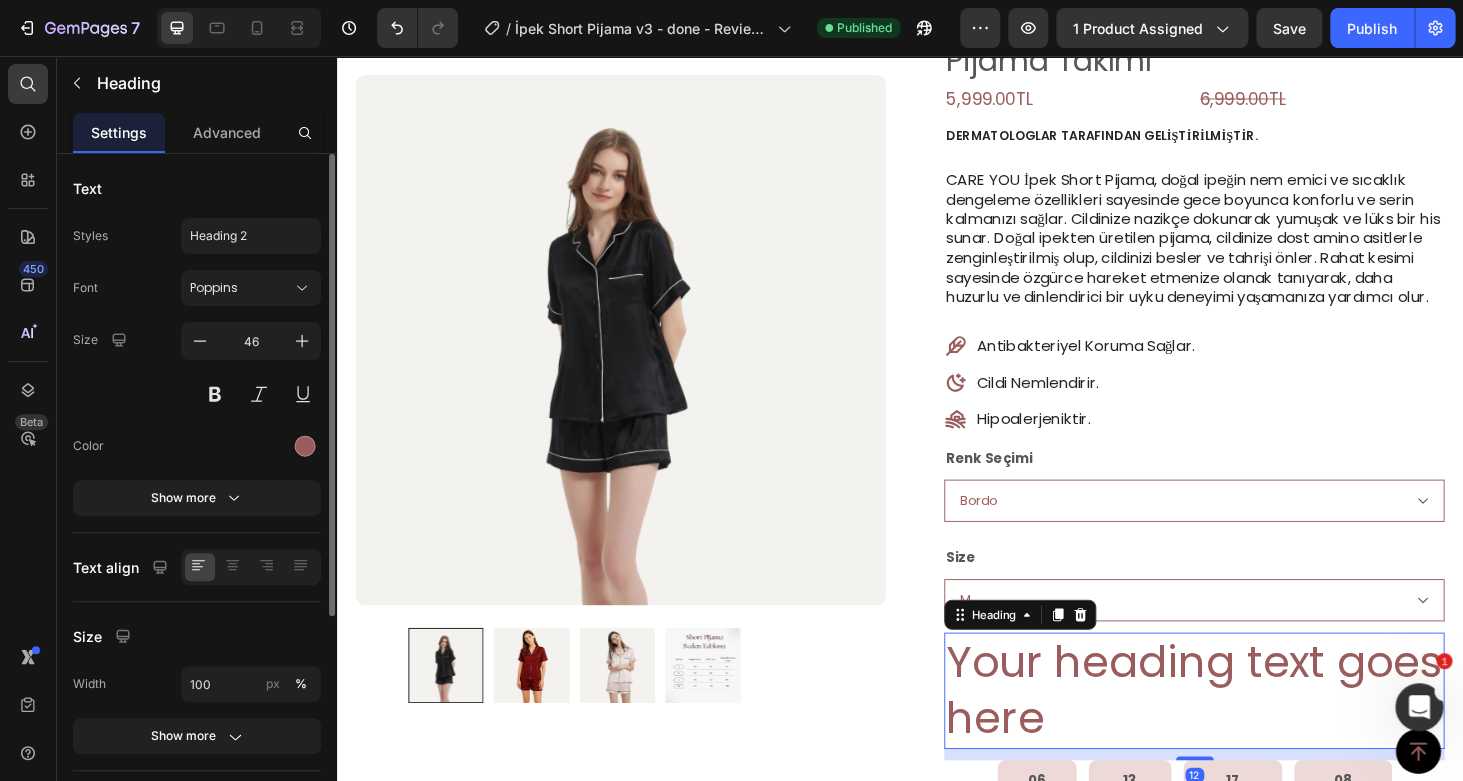 click on "Your heading text goes here" at bounding box center [1250, 732] 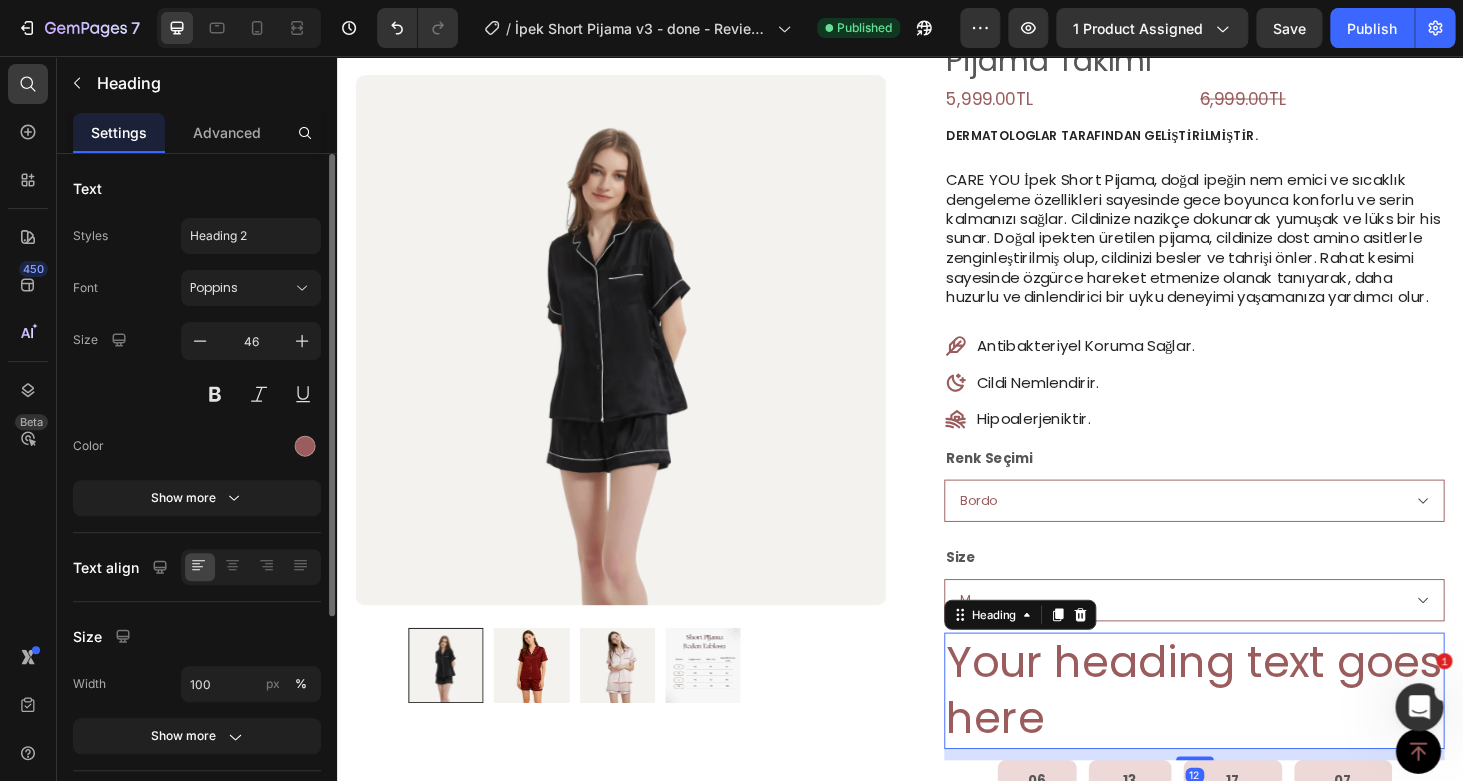 scroll, scrollTop: 208, scrollLeft: 0, axis: vertical 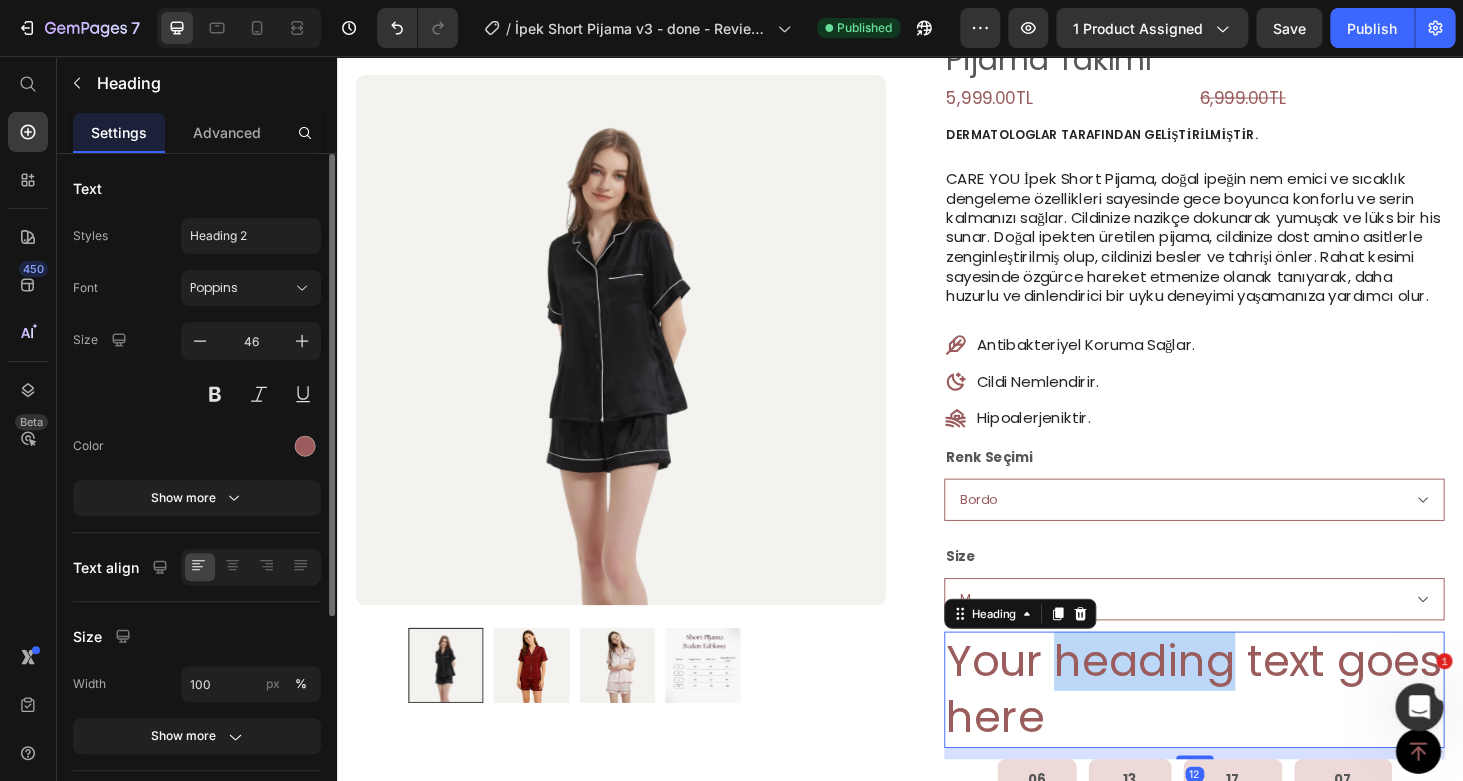 click on "Your heading text goes here" at bounding box center [1250, 731] 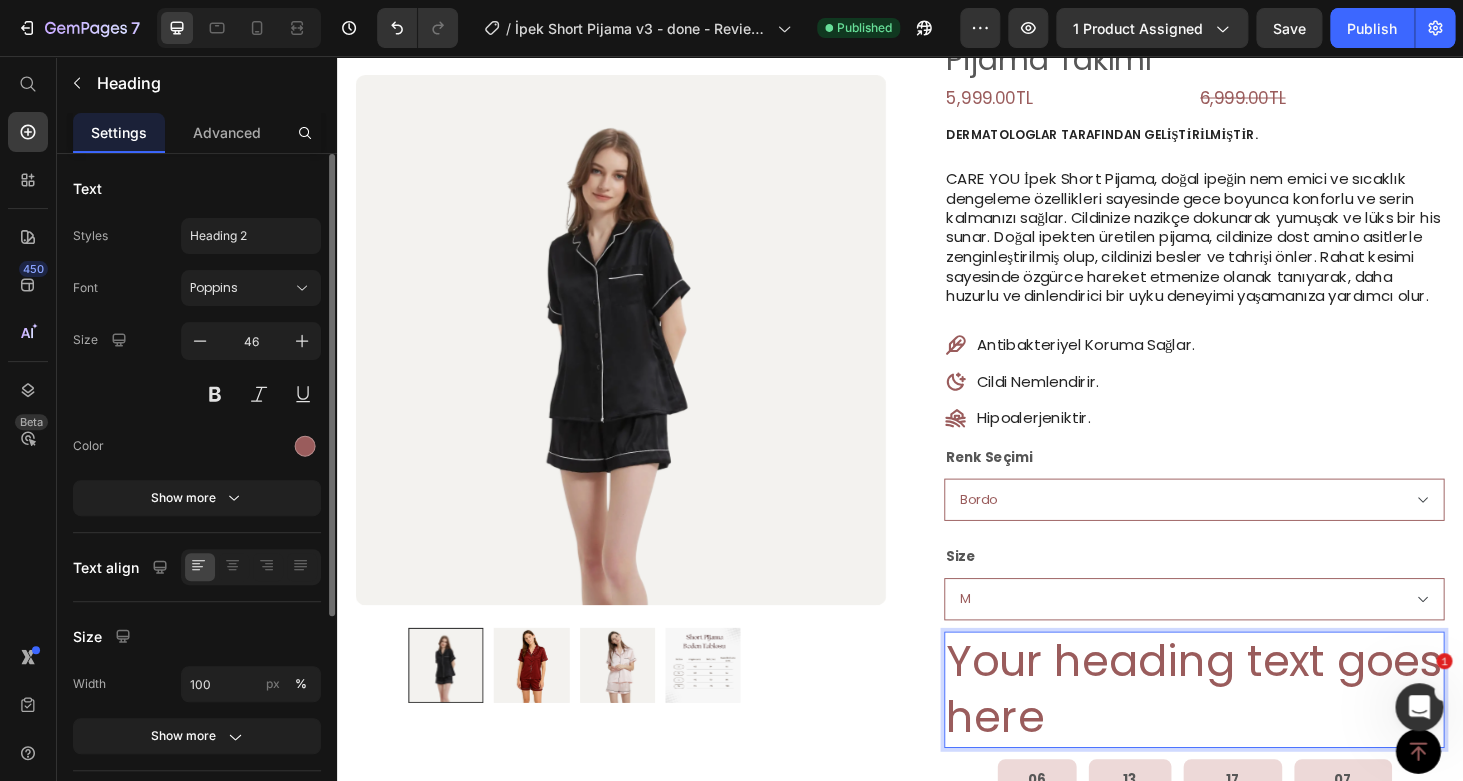 click on "Your heading text goes here" at bounding box center (1250, 731) 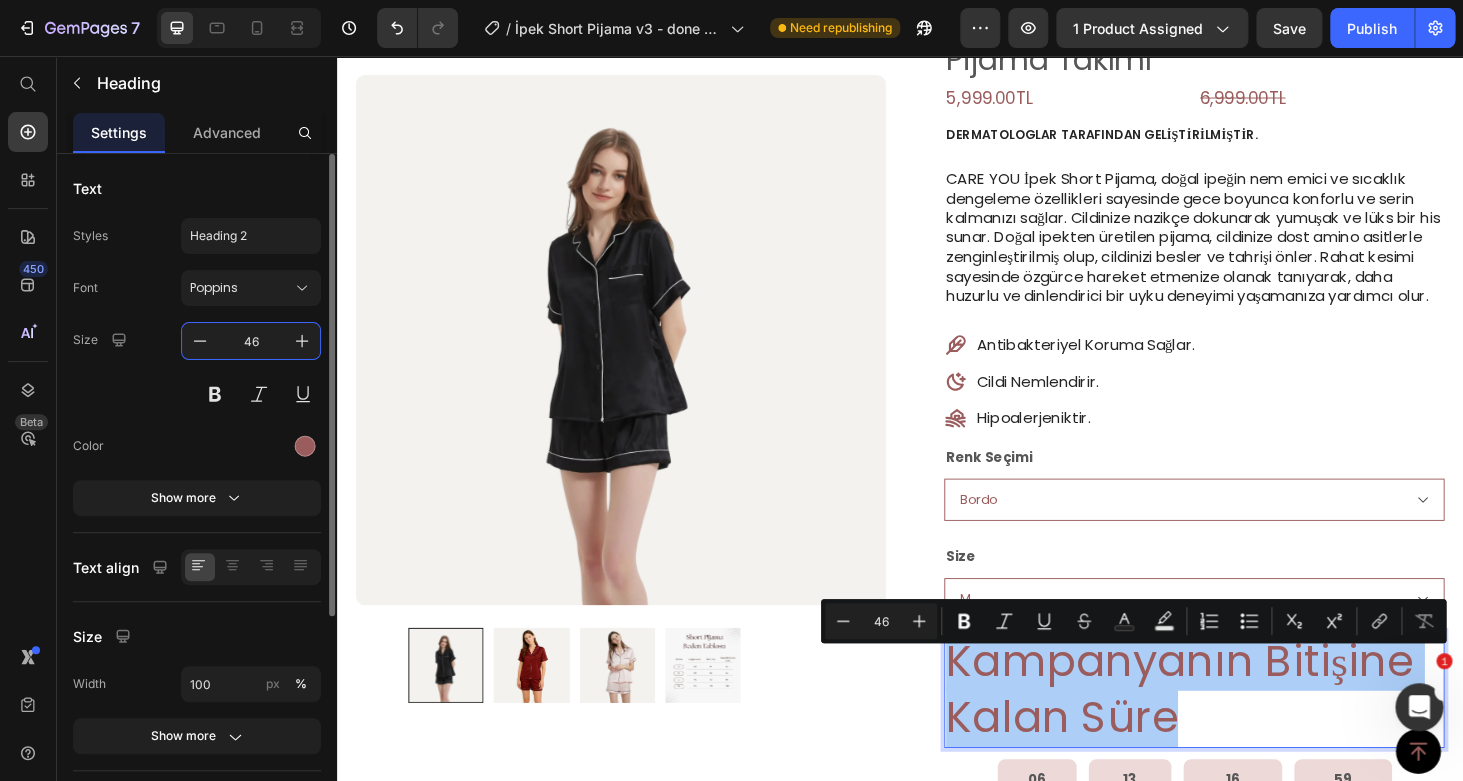 click on "46" at bounding box center (251, 341) 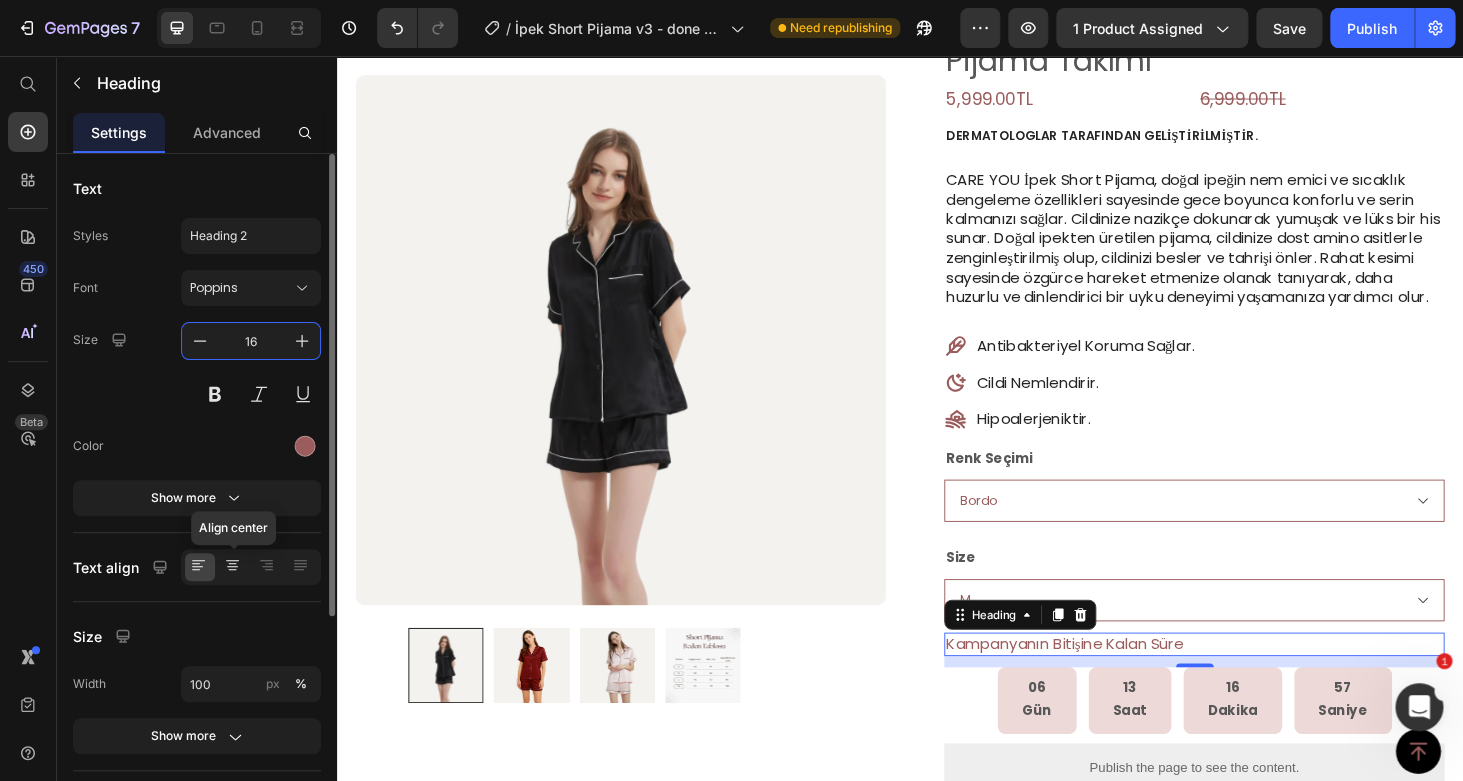 scroll, scrollTop: 208, scrollLeft: 0, axis: vertical 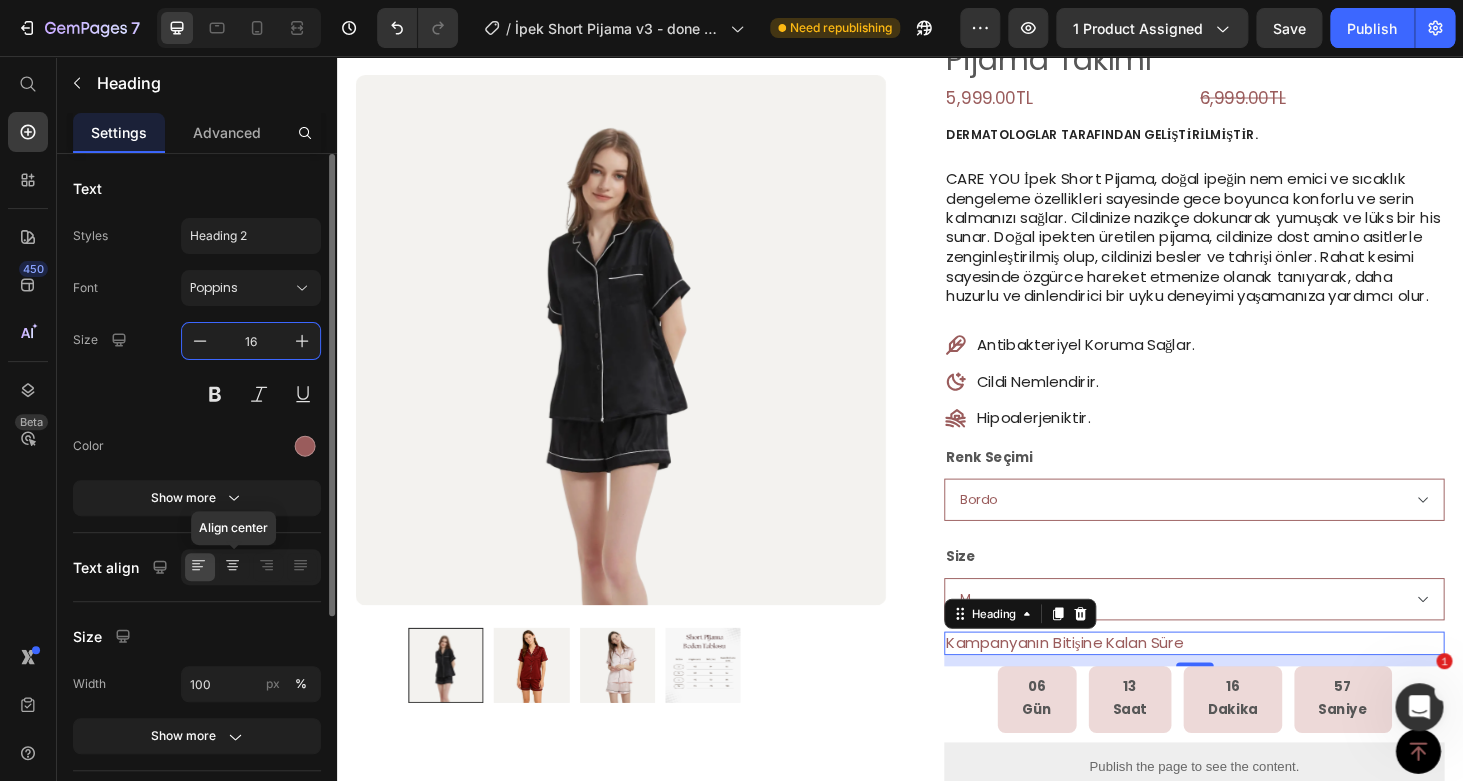 click 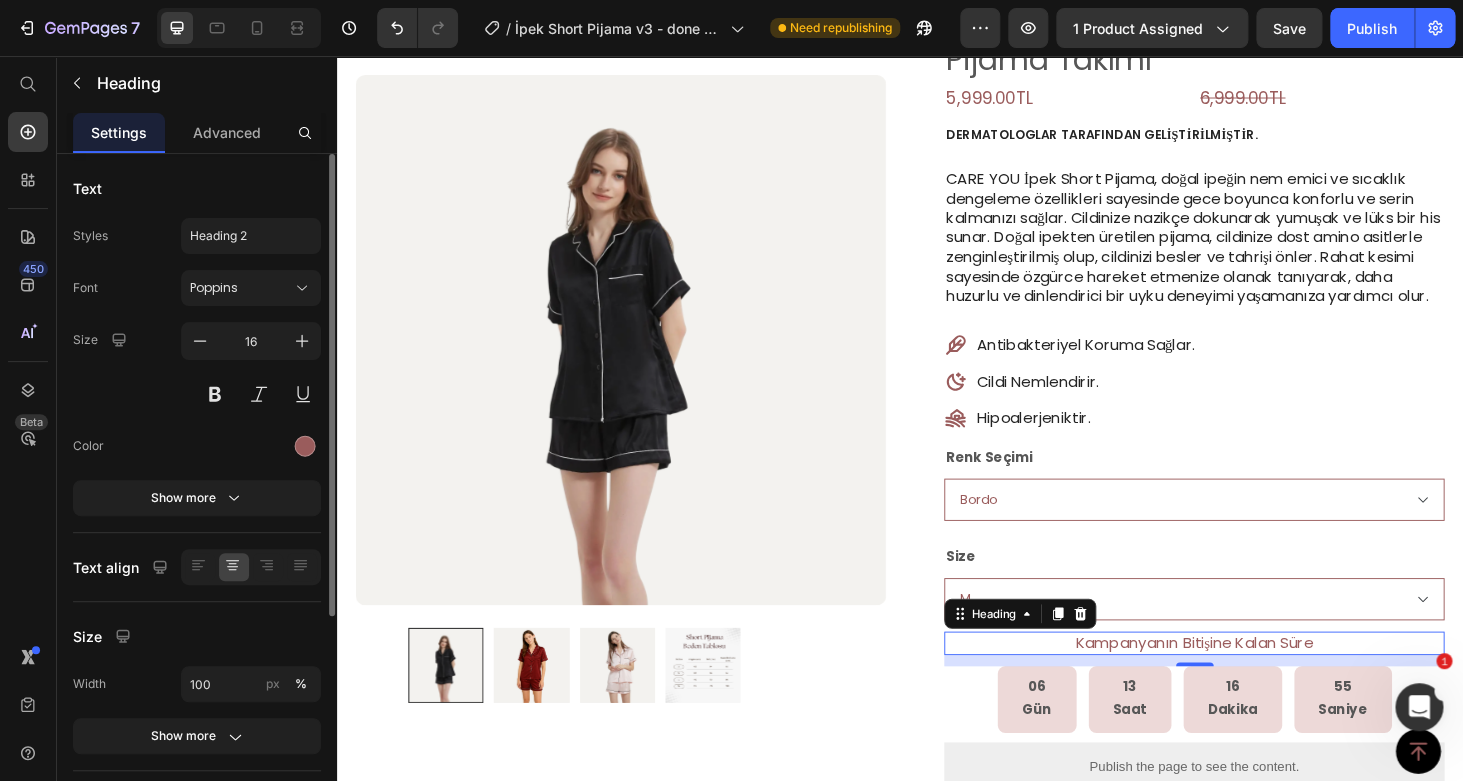 click on "Text" at bounding box center (197, 188) 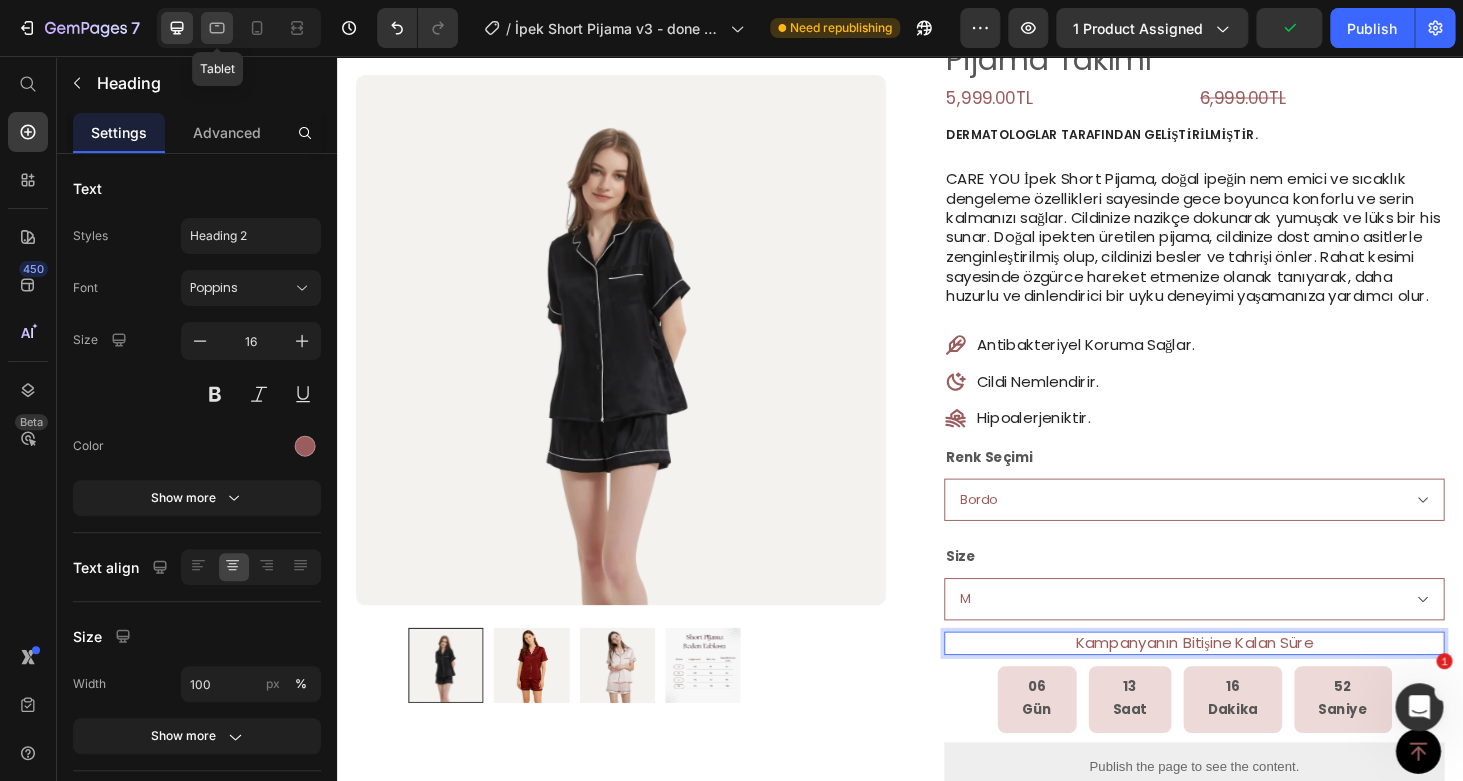 click 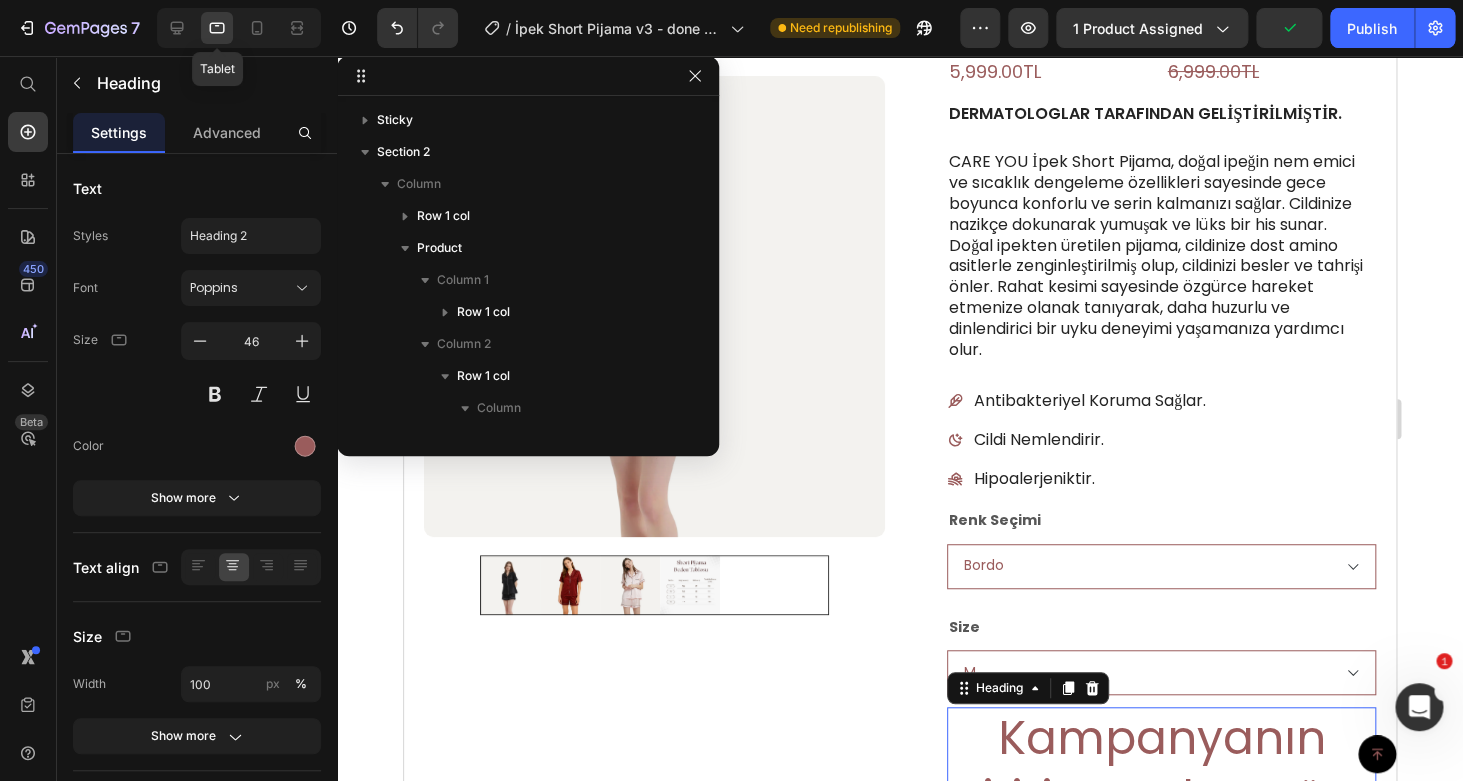 scroll, scrollTop: 410, scrollLeft: 0, axis: vertical 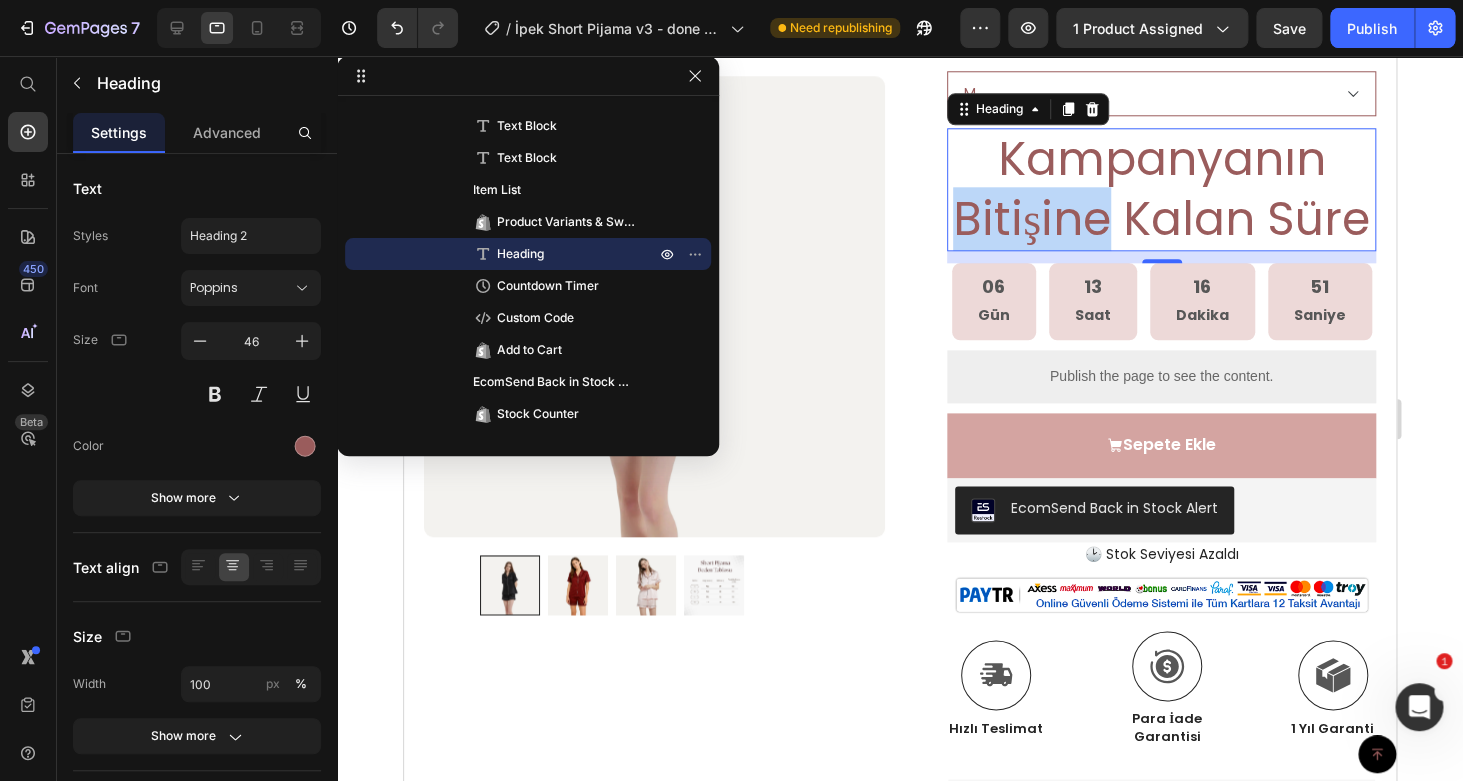 click on "Kampanyanın Bitişine Kalan Süre" at bounding box center [1161, 190] 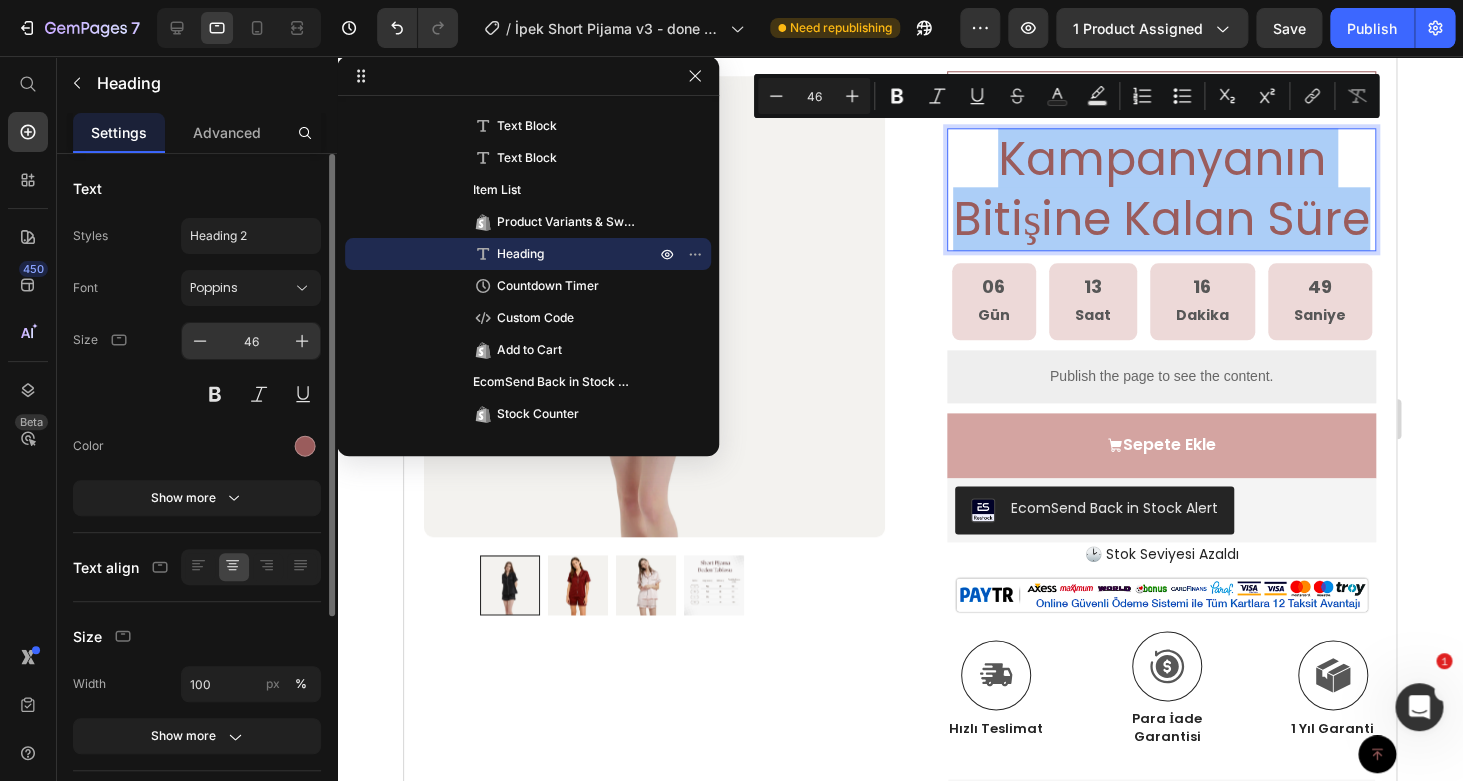 click on "46" at bounding box center [251, 341] 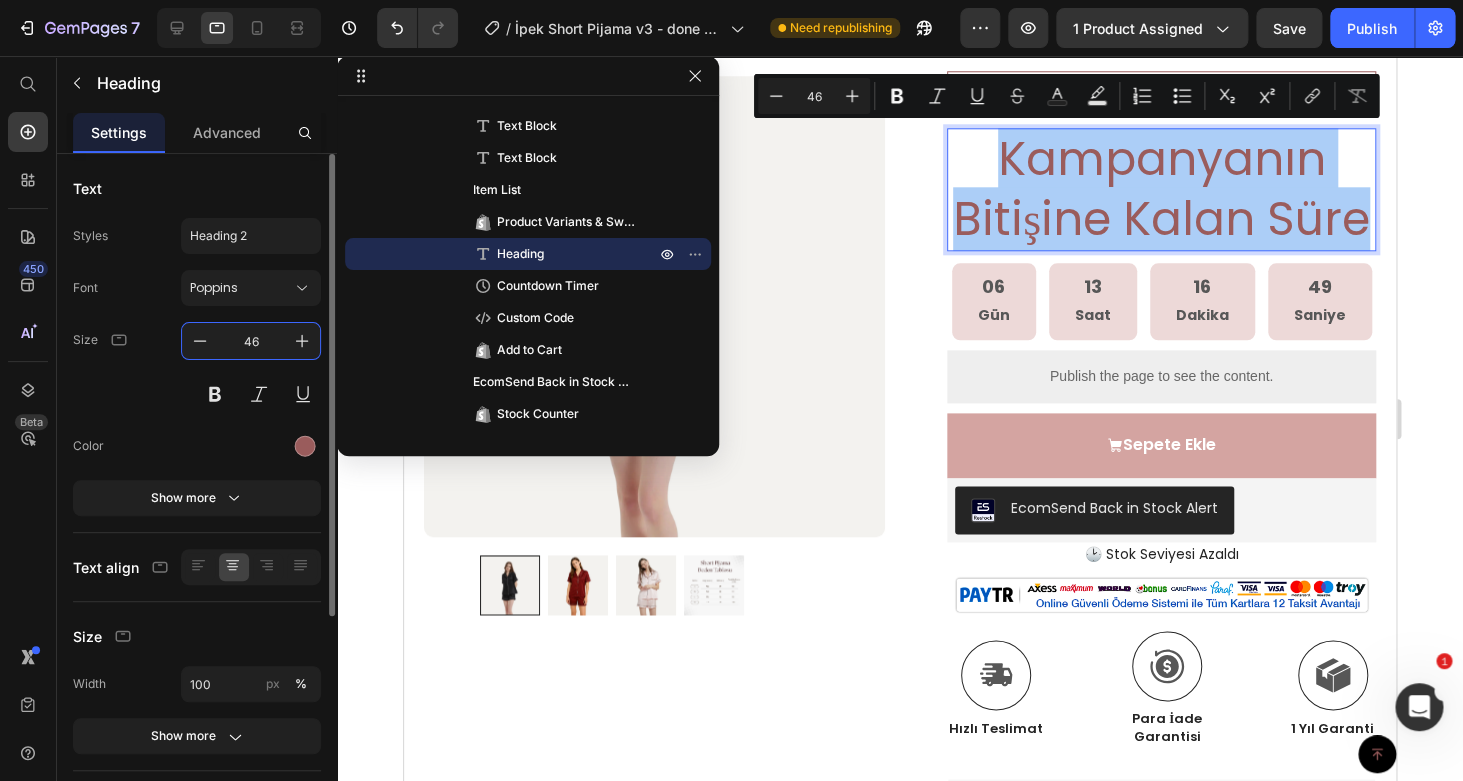 click on "46" at bounding box center (251, 341) 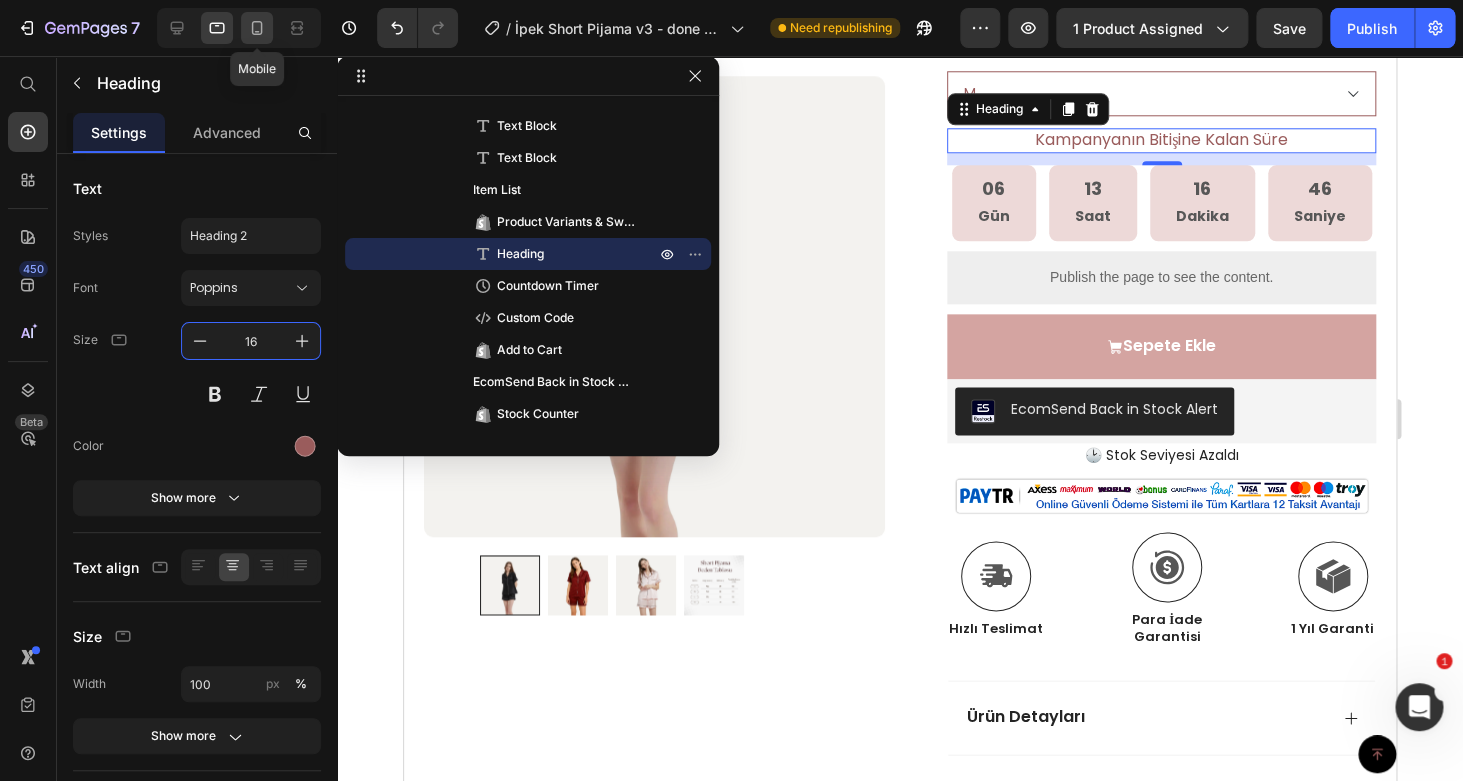 click 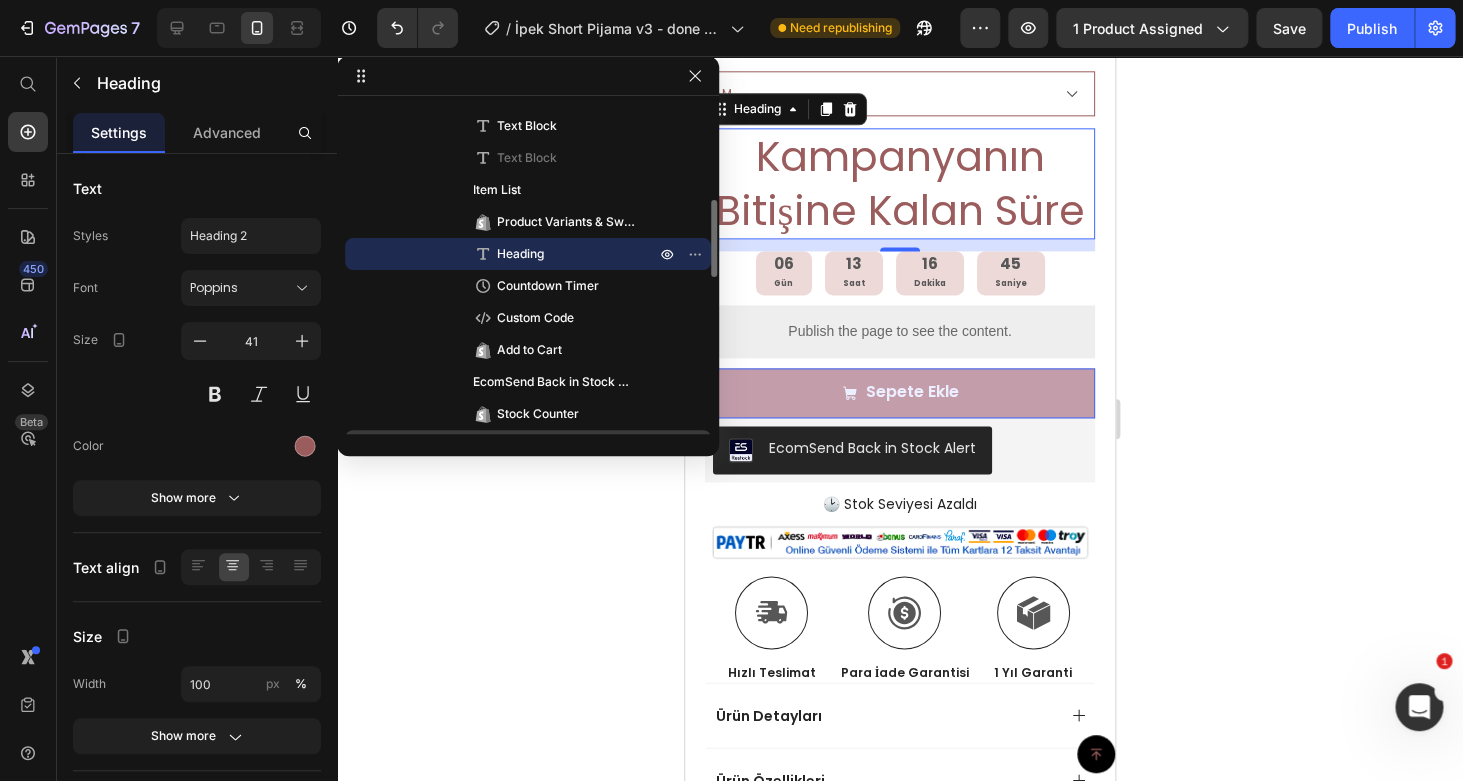 scroll, scrollTop: 910, scrollLeft: 0, axis: vertical 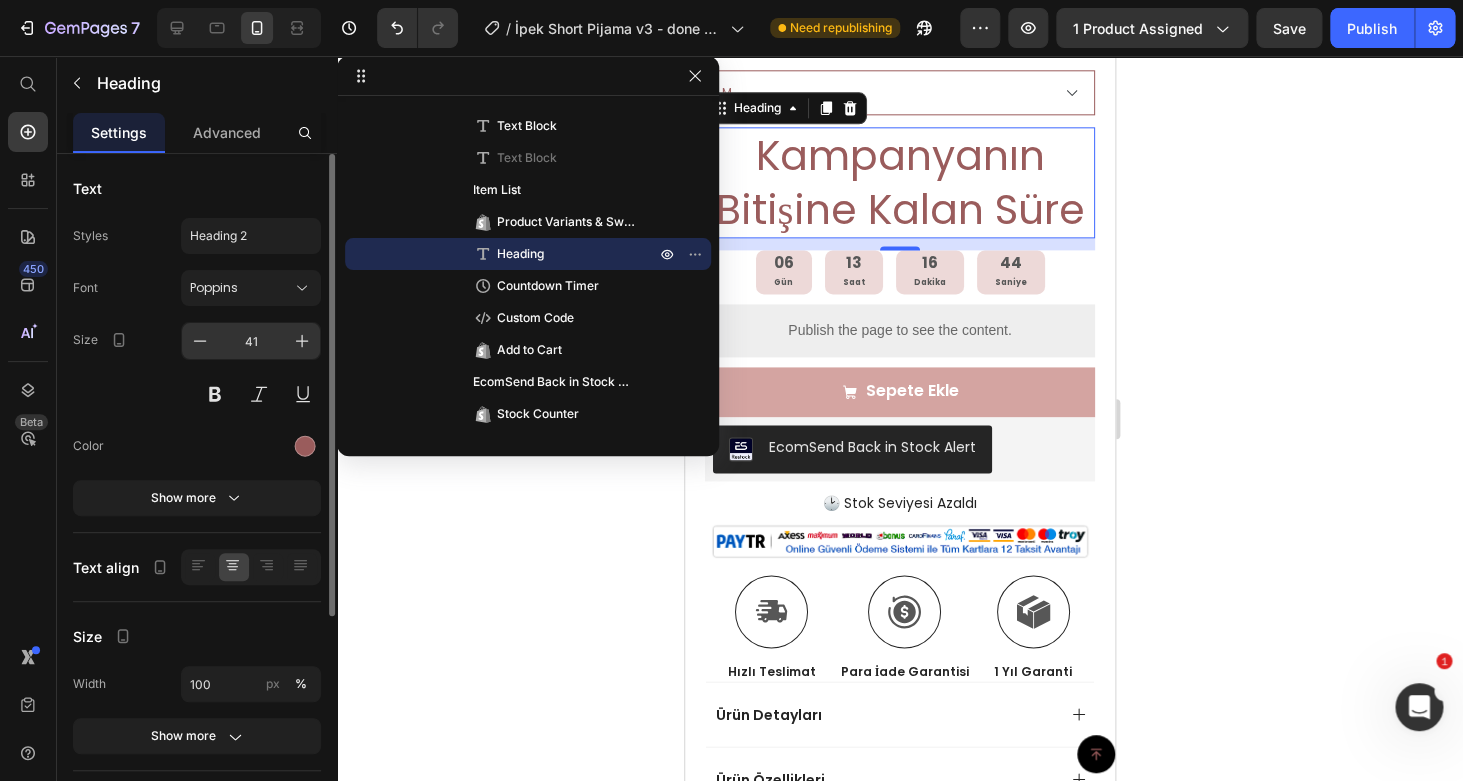 click on "41" at bounding box center [251, 341] 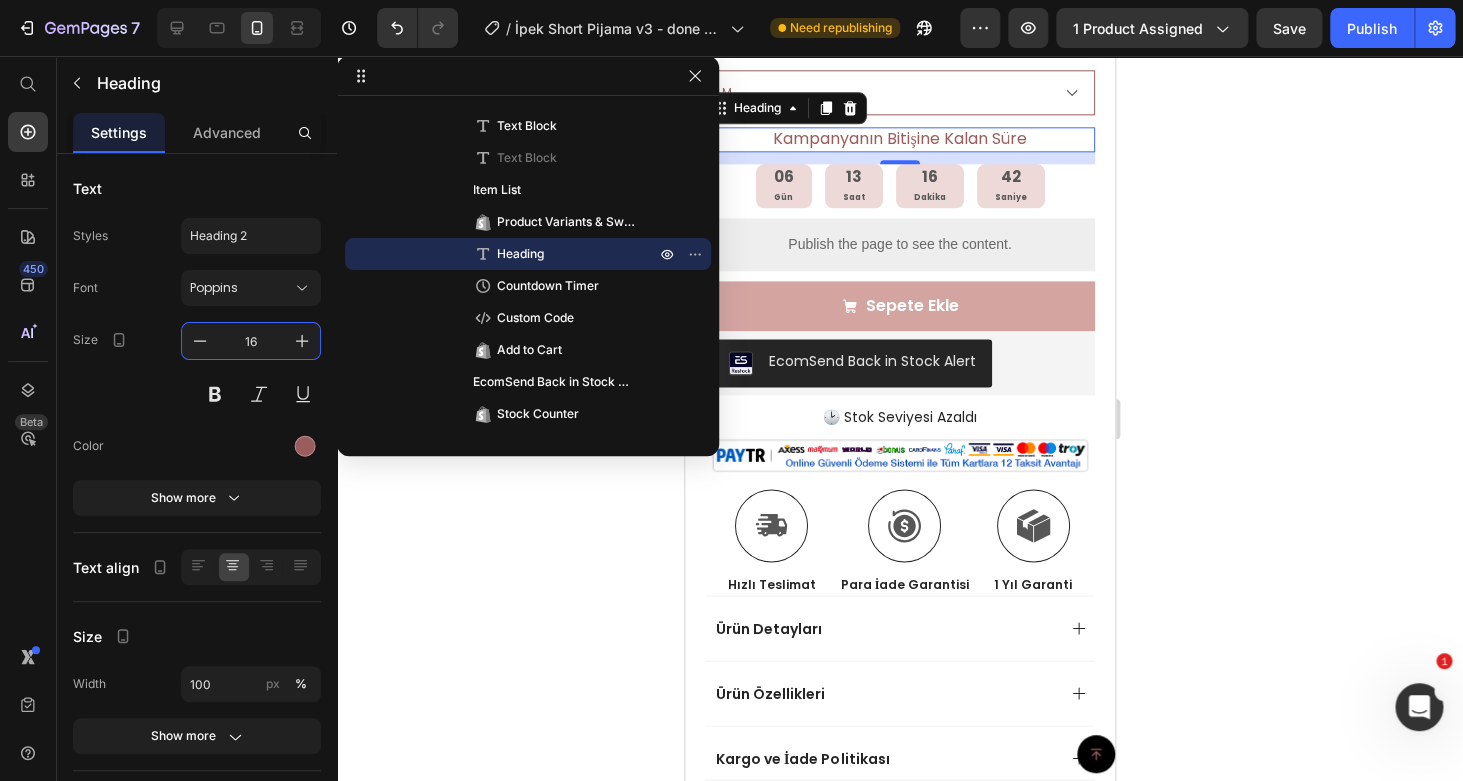 type on "16" 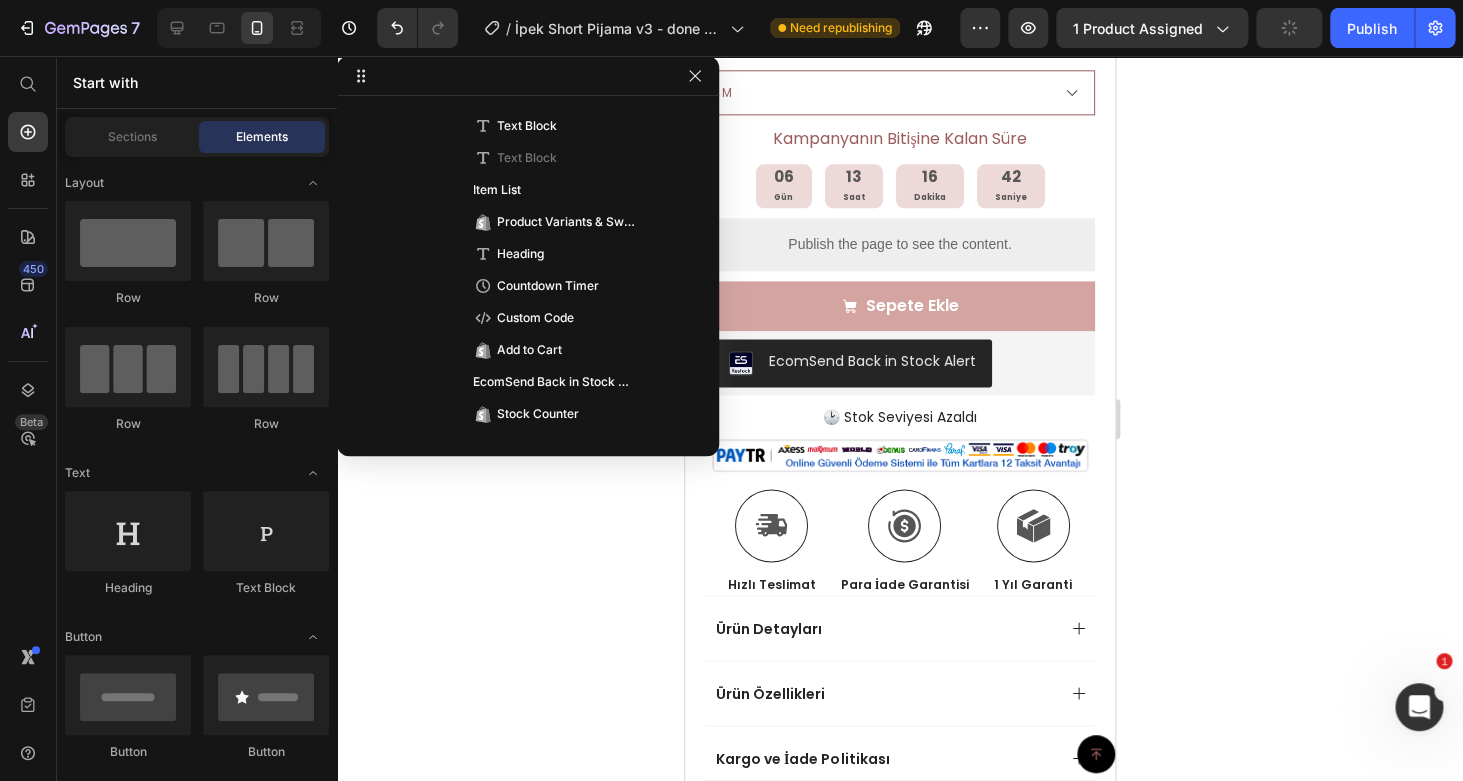 click 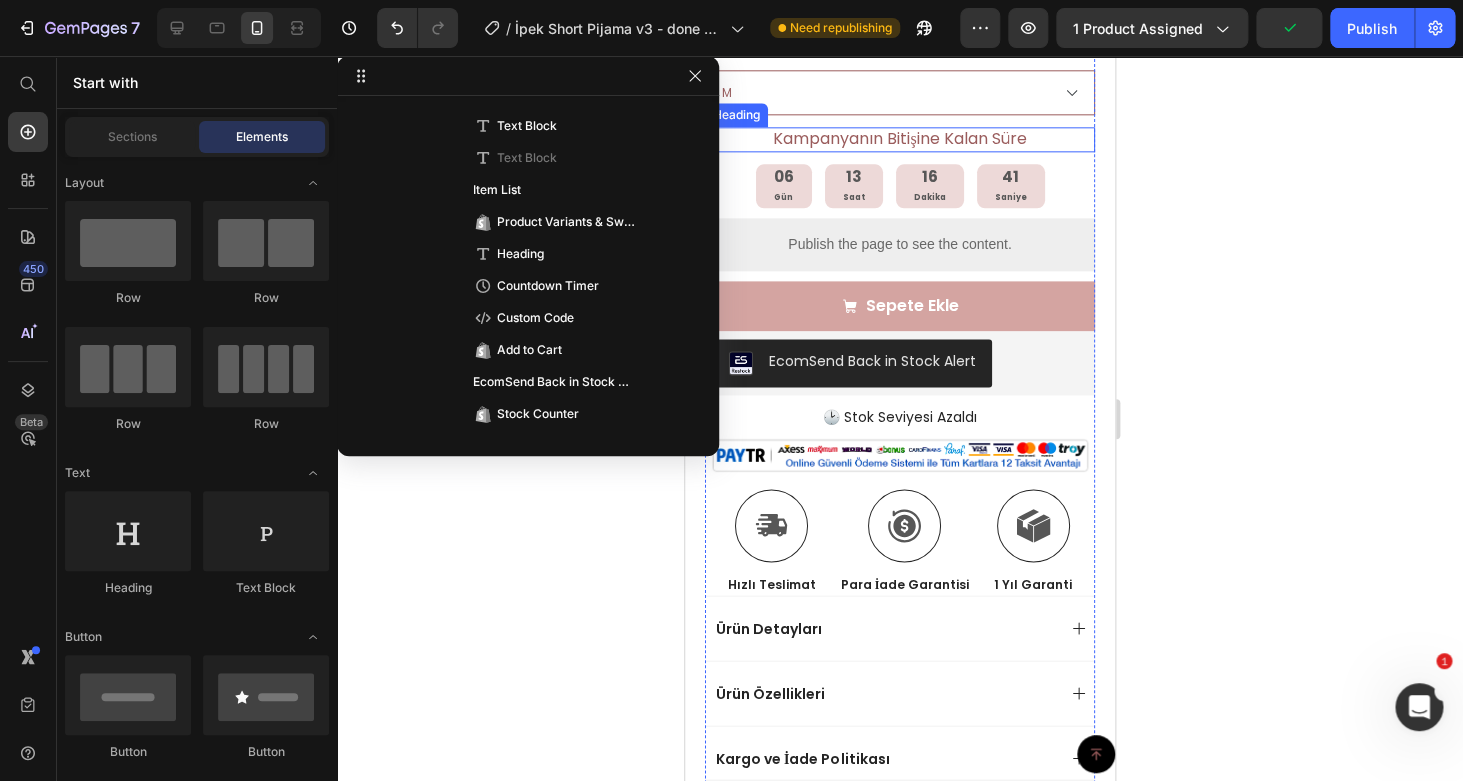 click on "Kampanyanın Bitişine Kalan Süre" at bounding box center [900, 139] 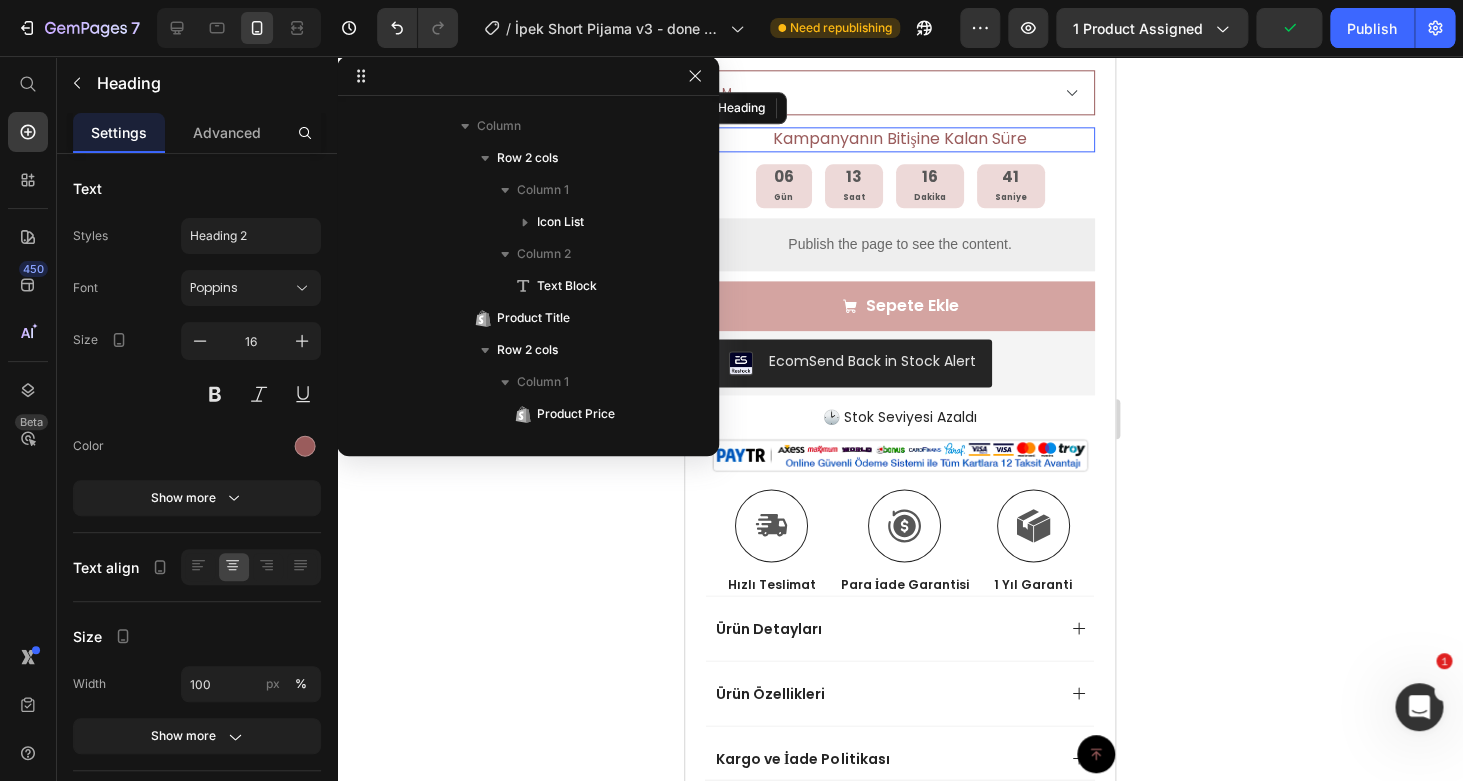 scroll, scrollTop: 794, scrollLeft: 0, axis: vertical 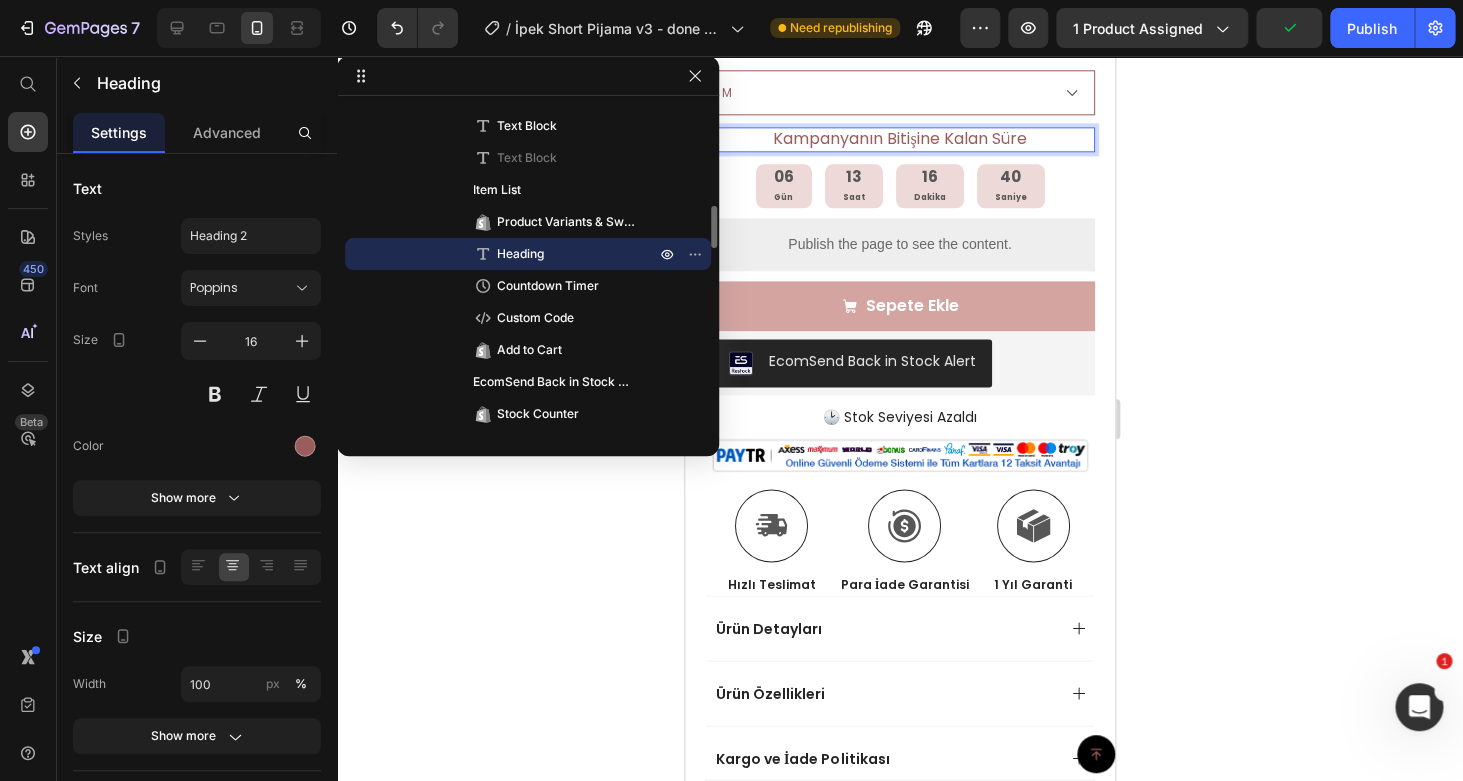 click 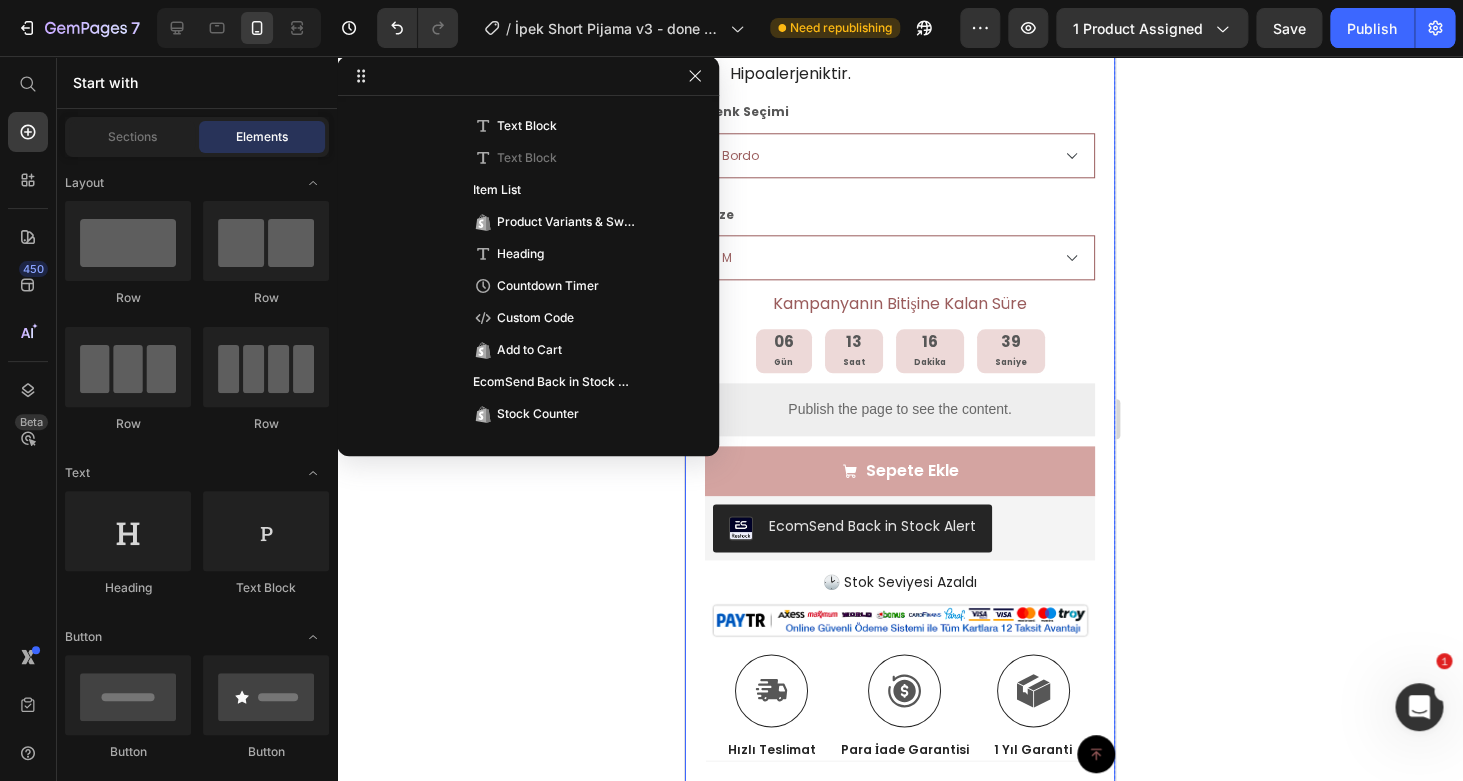 scroll, scrollTop: 742, scrollLeft: 0, axis: vertical 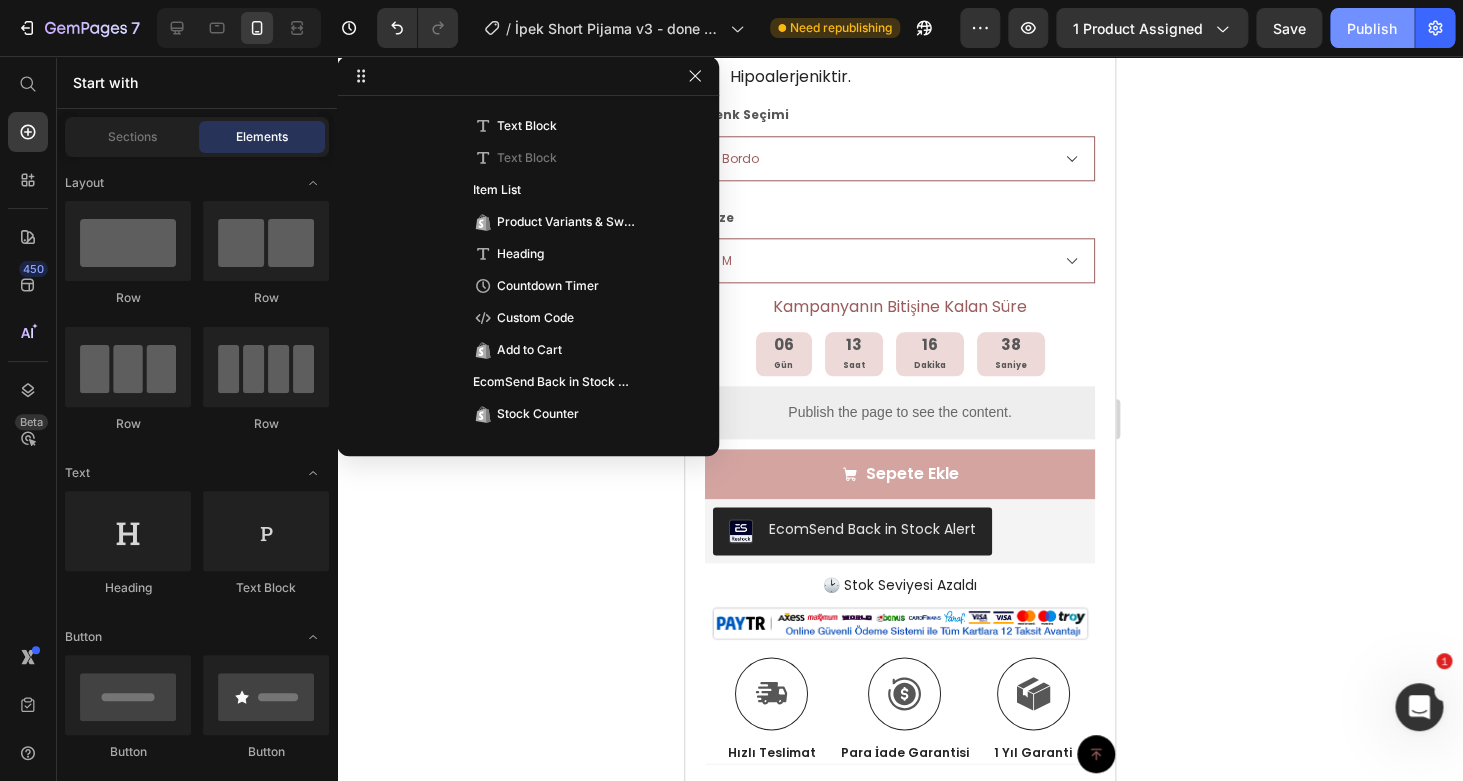 click on "Publish" at bounding box center [1372, 28] 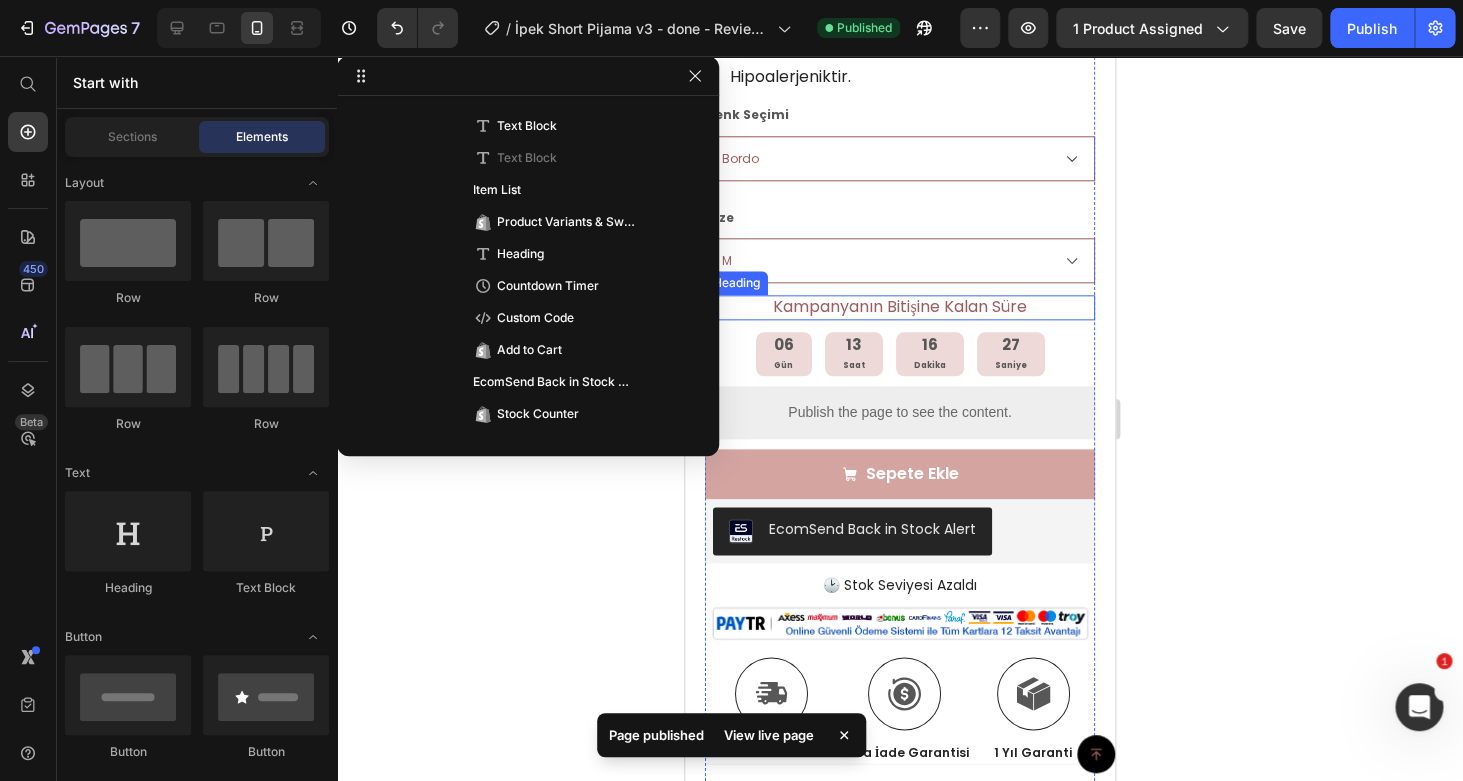 click on "Kampanyanın Bitişine Kalan Süre" at bounding box center (900, 307) 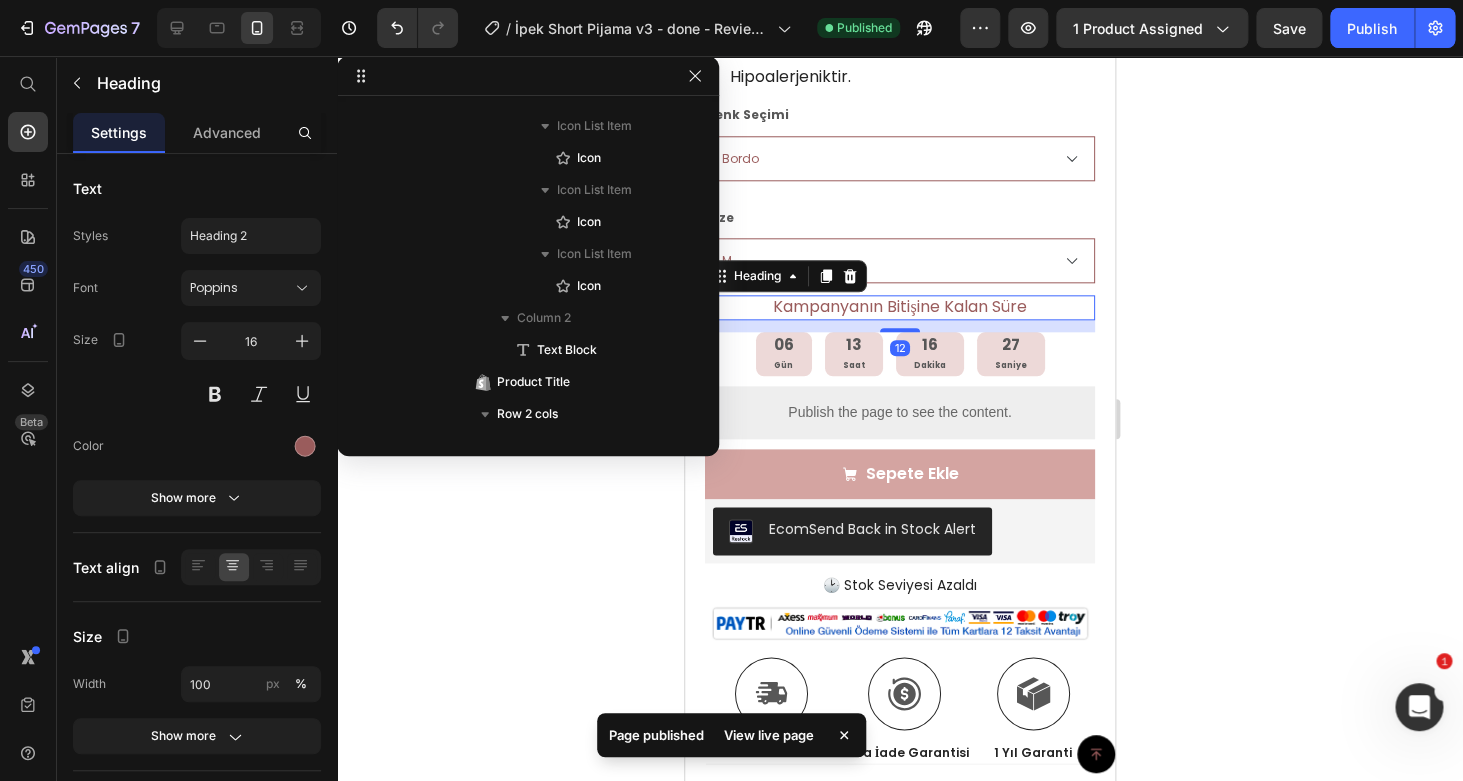 scroll, scrollTop: 1242, scrollLeft: 0, axis: vertical 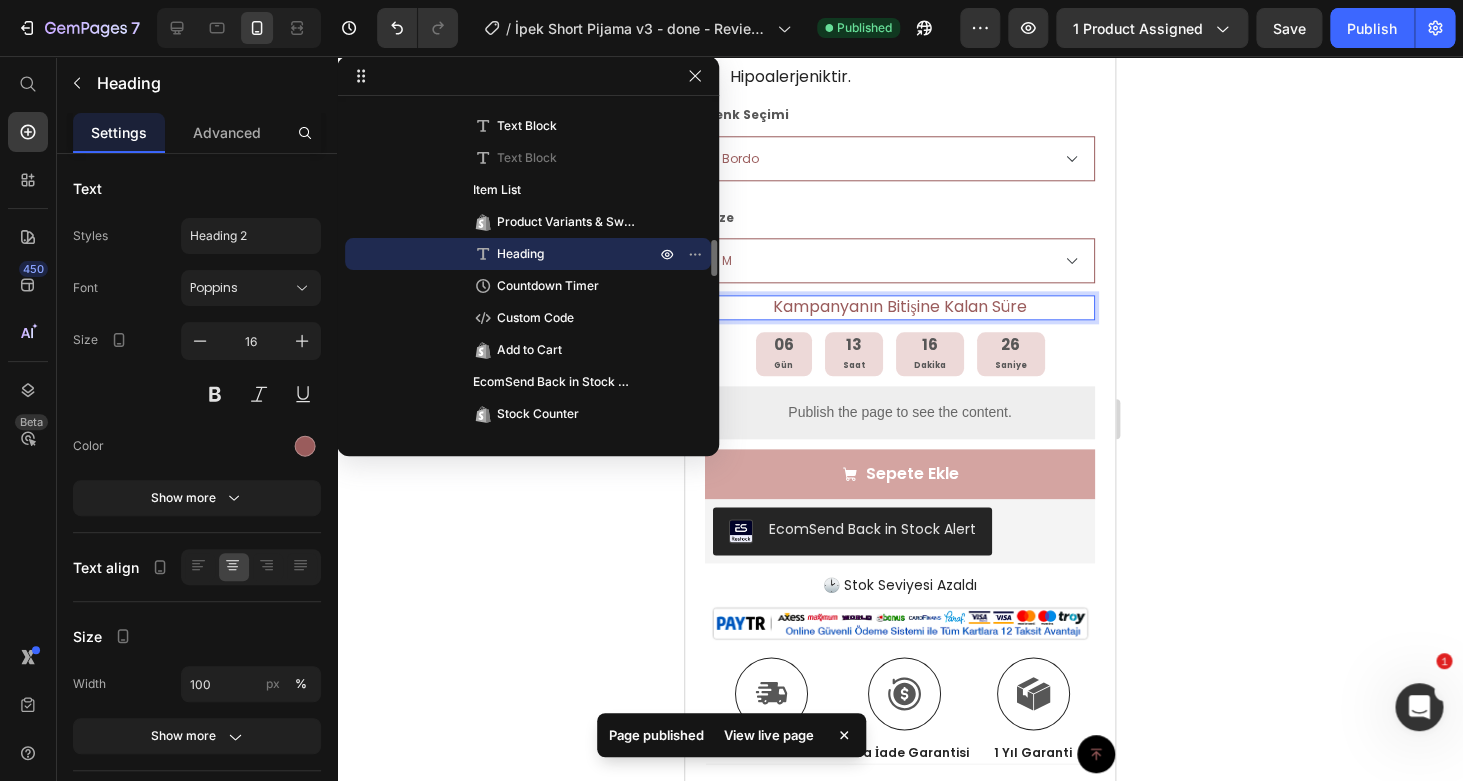 click on "Kampanyanın Bitişine Kalan Süre" at bounding box center (900, 307) 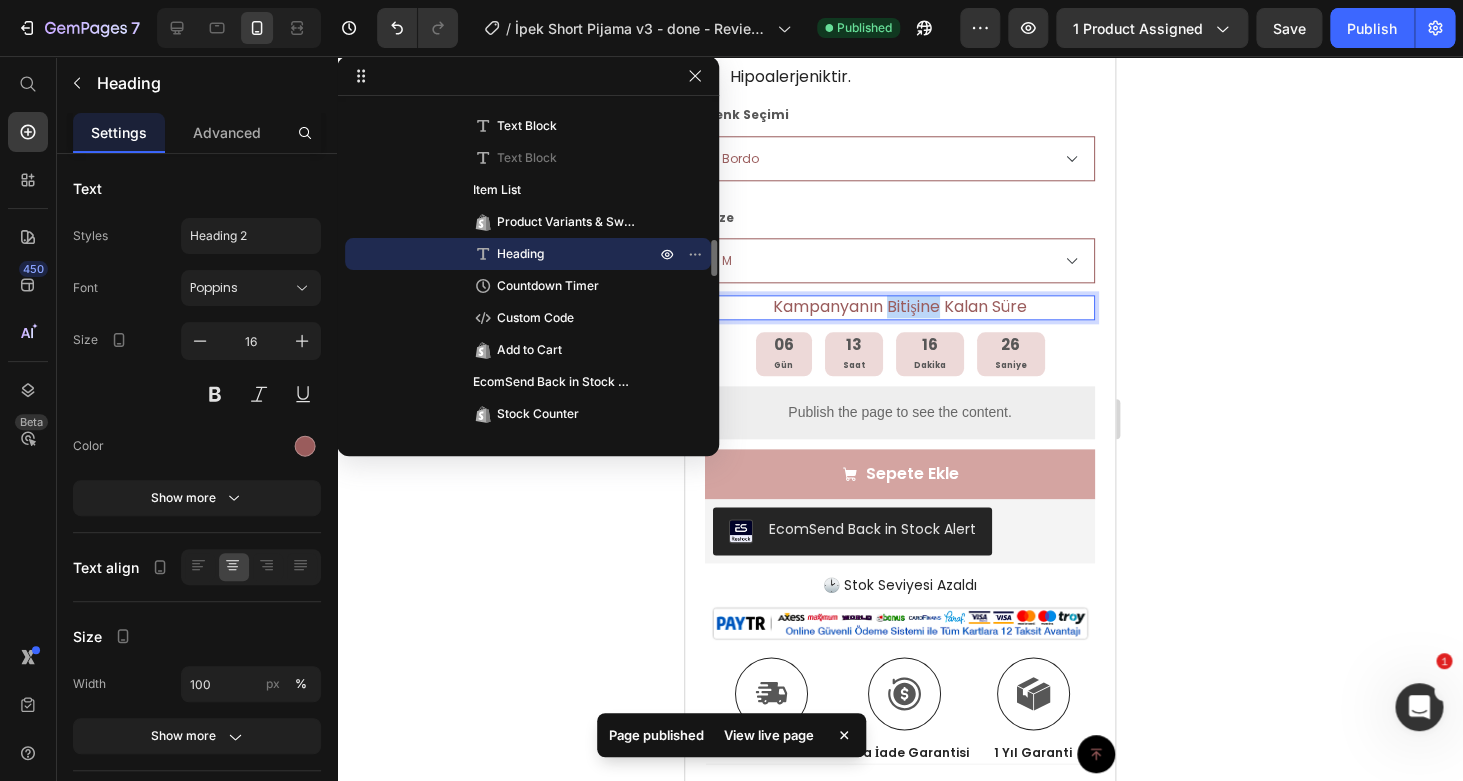 click on "Kampanyanın Bitişine Kalan Süre" at bounding box center (900, 307) 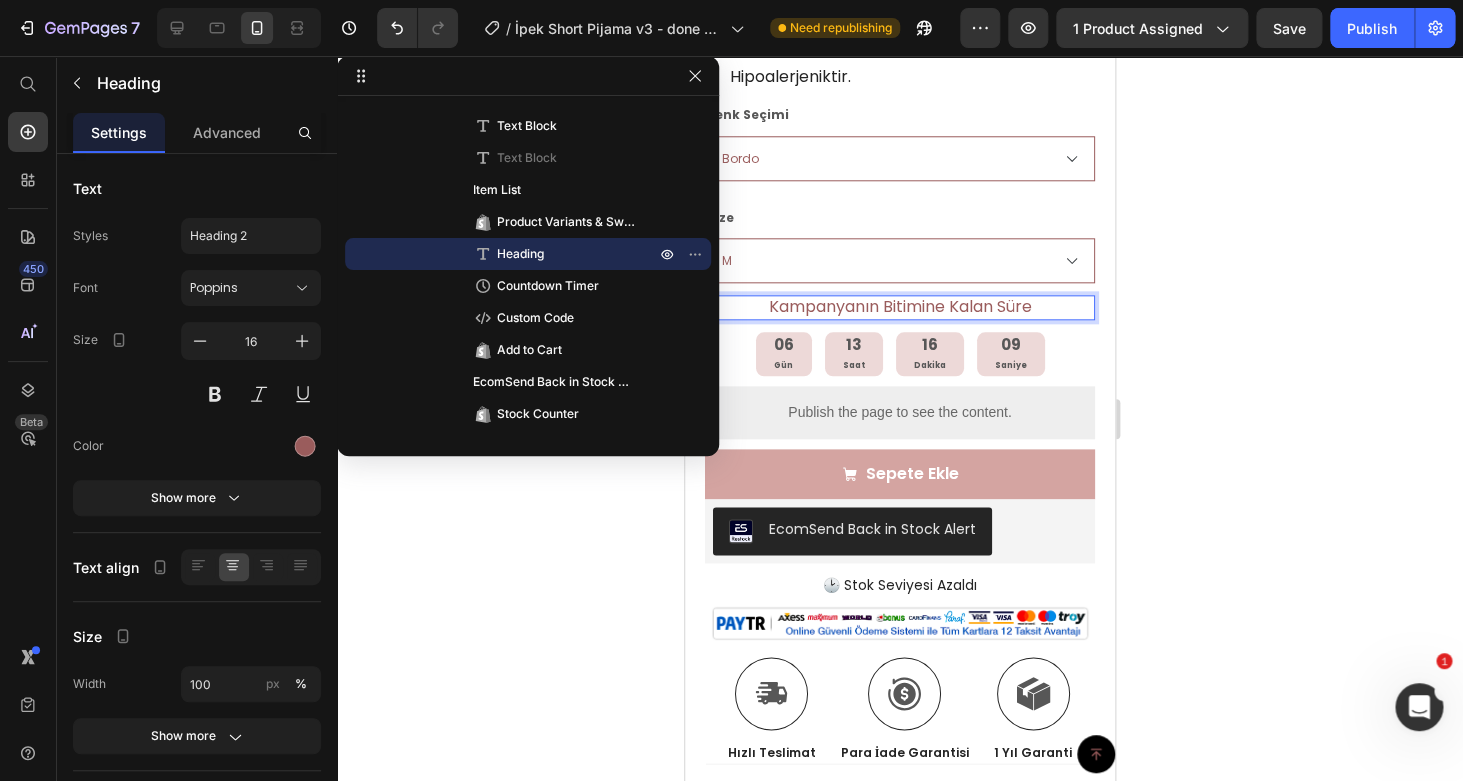click on "Kampanyanın Bitimine Kalan Süre" at bounding box center (900, 307) 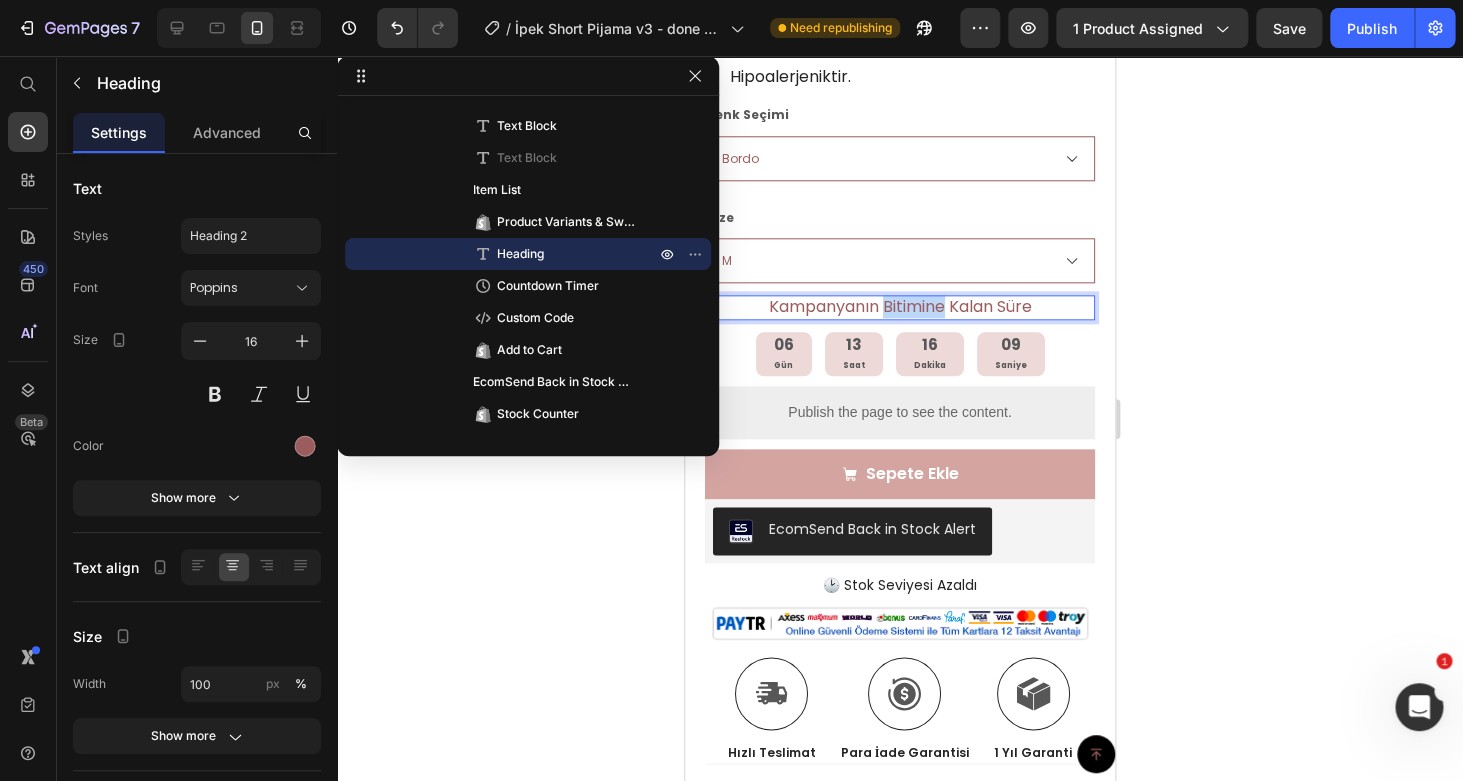 click on "Kampanyanın Bitimine Kalan Süre" at bounding box center (900, 307) 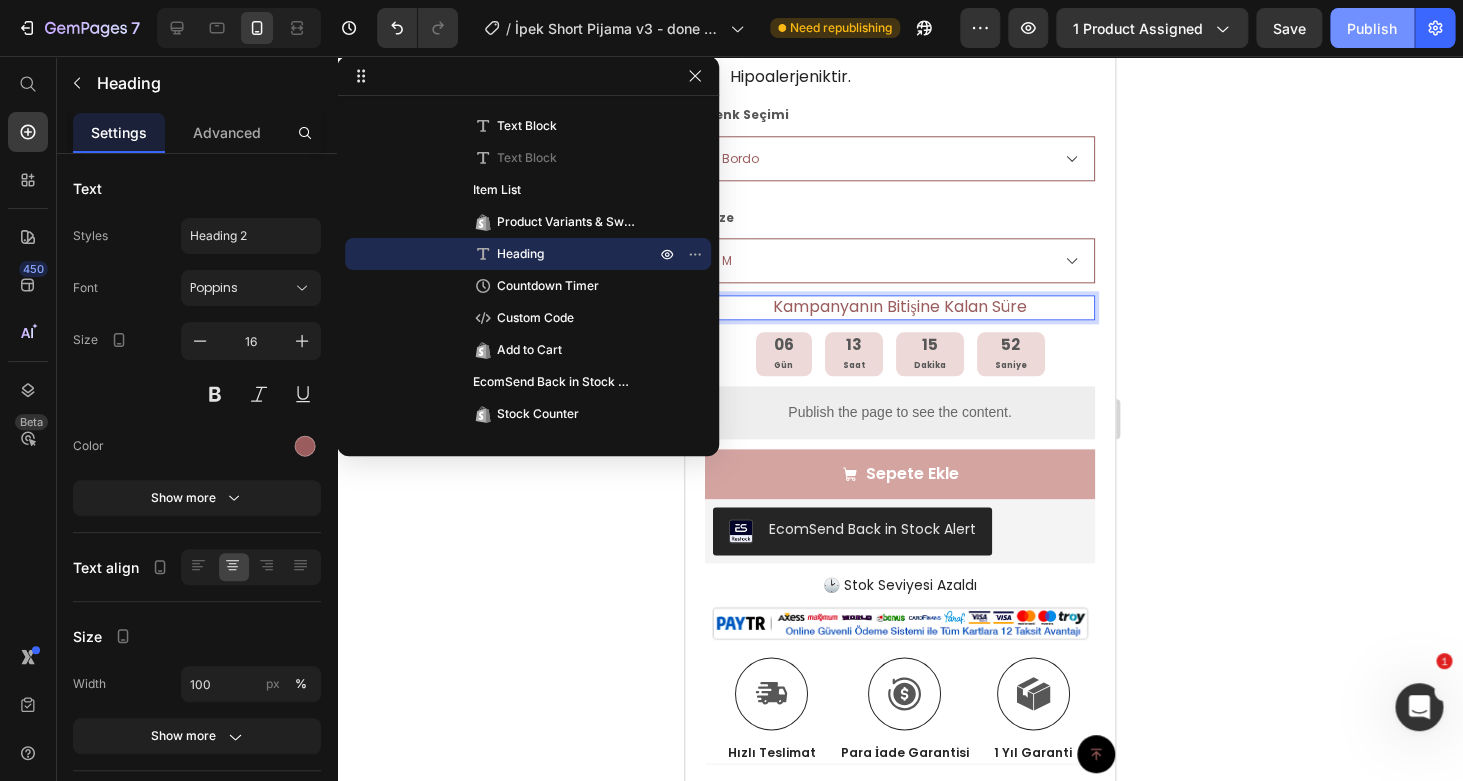 click on "Publish" at bounding box center [1372, 28] 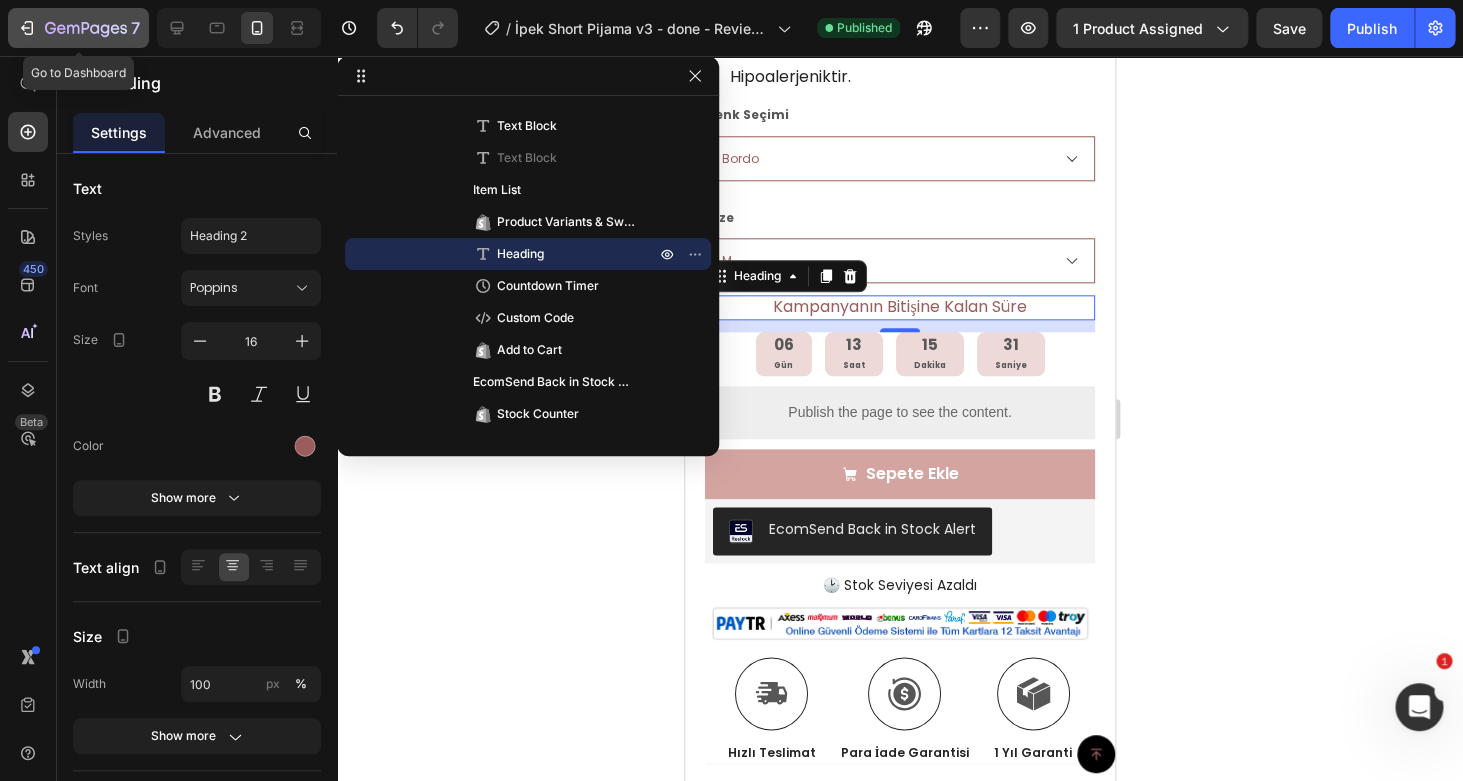click 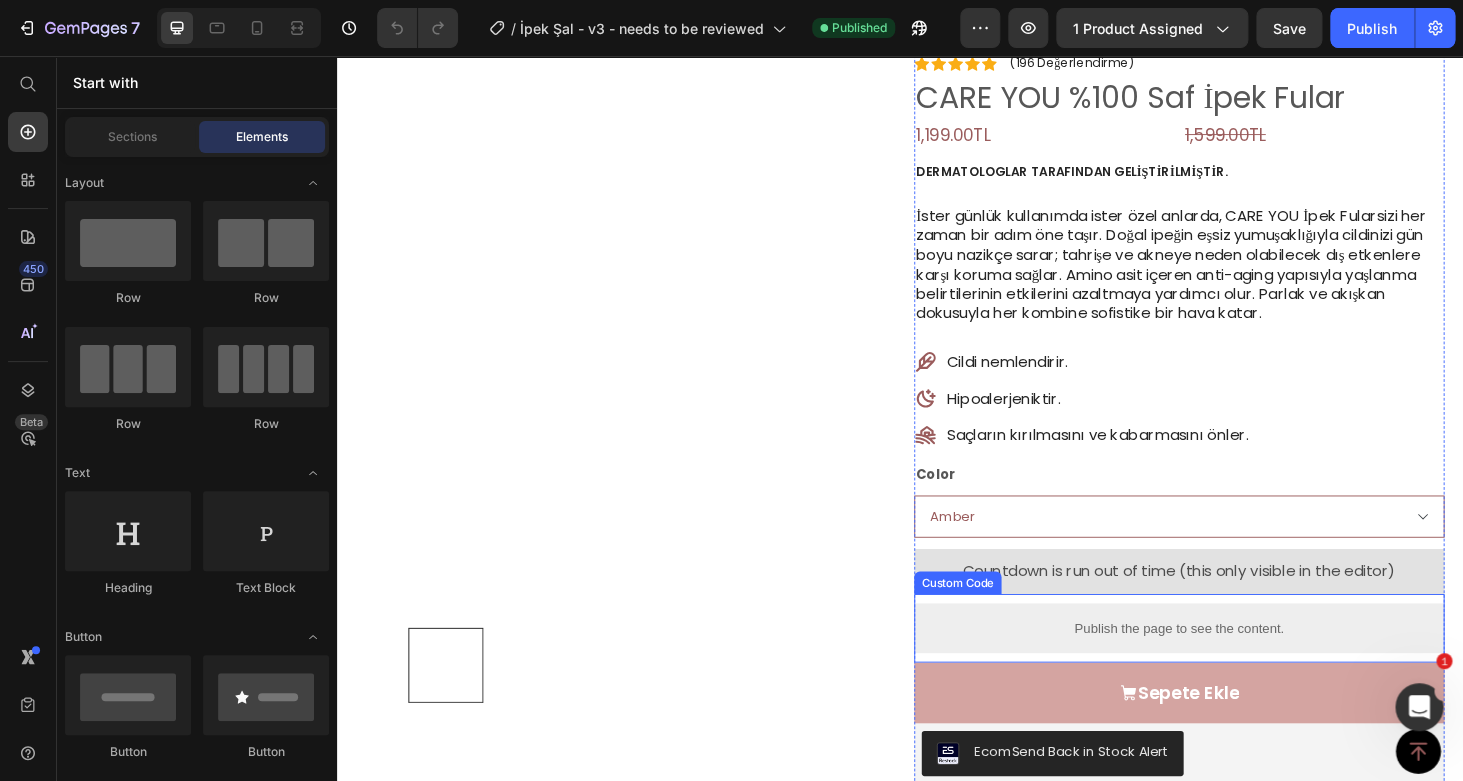 scroll, scrollTop: 130, scrollLeft: 0, axis: vertical 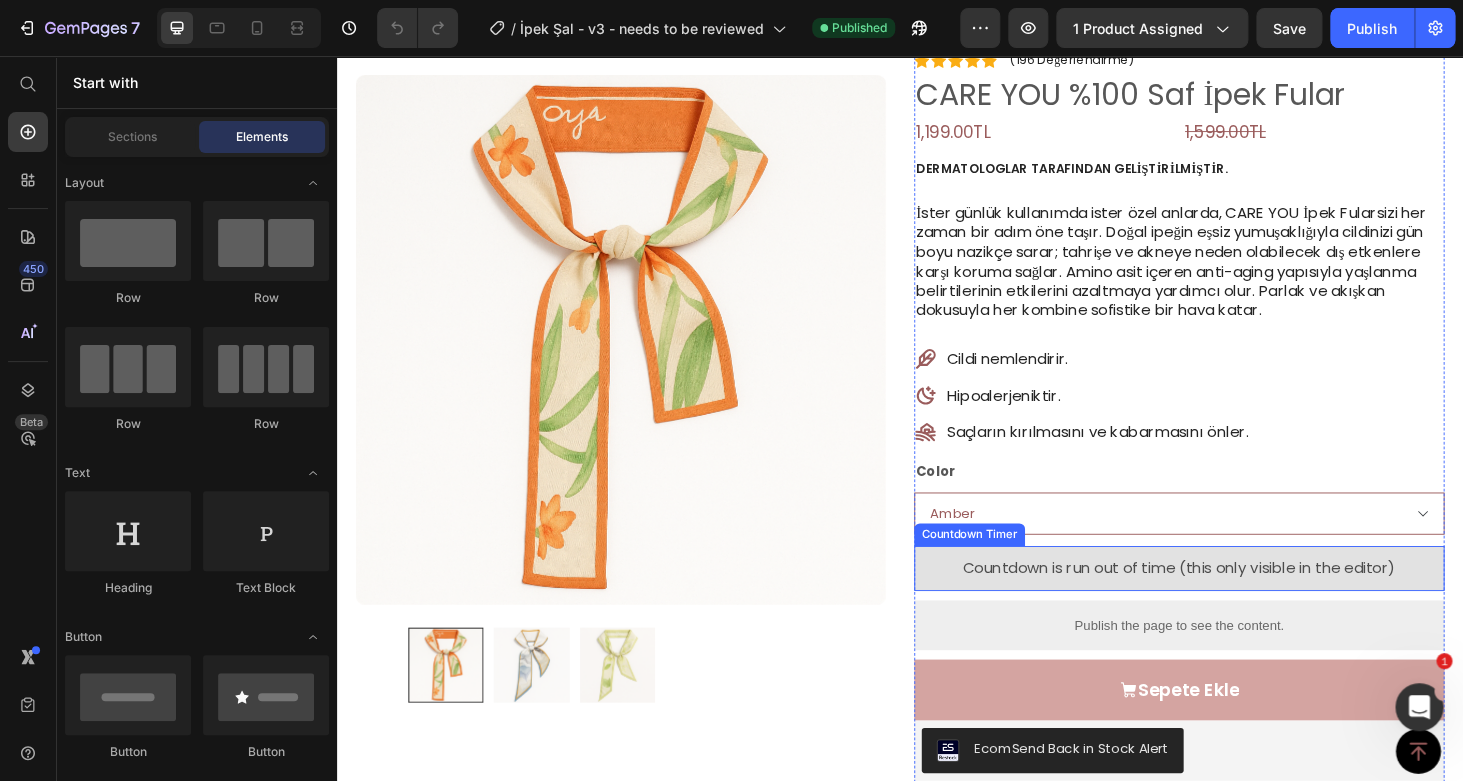 click on "Countdown is run out of time (this only visible in the editor)" at bounding box center (1234, 602) 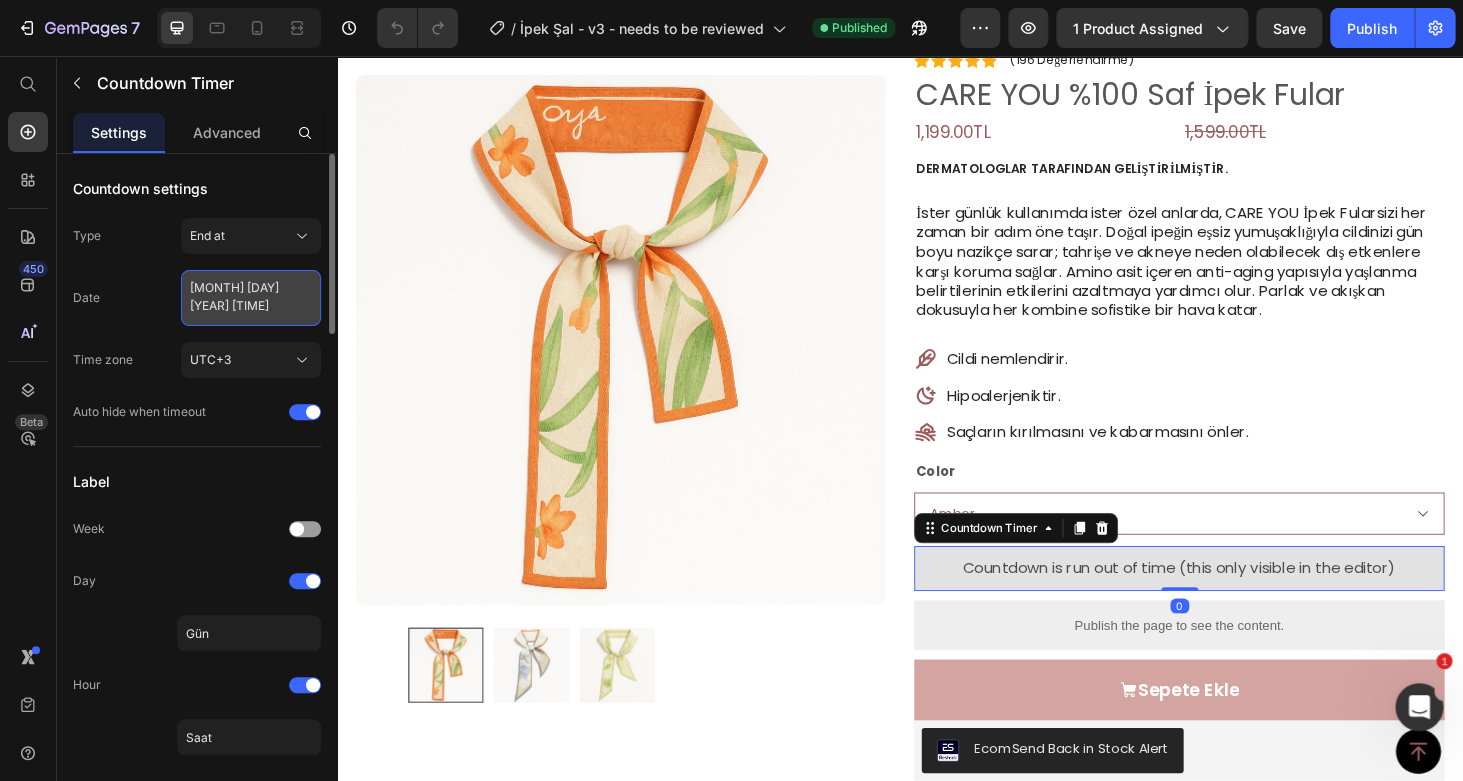 click on "[MONTH] [DAY] [YEAR] [TIME]" at bounding box center [251, 298] 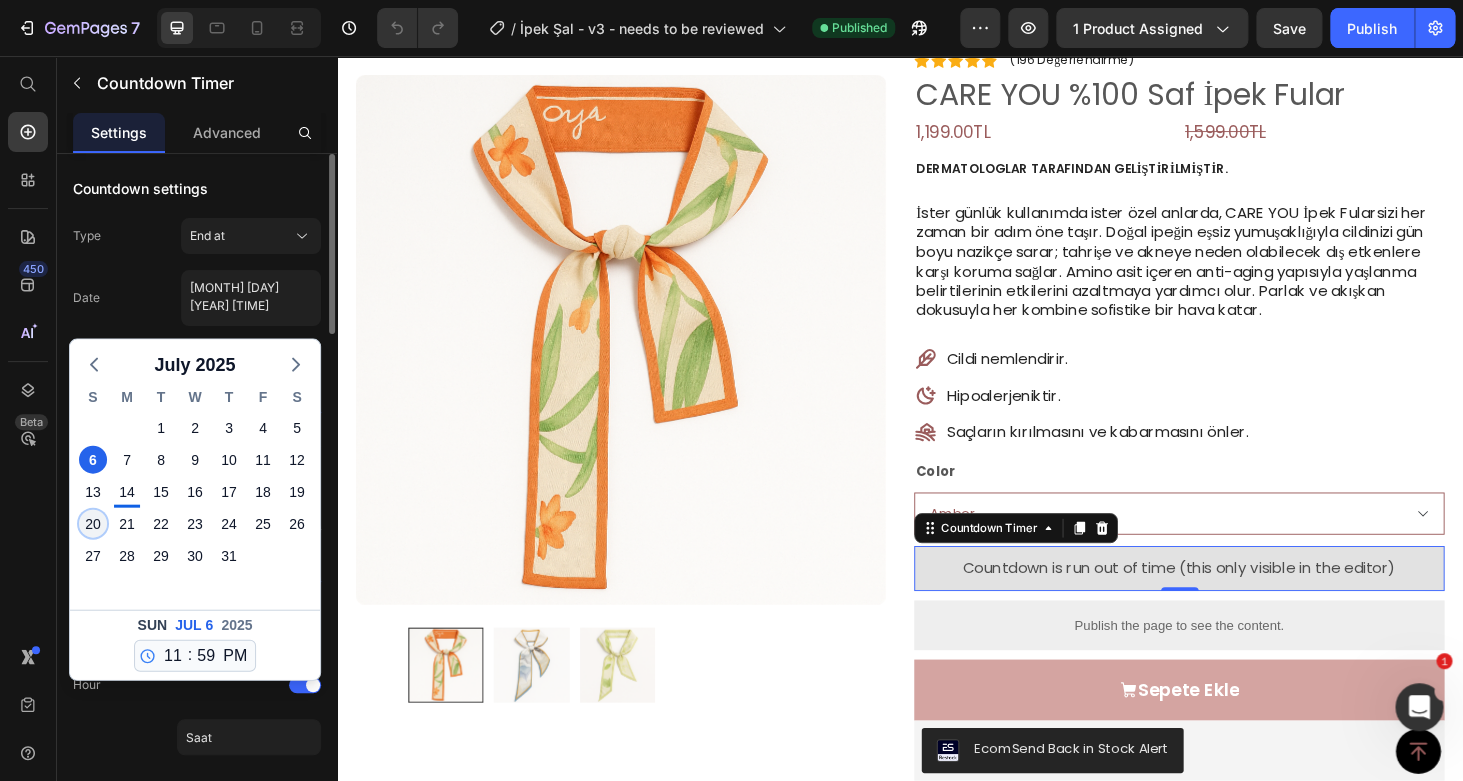 click on "20" 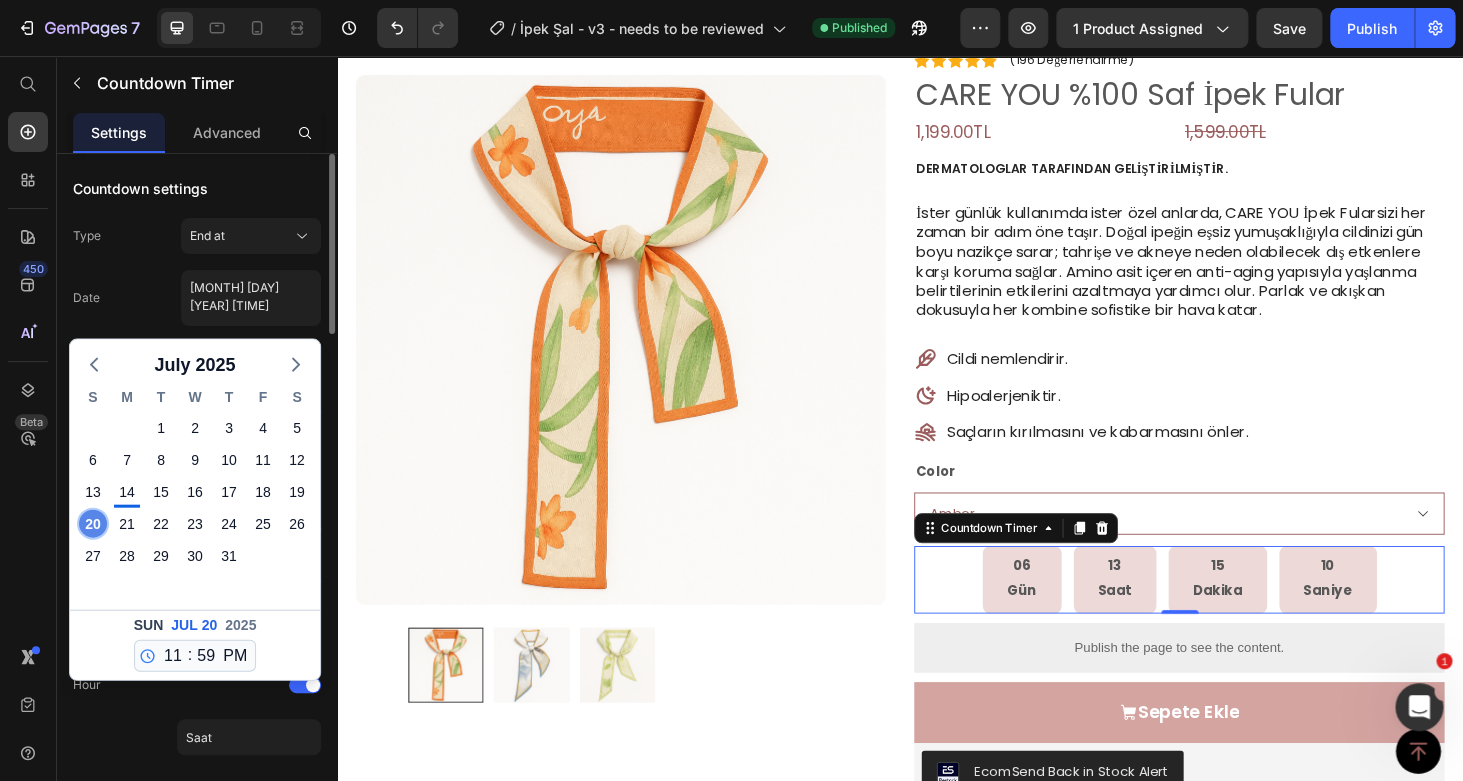 type on "[DATE] 11:59 PM" 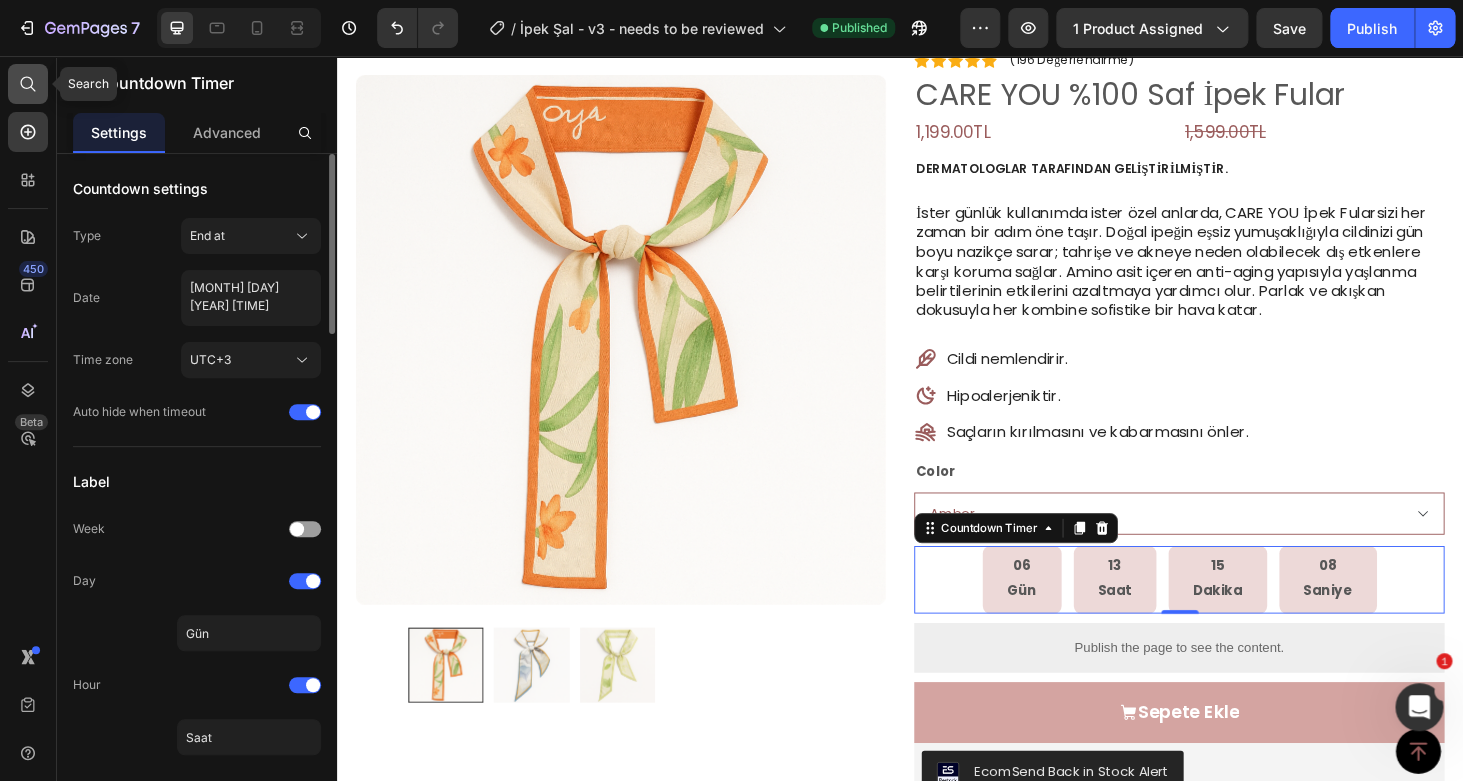 click 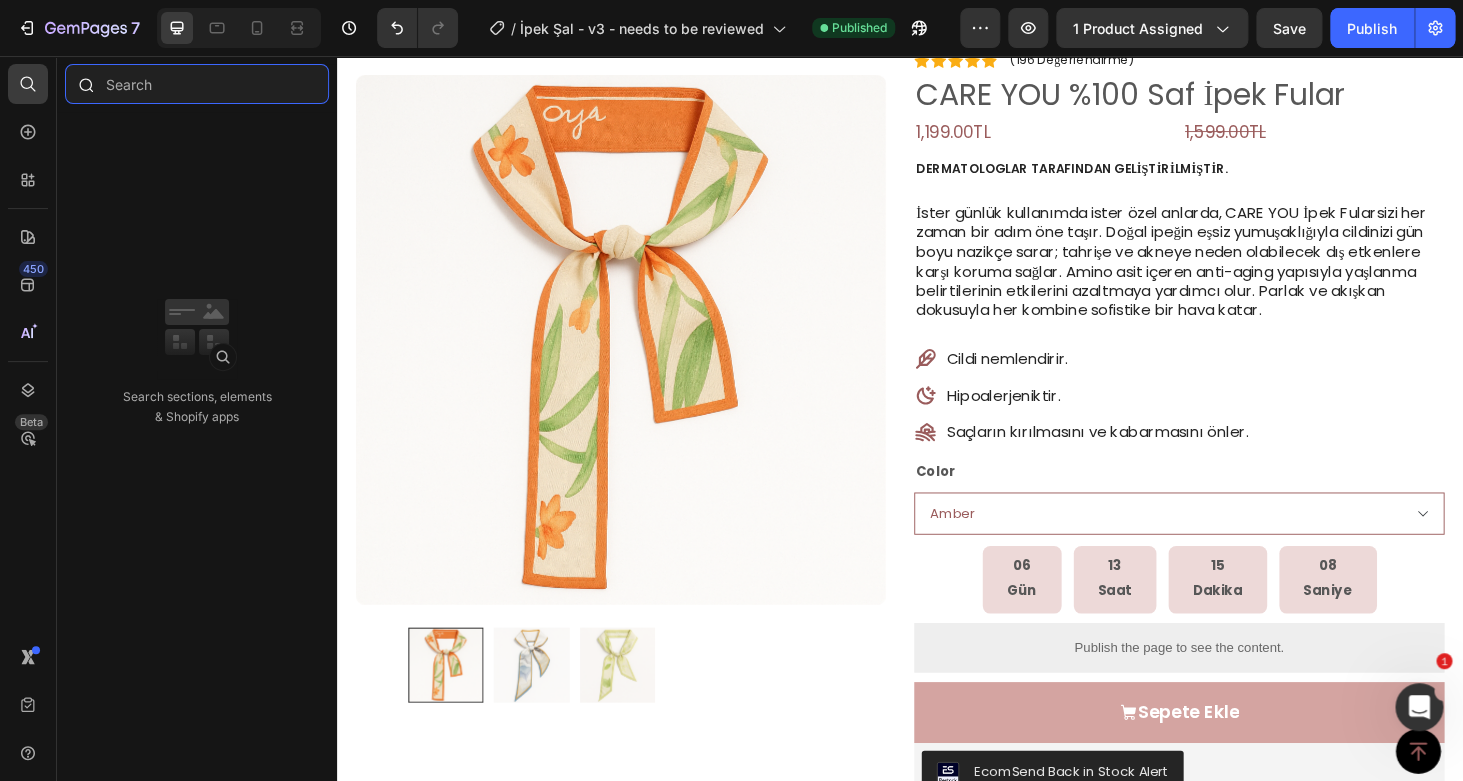 click at bounding box center [197, 84] 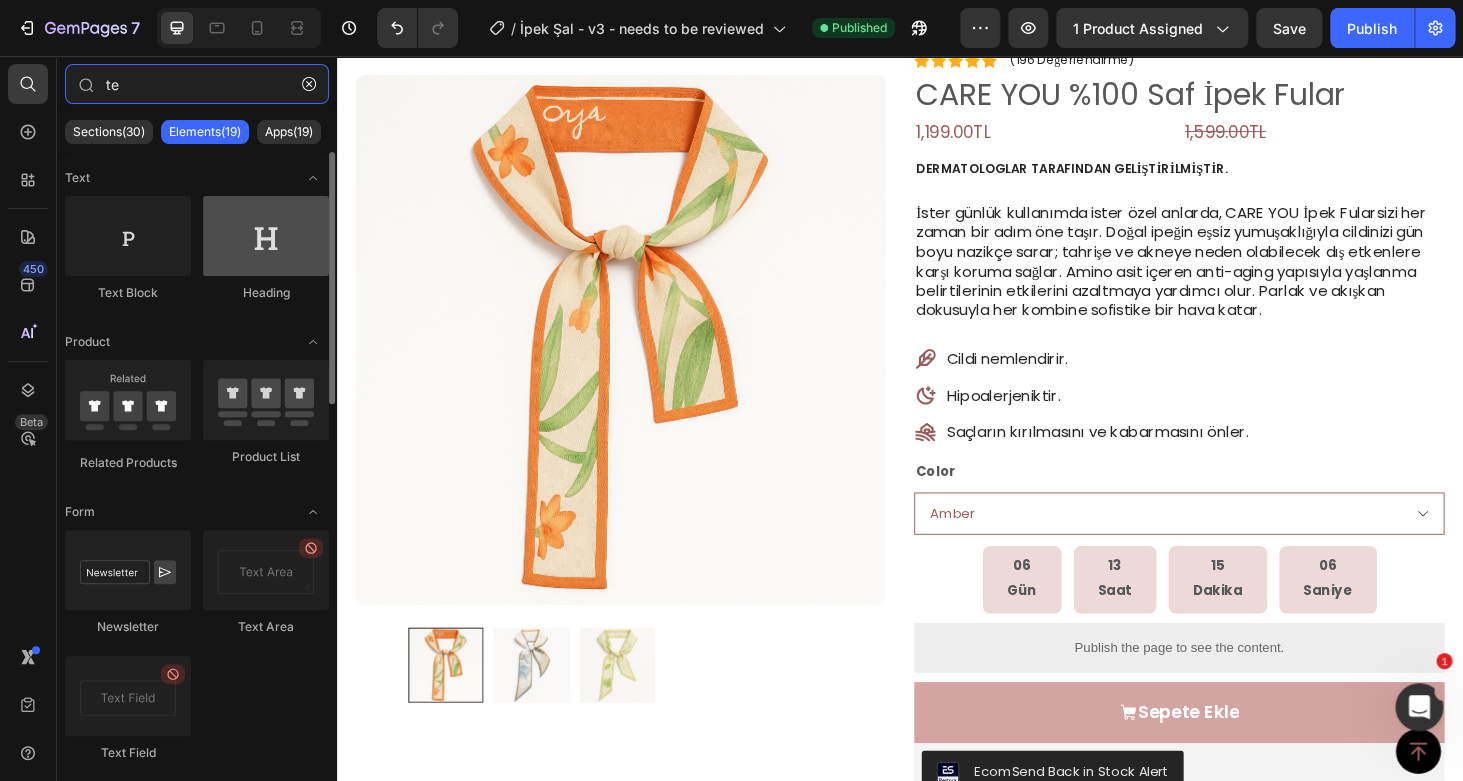 type on "te" 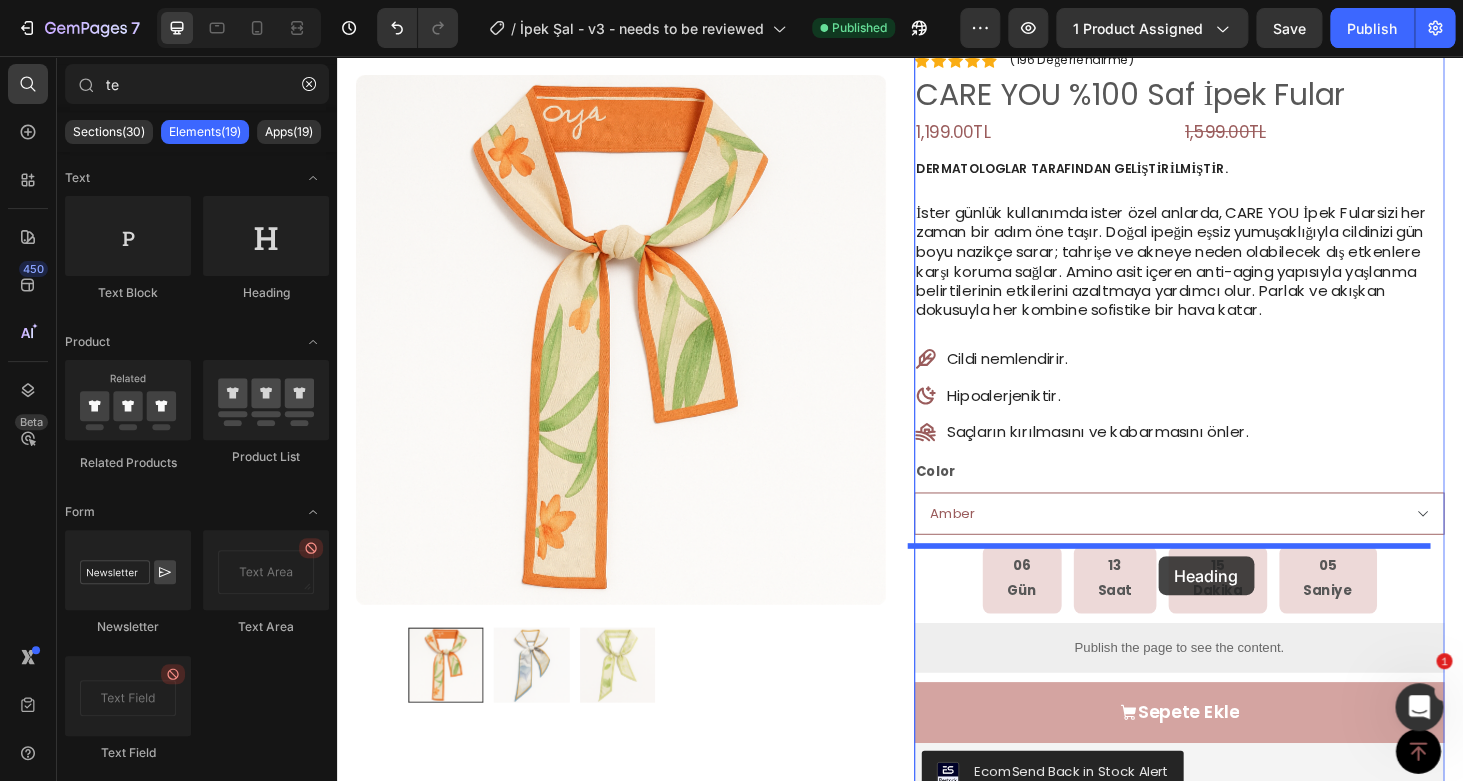 drag, startPoint x: 646, startPoint y: 306, endPoint x: 1158, endPoint y: 556, distance: 569.7754 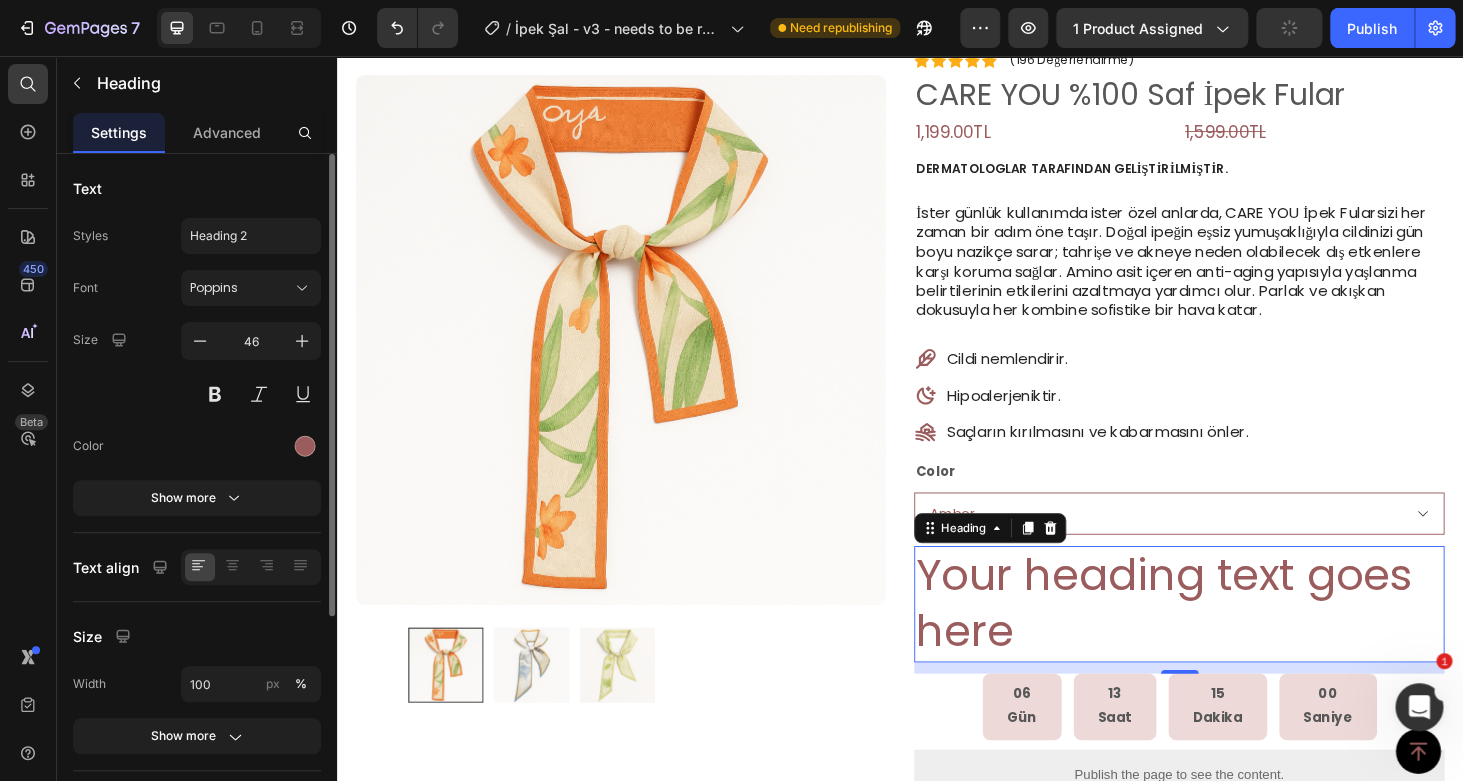 click on "Your heading text goes here" at bounding box center (1234, 640) 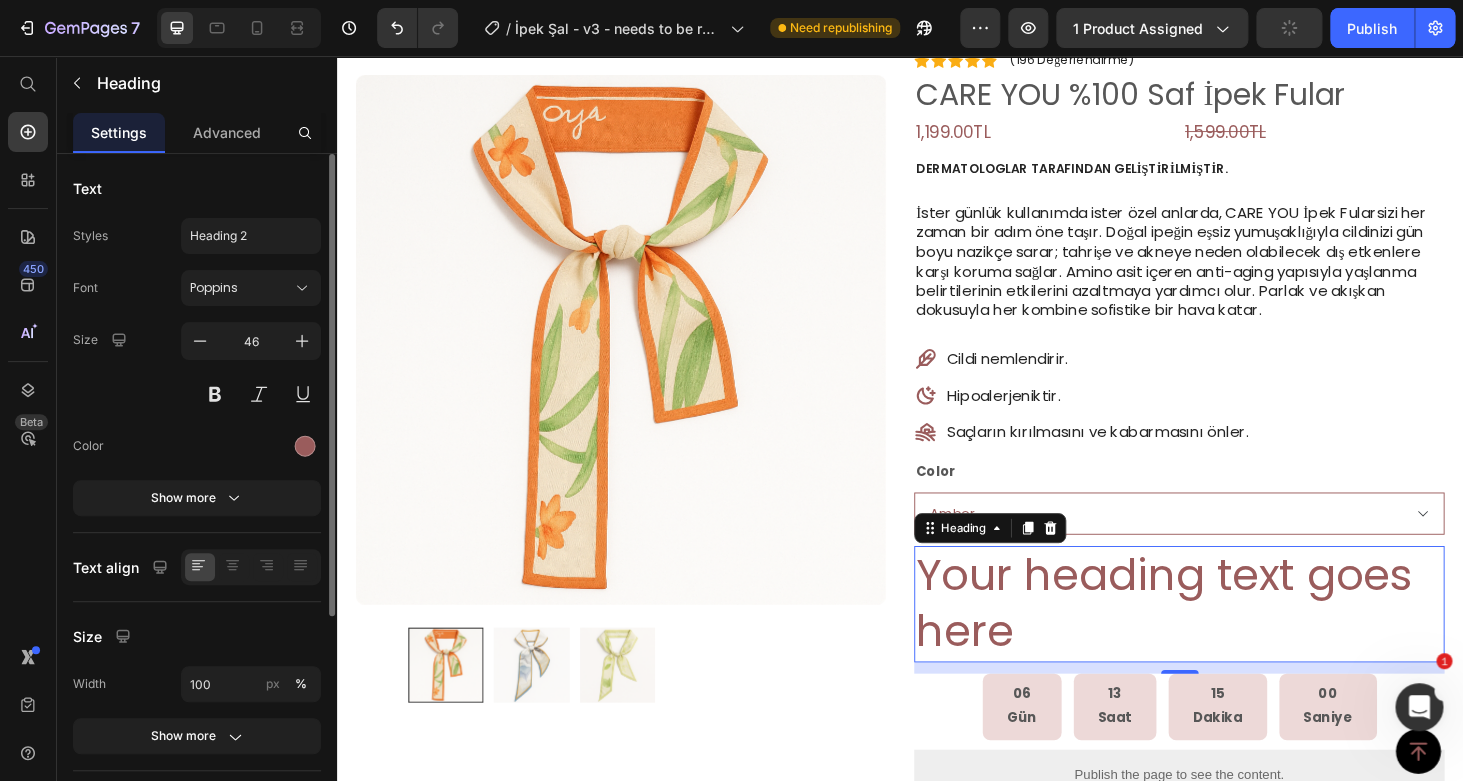 click on "Your heading text goes here" at bounding box center (1234, 640) 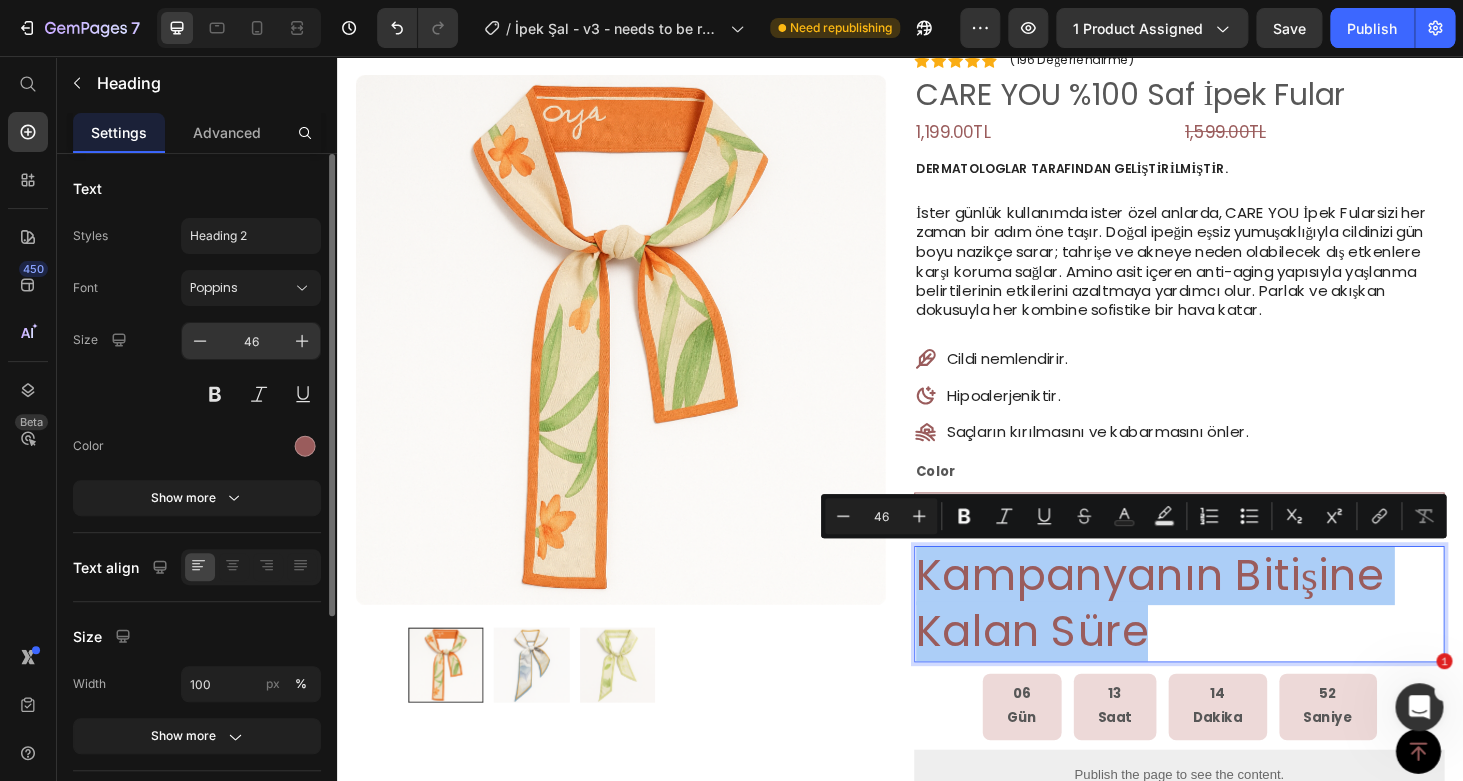 click on "46" at bounding box center (251, 341) 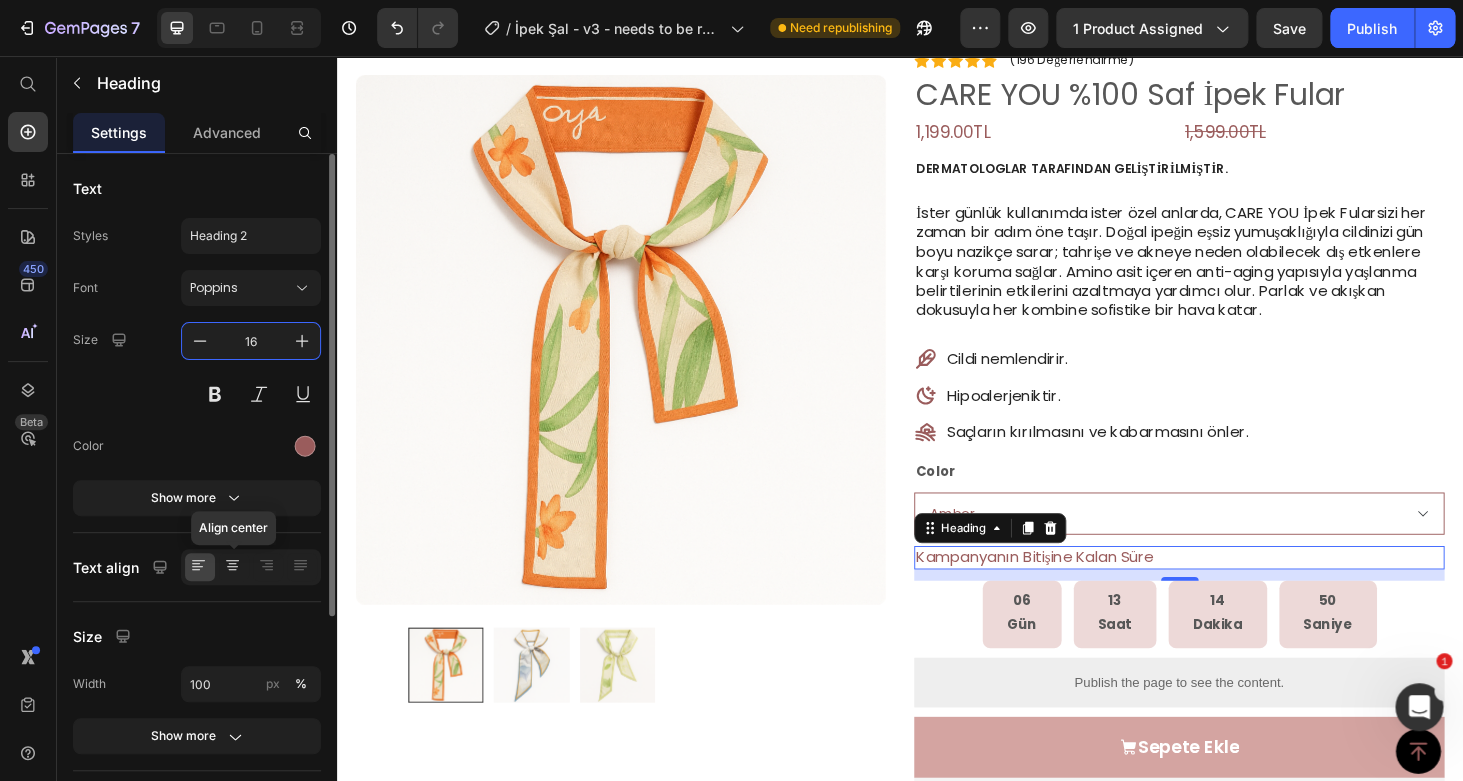 click 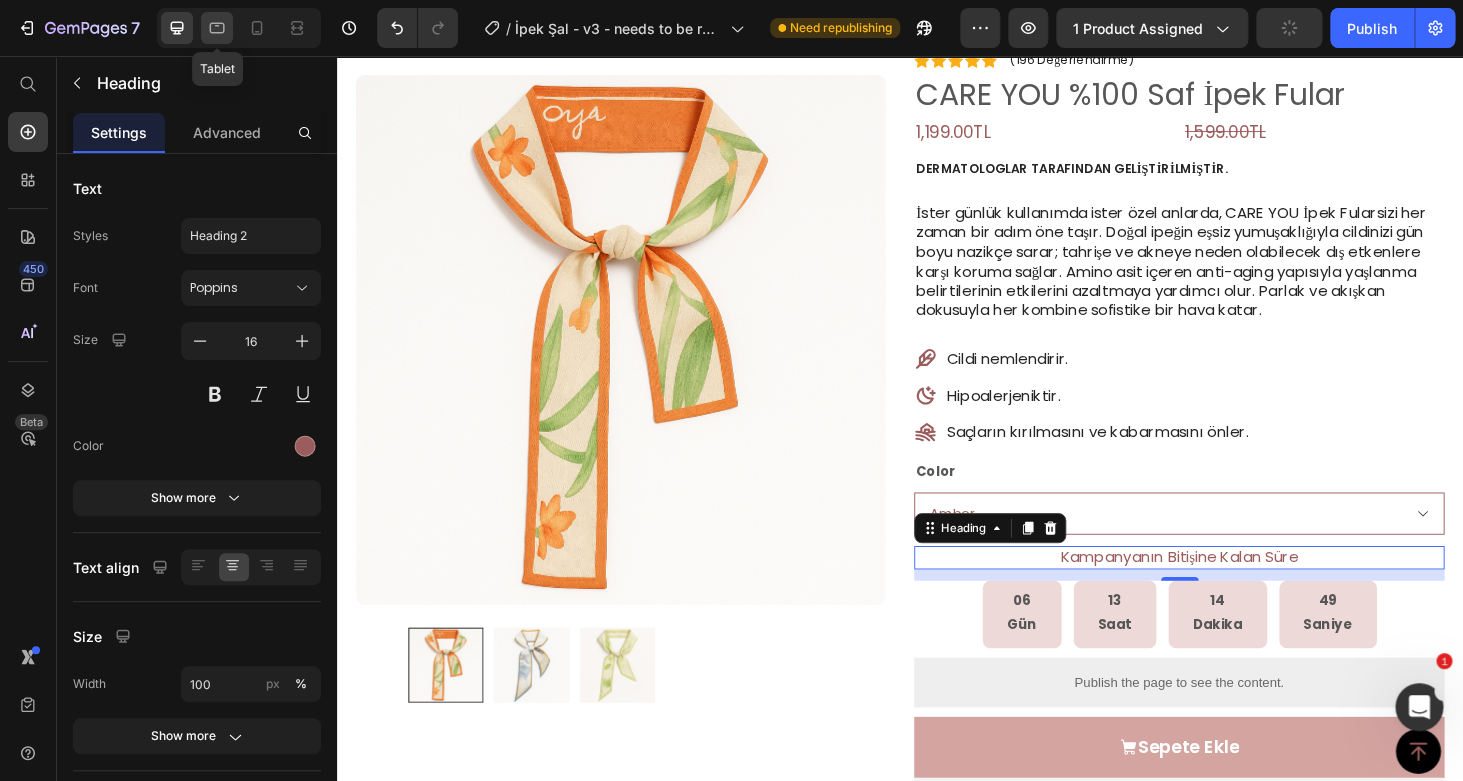 click 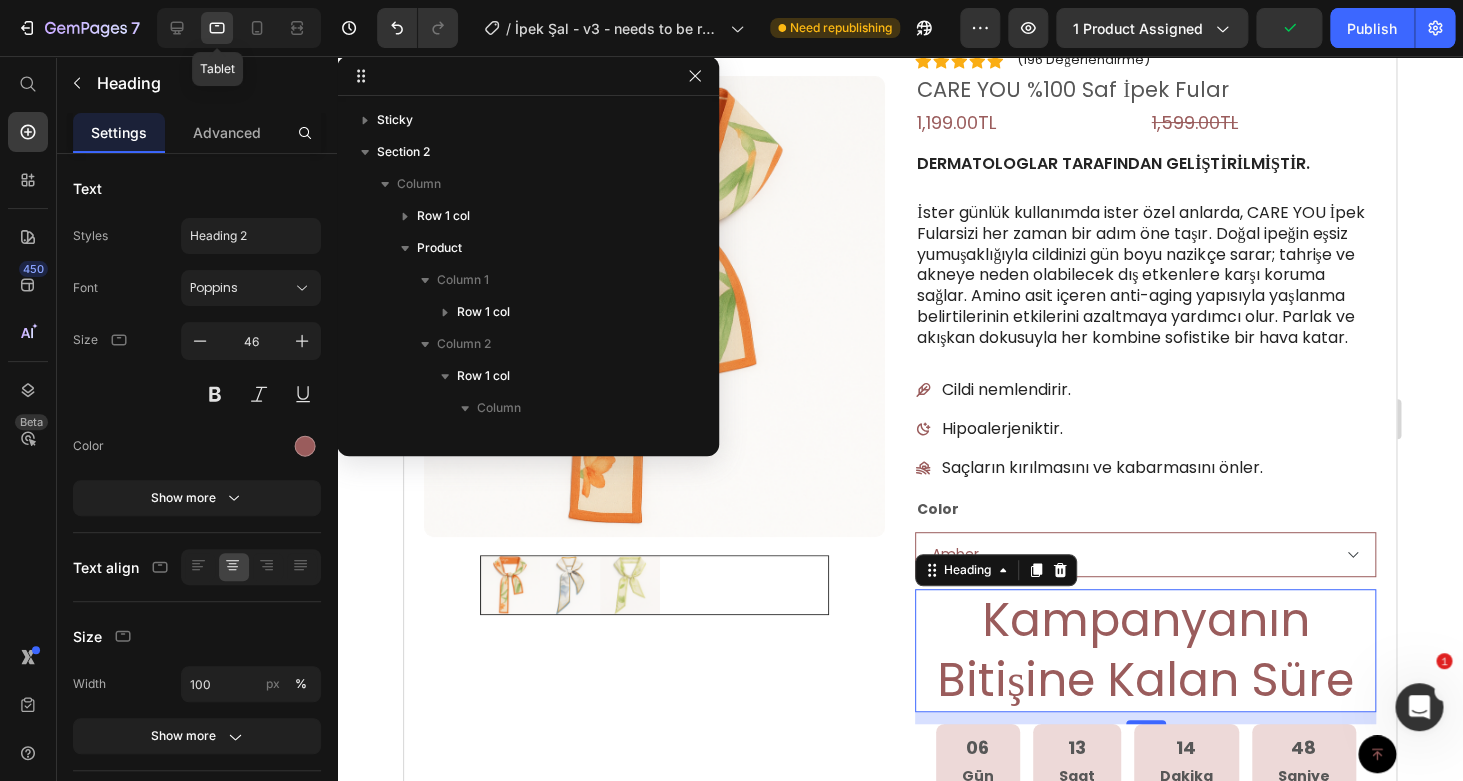 scroll, scrollTop: 410, scrollLeft: 0, axis: vertical 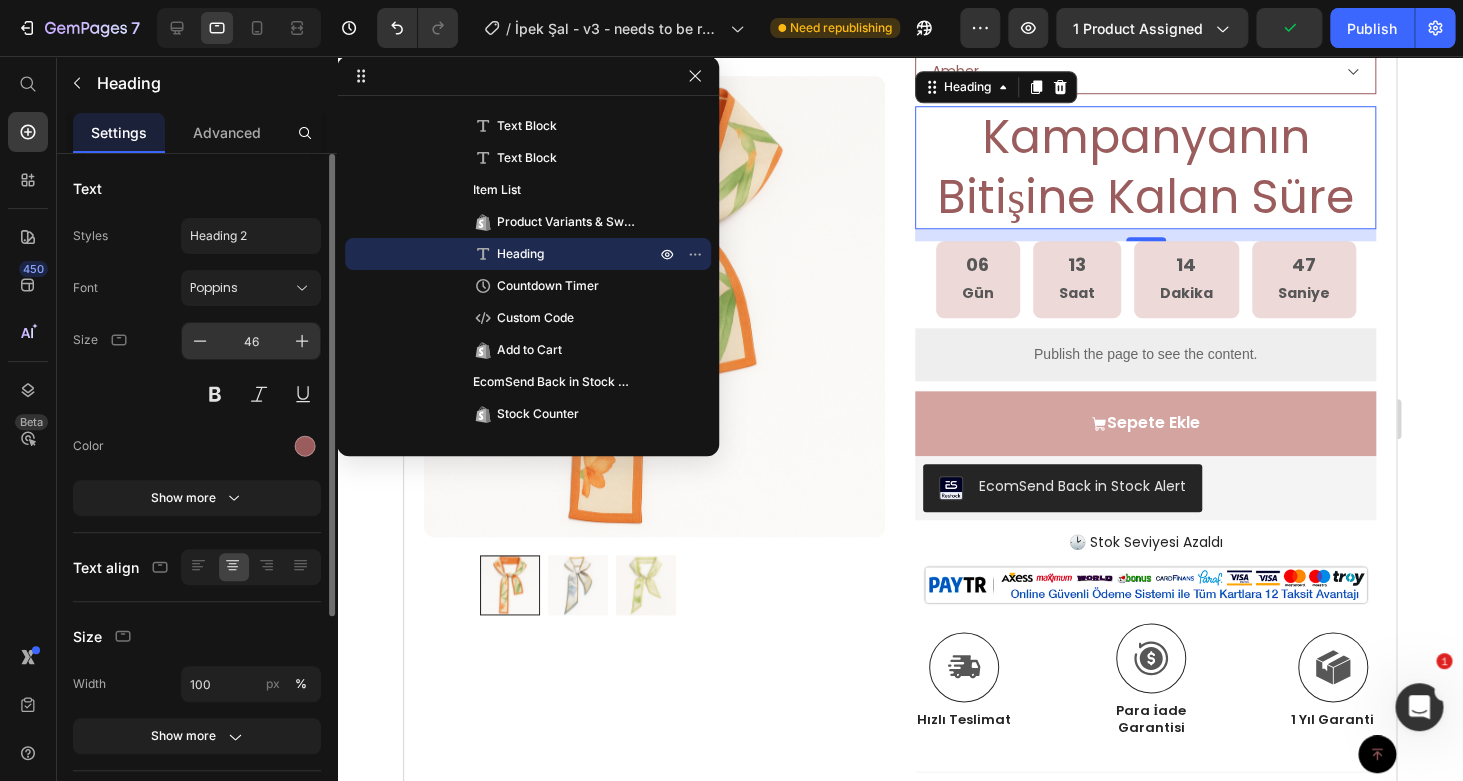 click on "46" at bounding box center [251, 341] 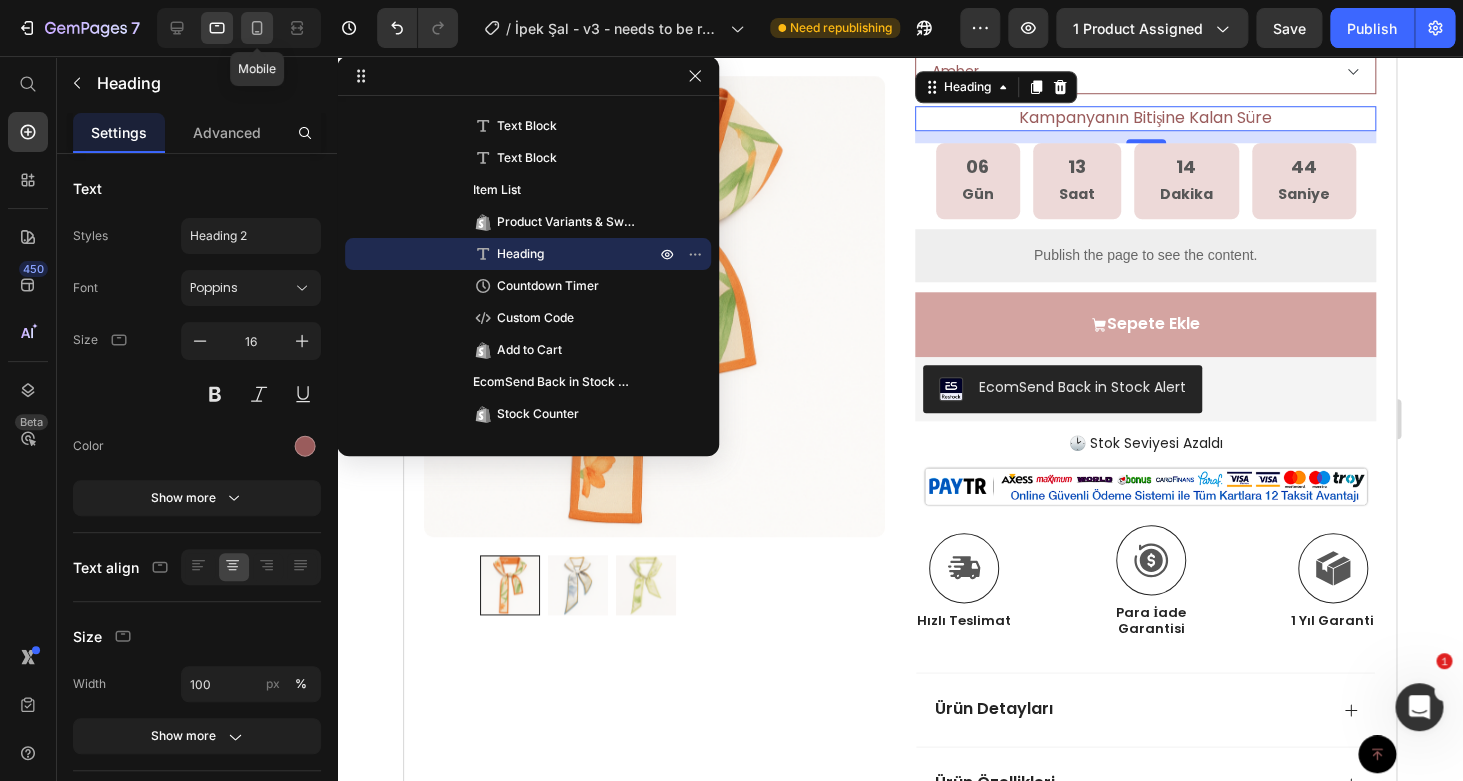 click 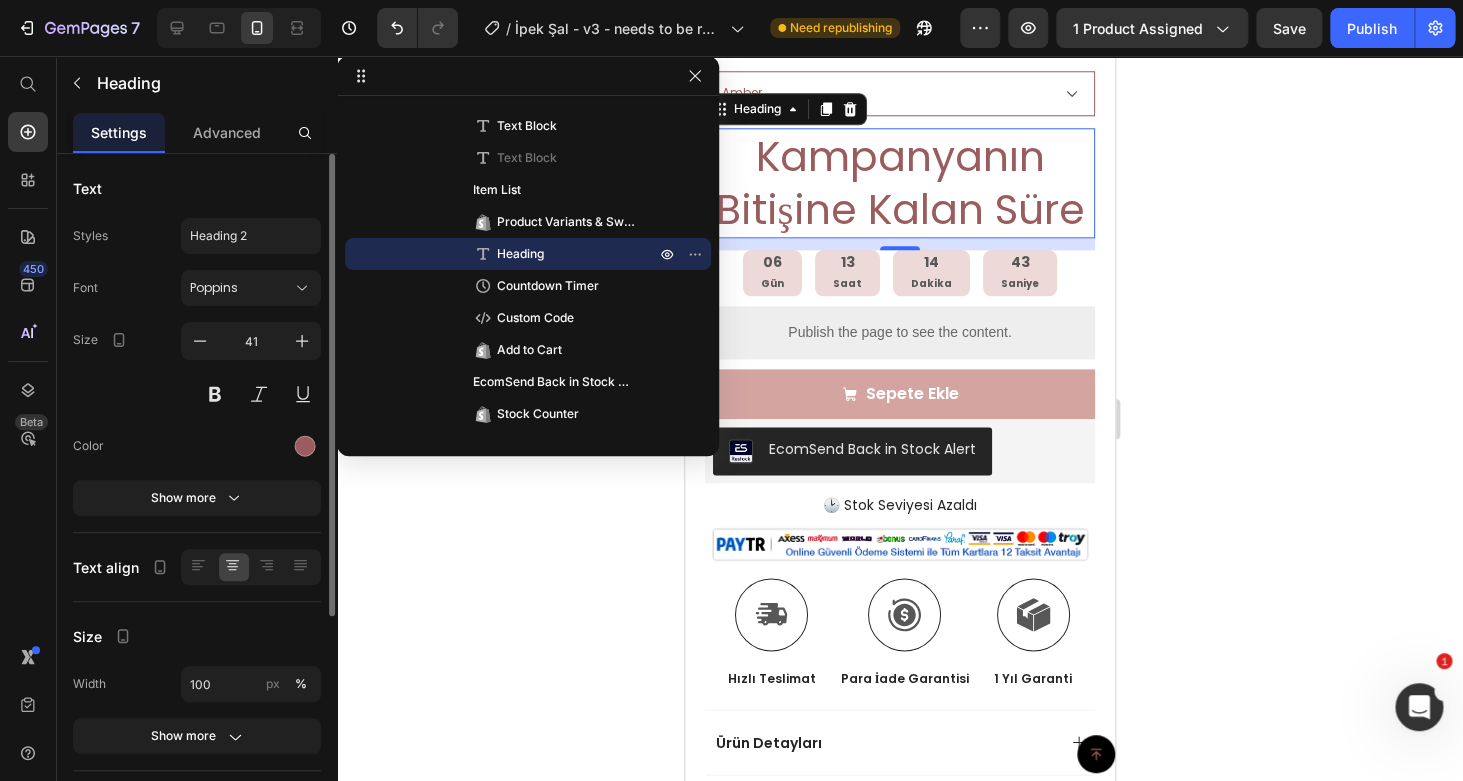 scroll, scrollTop: 777, scrollLeft: 0, axis: vertical 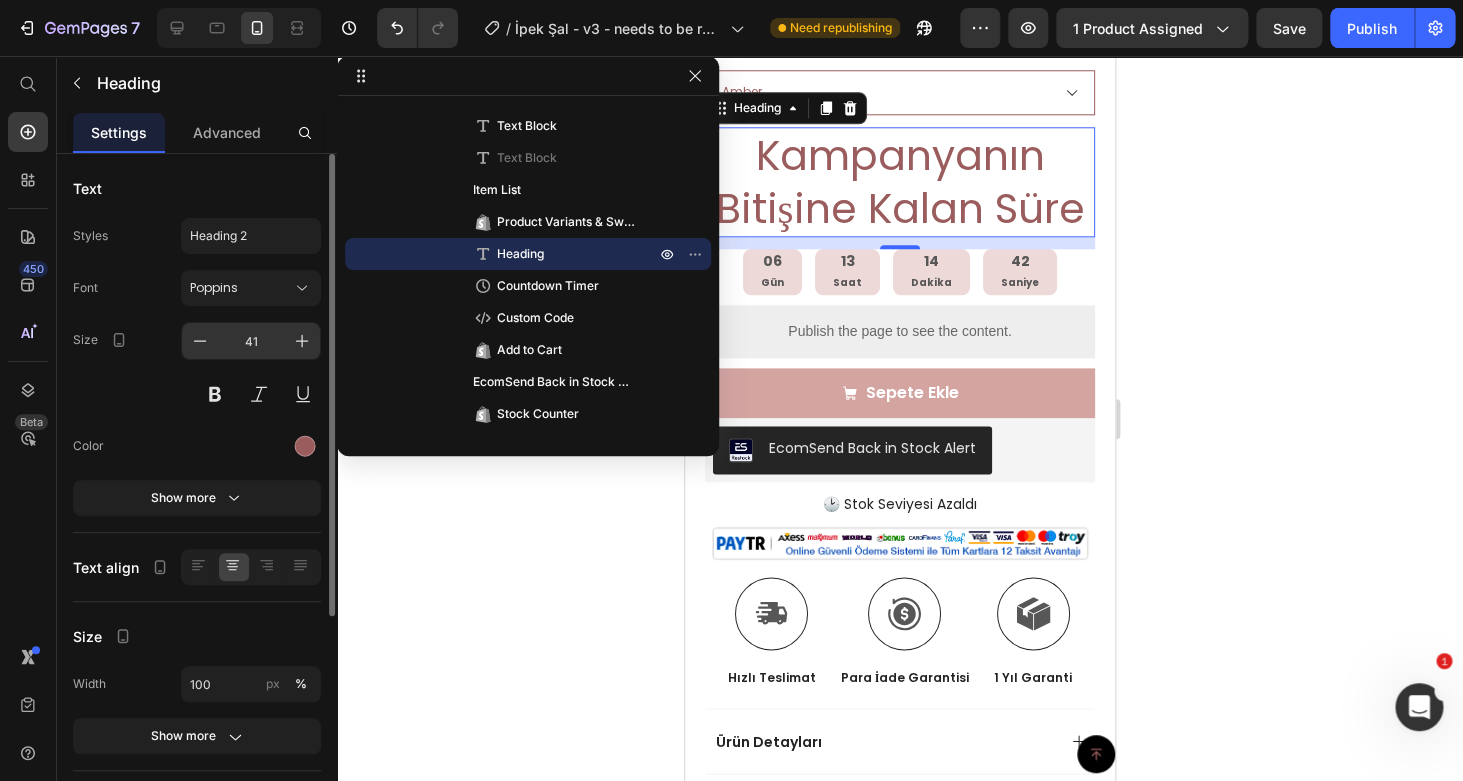 click on "41" at bounding box center (251, 341) 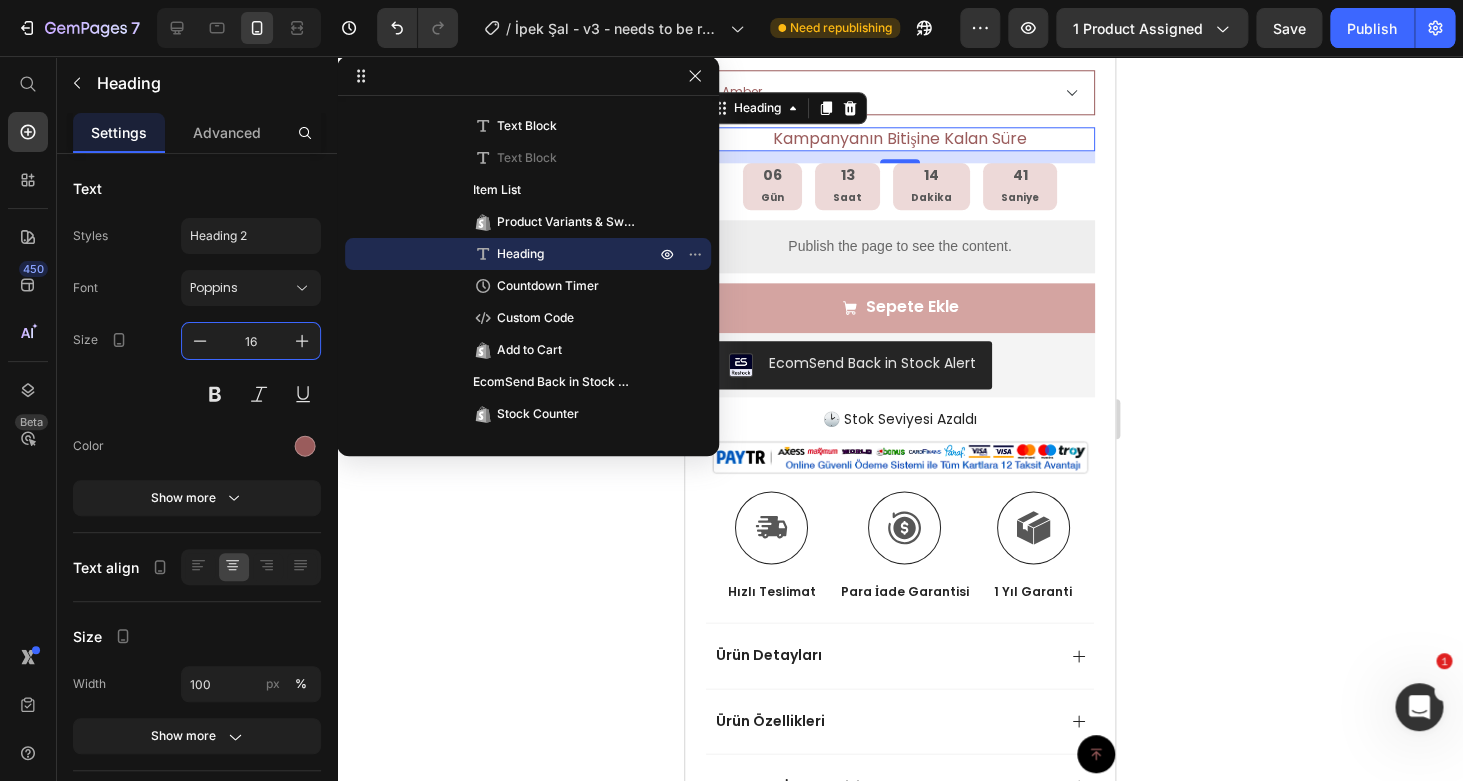 type on "16" 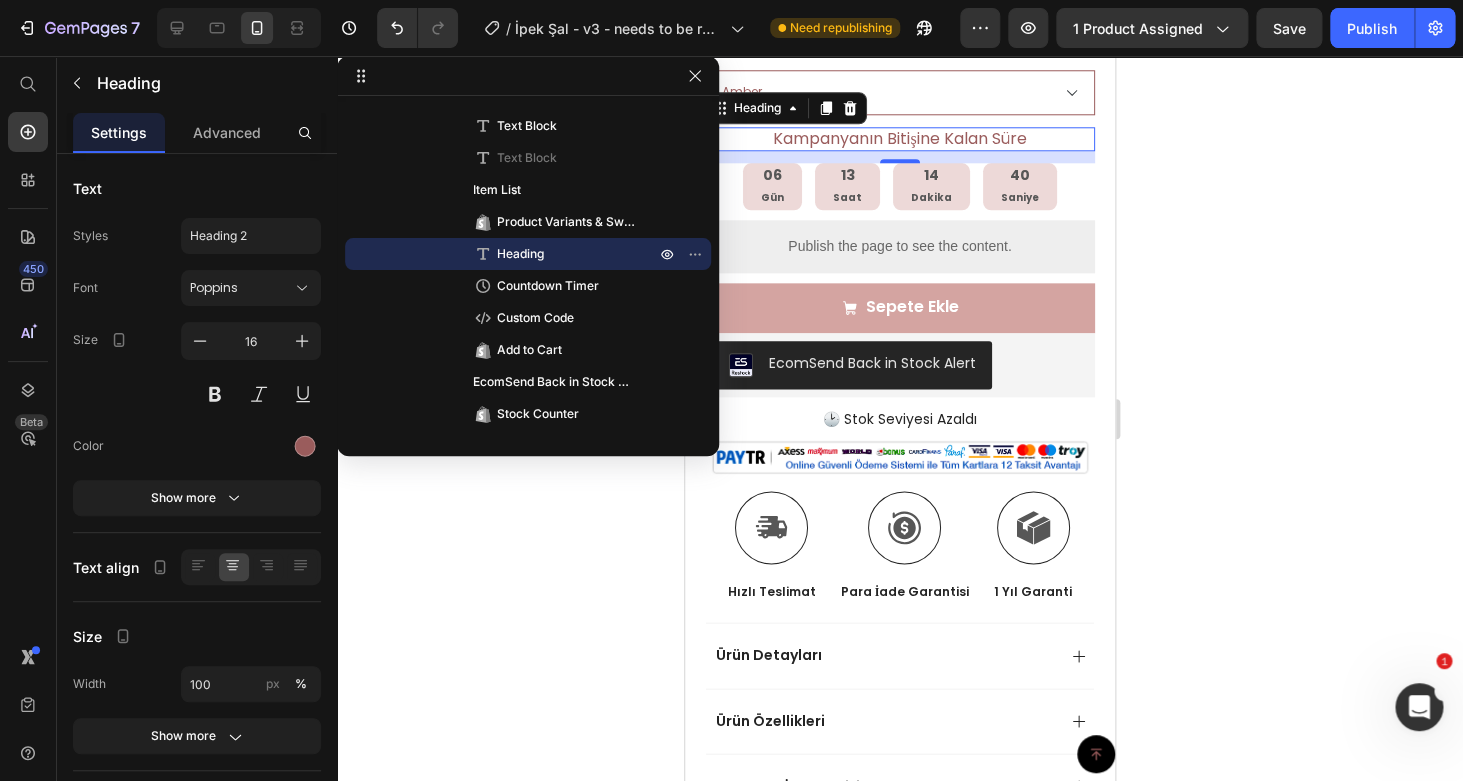 click 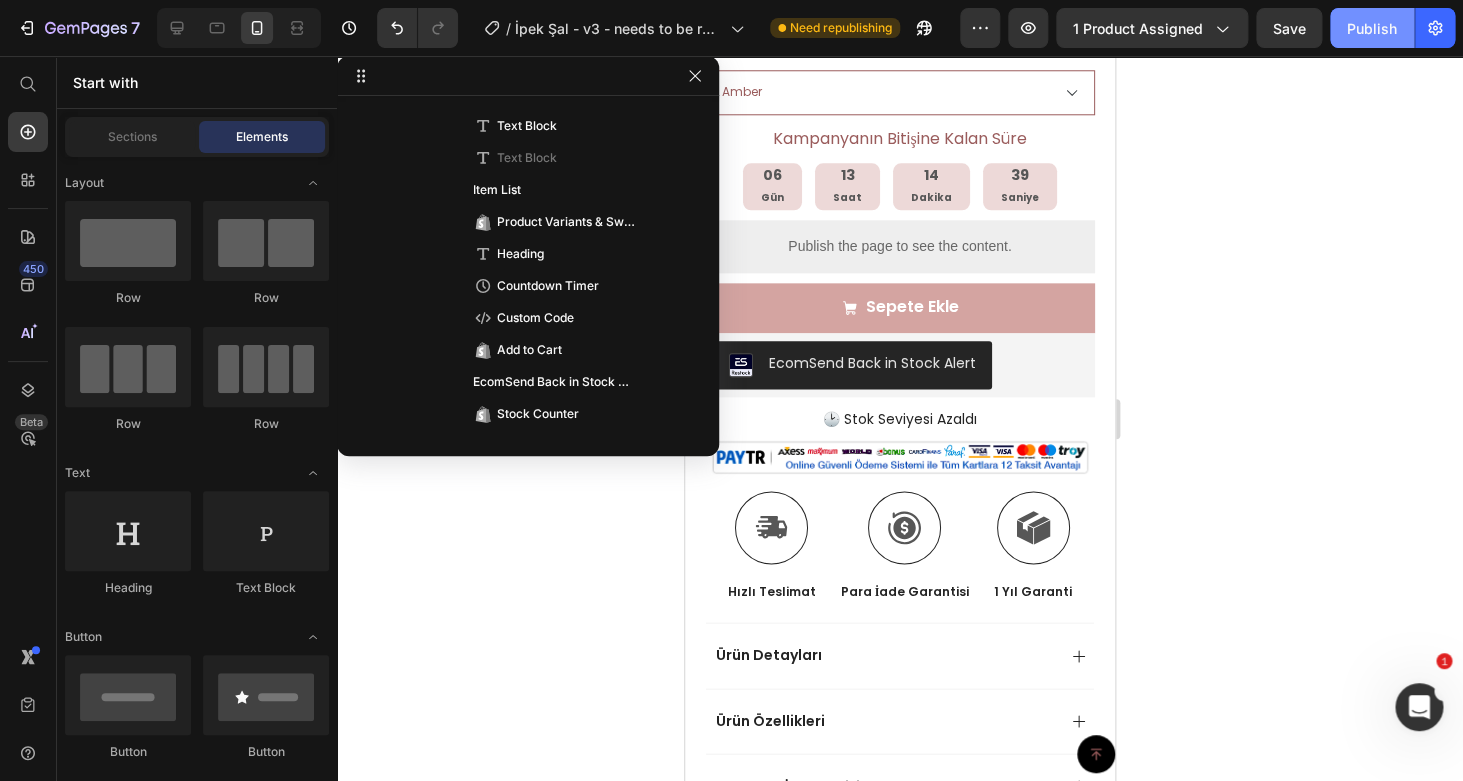 click on "Publish" at bounding box center [1372, 28] 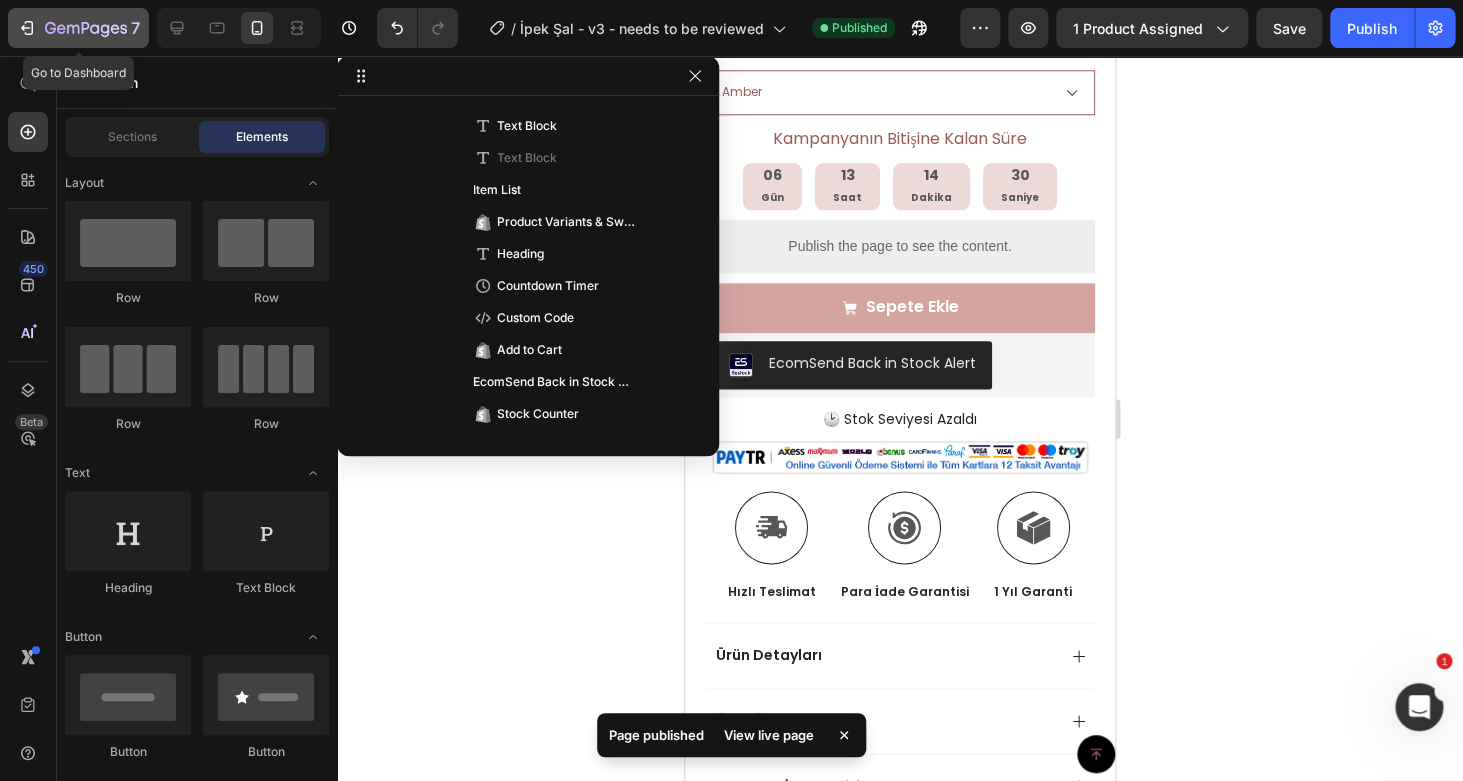 click 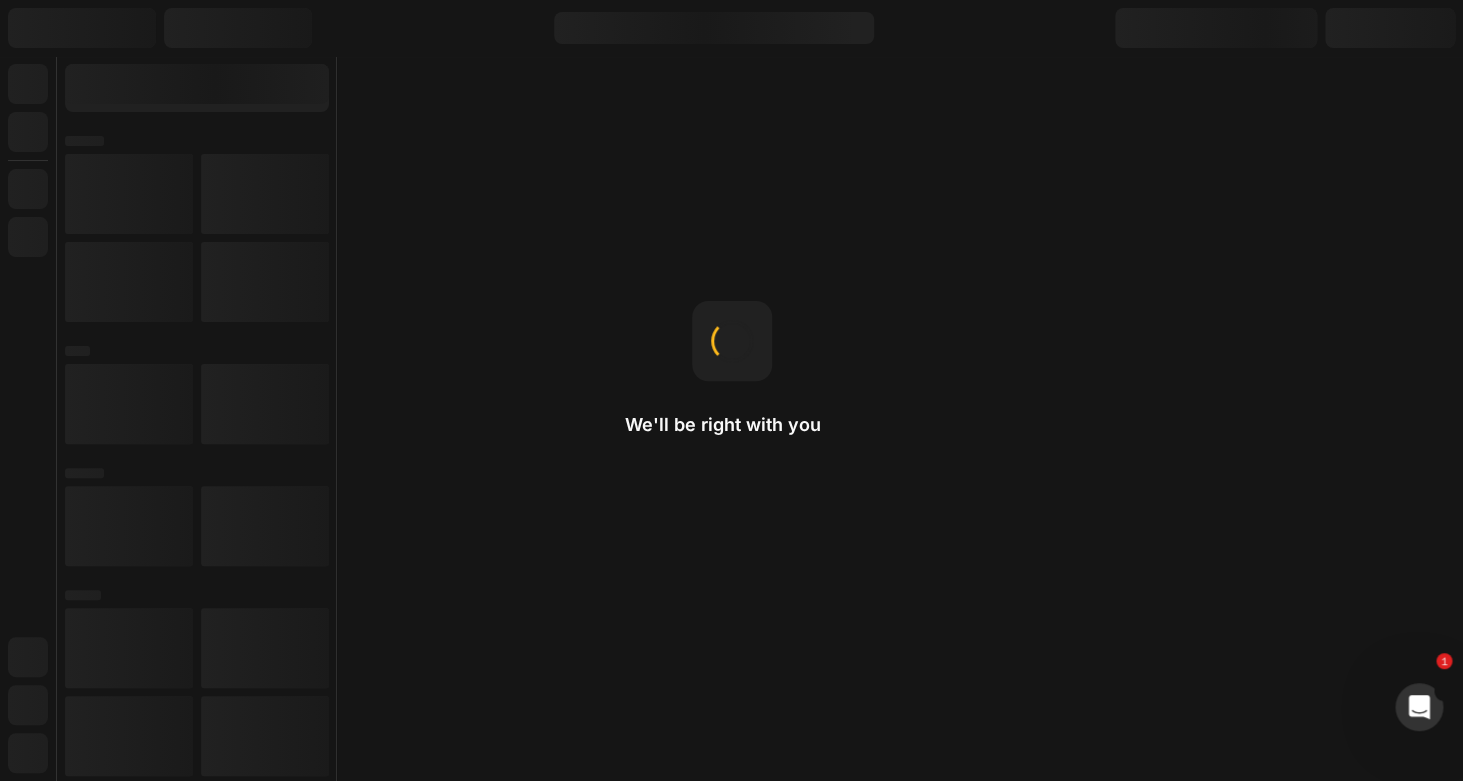 scroll, scrollTop: 0, scrollLeft: 0, axis: both 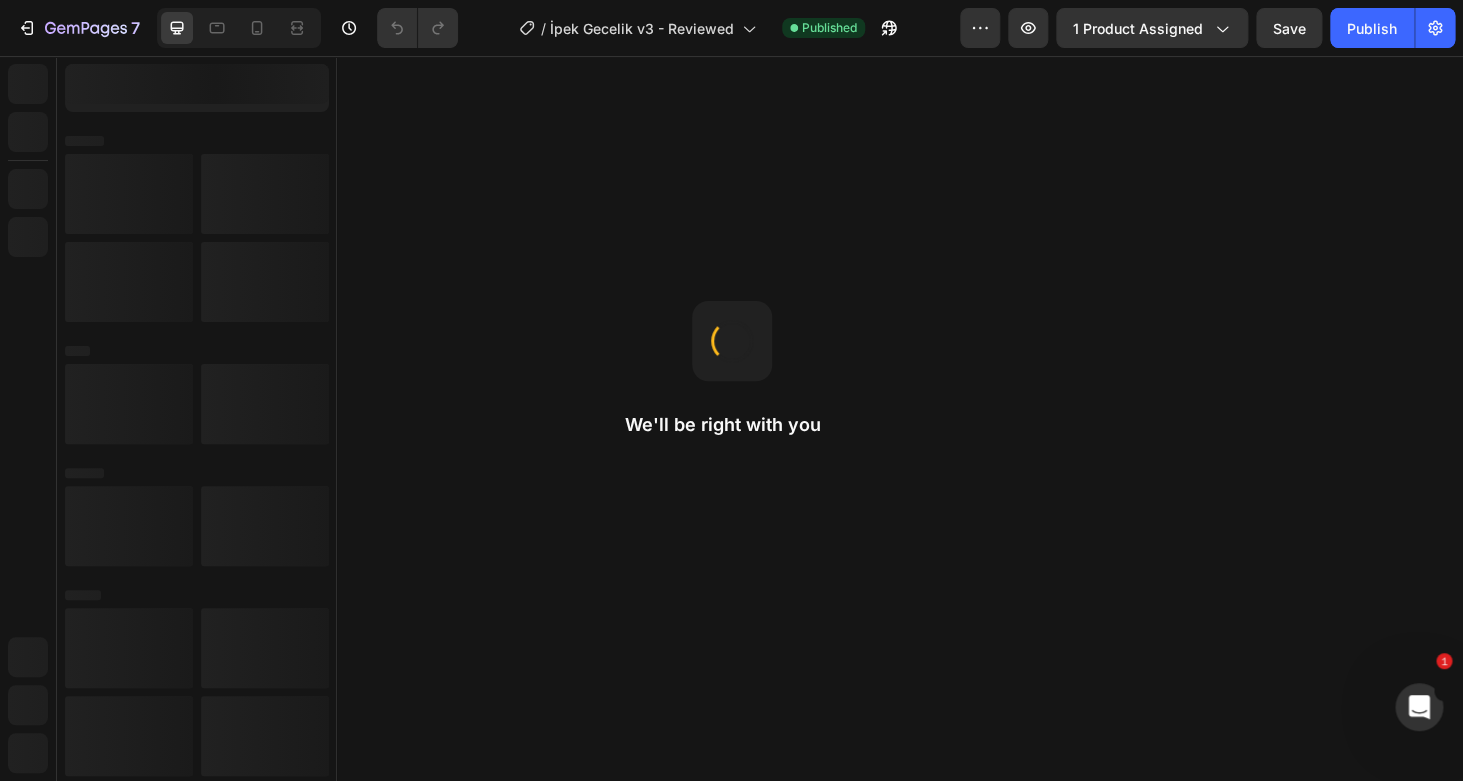 select on "M" 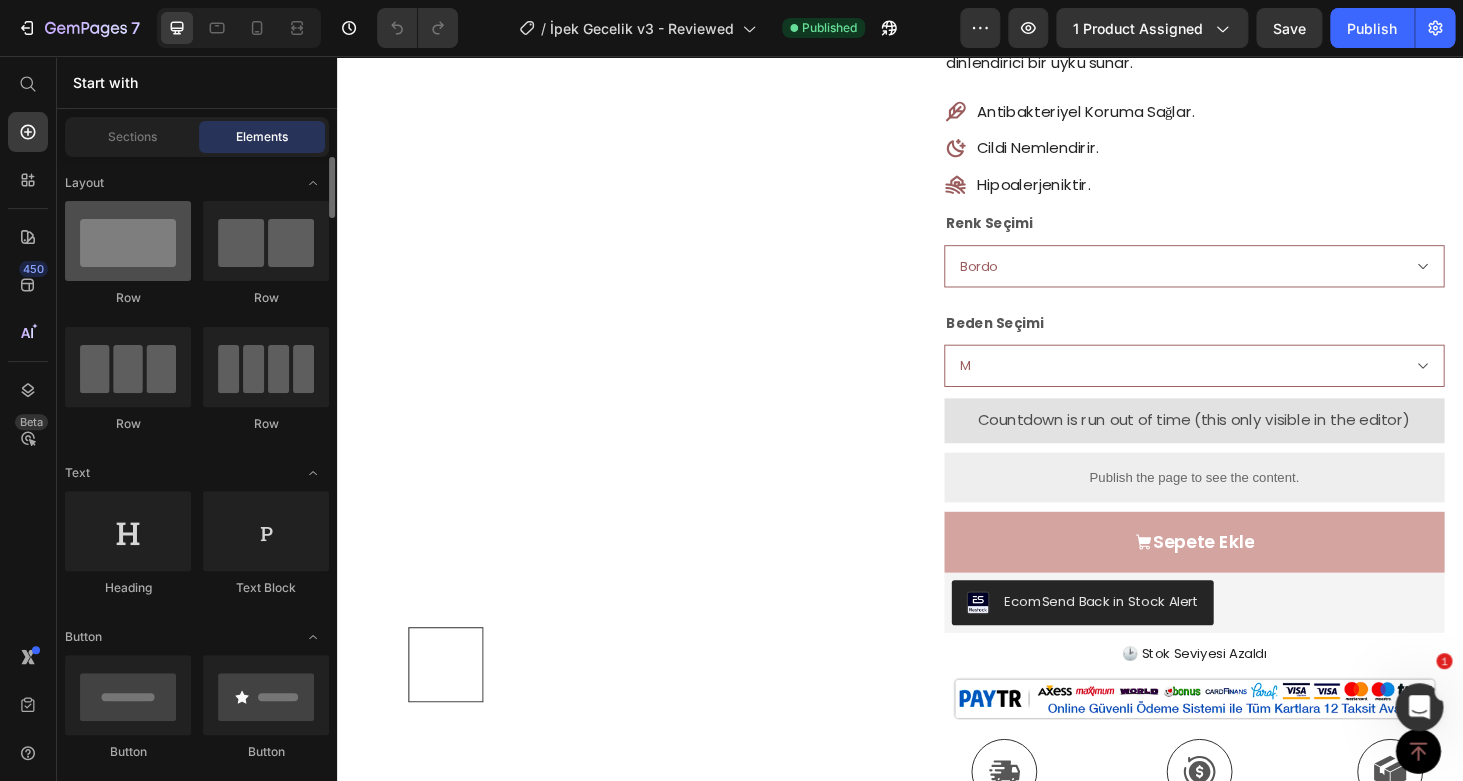 scroll, scrollTop: 415, scrollLeft: 0, axis: vertical 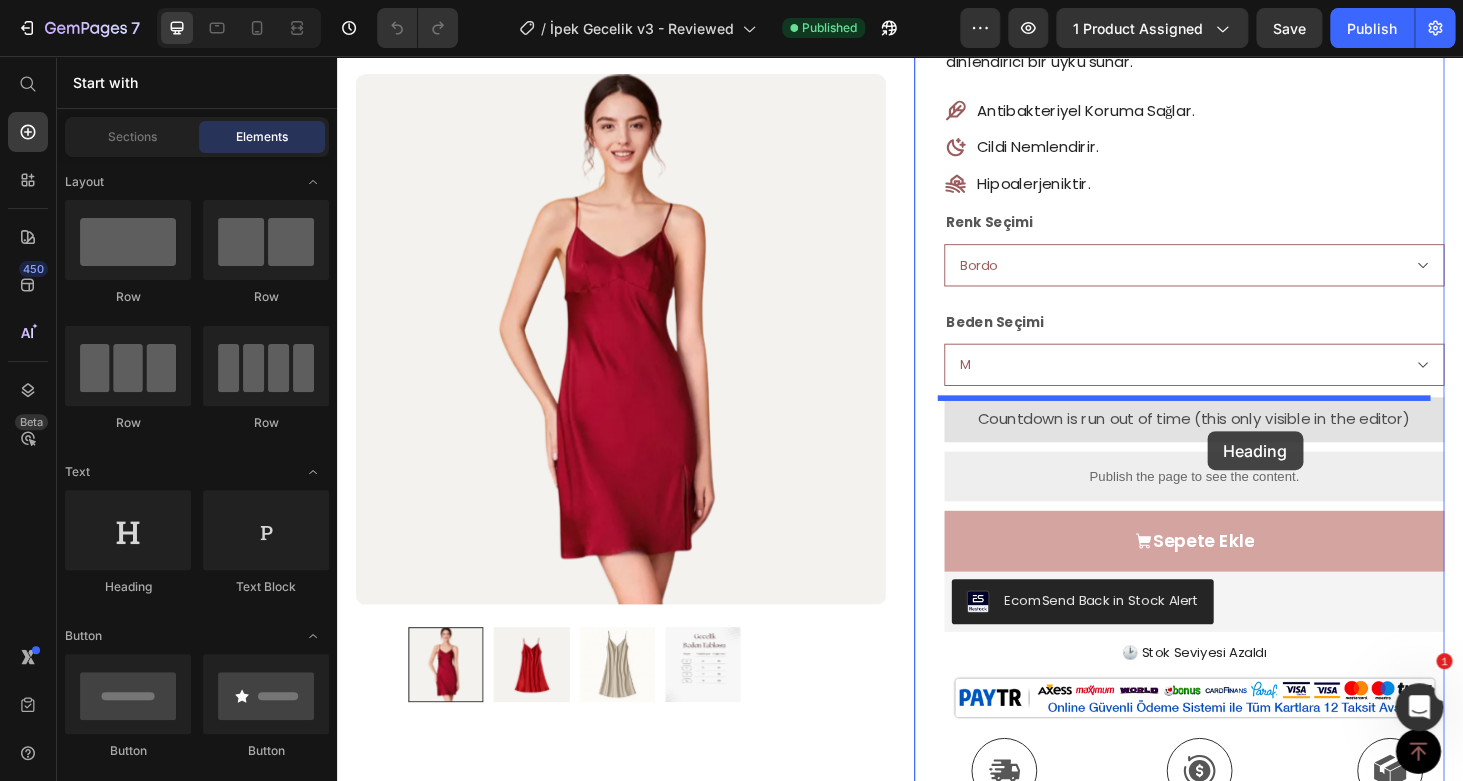drag, startPoint x: 459, startPoint y: 592, endPoint x: 1207, endPoint y: 431, distance: 765.13074 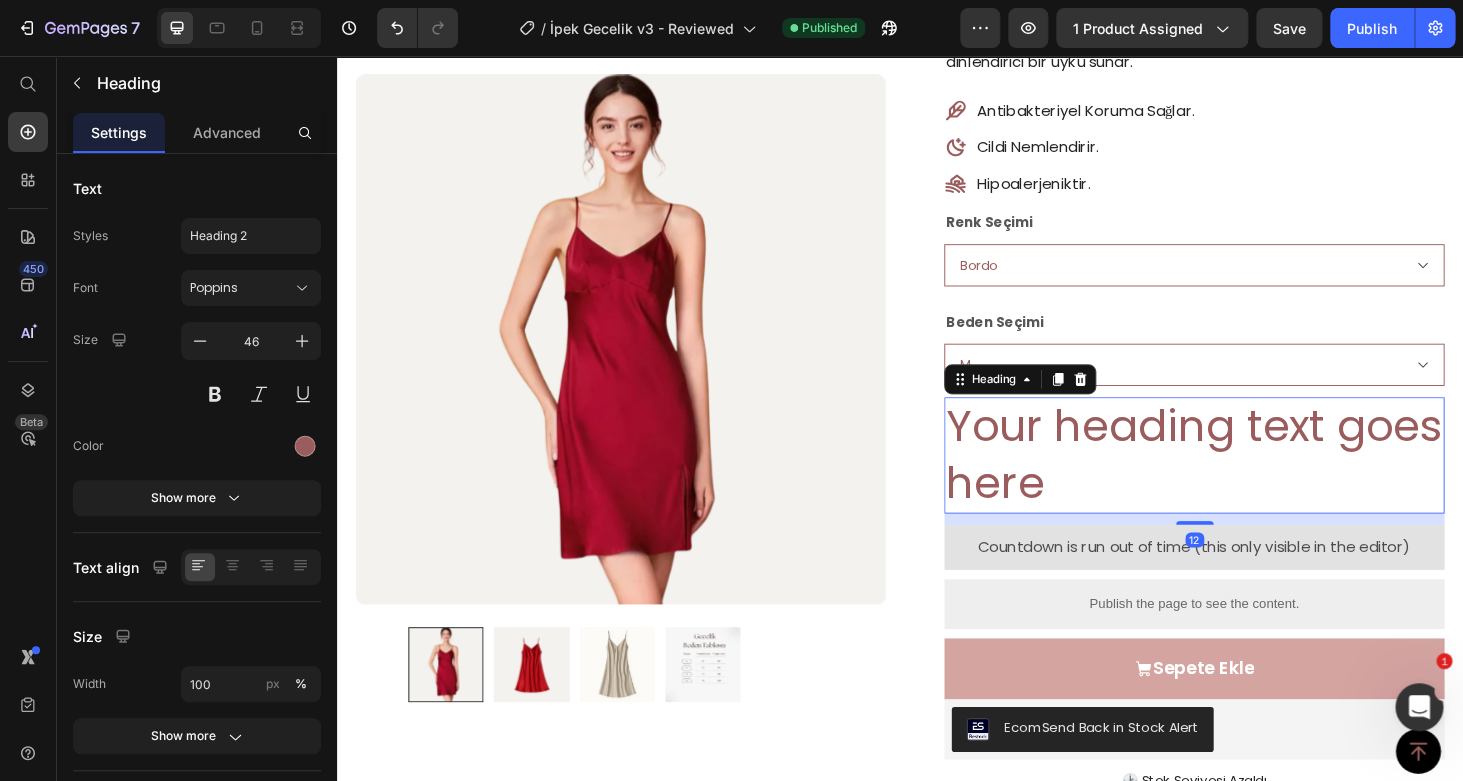 click on "Your heading text goes here" at bounding box center (1250, 482) 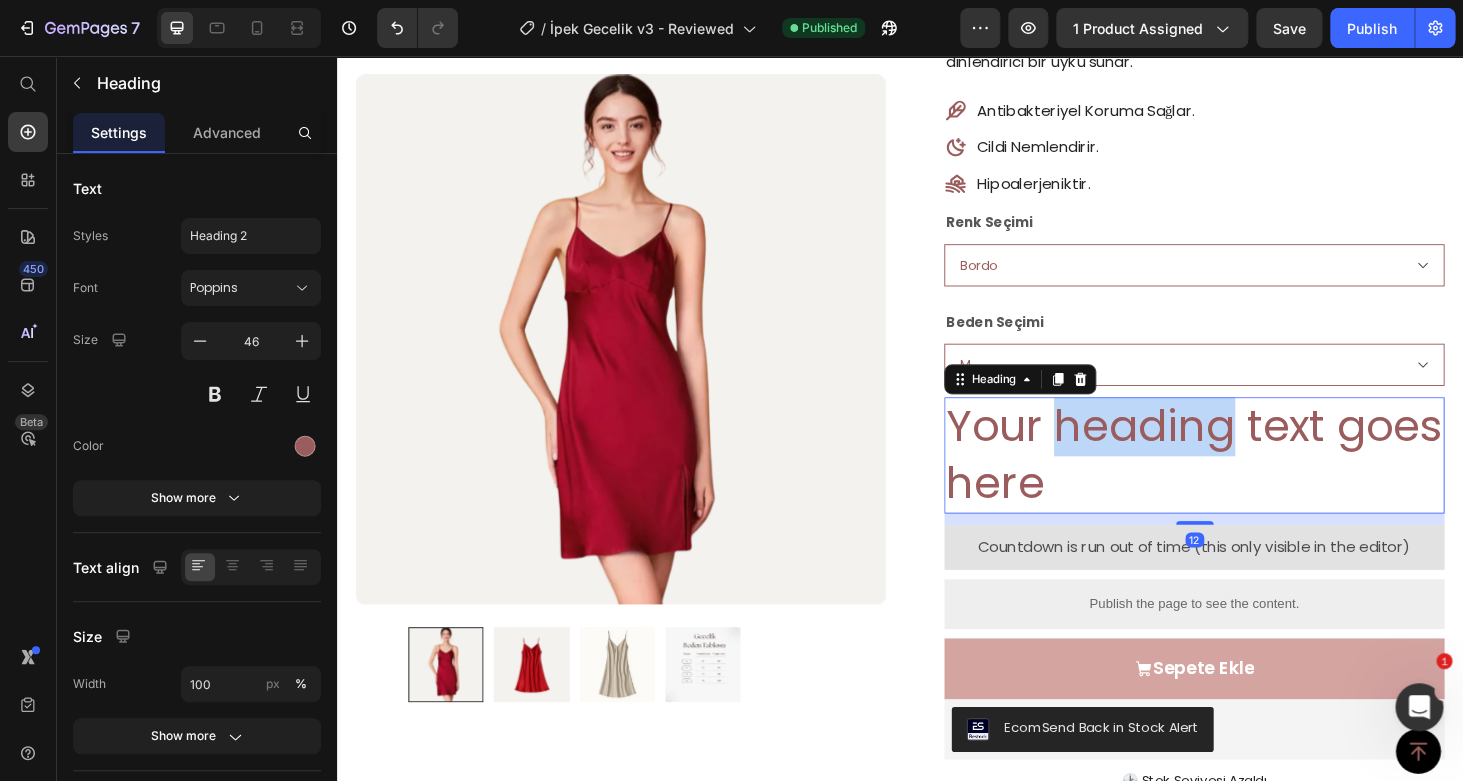 click on "Your heading text goes here" at bounding box center (1250, 482) 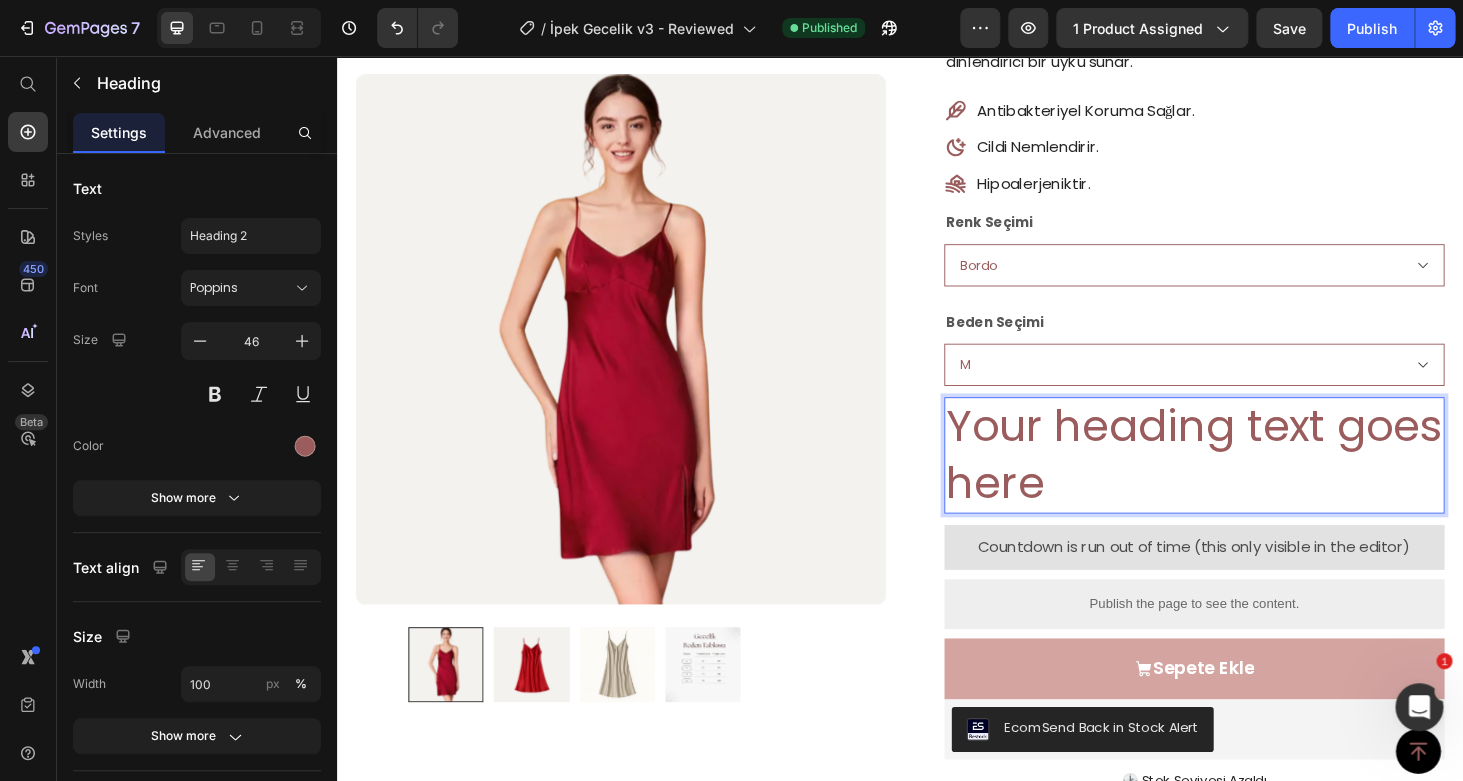 click on "Your heading text goes here" at bounding box center (1250, 482) 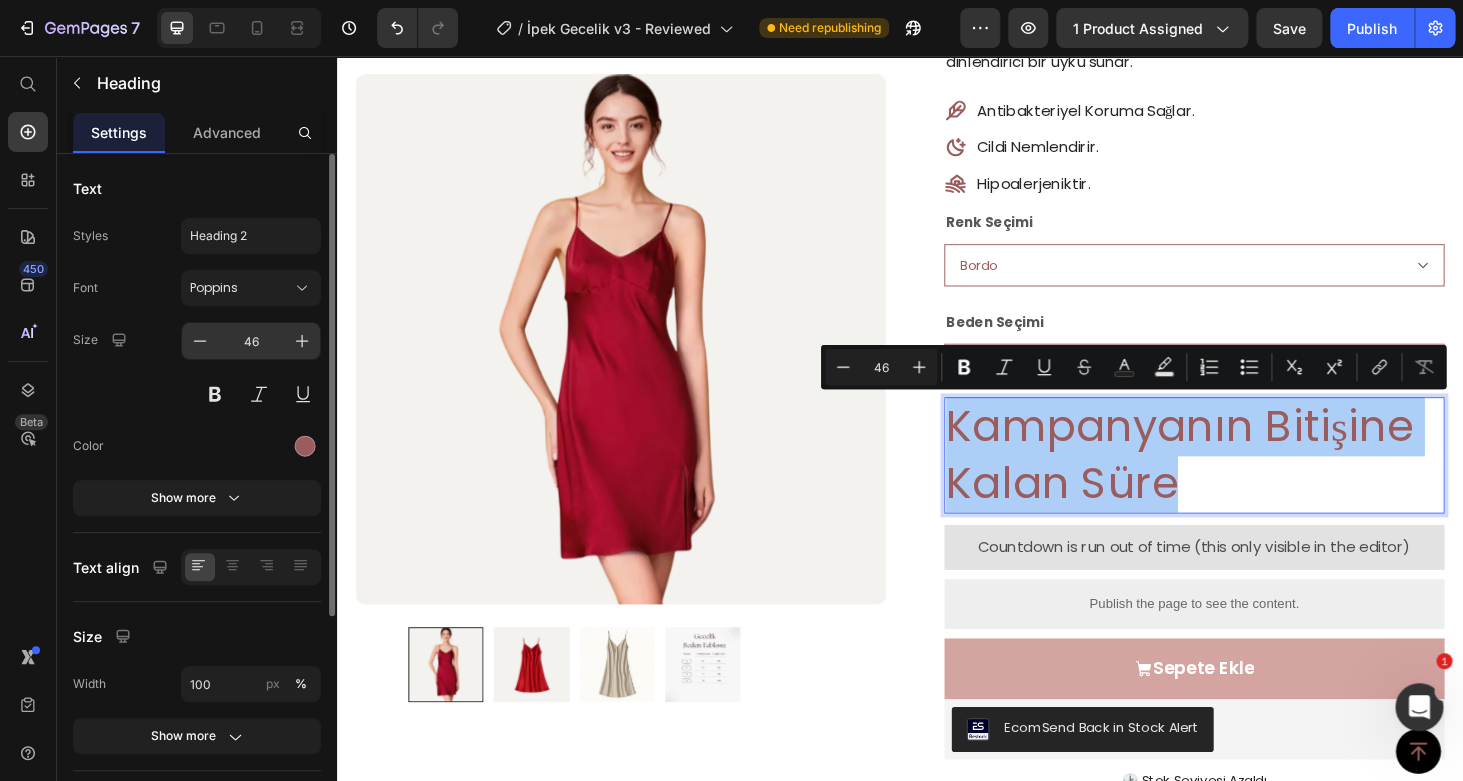 click on "46" at bounding box center (251, 341) 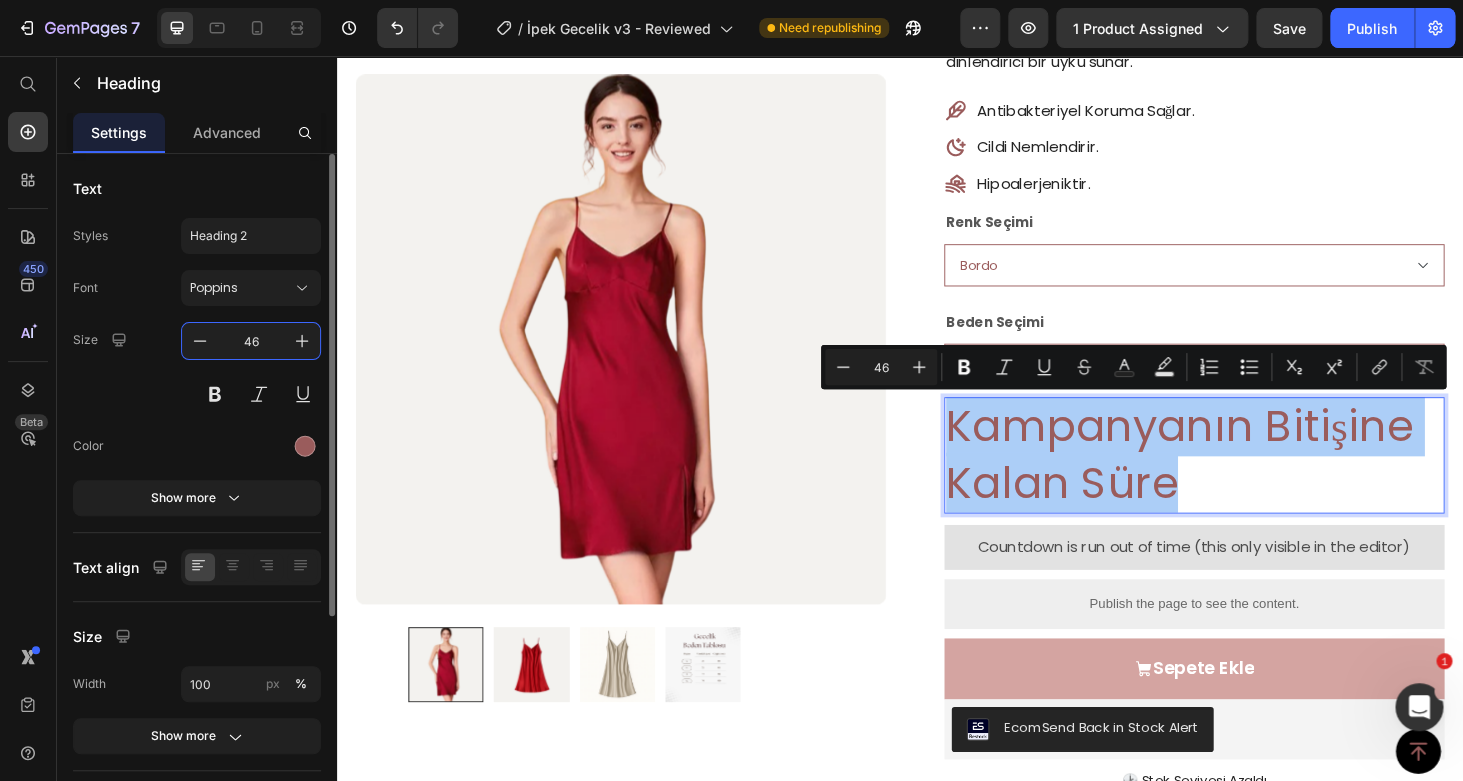 click on "46" at bounding box center (251, 341) 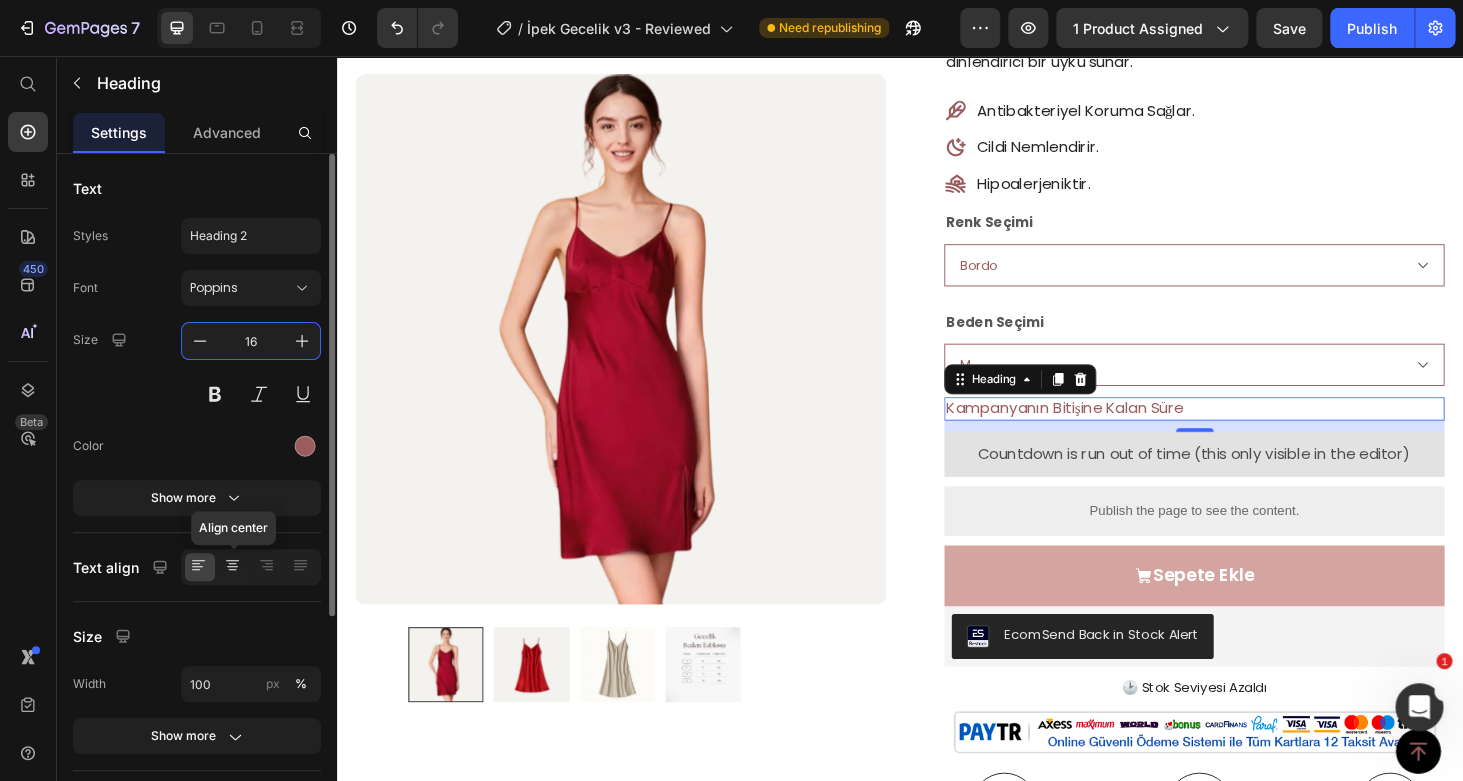 type on "16" 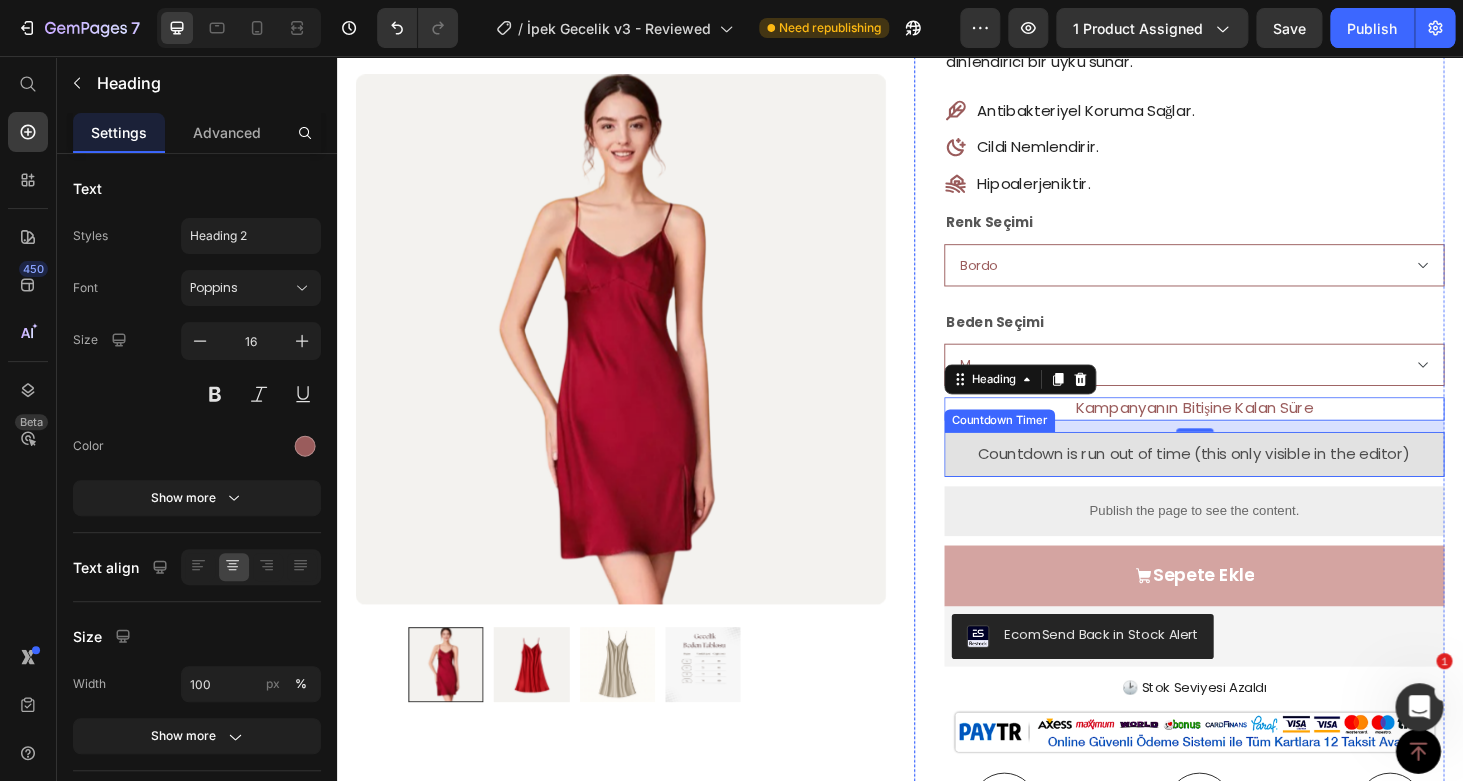 click on "Countdown is run out of time (this only visible in the editor)" at bounding box center [1250, 481] 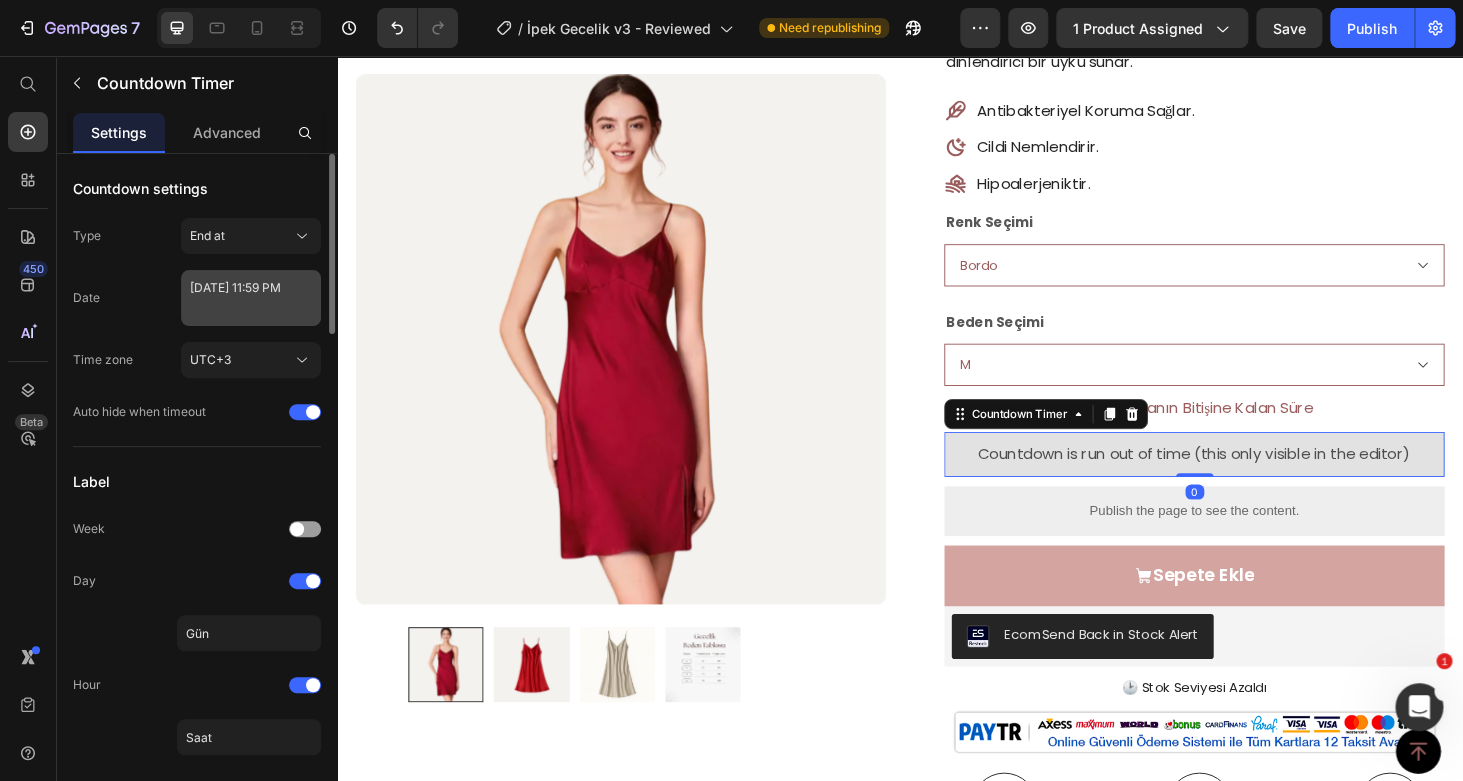 click on "[DATE] 11:59 PM" at bounding box center (251, 298) 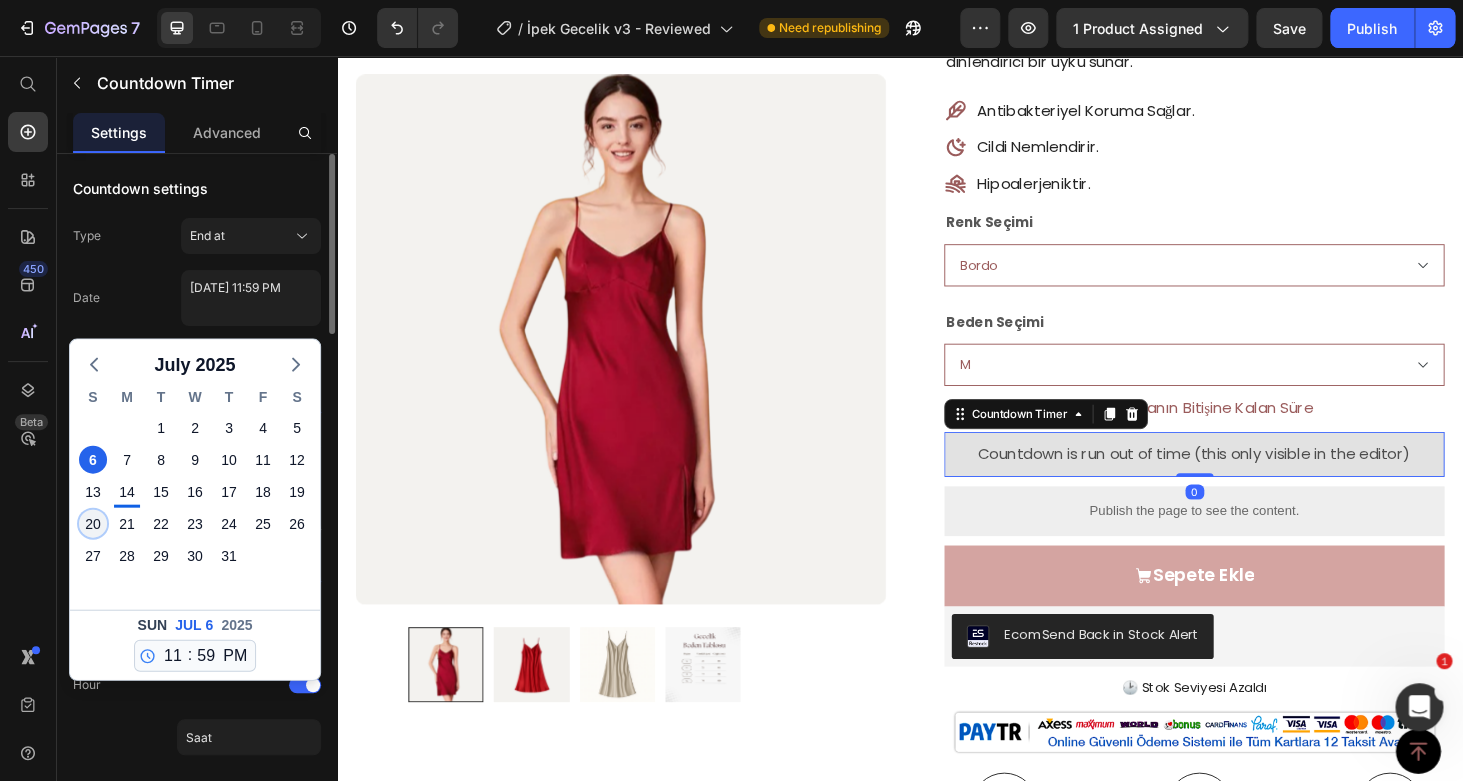 click on "20" 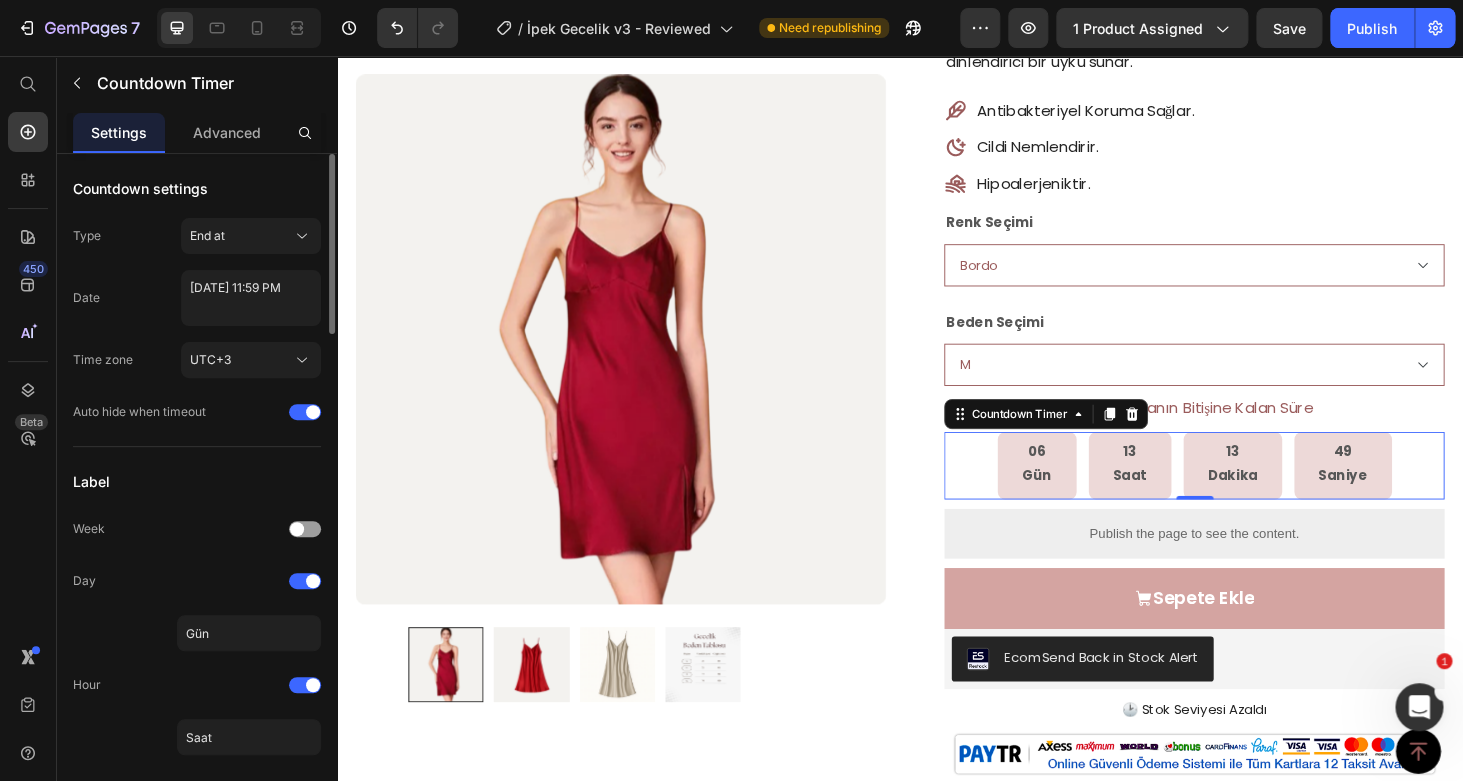 click on "Date [DATE] 11:59 PM" 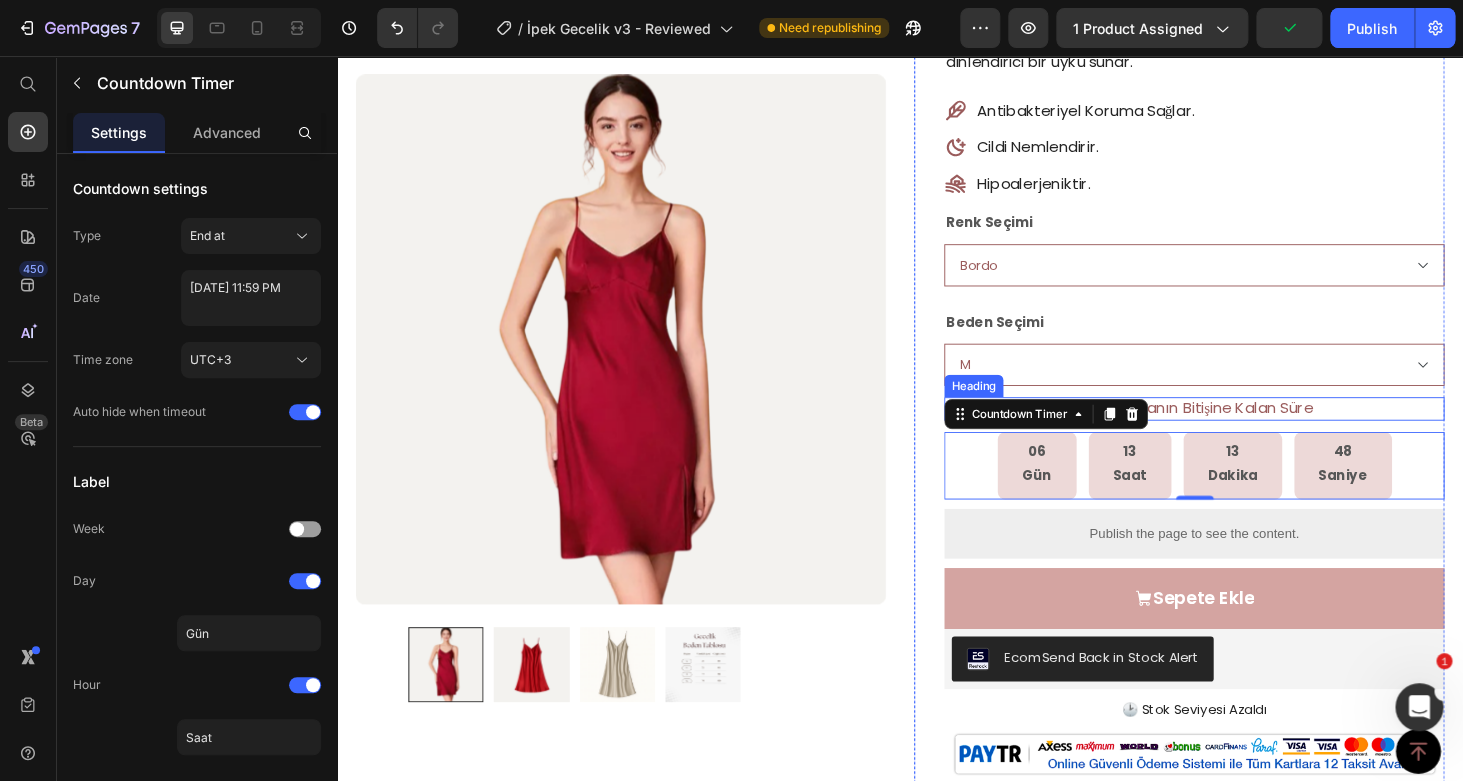 click on "Kampanyanın Bitişine Kalan Süre" at bounding box center (1250, 432) 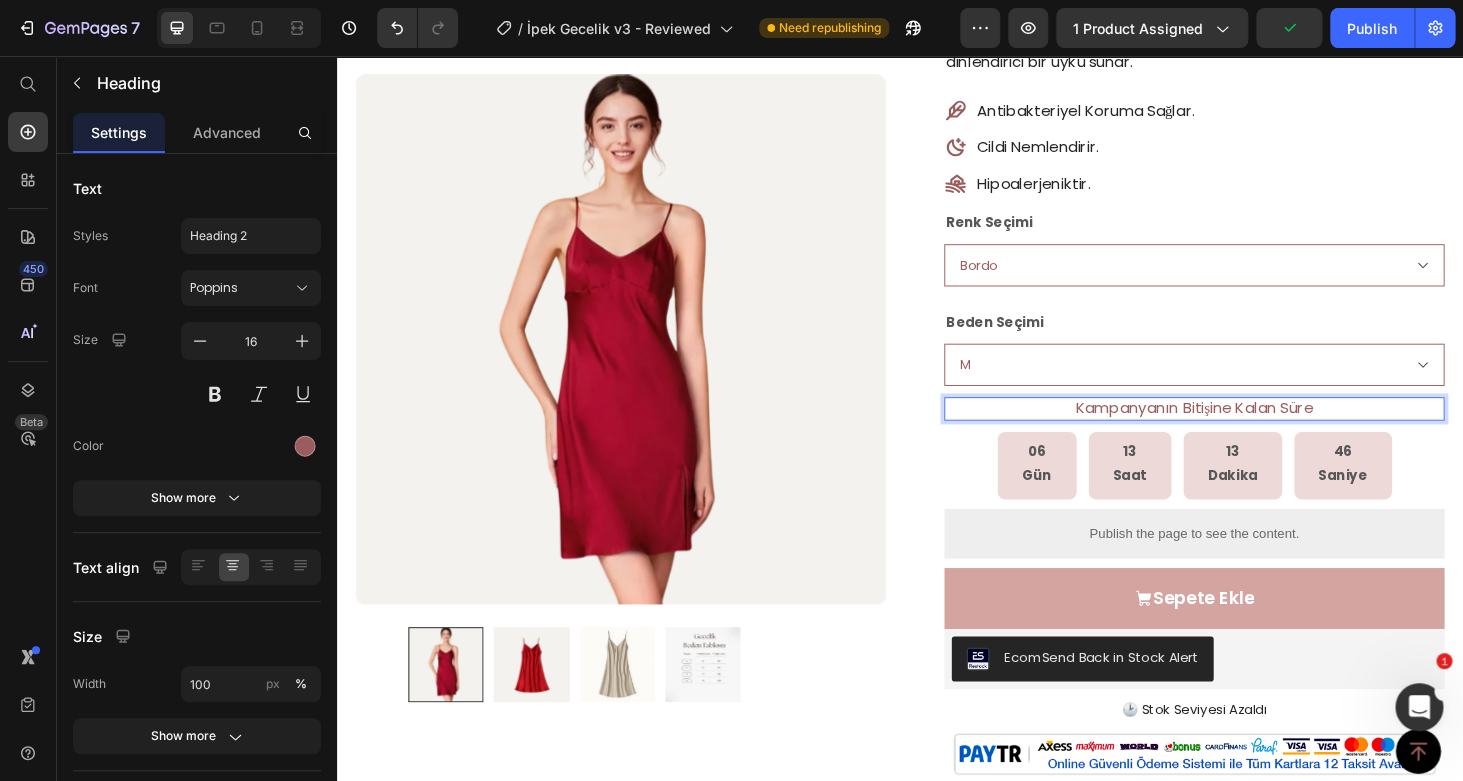 click on "Kampanyanın Bitişine Kalan Süre" at bounding box center (1250, 432) 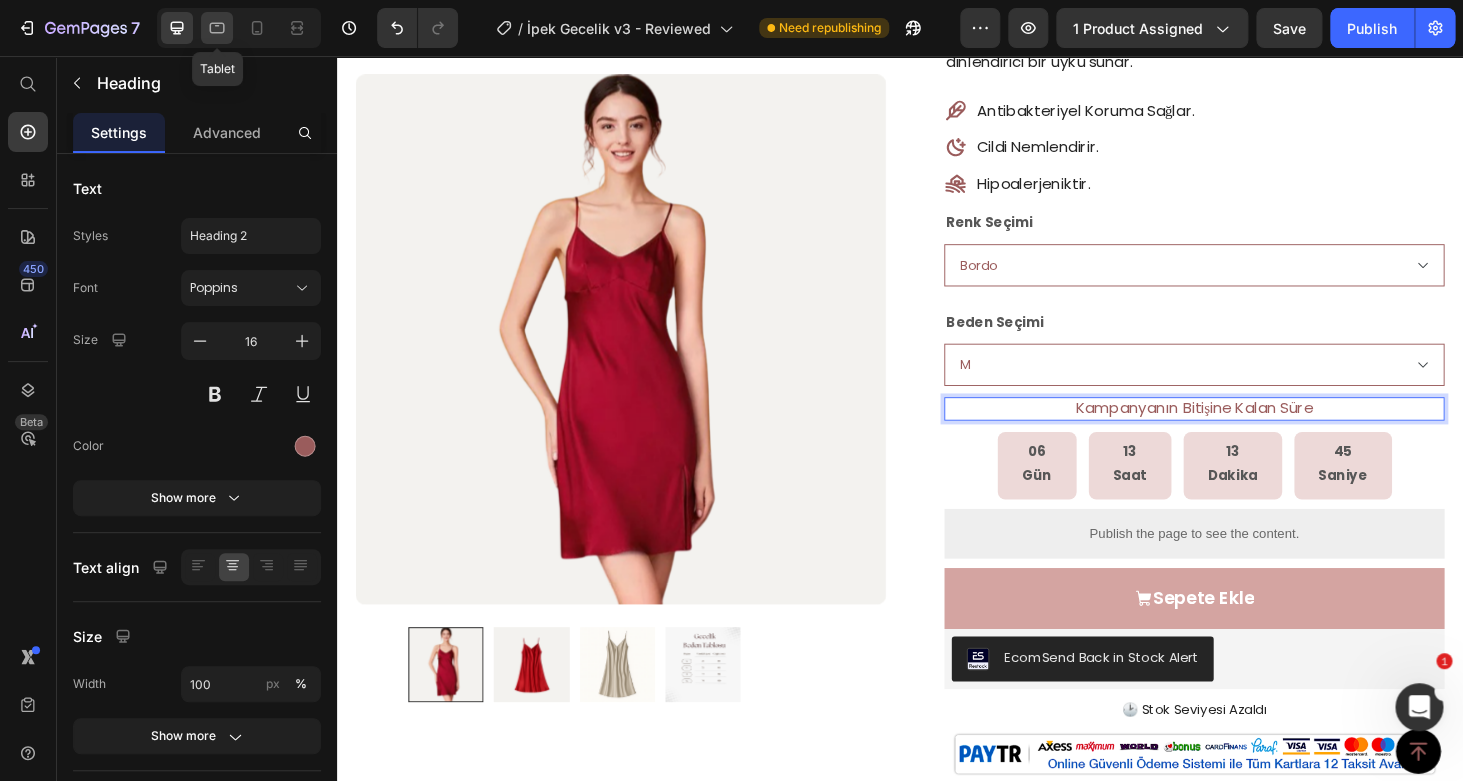 click 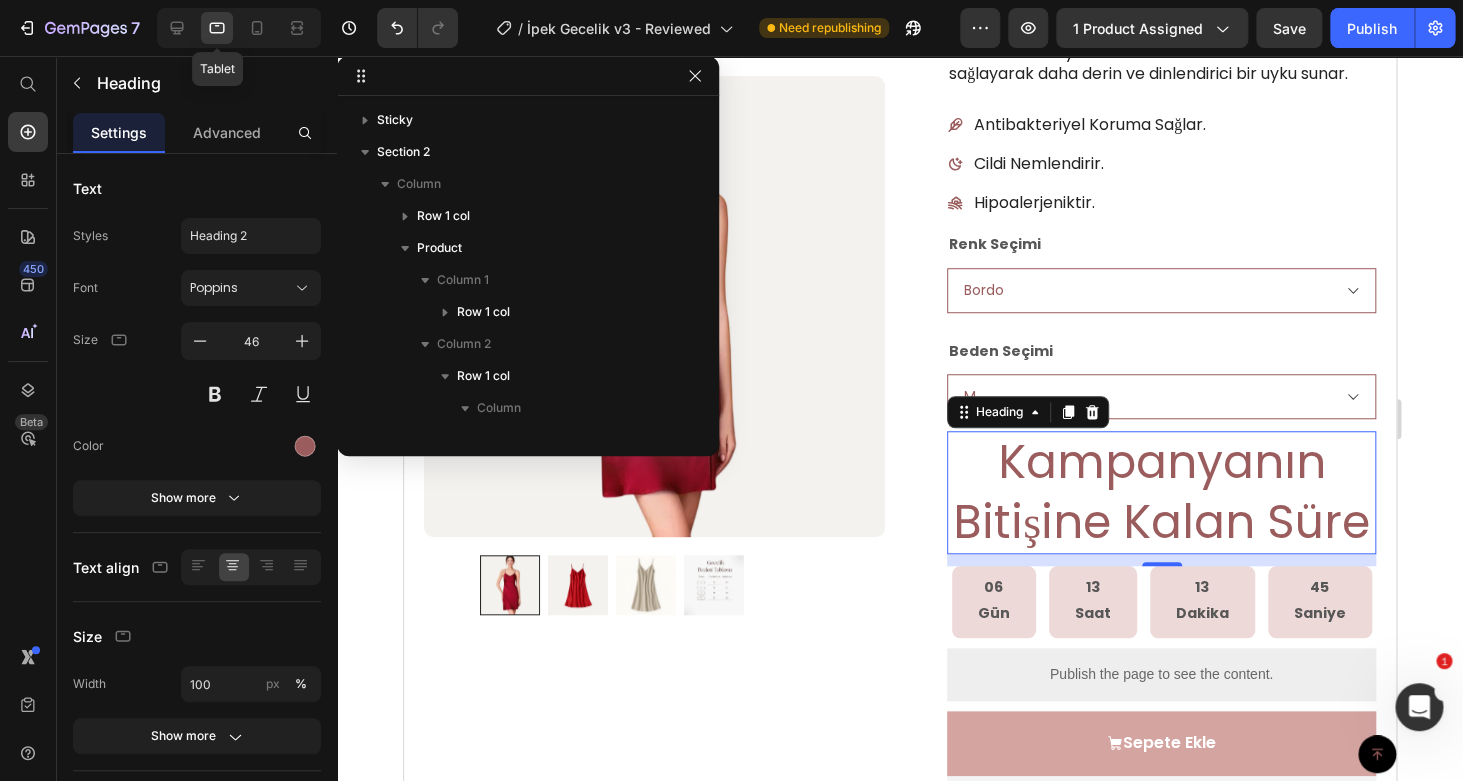 scroll, scrollTop: 410, scrollLeft: 0, axis: vertical 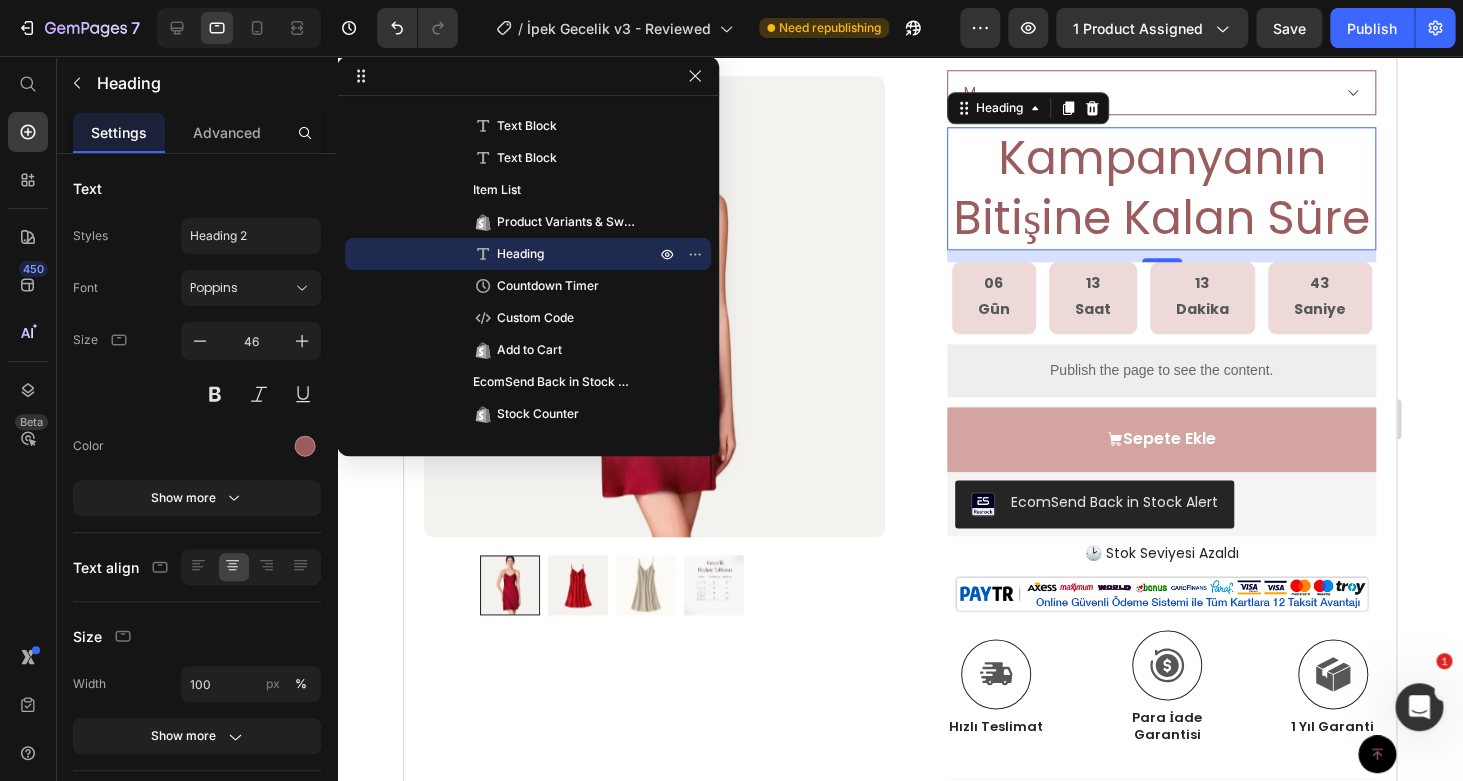click on "Kampanyanın Bitişine Kalan Süre" at bounding box center [1161, 189] 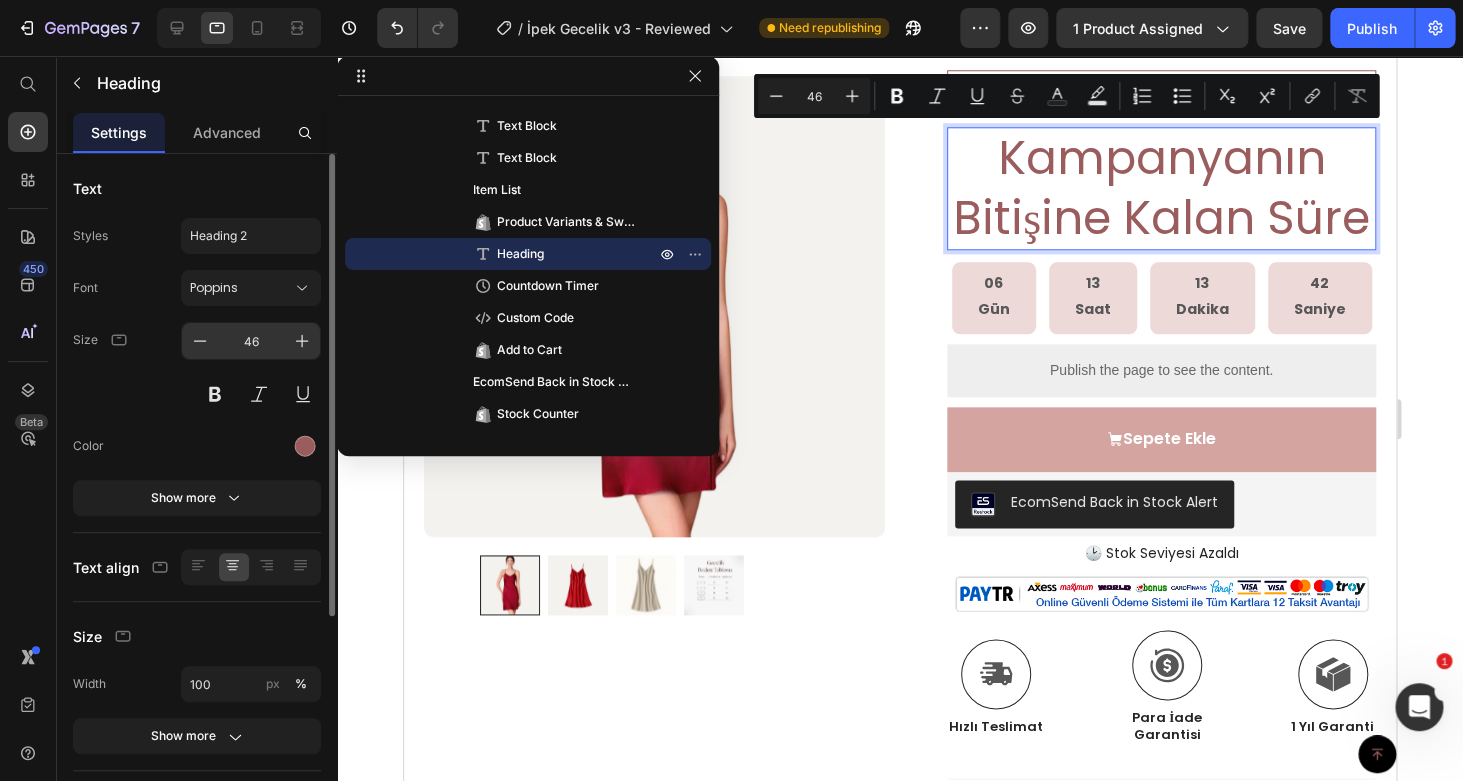 click on "46" at bounding box center (251, 341) 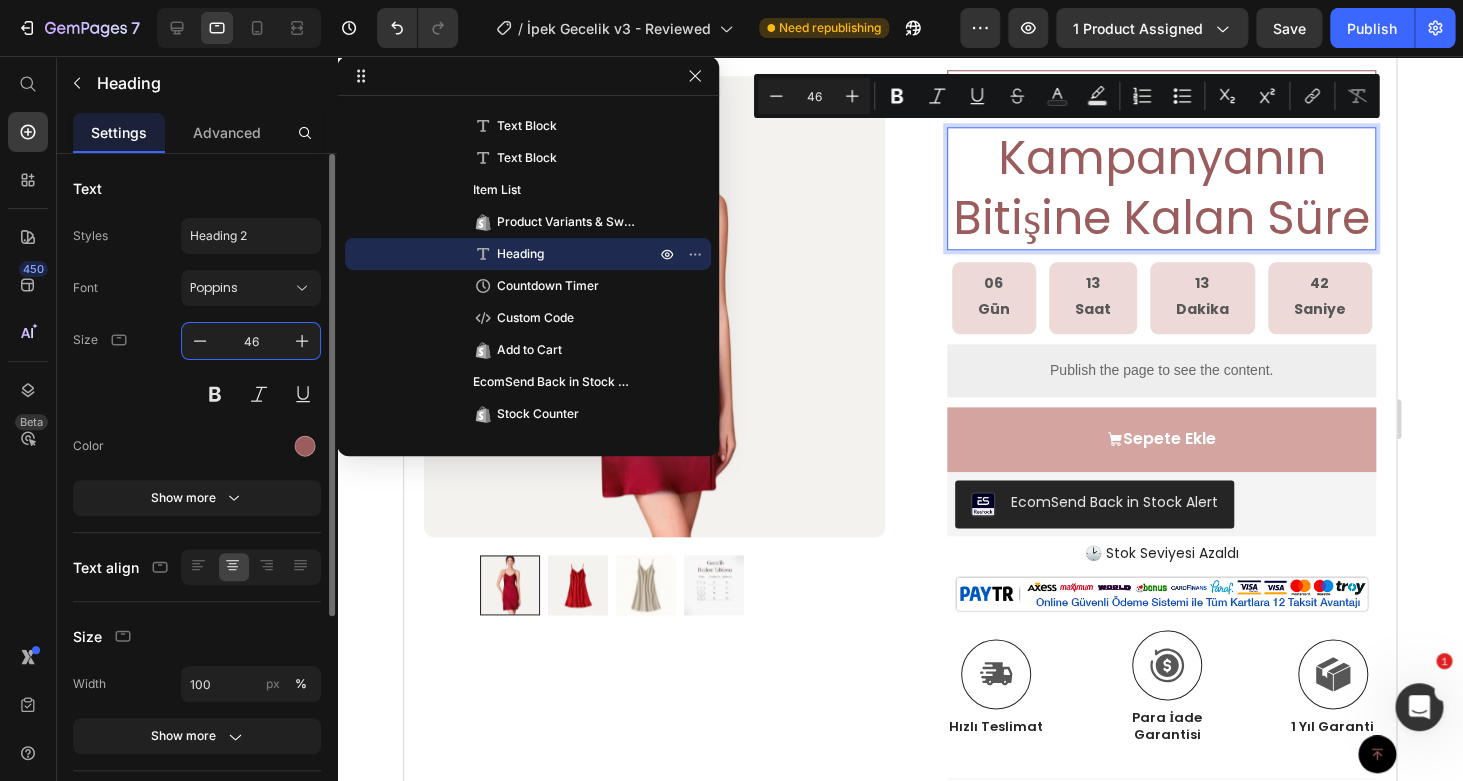 click on "46" at bounding box center [251, 341] 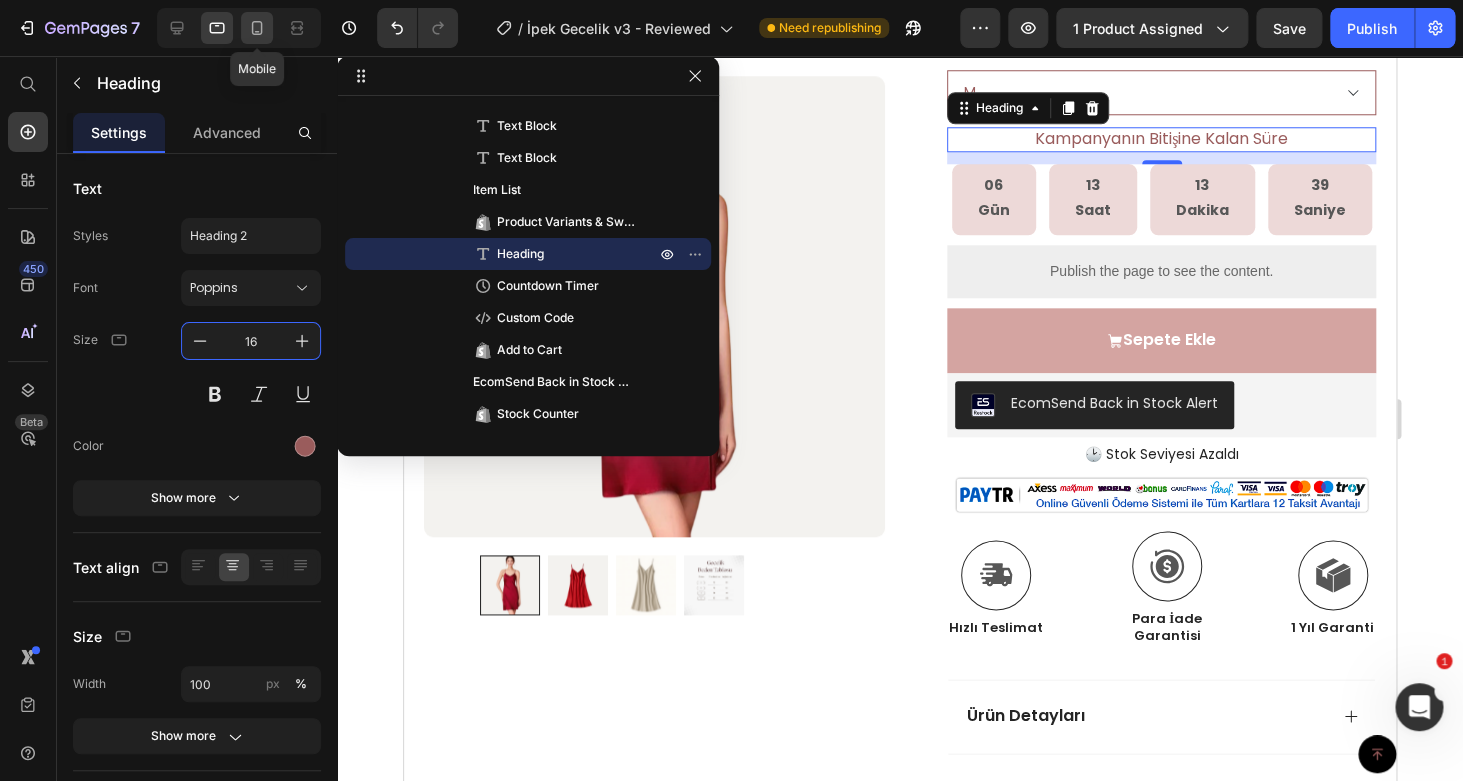 click 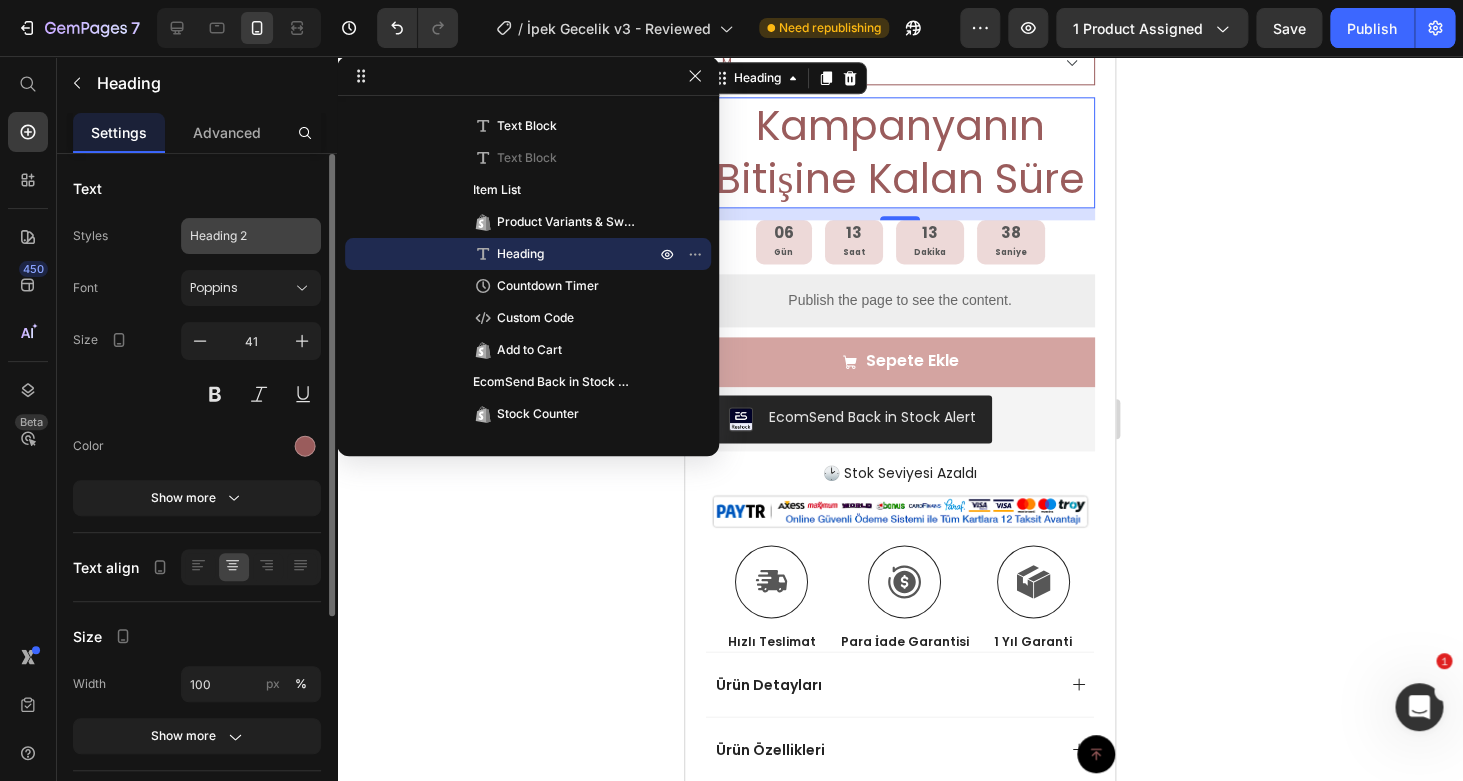 scroll, scrollTop: 911, scrollLeft: 0, axis: vertical 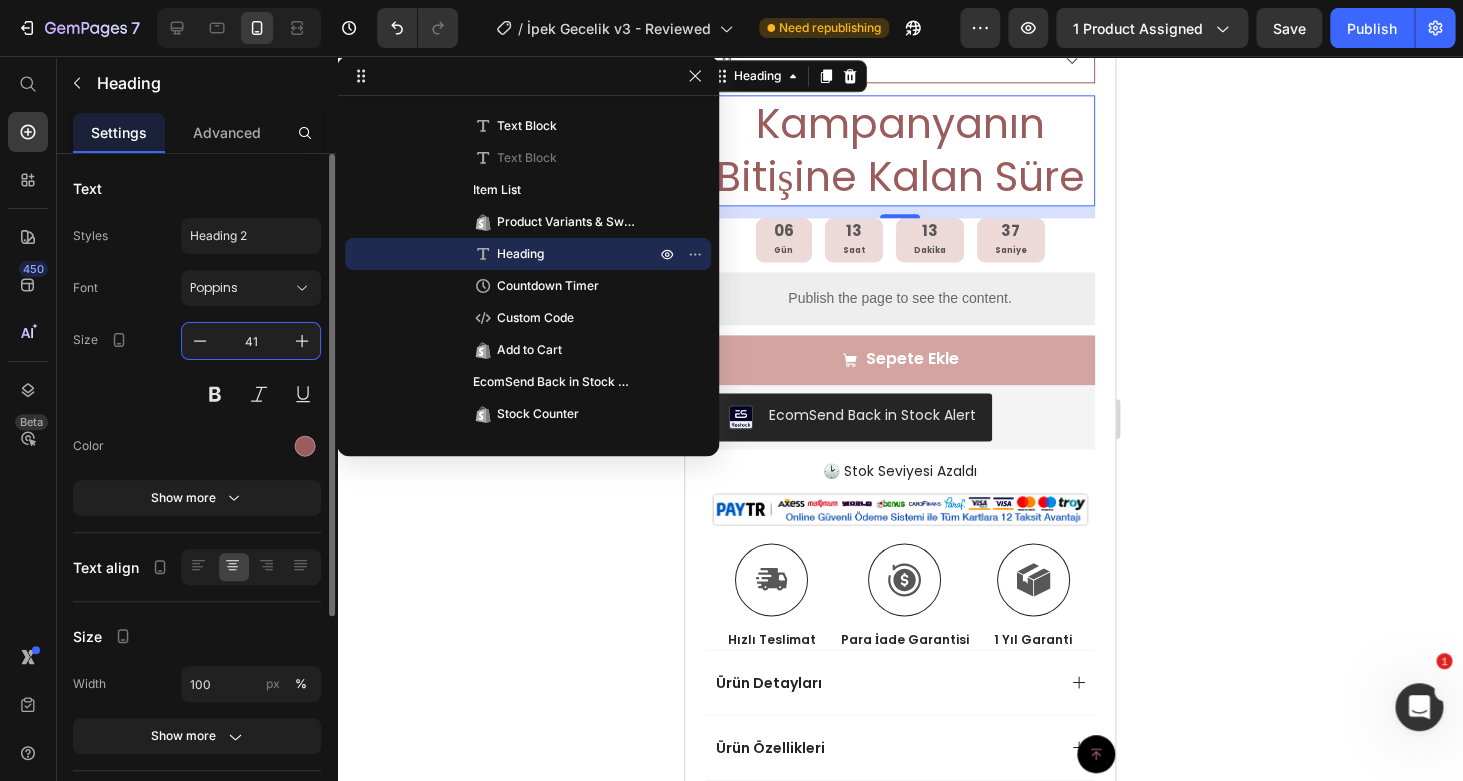 click on "41" at bounding box center (251, 341) 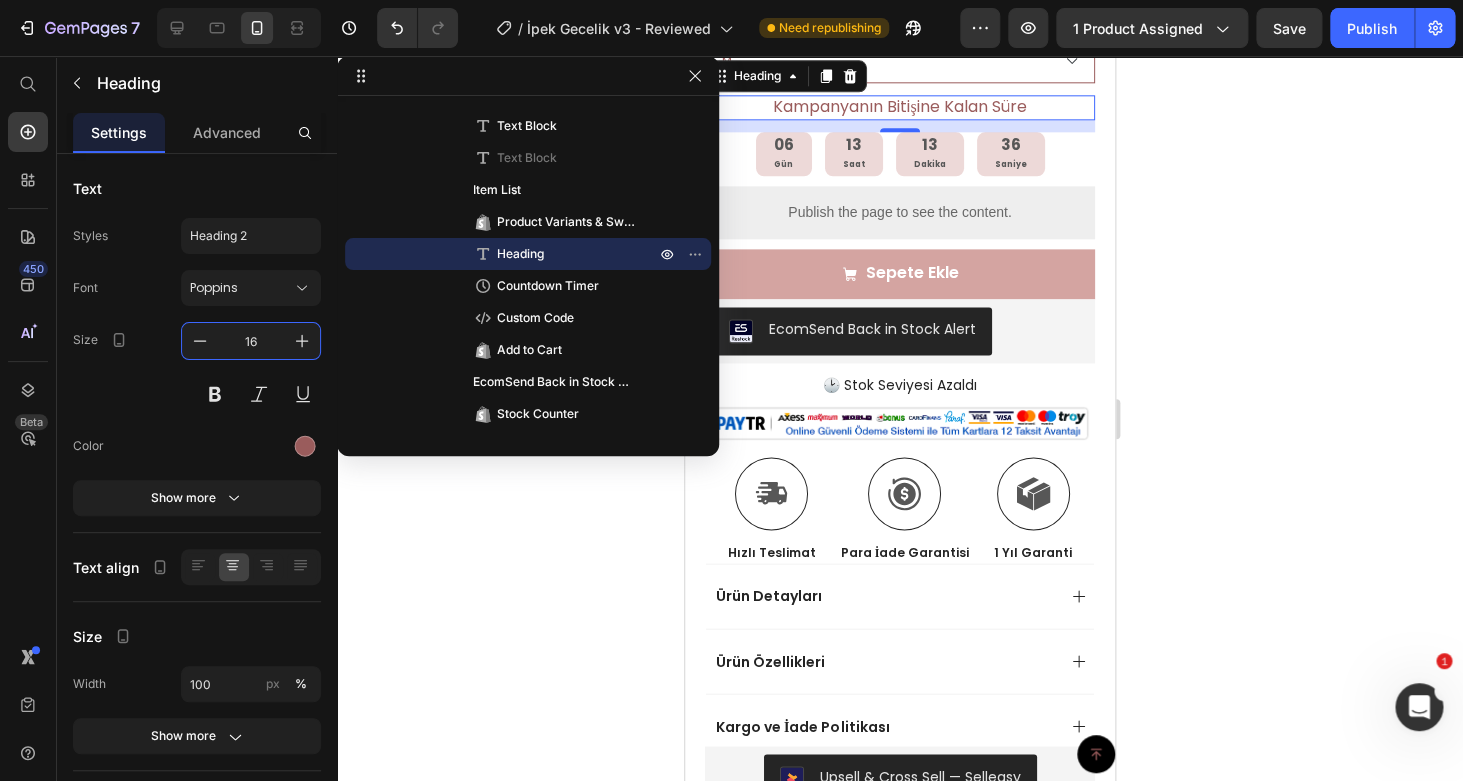 type on "16" 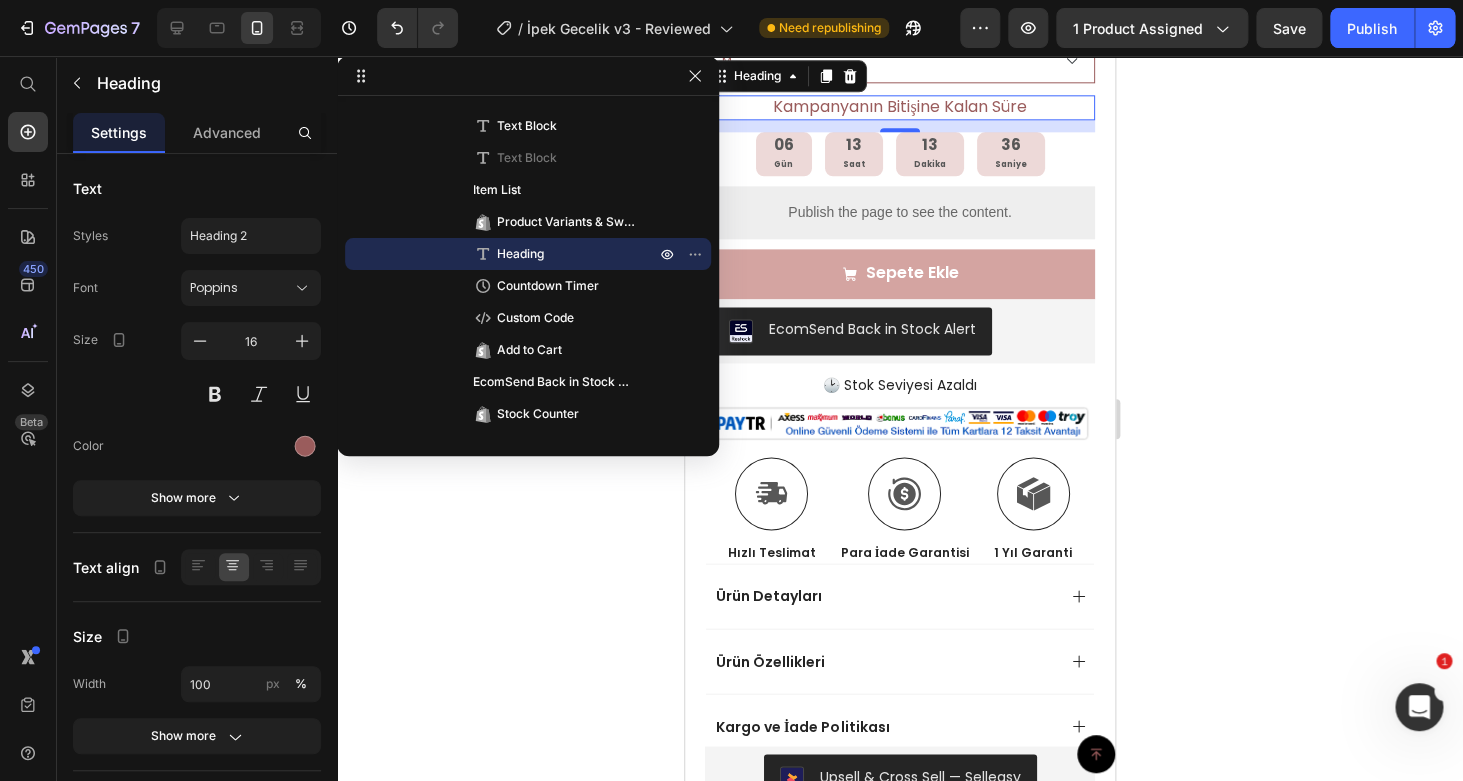 click 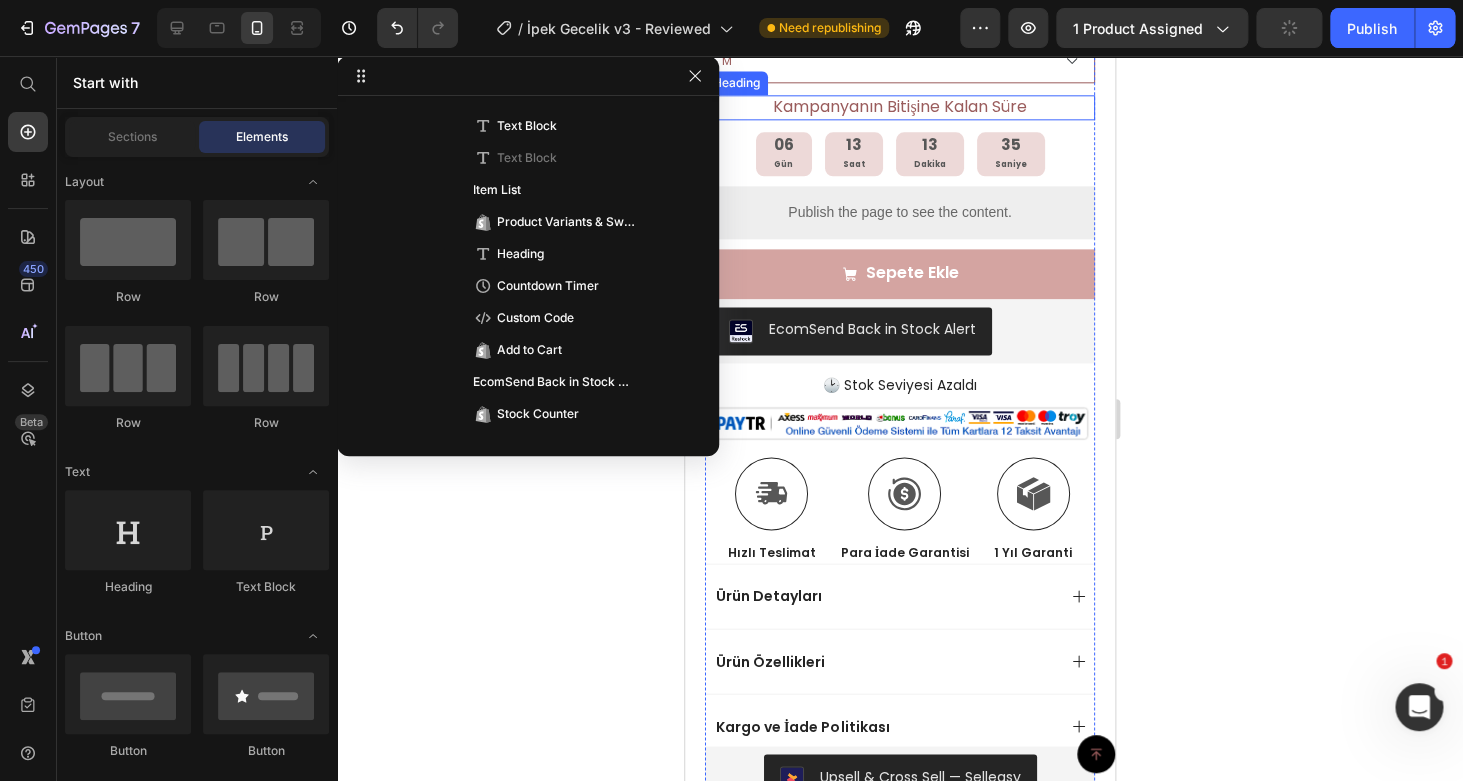 click on "Kampanyanın Bitişine Kalan Süre" at bounding box center (900, 107) 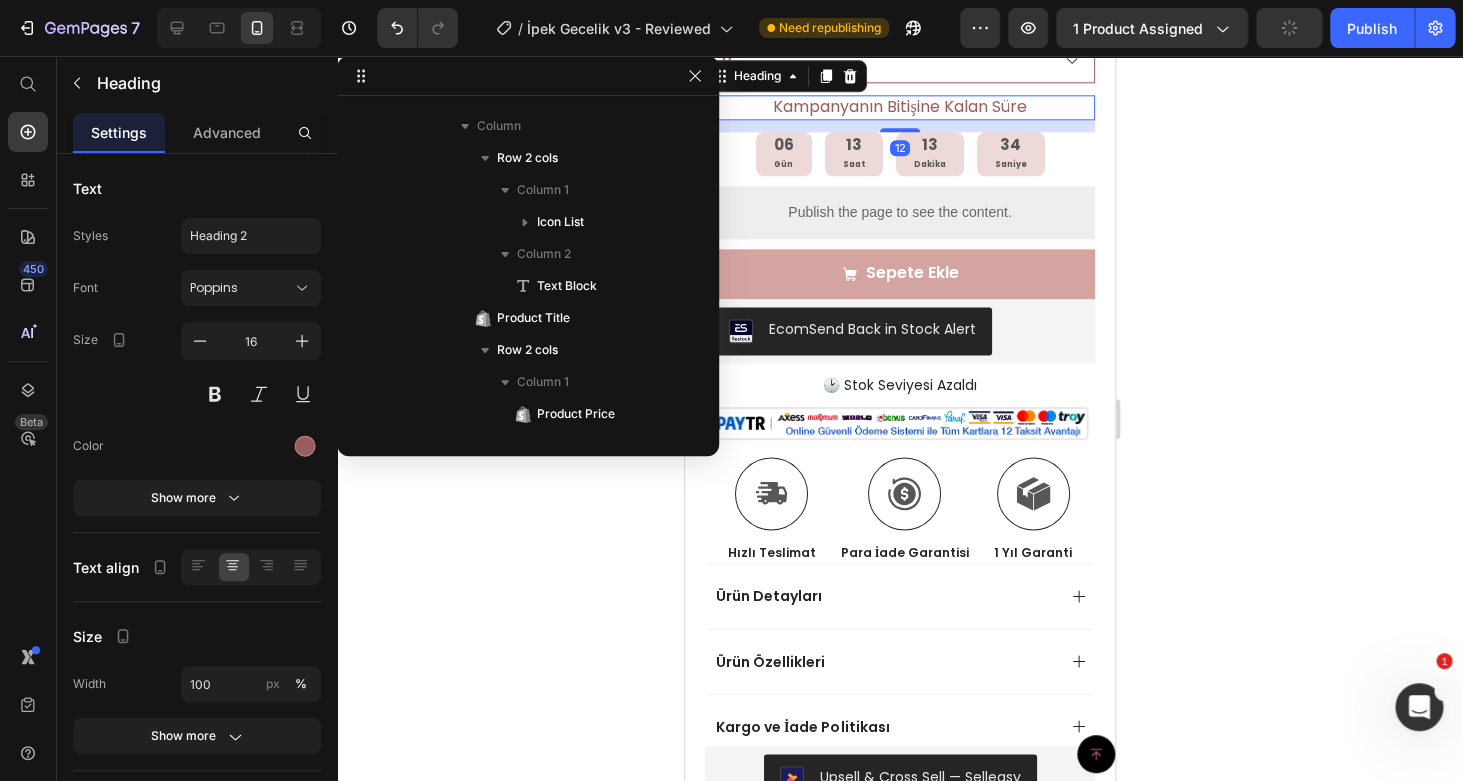 scroll, scrollTop: 794, scrollLeft: 0, axis: vertical 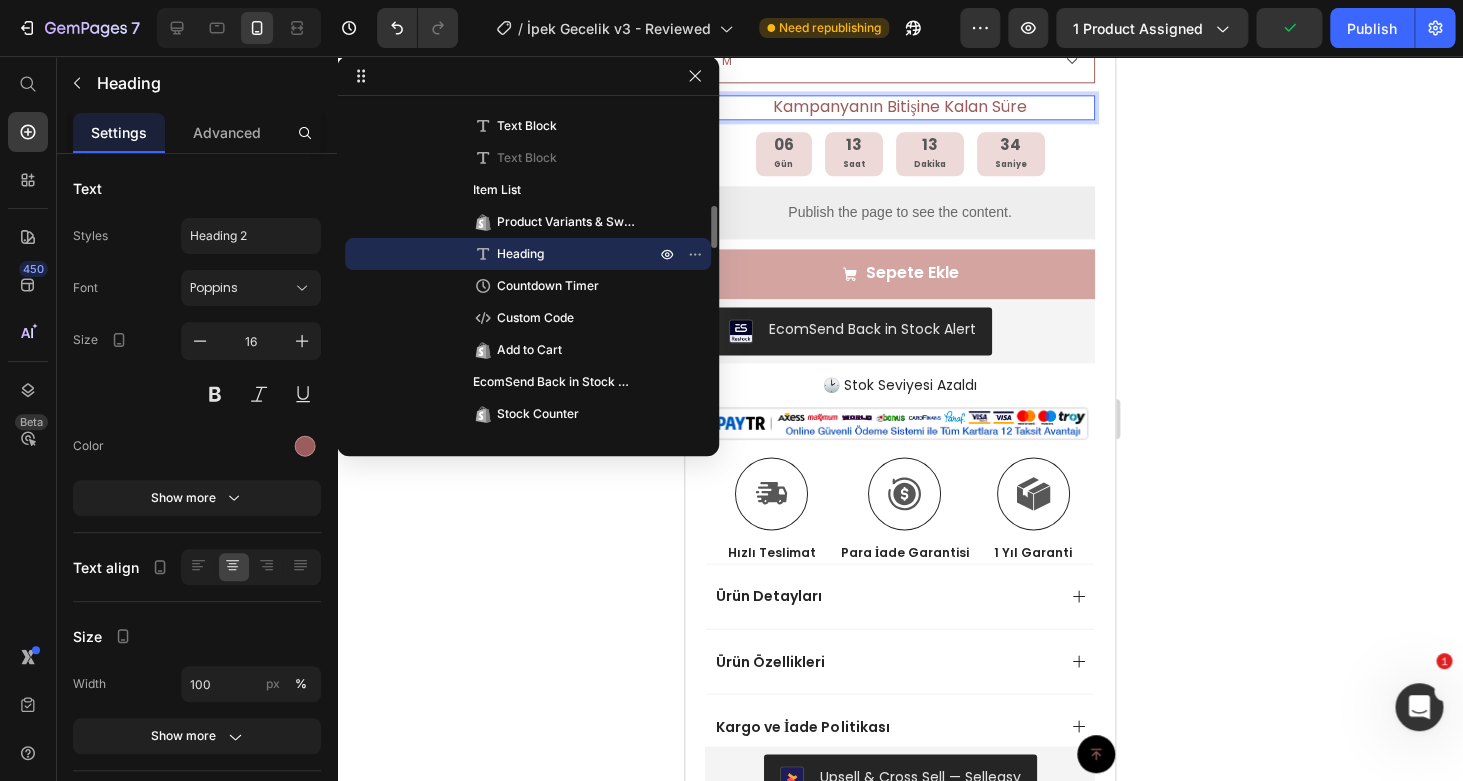 click 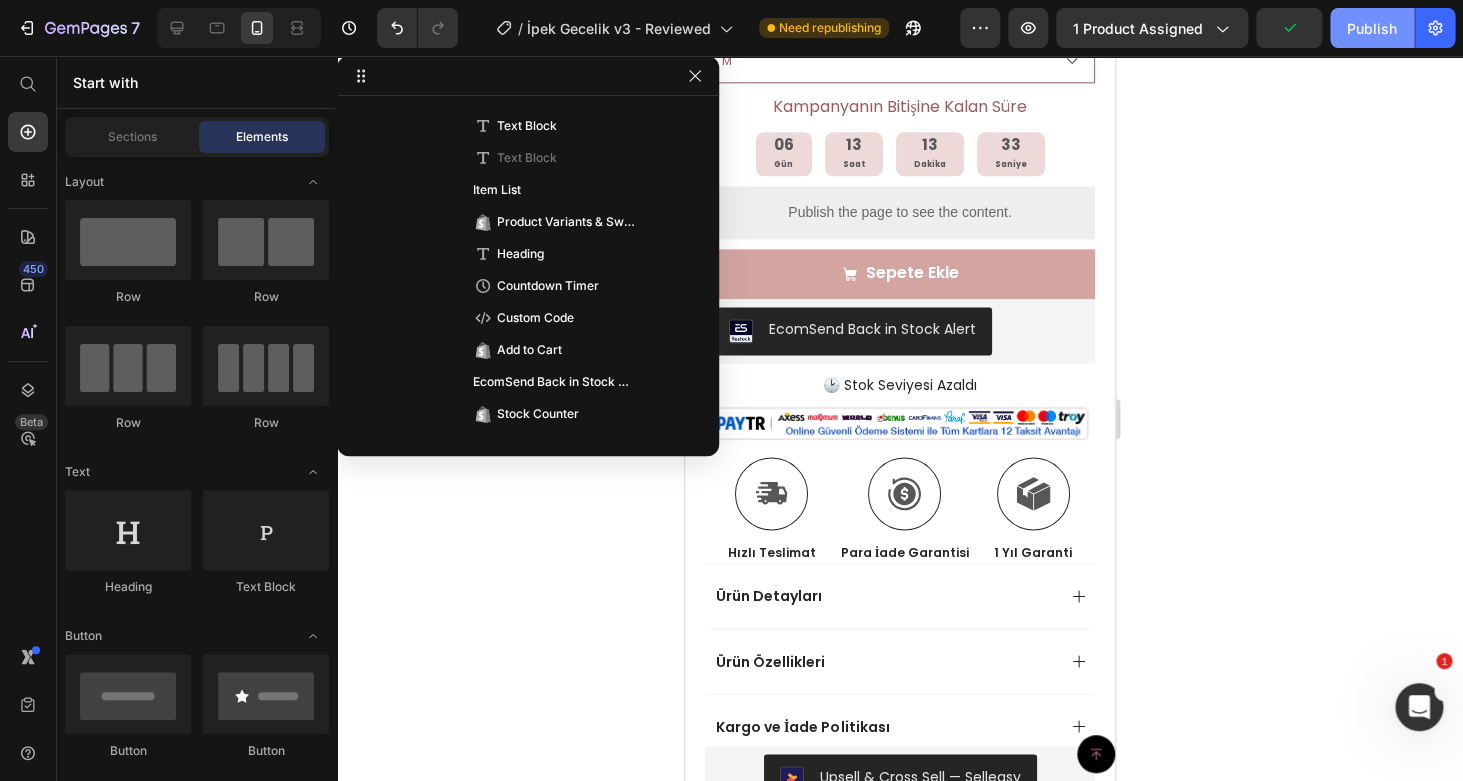 click on "Publish" at bounding box center (1372, 28) 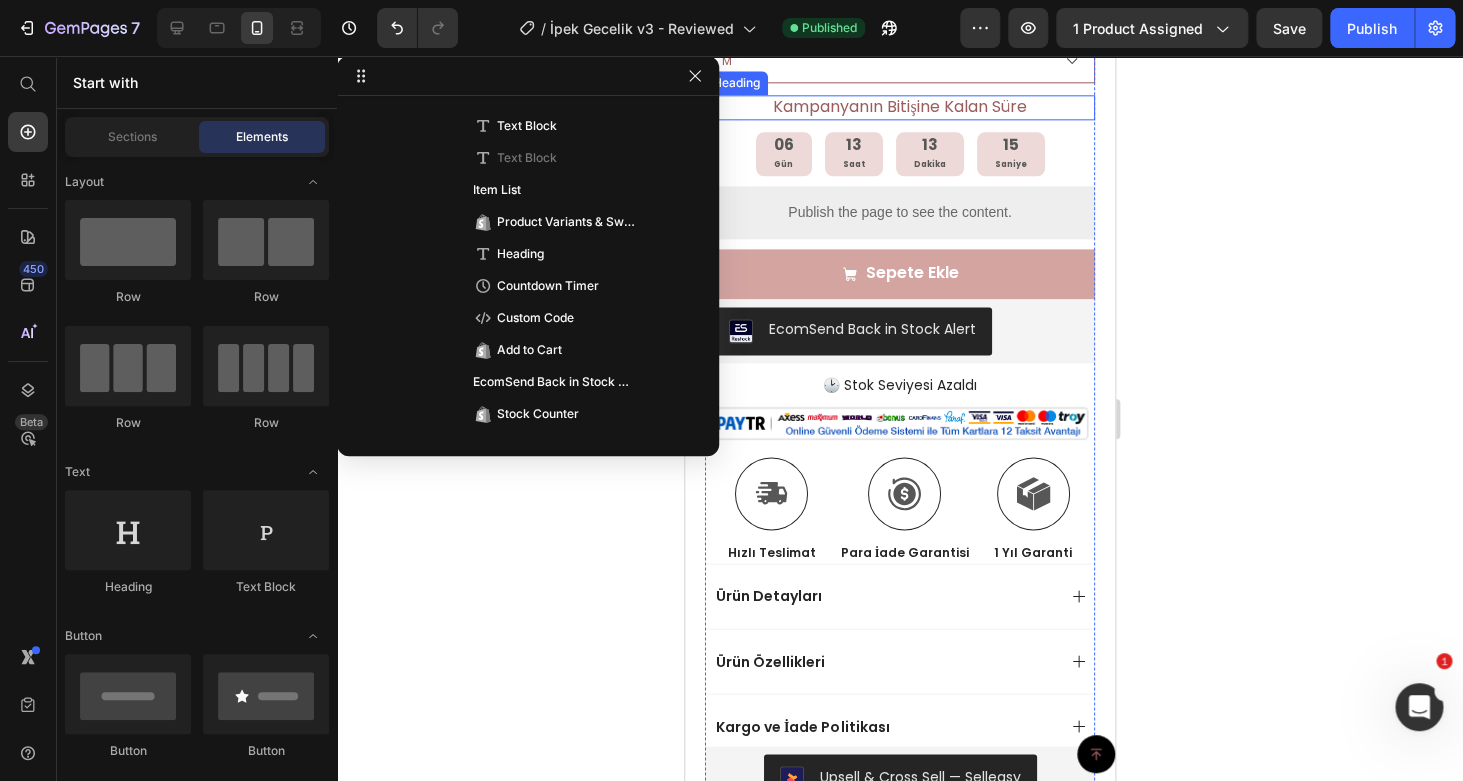 click on "Kampanyanın Bitişine Kalan Süre" at bounding box center [900, 107] 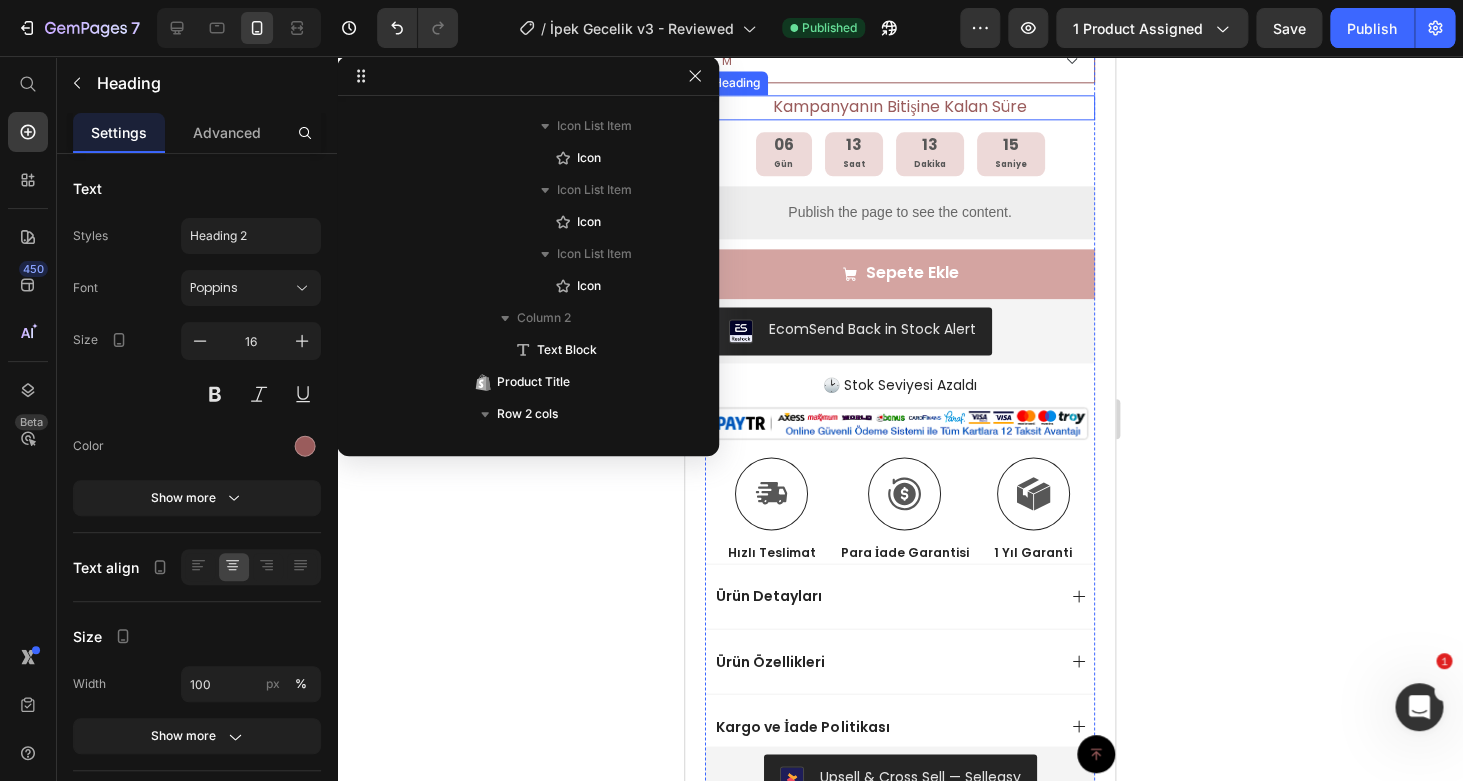 scroll, scrollTop: 1242, scrollLeft: 0, axis: vertical 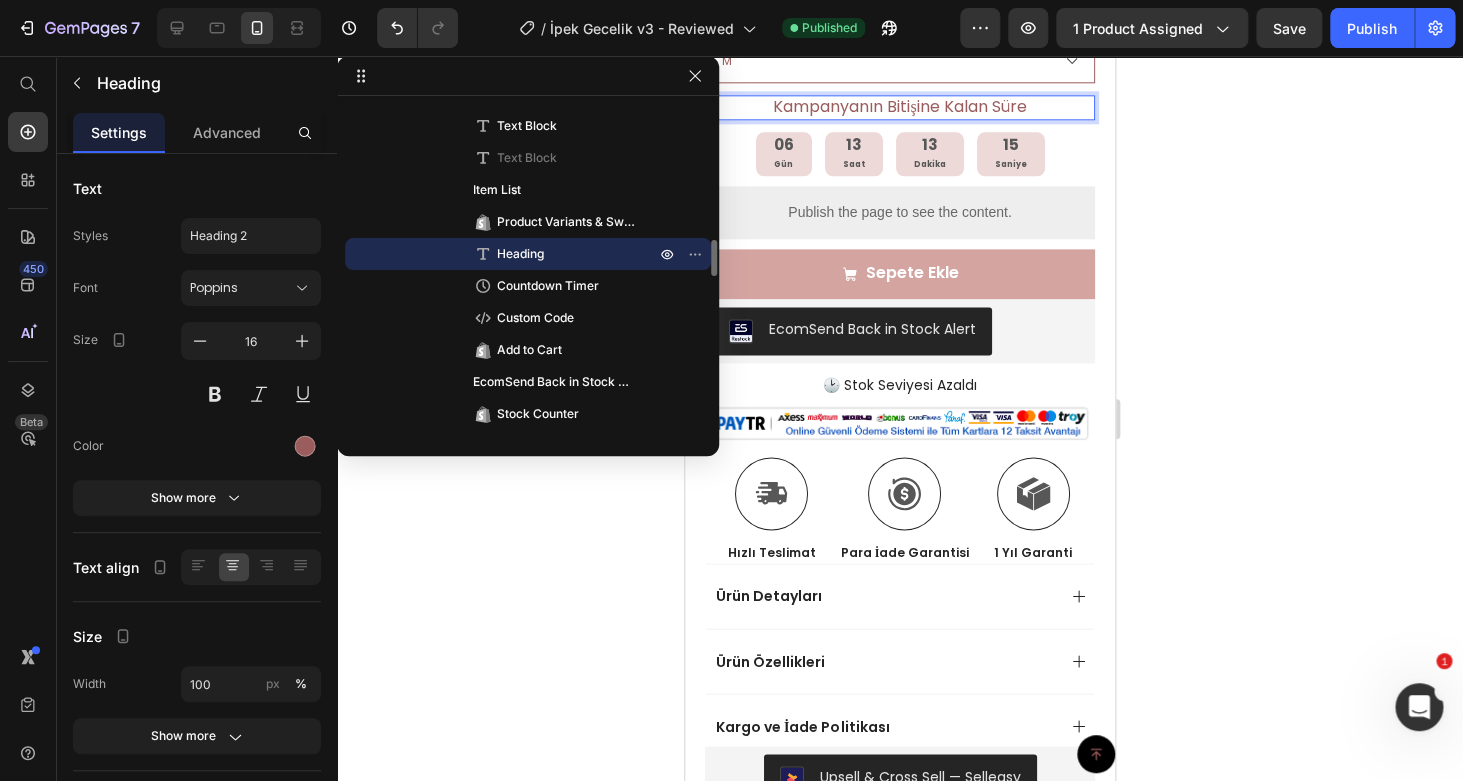 click on "Kampanyanın Bitişine Kalan Süre" at bounding box center [900, 107] 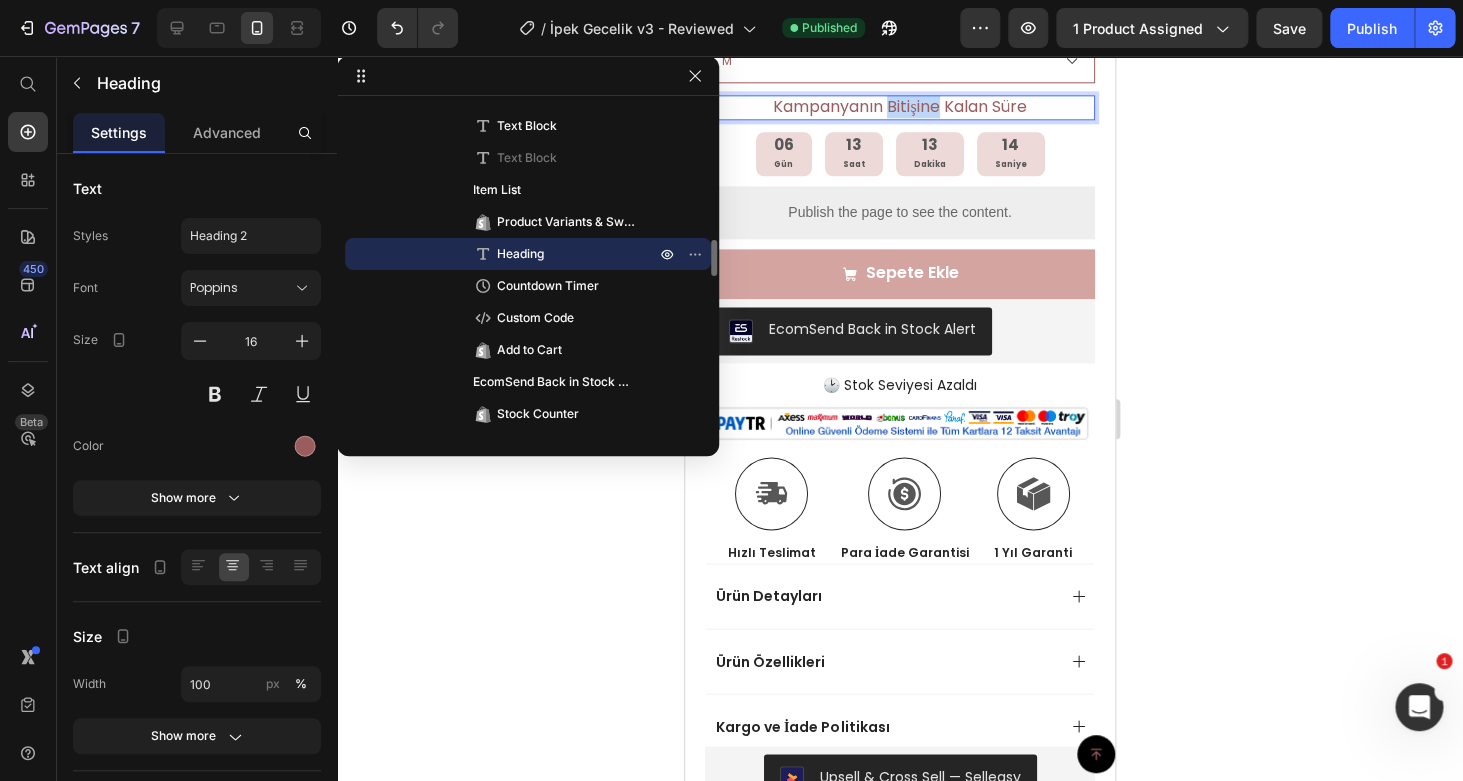 click on "Kampanyanın Bitişine Kalan Süre" at bounding box center (900, 107) 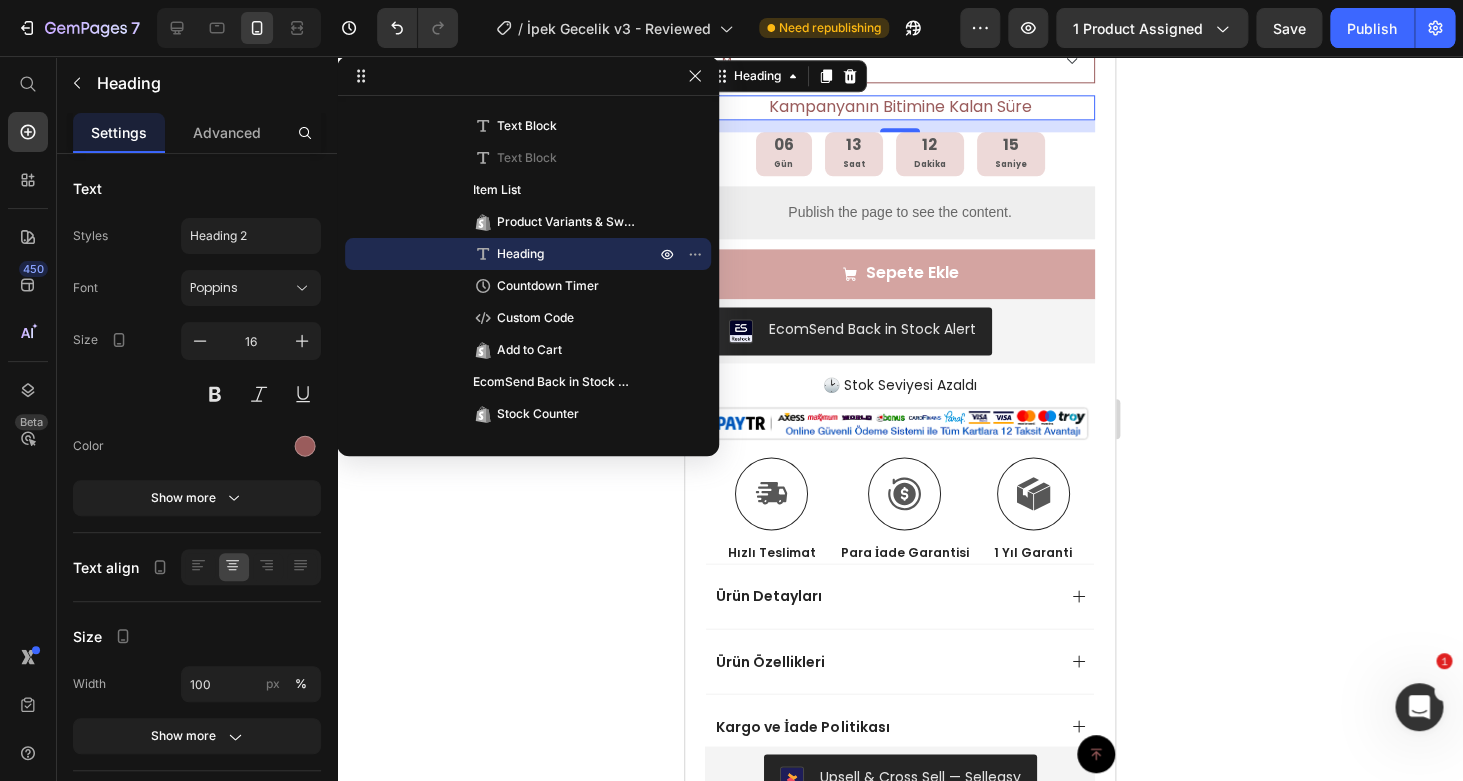 drag, startPoint x: 2065, startPoint y: 322, endPoint x: 903, endPoint y: 135, distance: 1176.9507 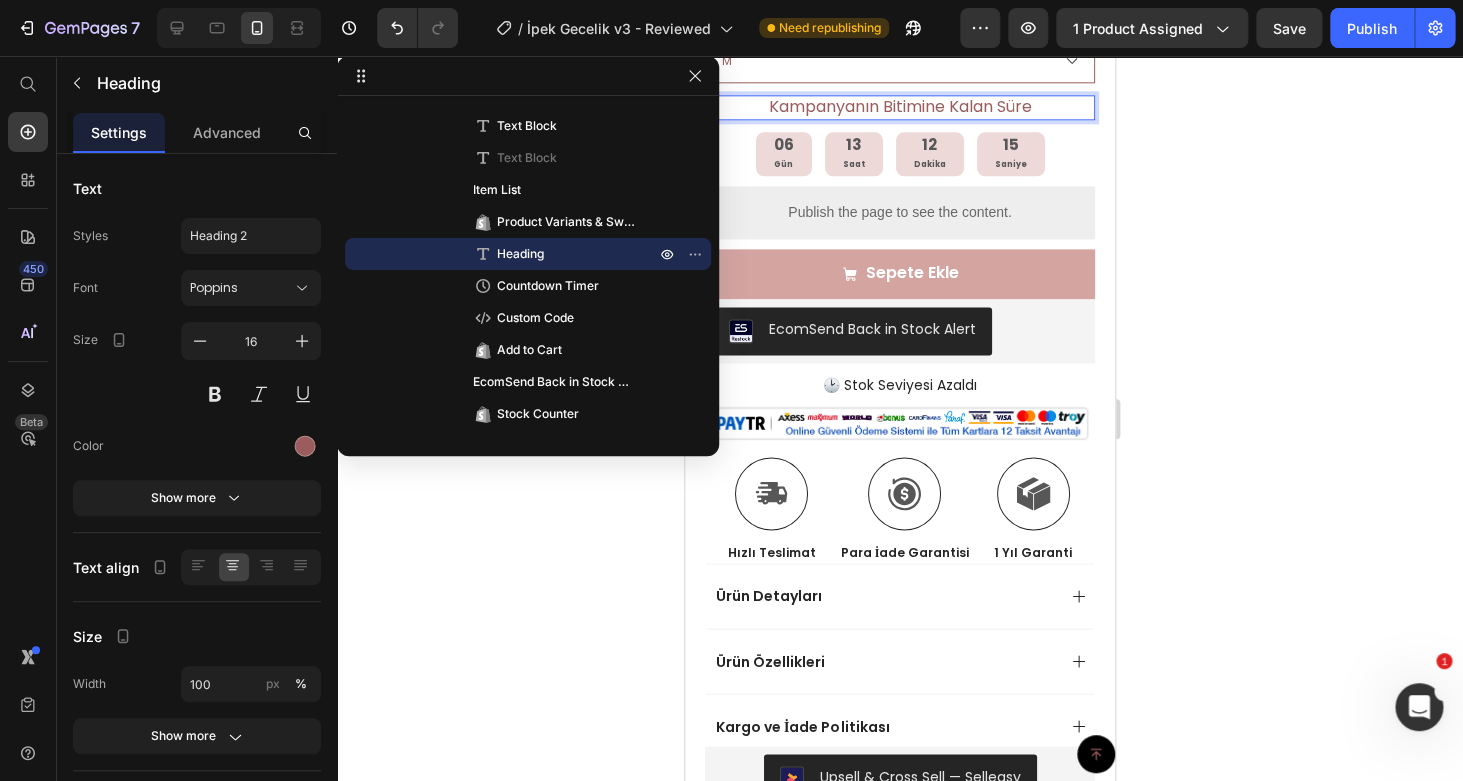 click on "Kampanyanın Bitimine Kalan Süre" at bounding box center [900, 107] 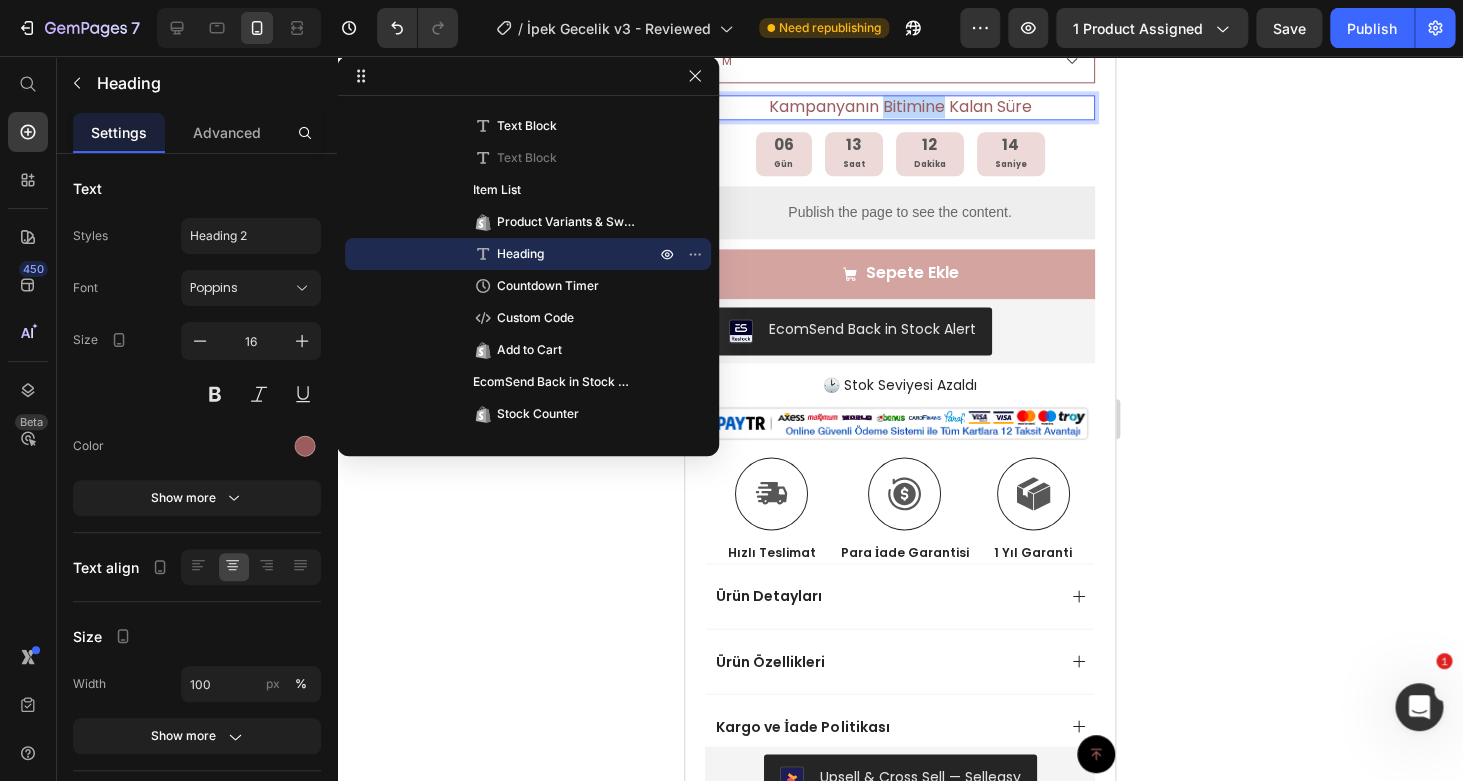 click on "Kampanyanın Bitimine Kalan Süre" at bounding box center (900, 107) 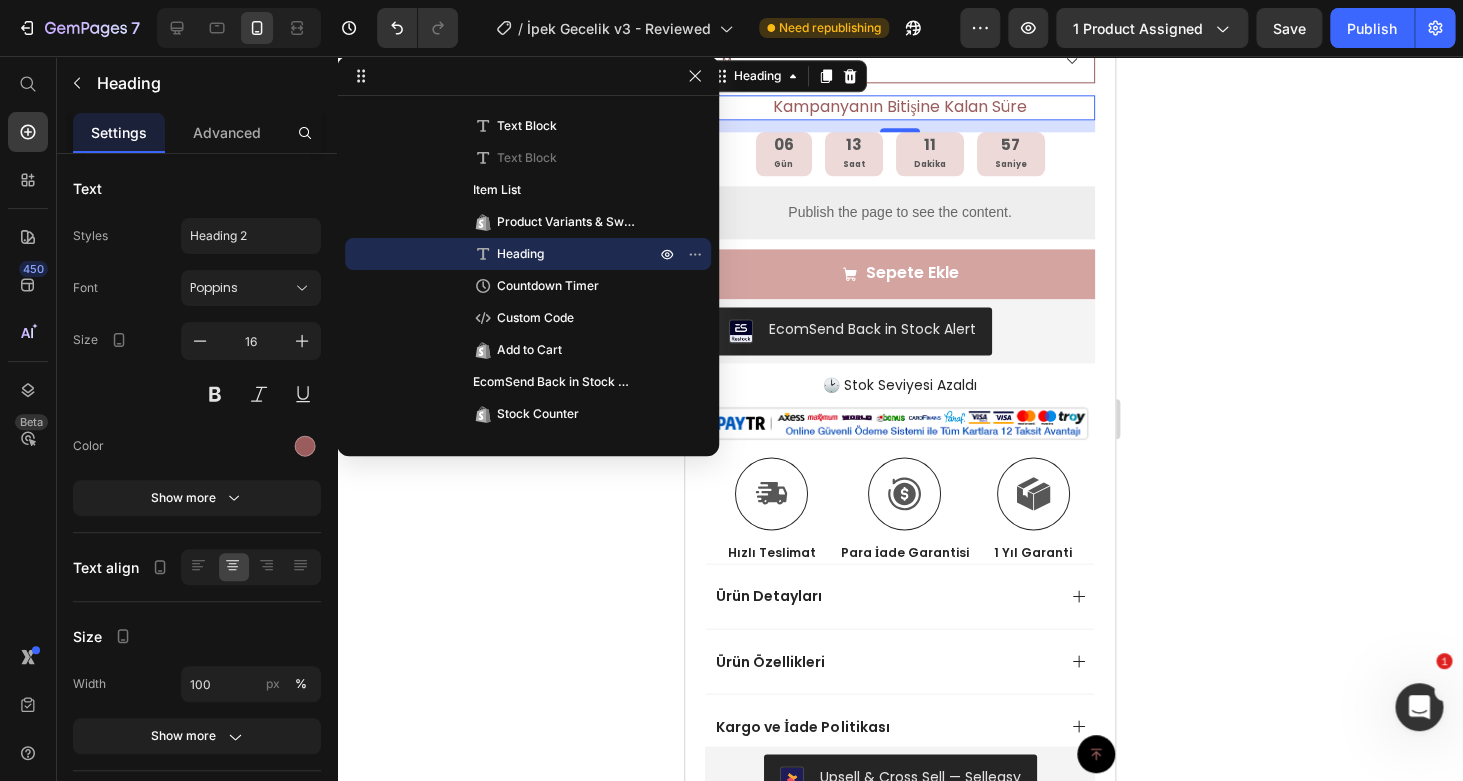click on "Kampanyanın Bitişine Kalan Süre" at bounding box center (900, 107) 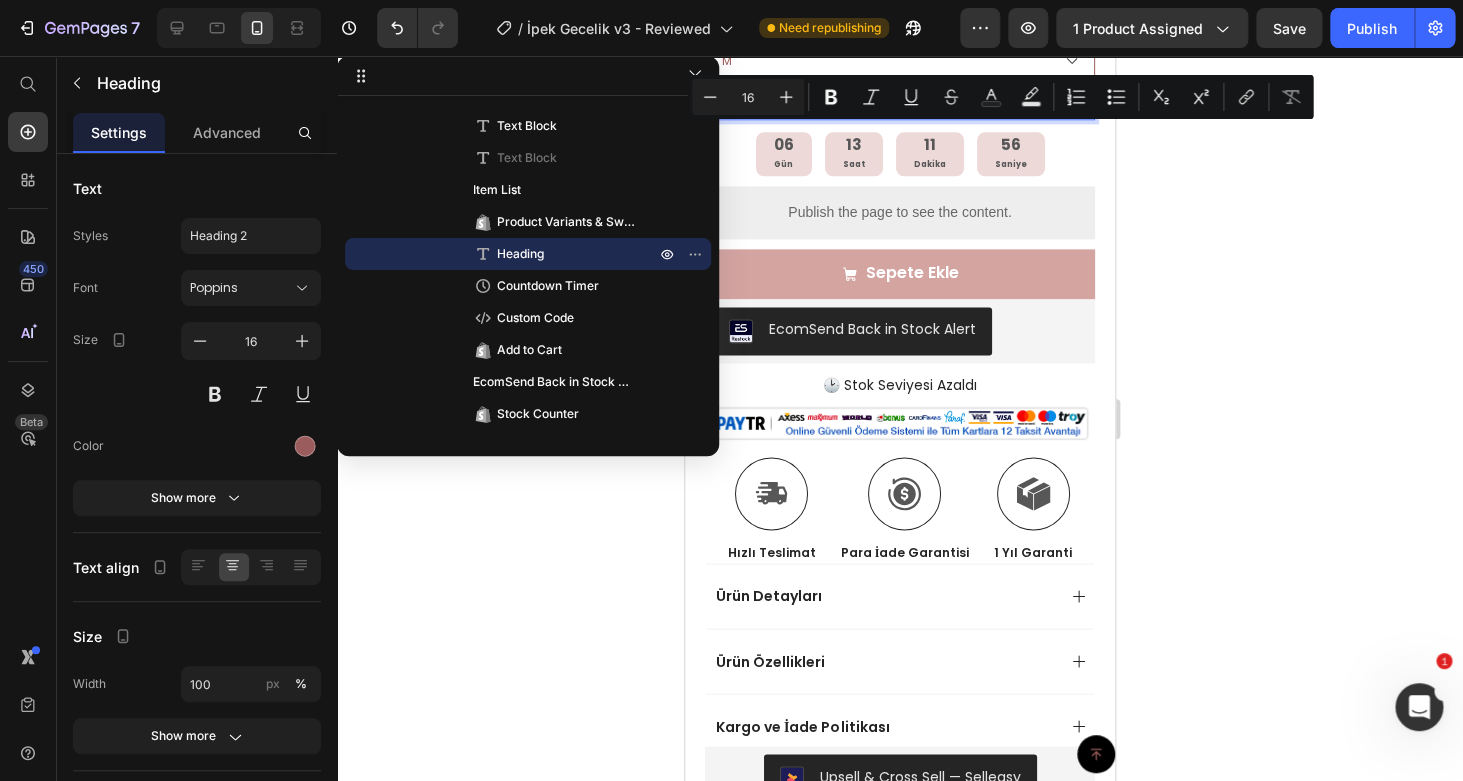 click on "Kampanyanın Bitişine Kalan Süre" at bounding box center [900, 107] 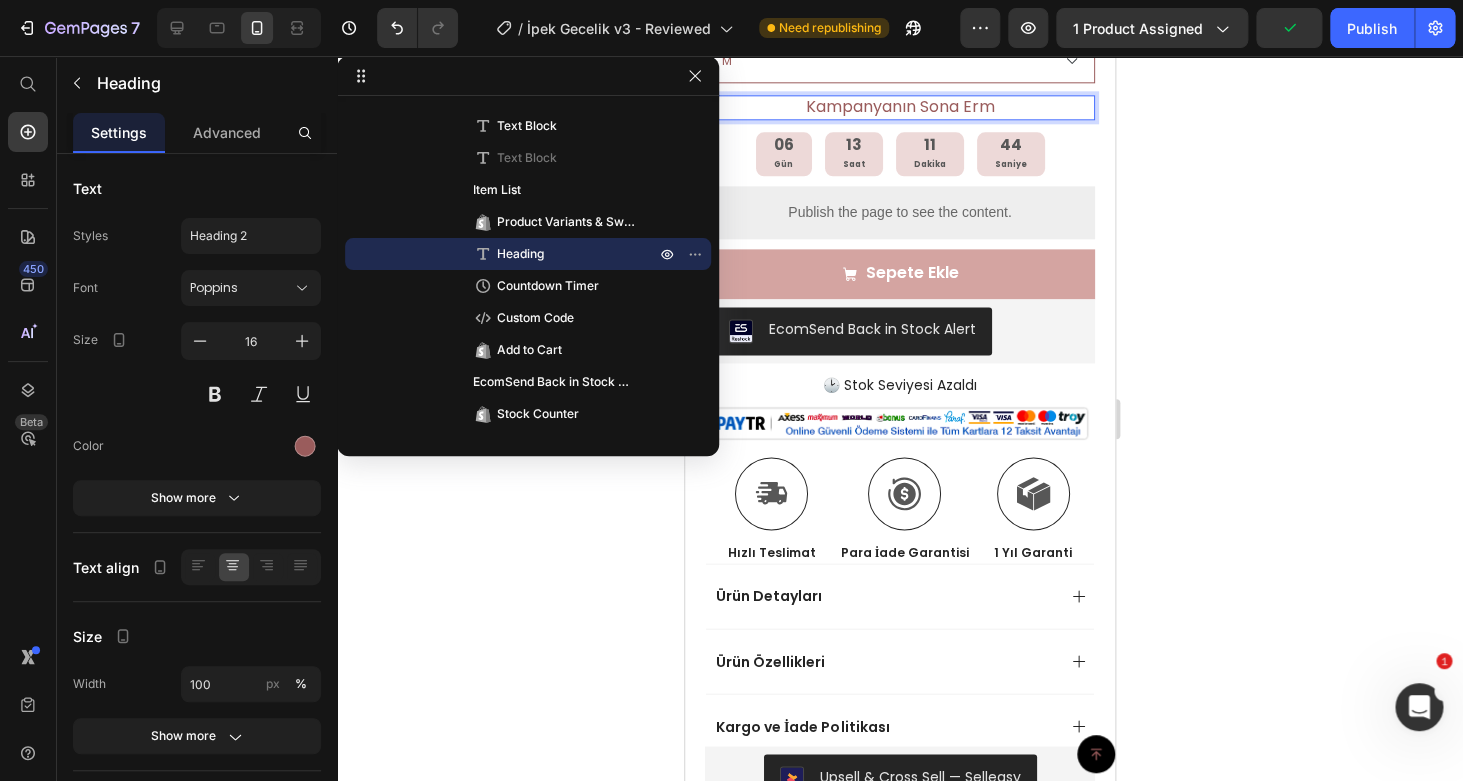 click on "Kampanyanın Sona Erm" at bounding box center (900, 107) 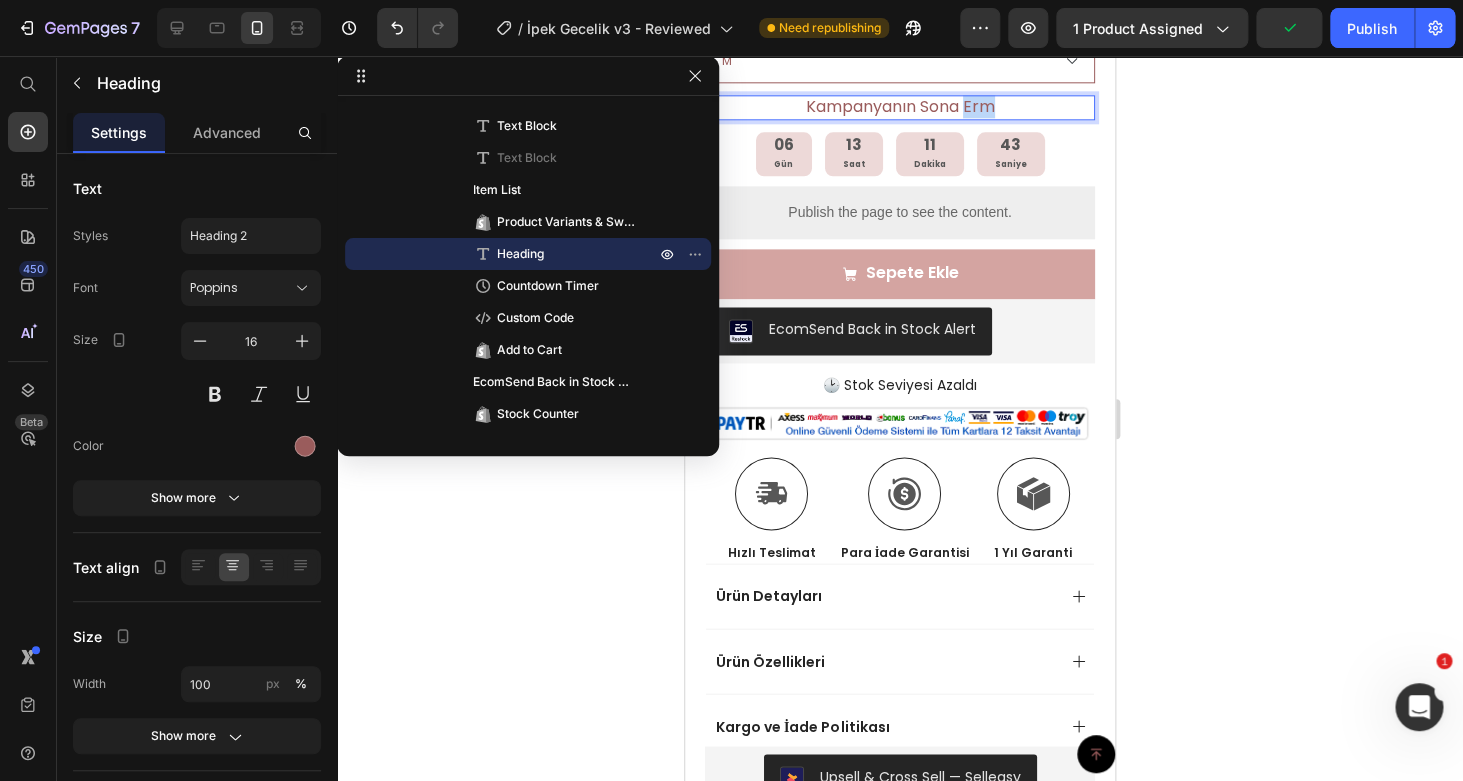 click on "Kampanyanın Sona Erm" at bounding box center (900, 107) 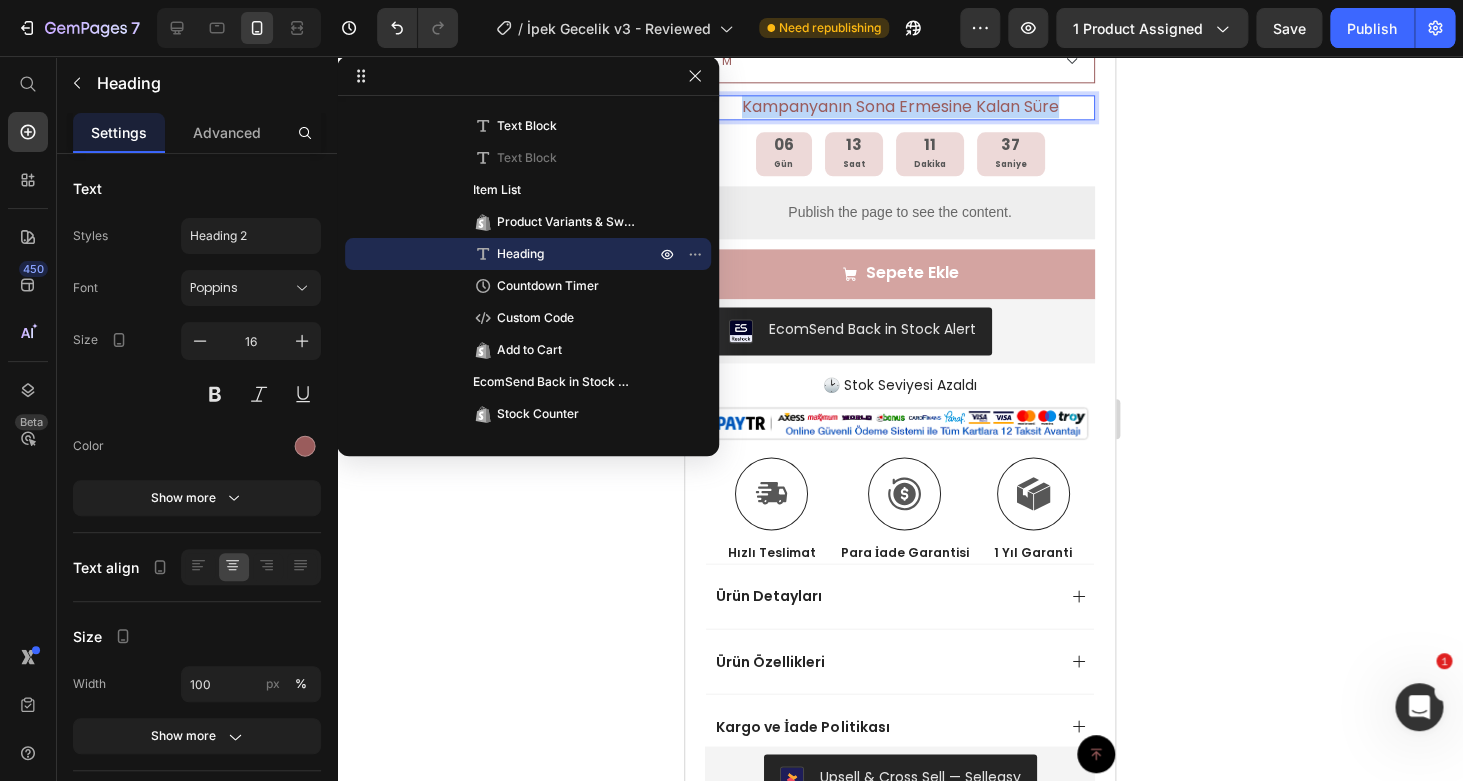 copy on "Kampanyanın Sona Ermesine Kalan Süre" 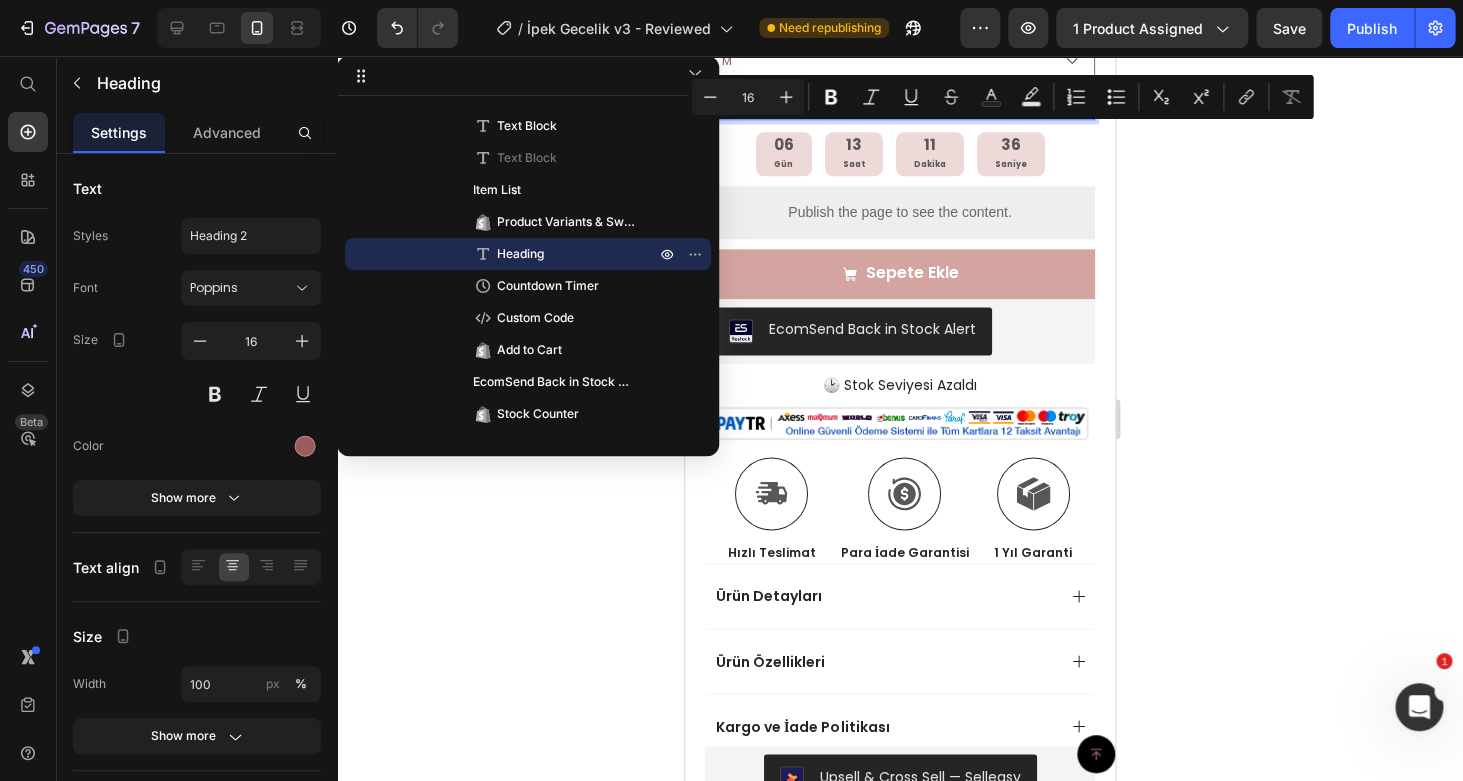 click 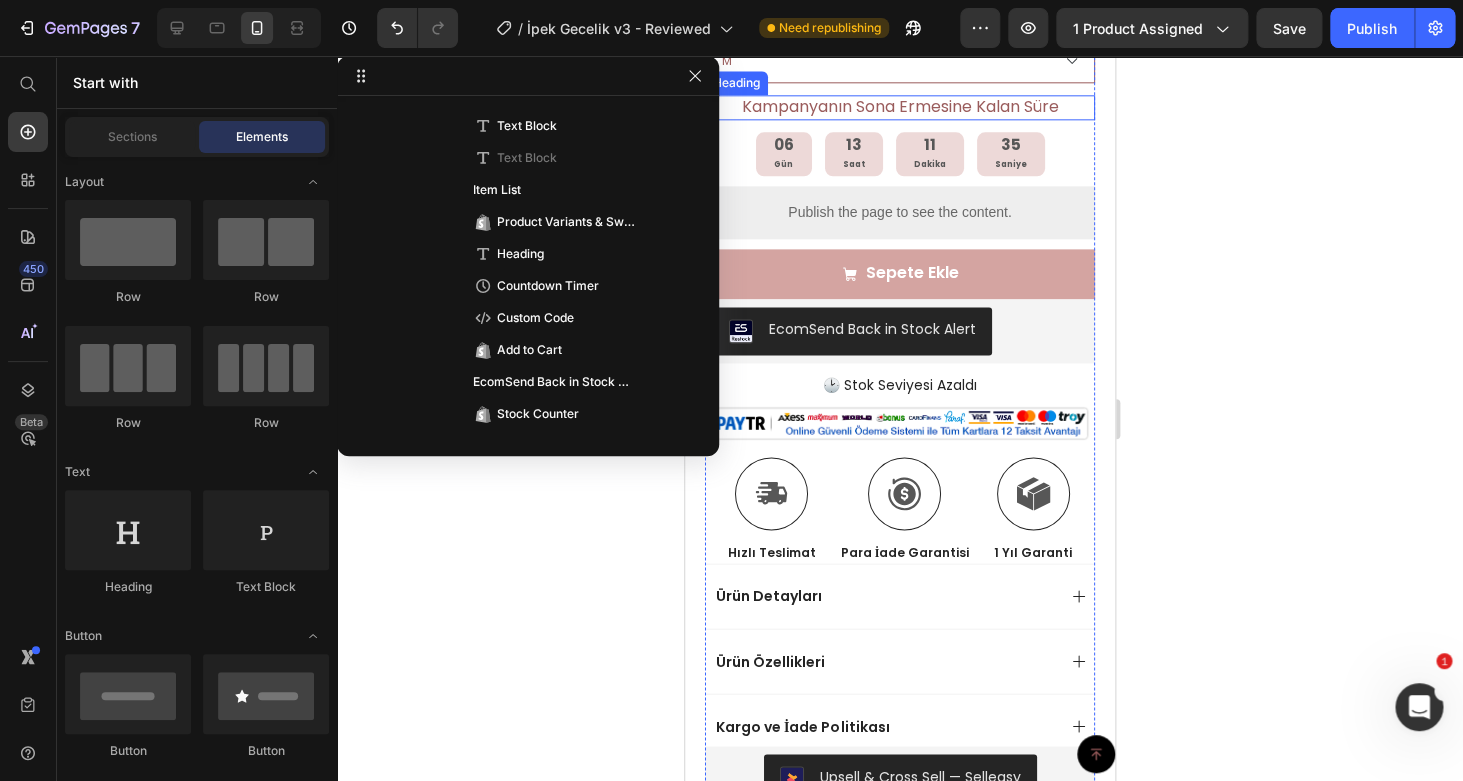 click on "Kampanyanın Sona Ermesine Kalan Süre" at bounding box center (900, 107) 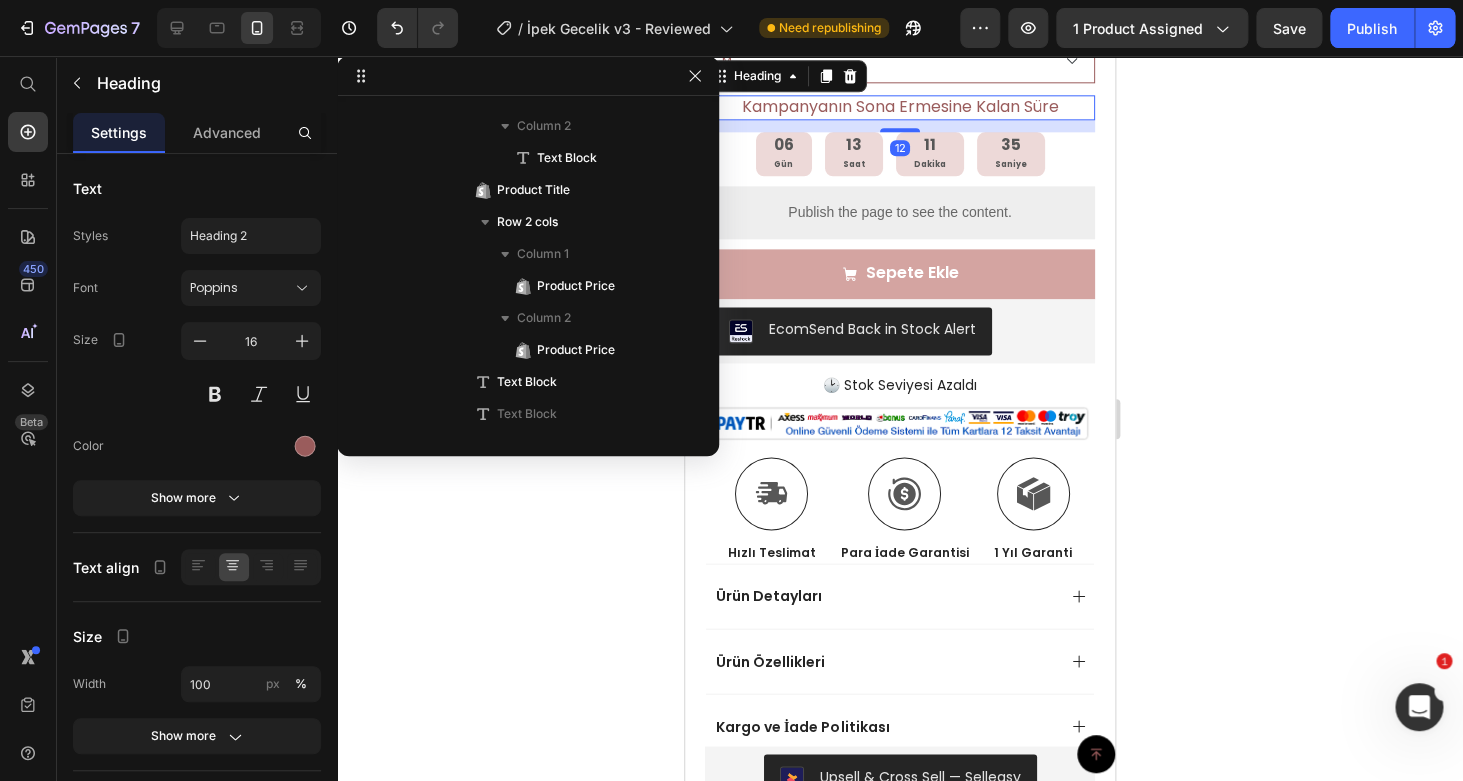 scroll, scrollTop: 1498, scrollLeft: 0, axis: vertical 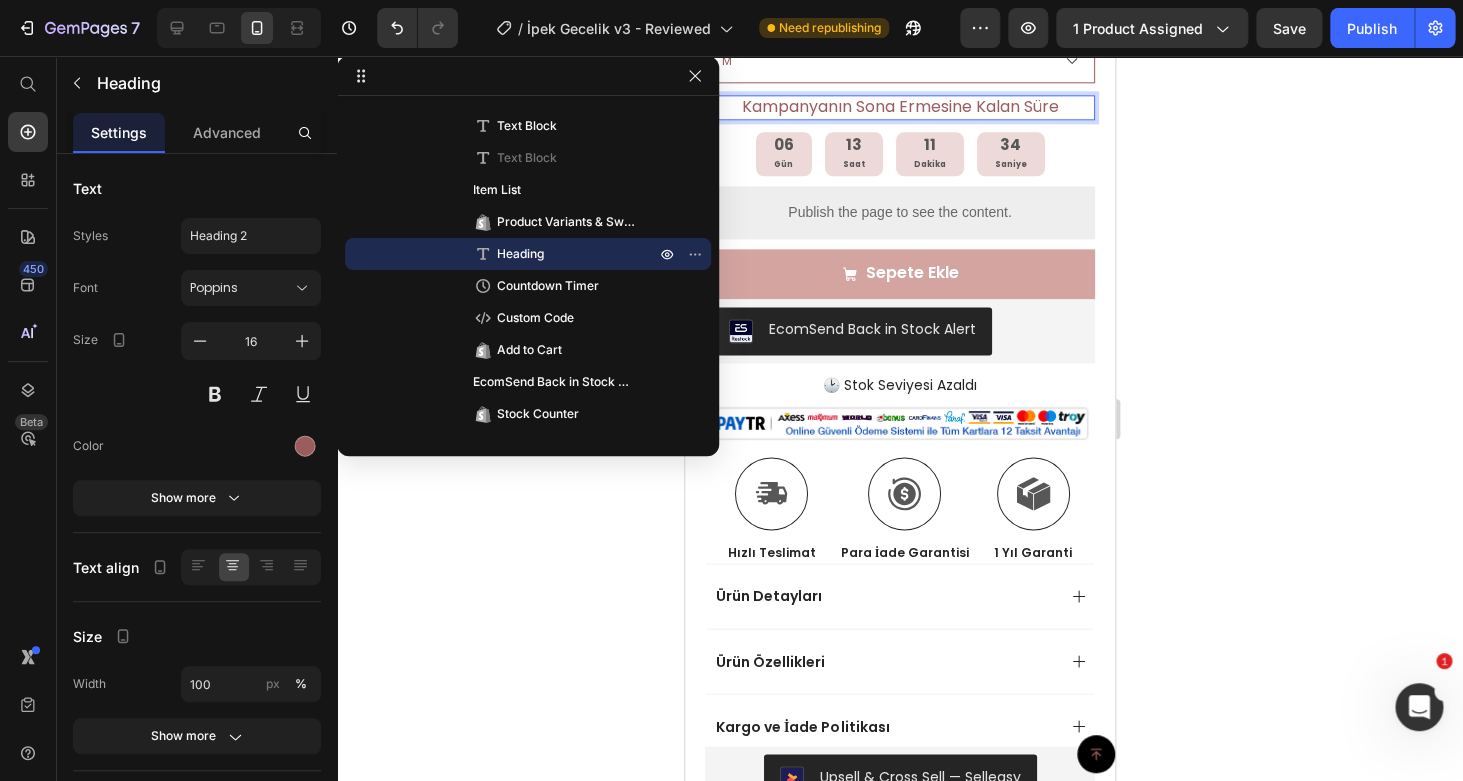 click 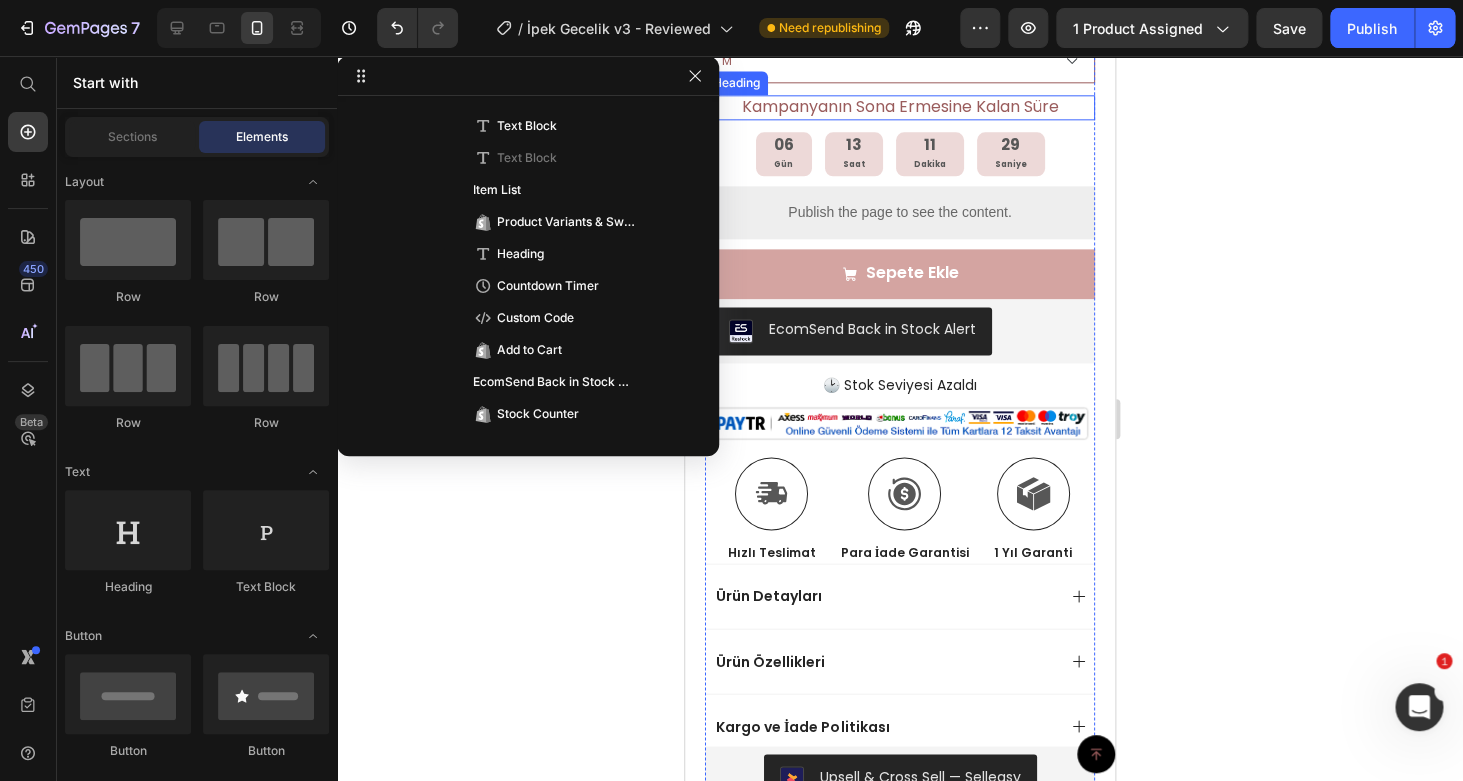 click on "Kampanyanın Sona Ermesine Kalan Süre" at bounding box center (900, 107) 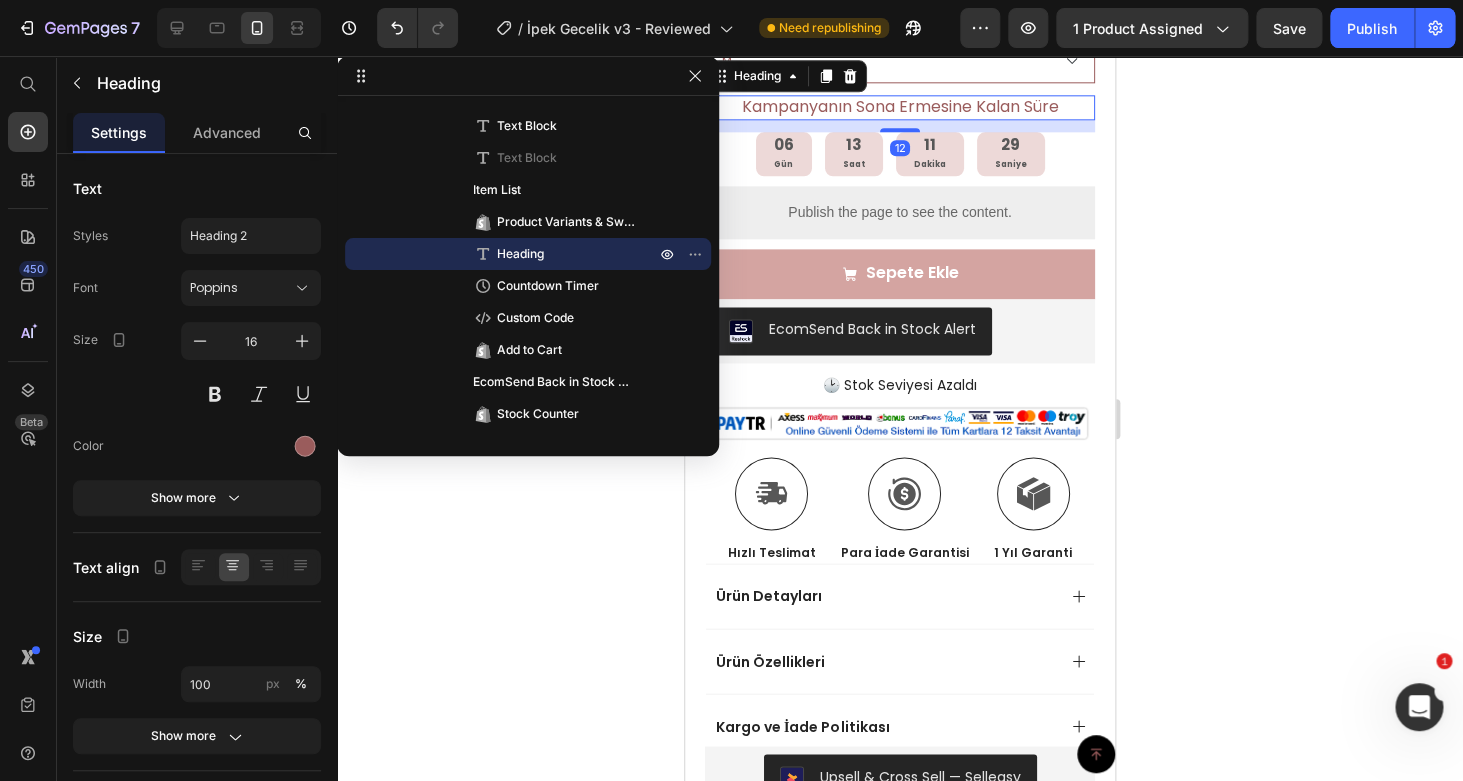 click on "Kampanyanın Sona Ermesine Kalan Süre" at bounding box center (900, 107) 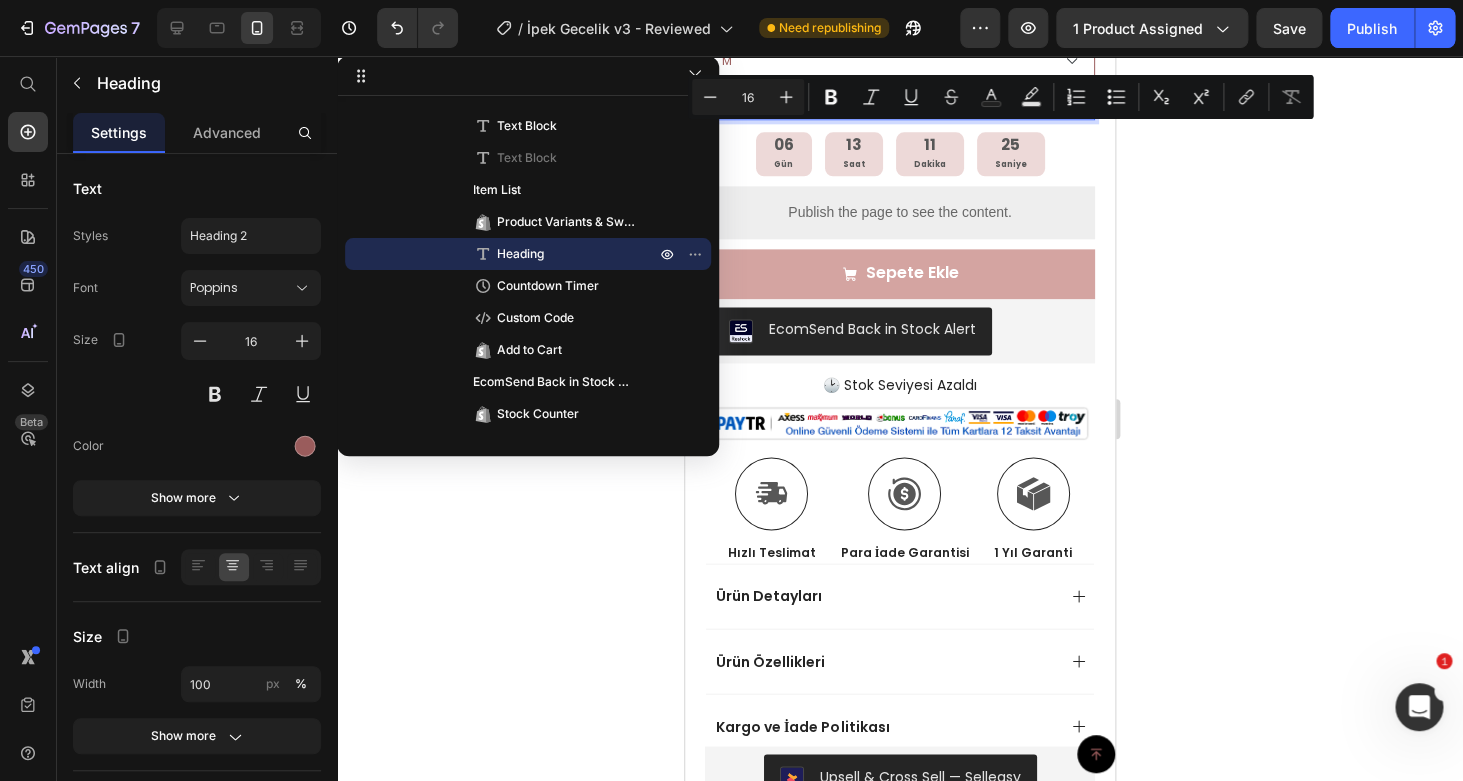 click on "Kampanyanın Sona Ermesine Kalan Süre" at bounding box center [900, 107] 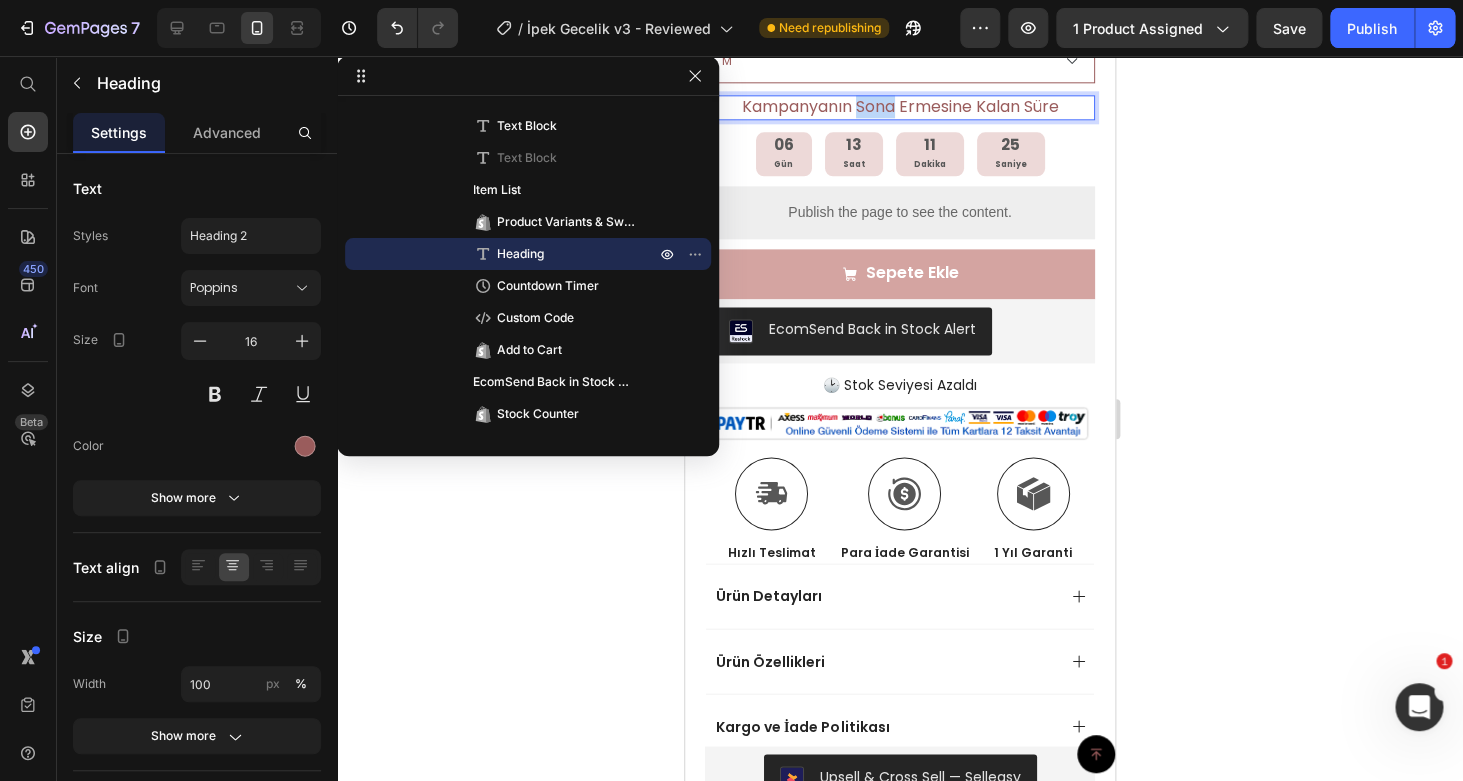 click on "Kampanyanın Sona Ermesine Kalan Süre" at bounding box center (900, 107) 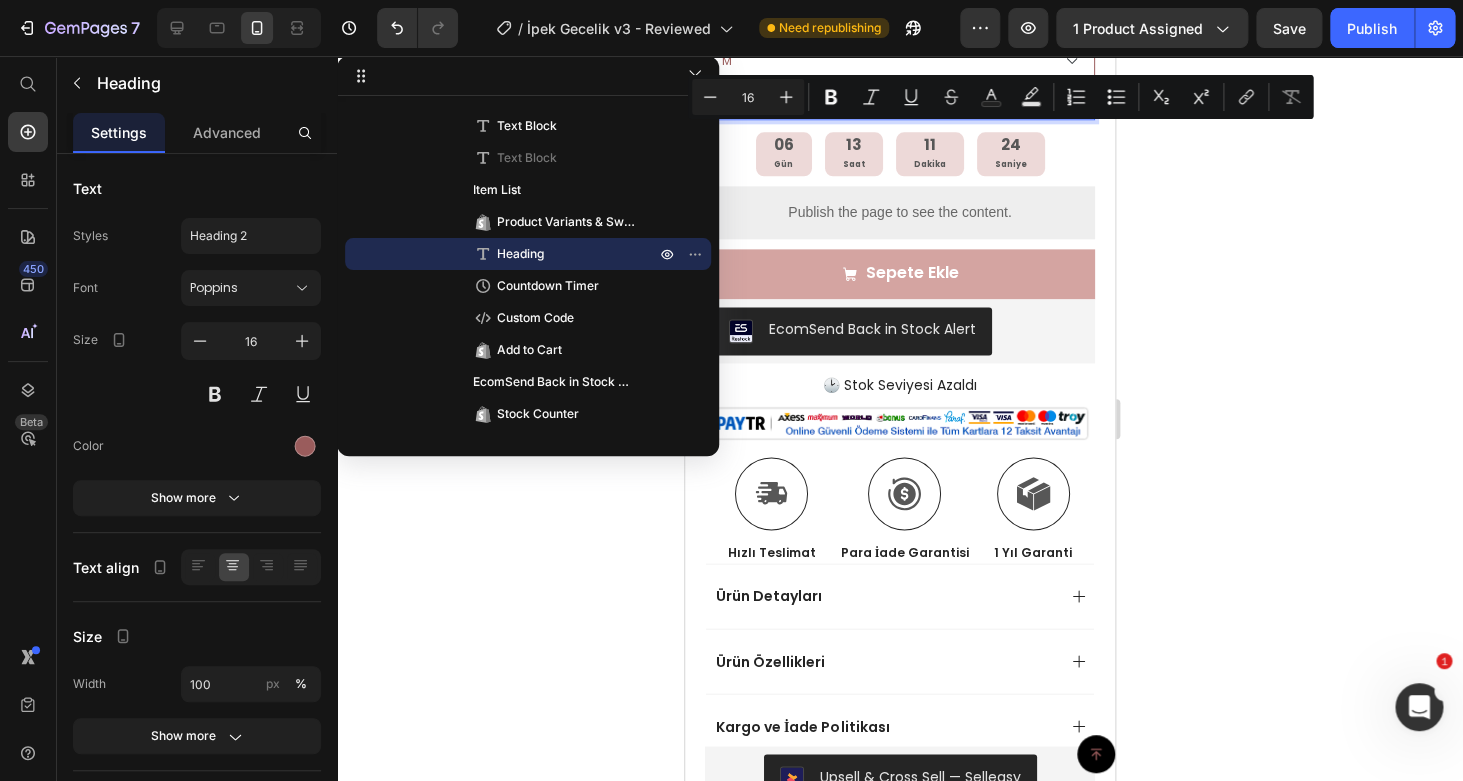 click on "Kampanyanın Sona Ermesine Kalan Süre" at bounding box center [900, 107] 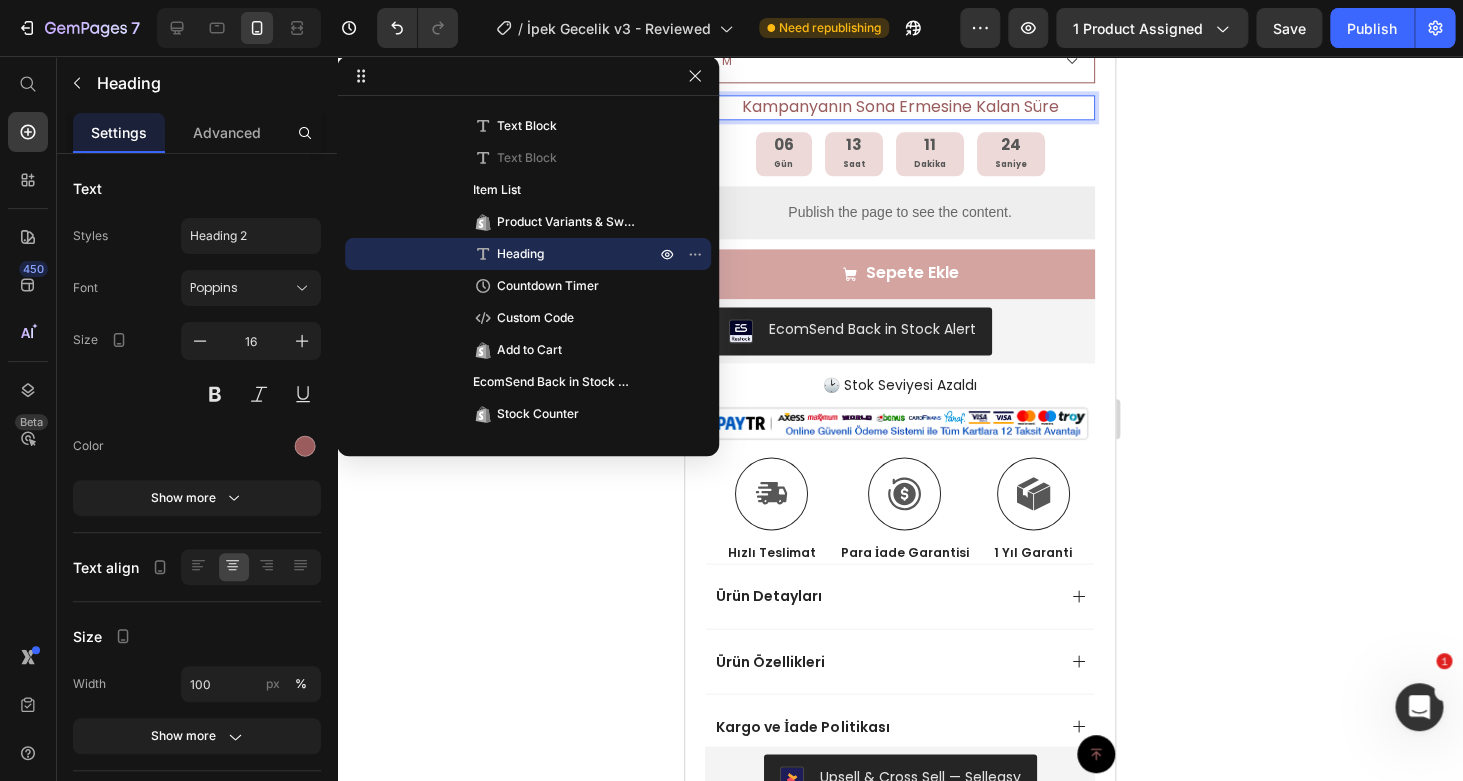 click on "Kampanyanın Sona Ermesine Kalan Süre" at bounding box center [900, 107] 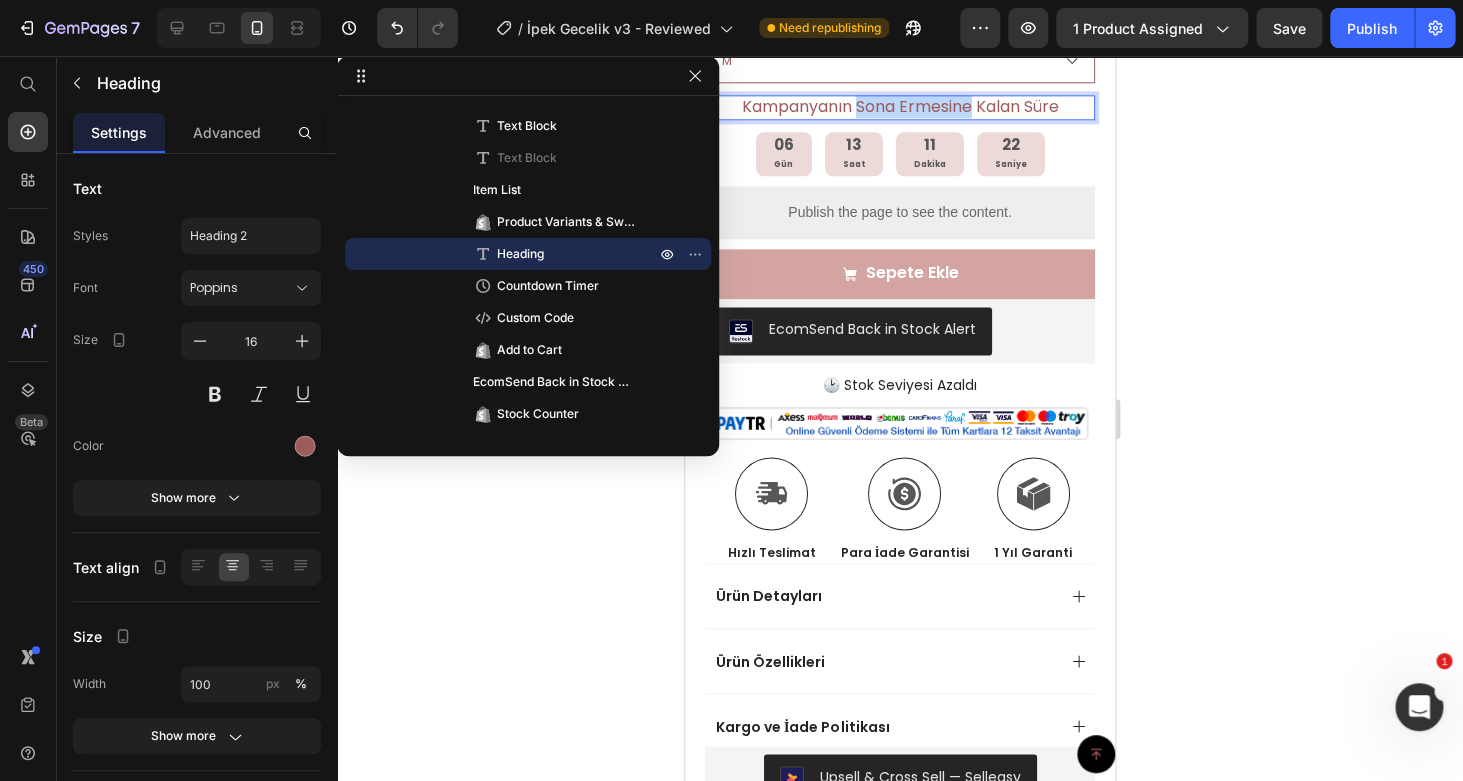drag, startPoint x: 850, startPoint y: 138, endPoint x: 963, endPoint y: 133, distance: 113.110565 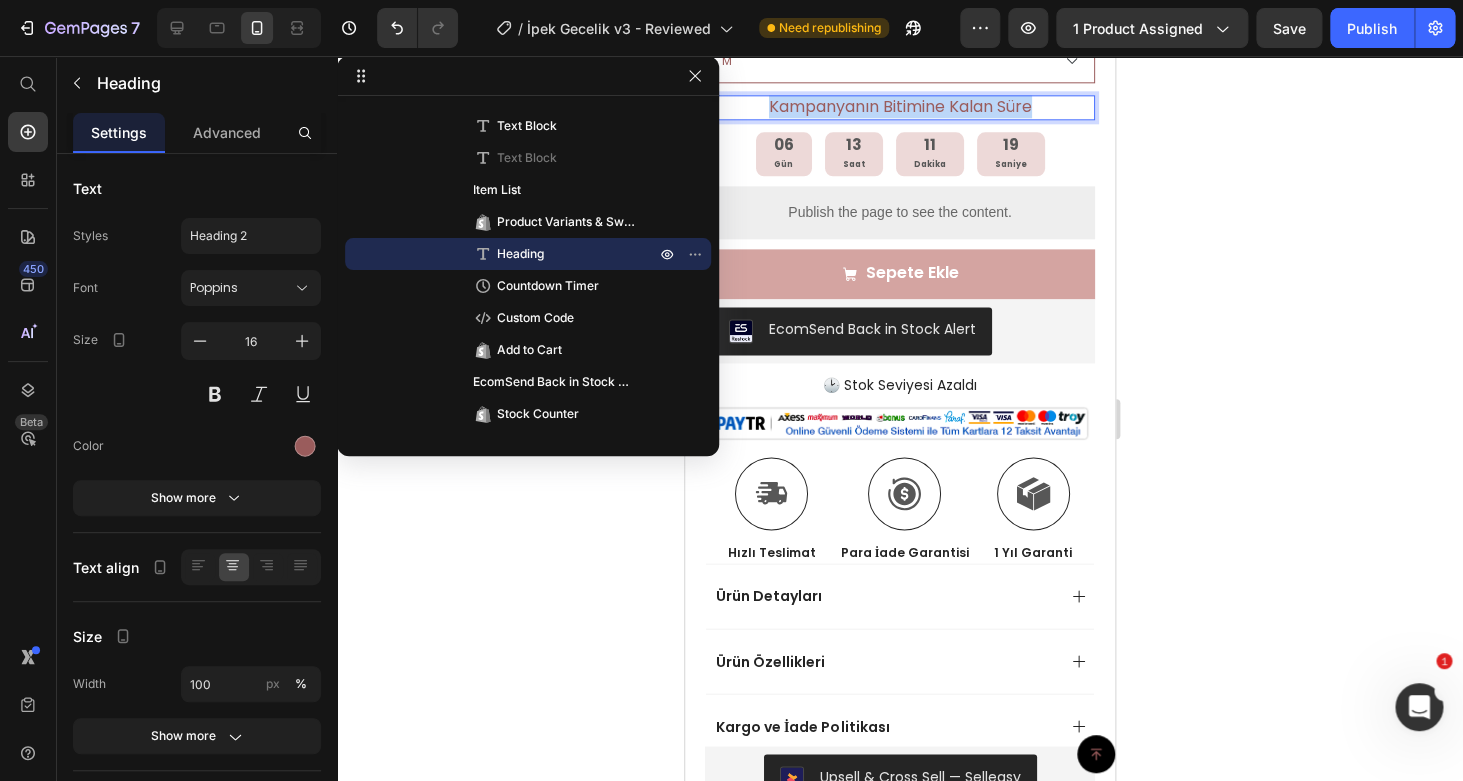 copy on "Kampanyanın Bitimine Kalan Süre" 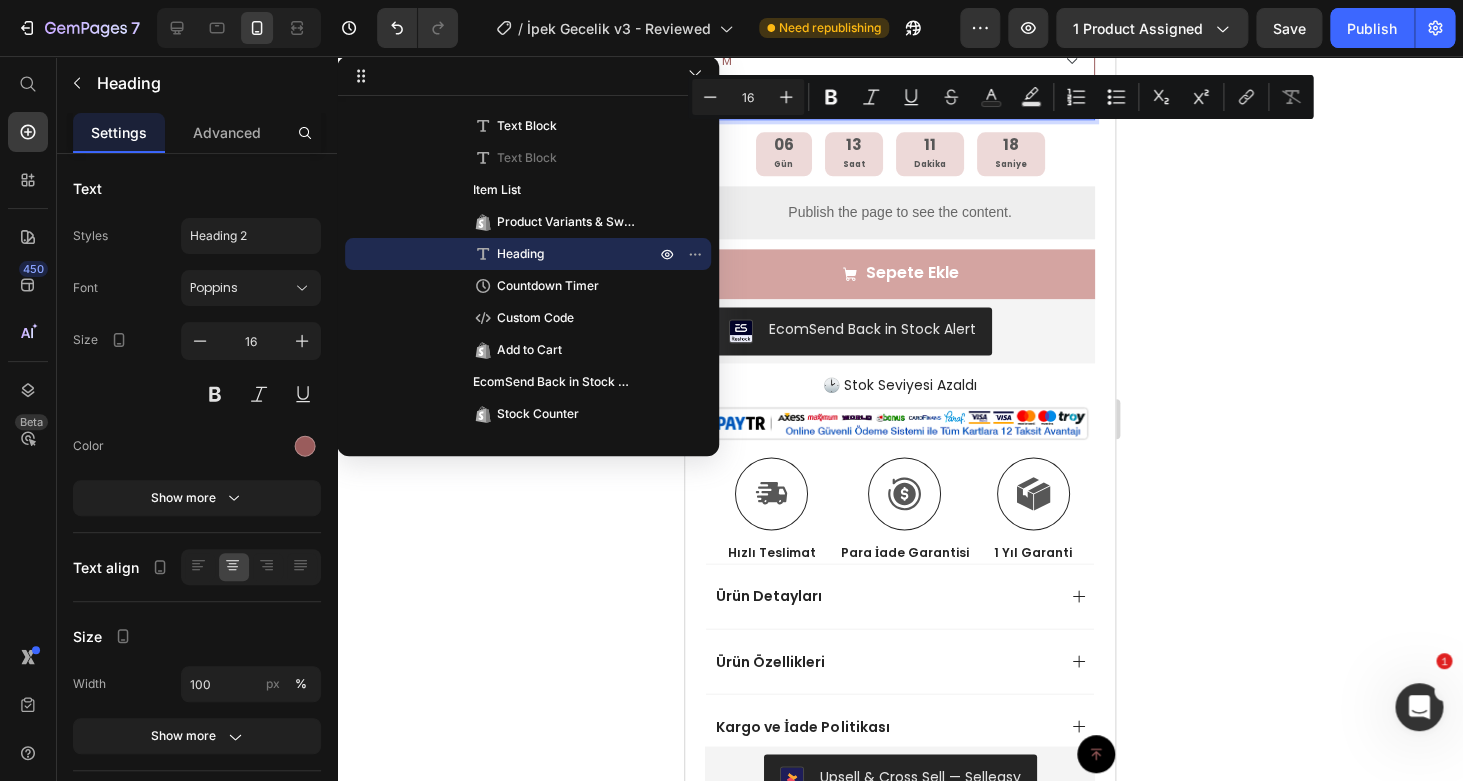 click 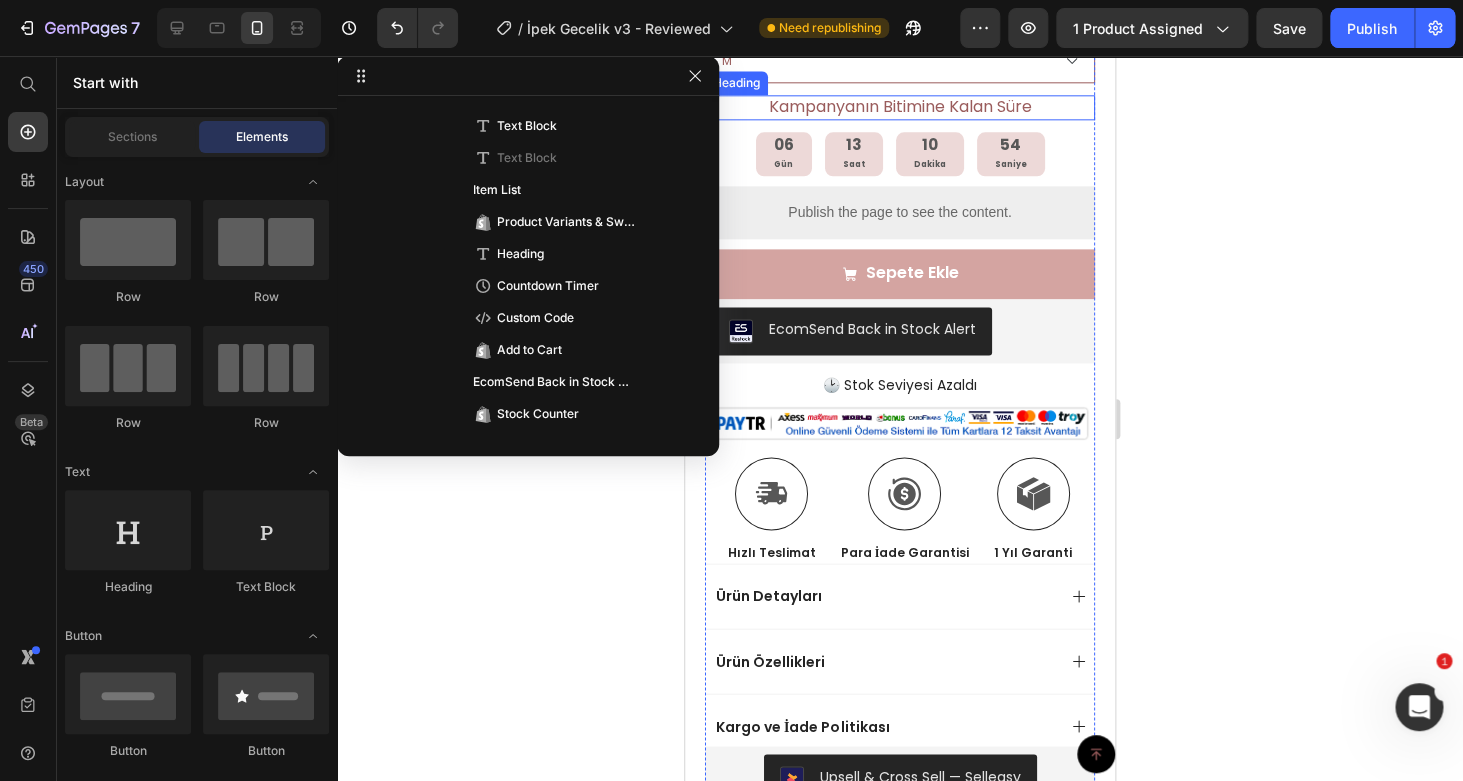 click on "Kampanyanın Bitimine Kalan Süre" at bounding box center [900, 107] 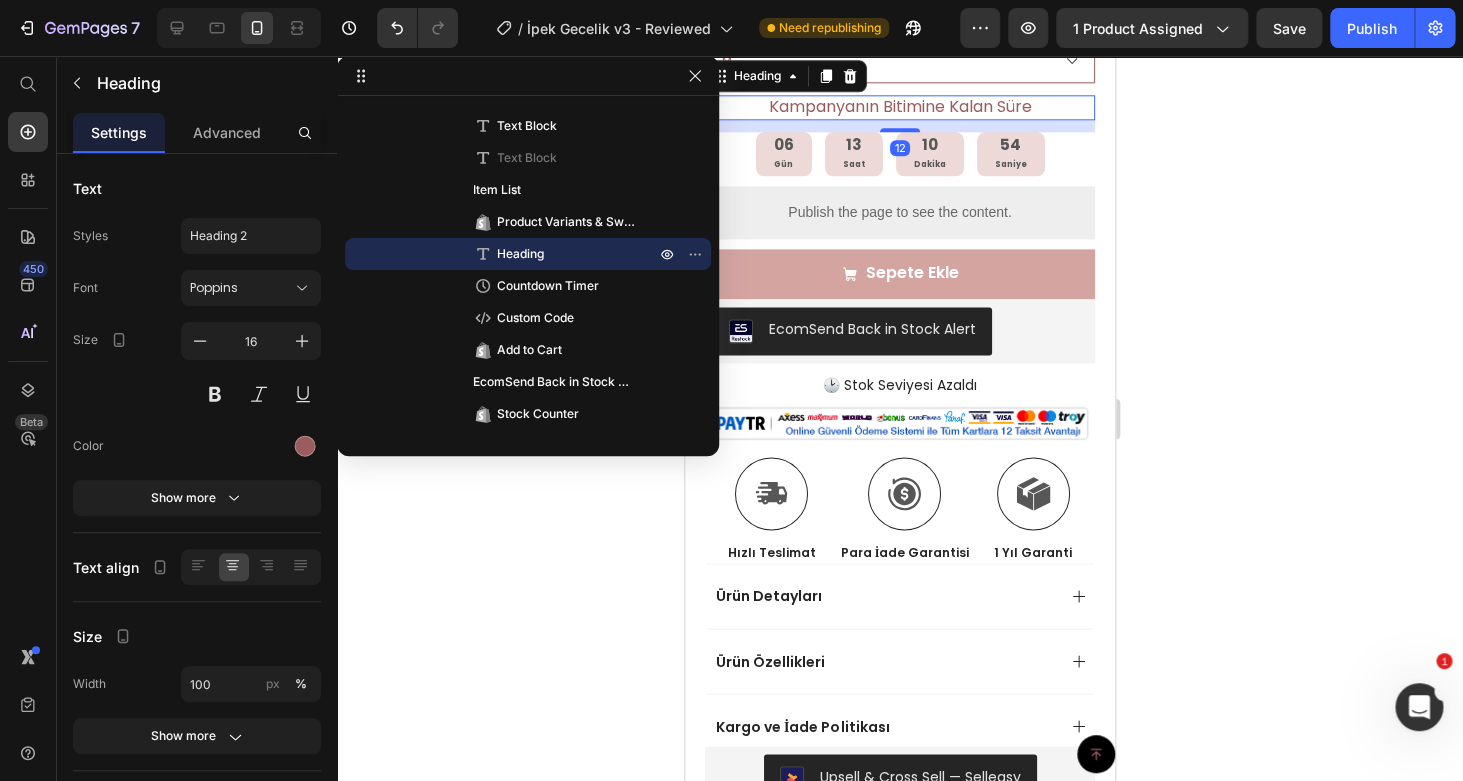 click on "Kampanyanın Bitimine Kalan Süre" at bounding box center (900, 107) 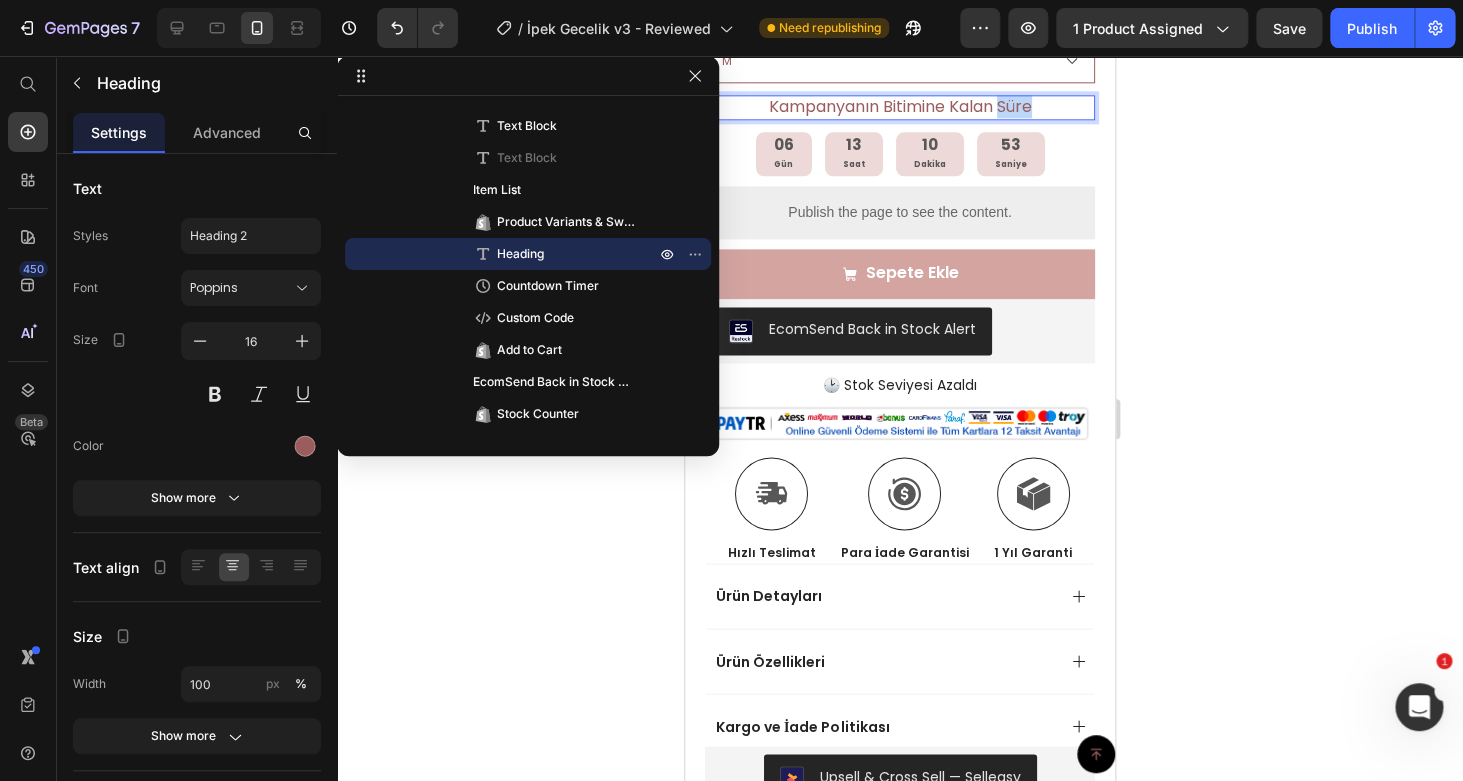 click on "Kampanyanın Bitimine Kalan Süre" at bounding box center (900, 107) 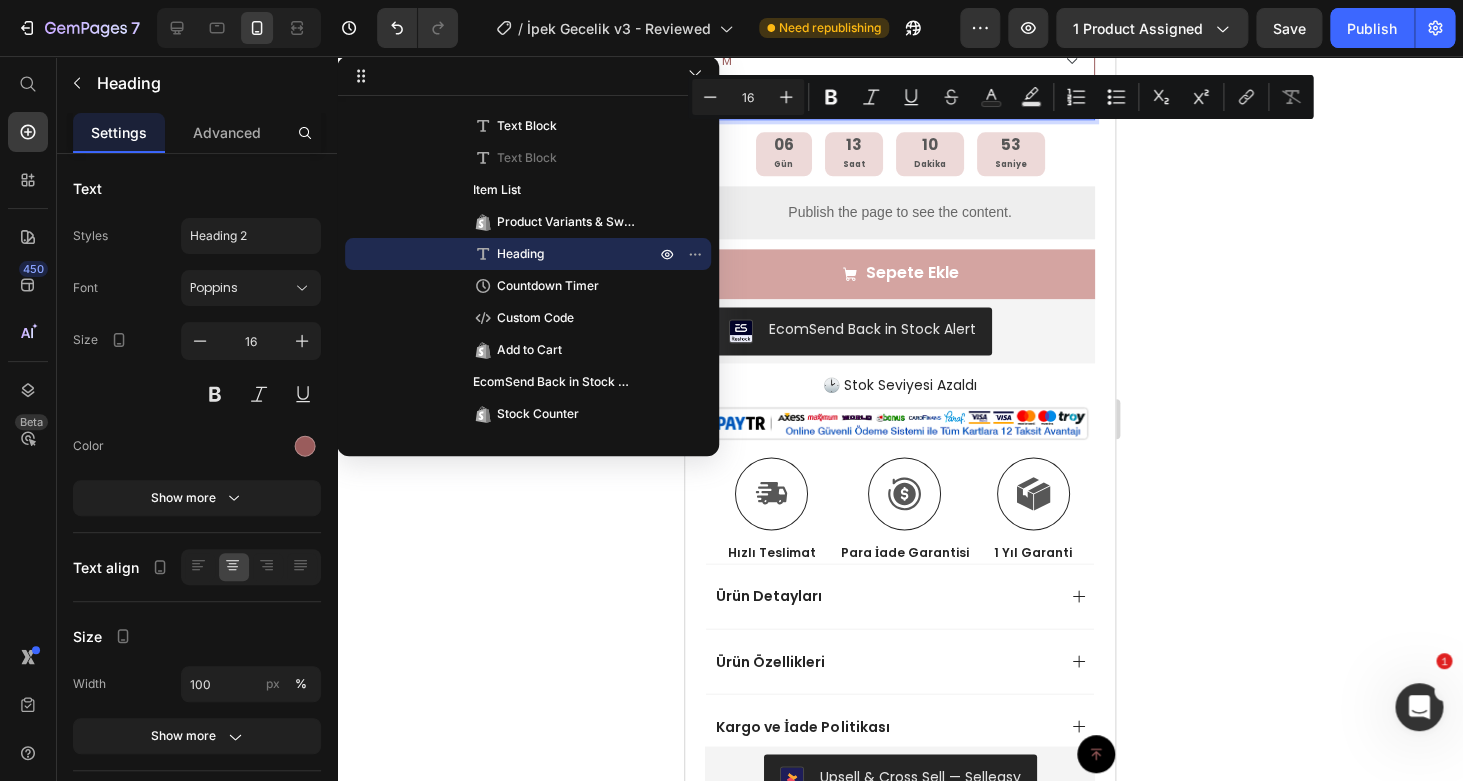 click on "Kampanyanın Bitimine Kalan Süre" at bounding box center [900, 107] 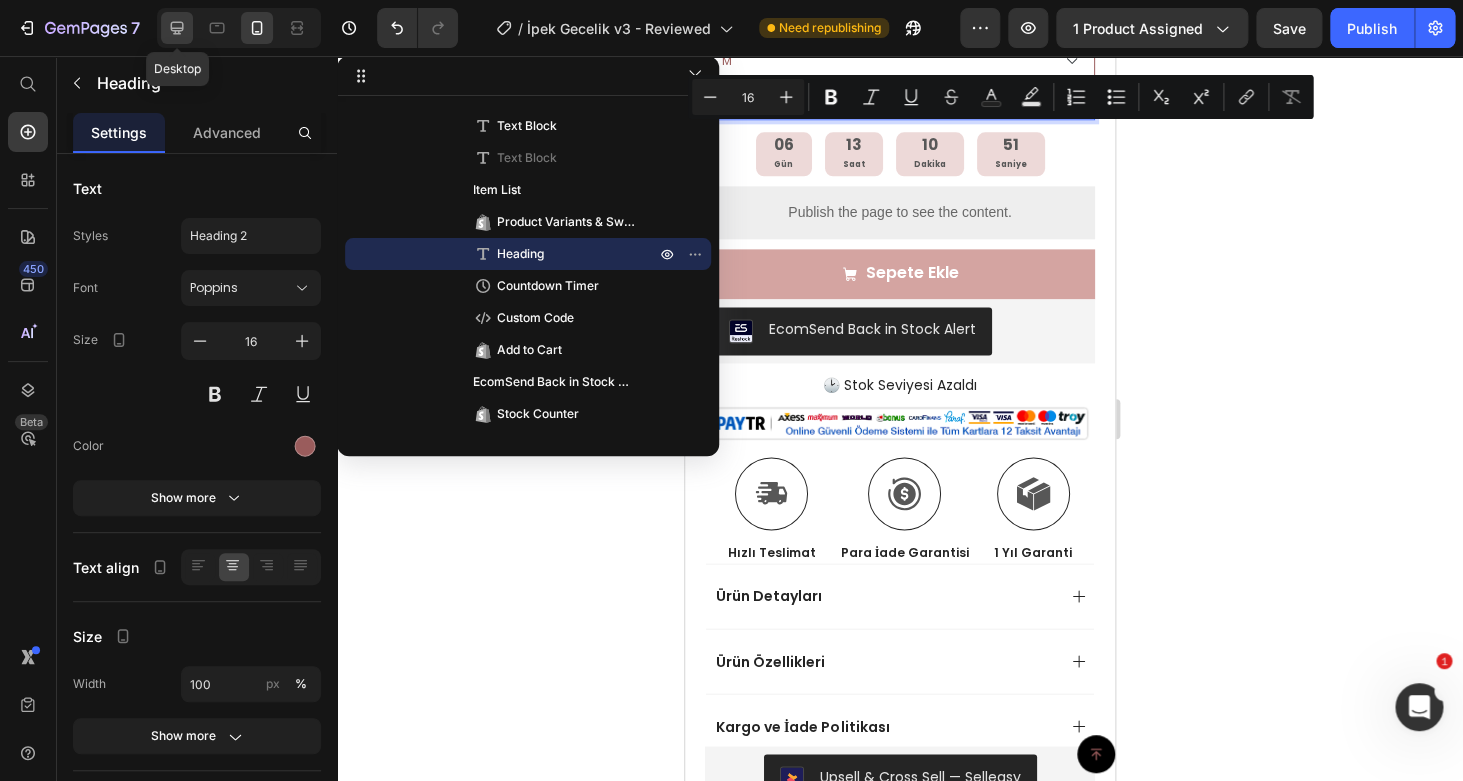 click 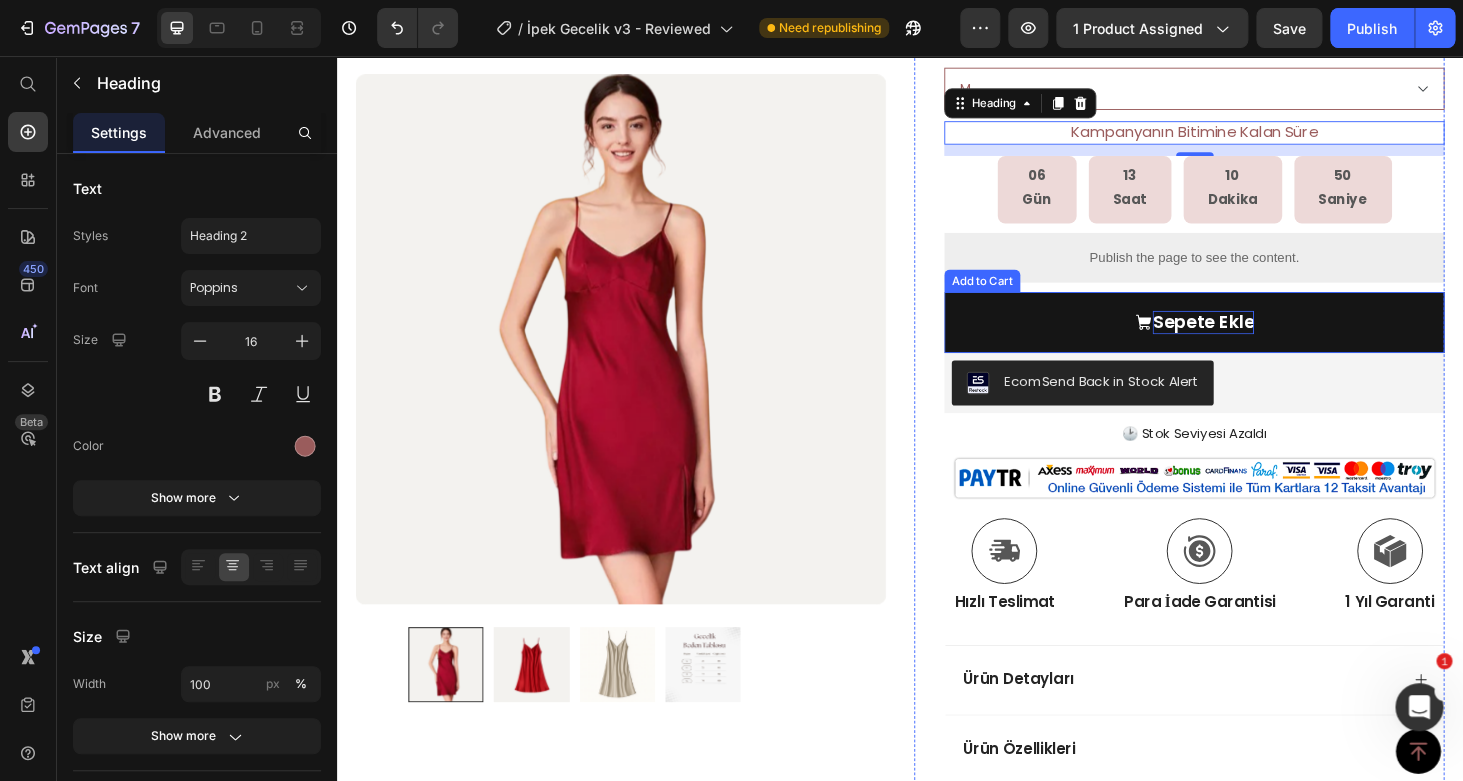 scroll, scrollTop: 685, scrollLeft: 0, axis: vertical 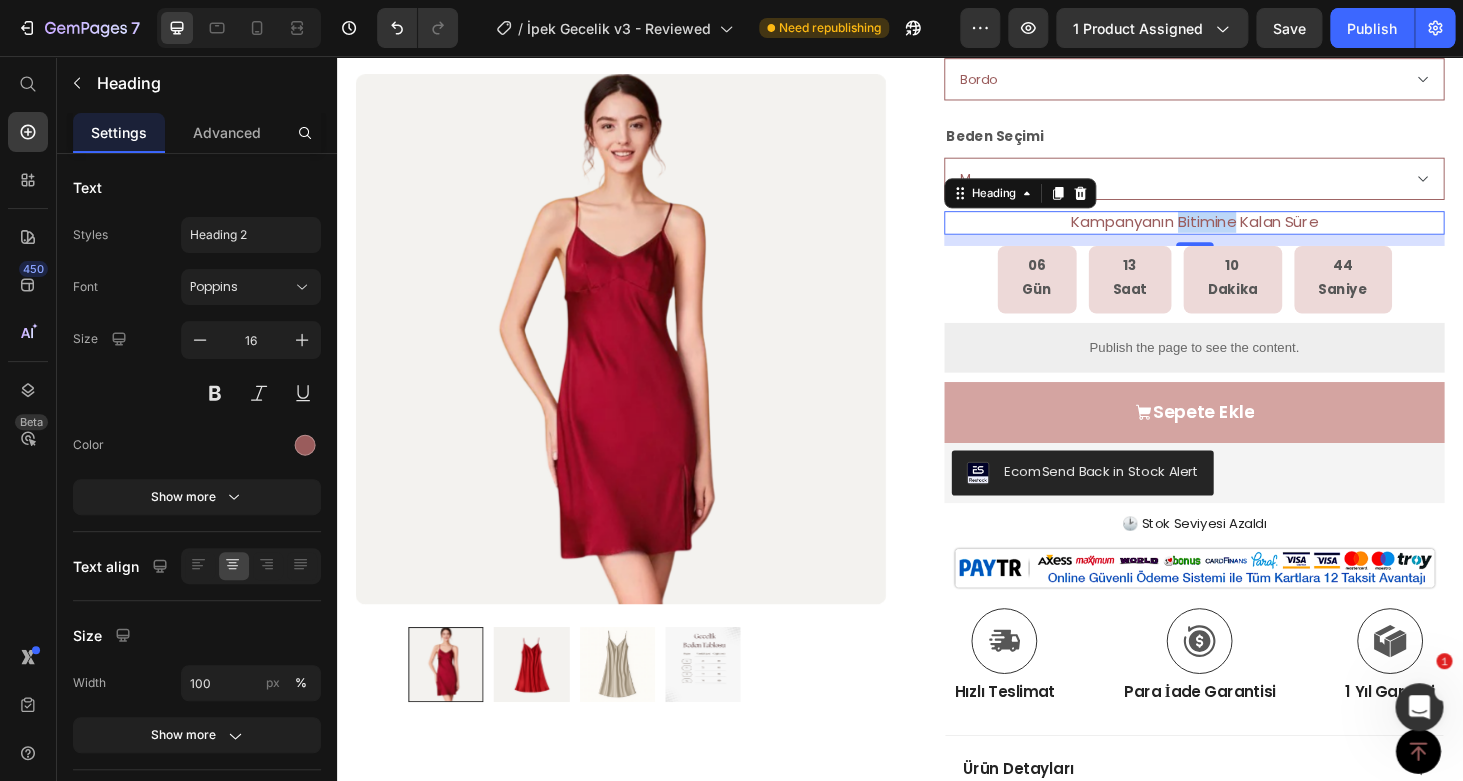 click on "Kampanyanın Bitimine Kalan Süre" at bounding box center [1250, 233] 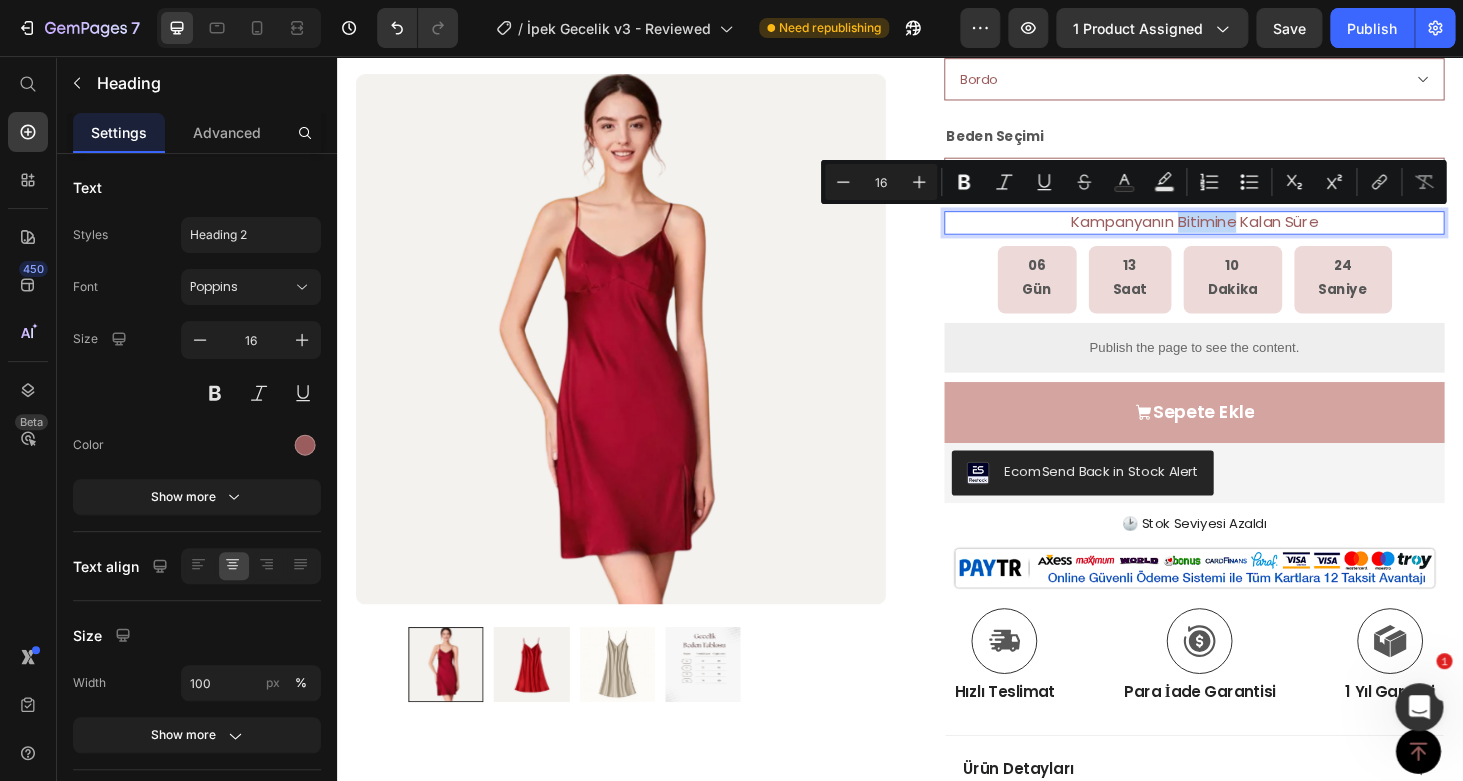 click on "Kampanyanın Bitimine Kalan Süre" at bounding box center (1250, 233) 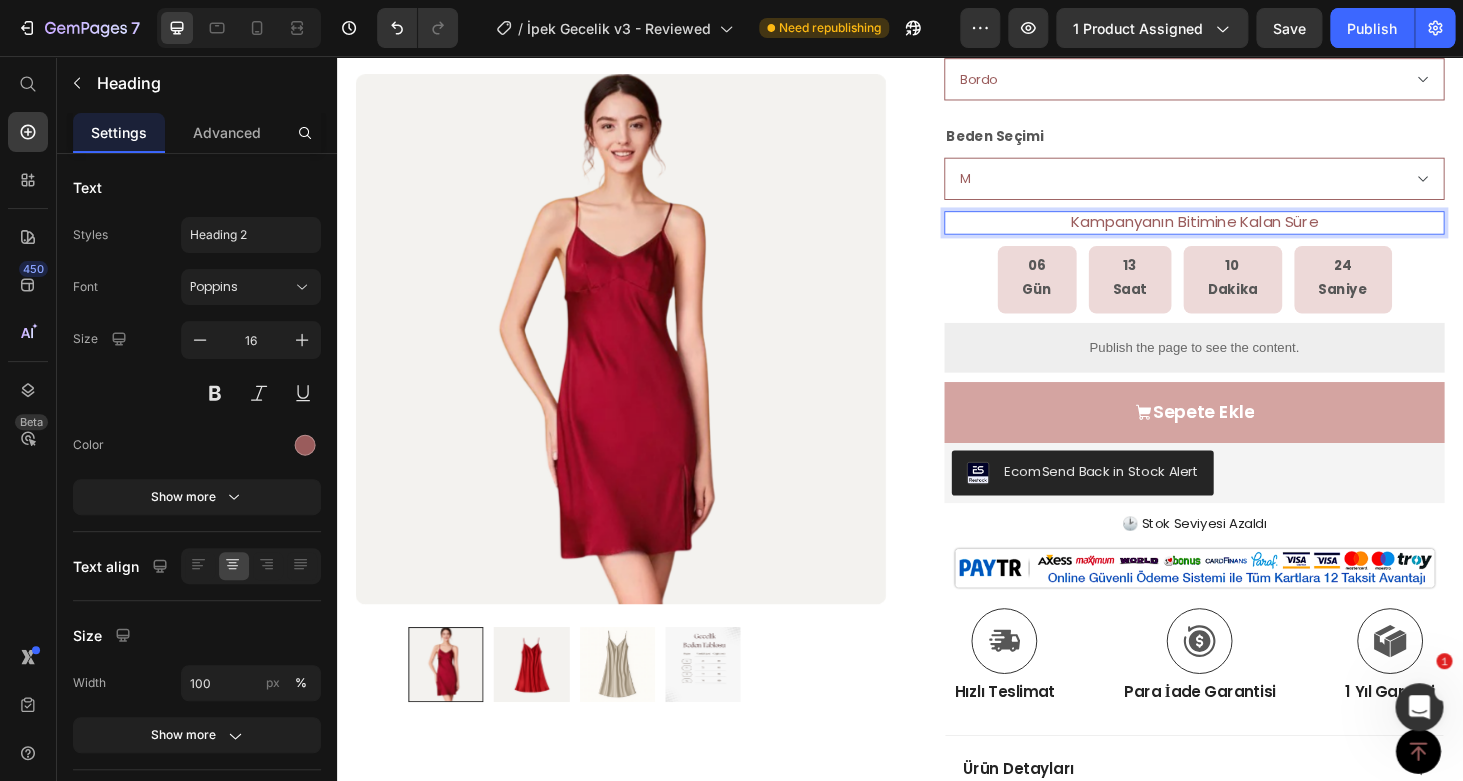 click on "Kampanyanın Bitimine Kalan Süre" at bounding box center [1250, 233] 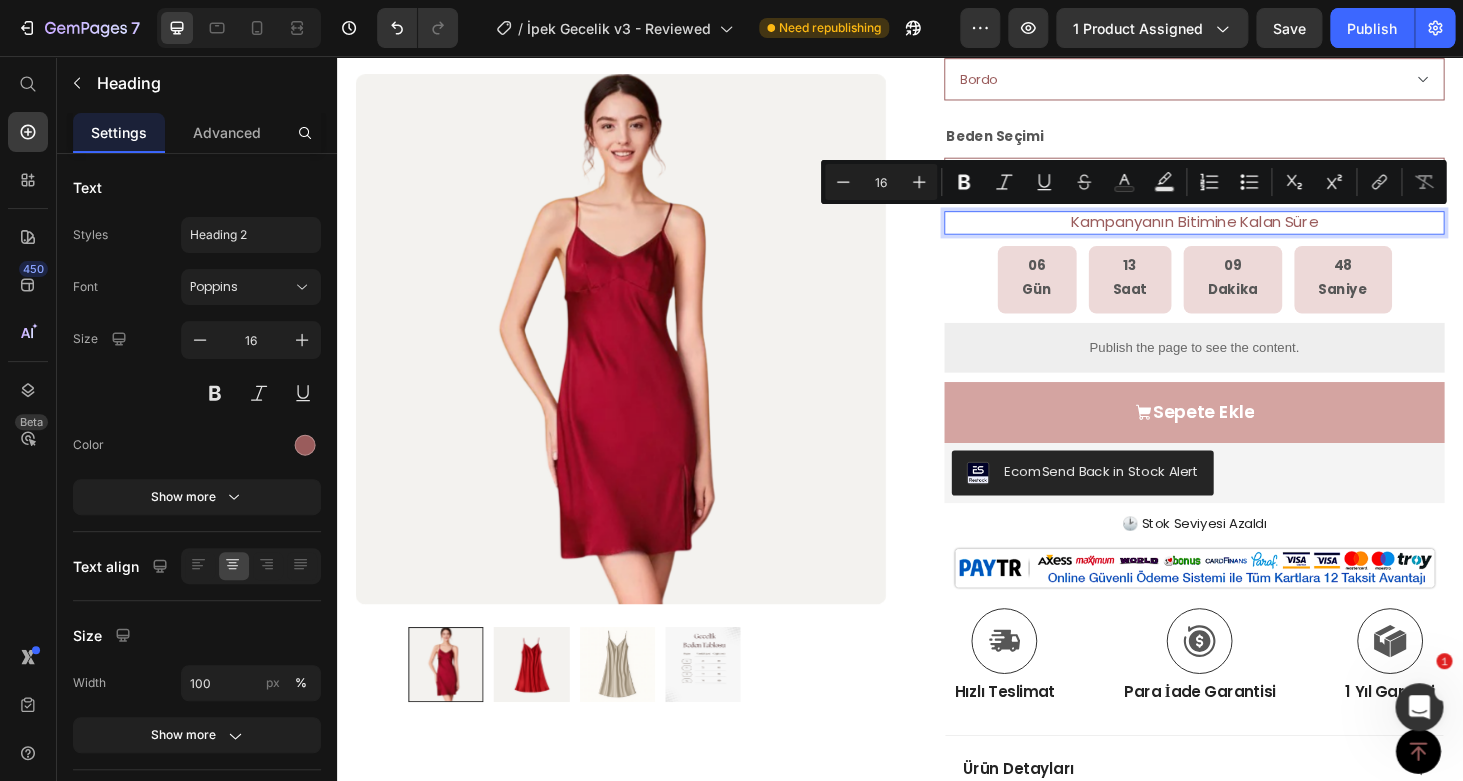 click on "Kampanyanın Bitimine Kalan Süre" at bounding box center (1250, 233) 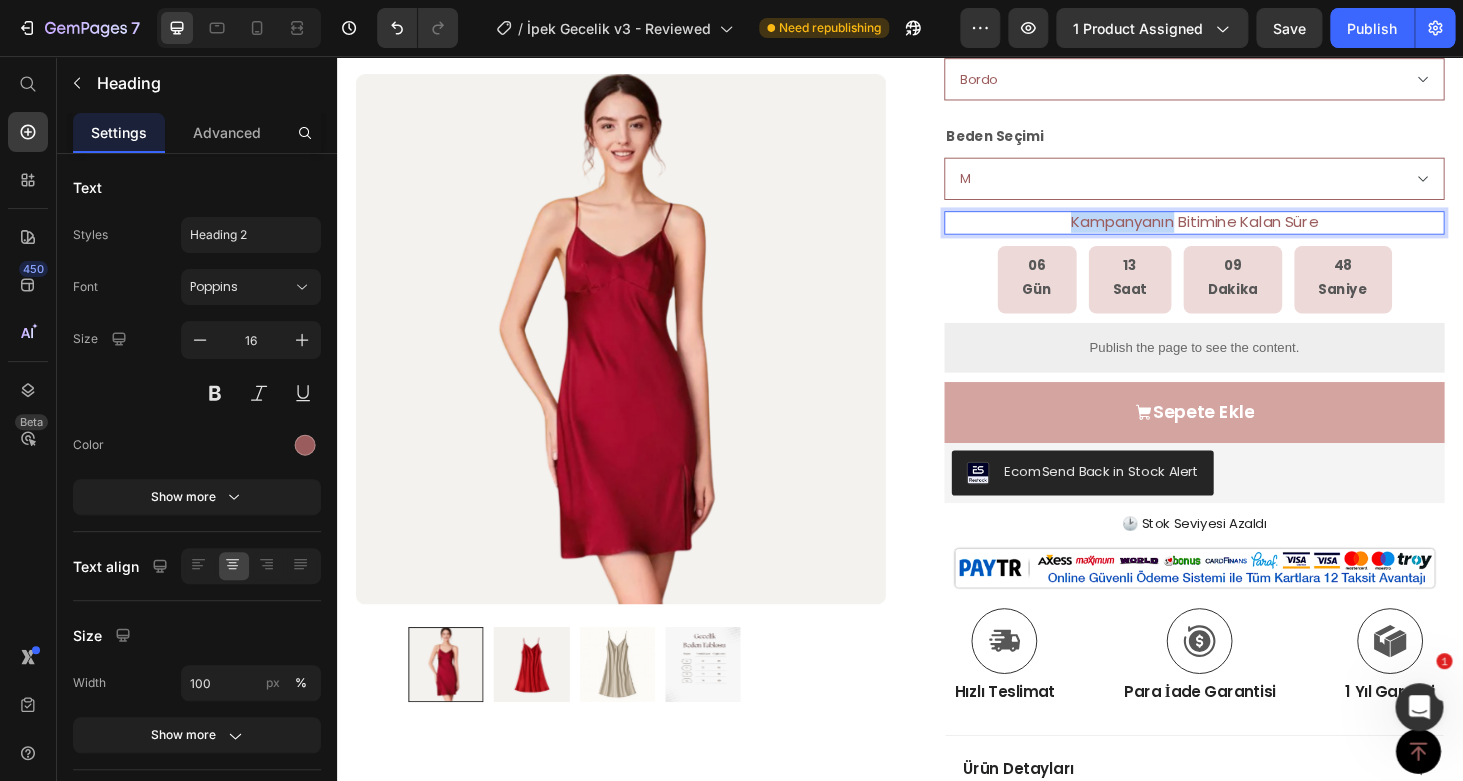 click on "Kampanyanın Bitimine Kalan Süre" at bounding box center [1250, 233] 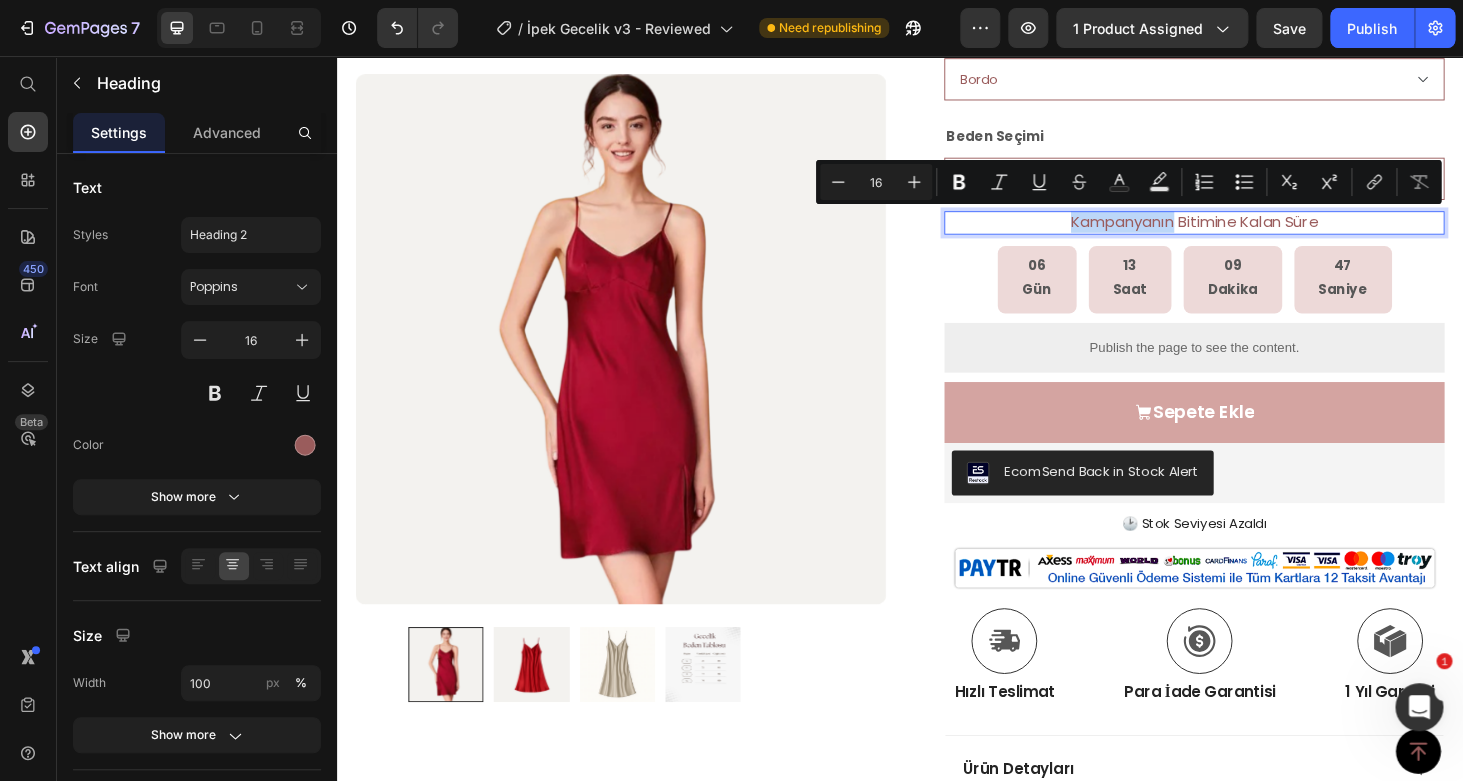 click on "Kampanyanın Bitimine Kalan Süre" at bounding box center (1250, 233) 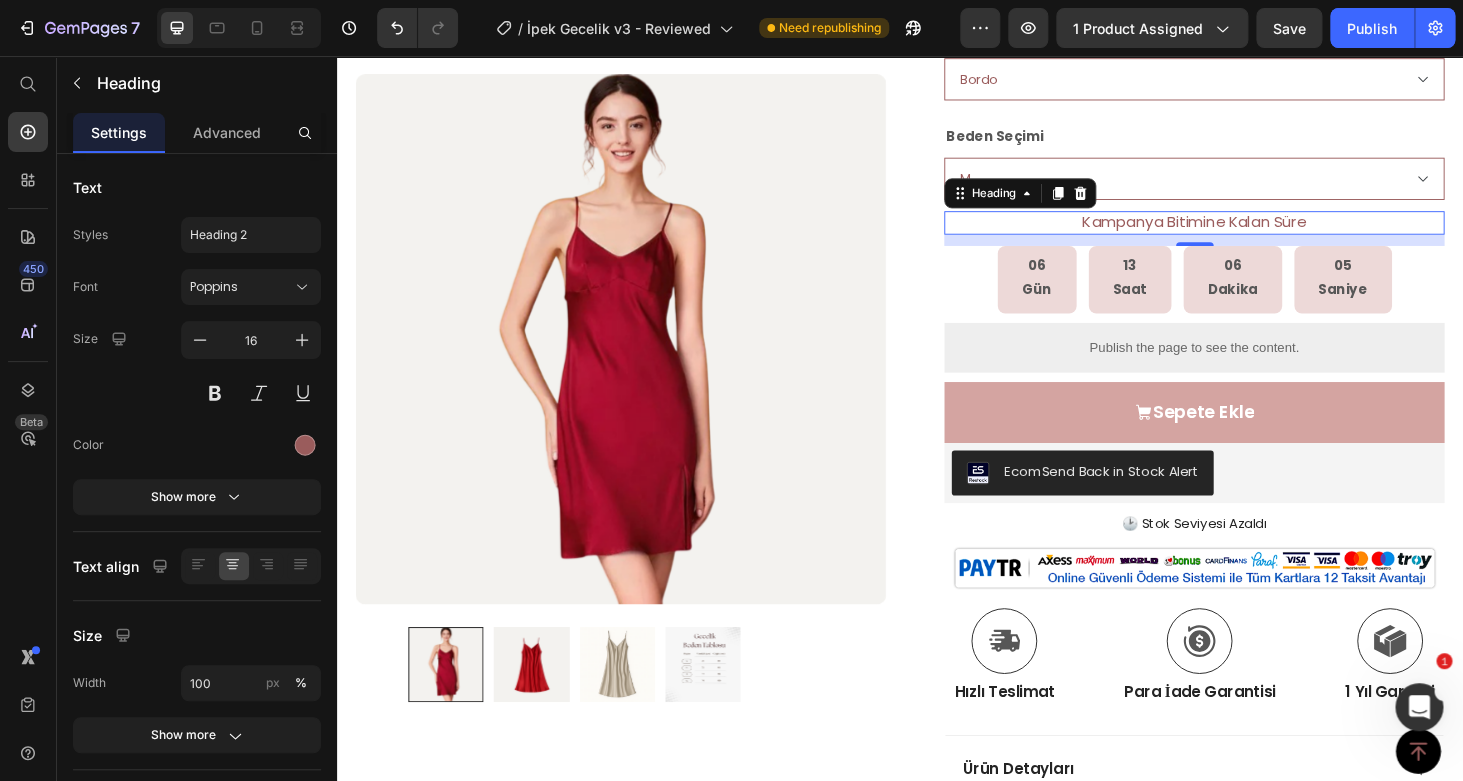 click on "Kampanya Bitimine Kalan Süre" at bounding box center [1250, 233] 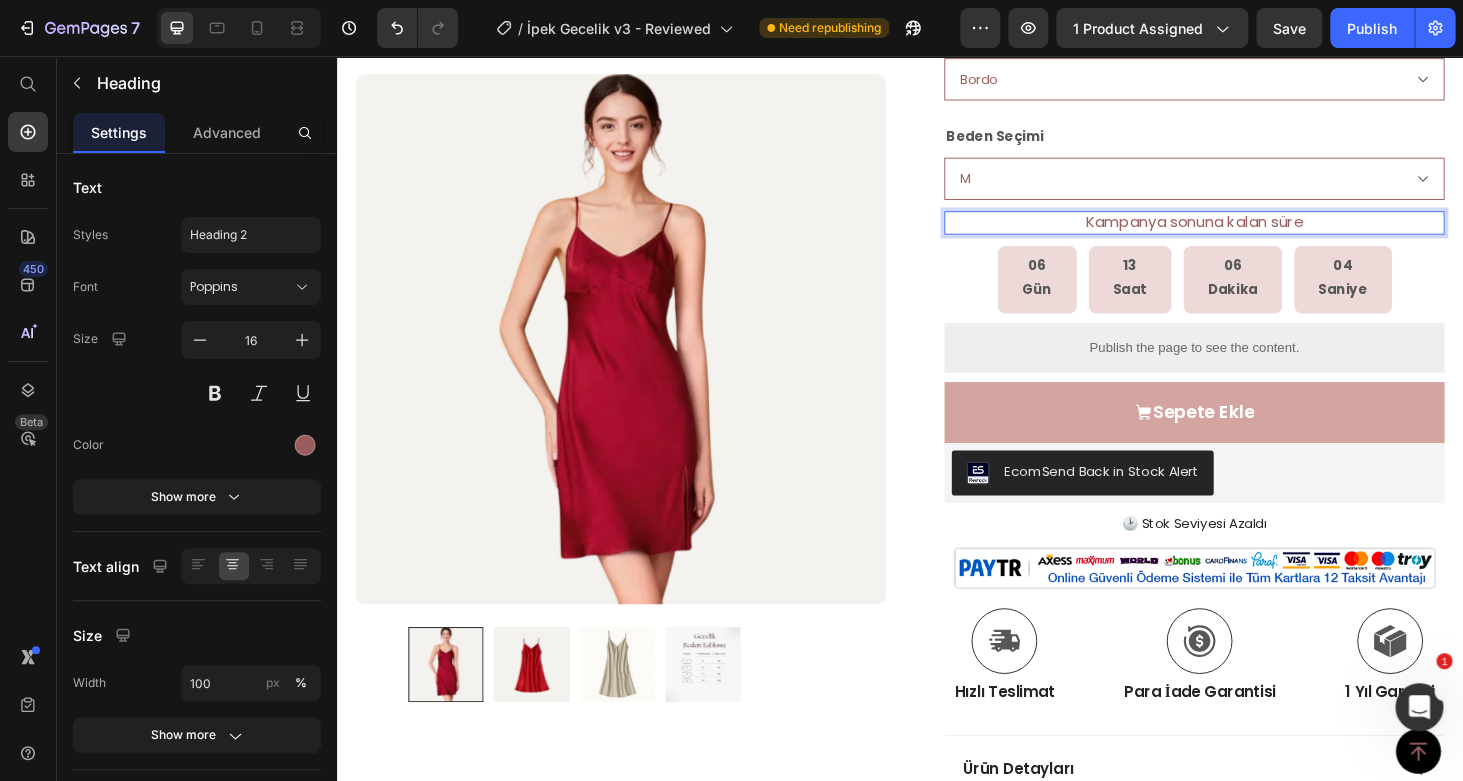 click on "Kampanya sonuna kalan süre" at bounding box center (1250, 233) 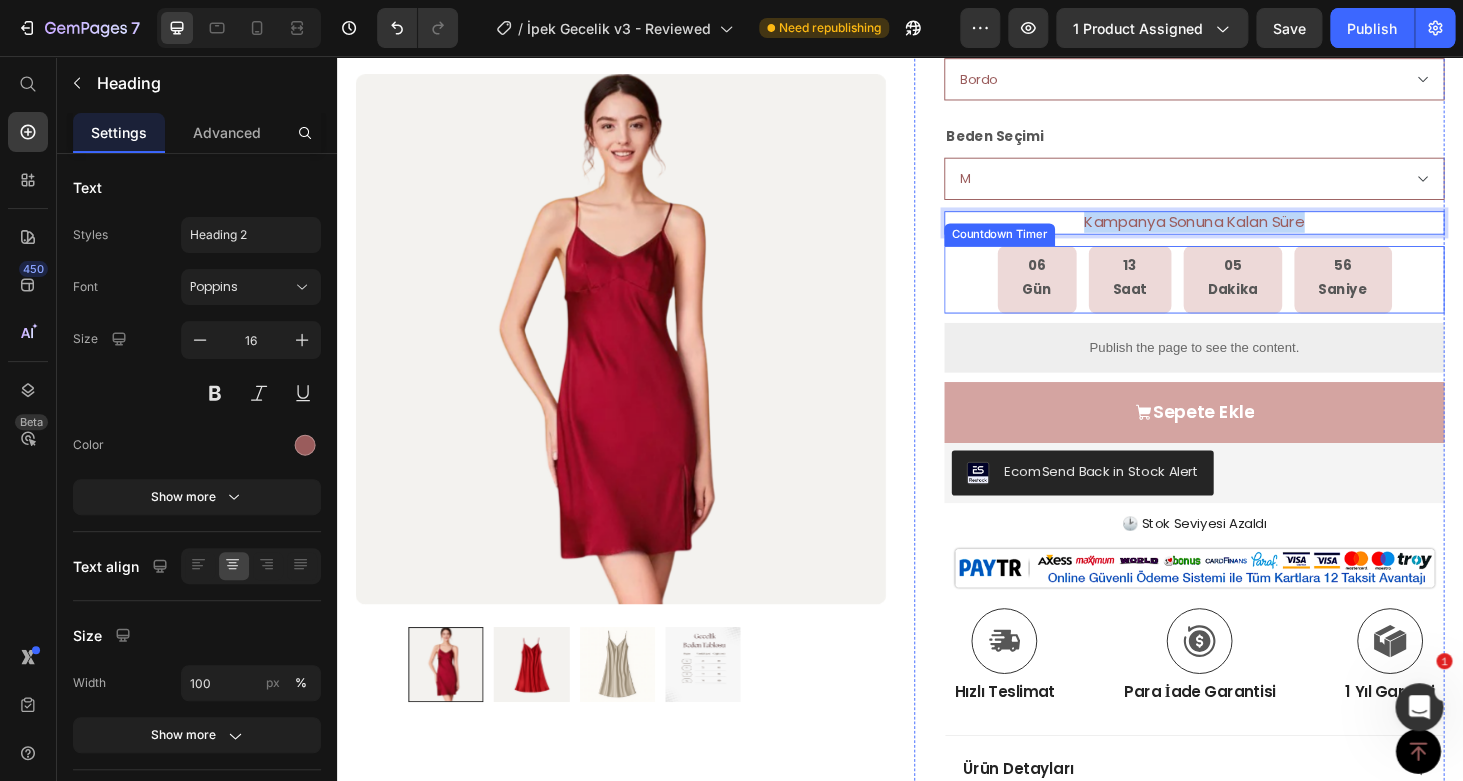 copy on "Kampanya Sonuna Kalan Süre" 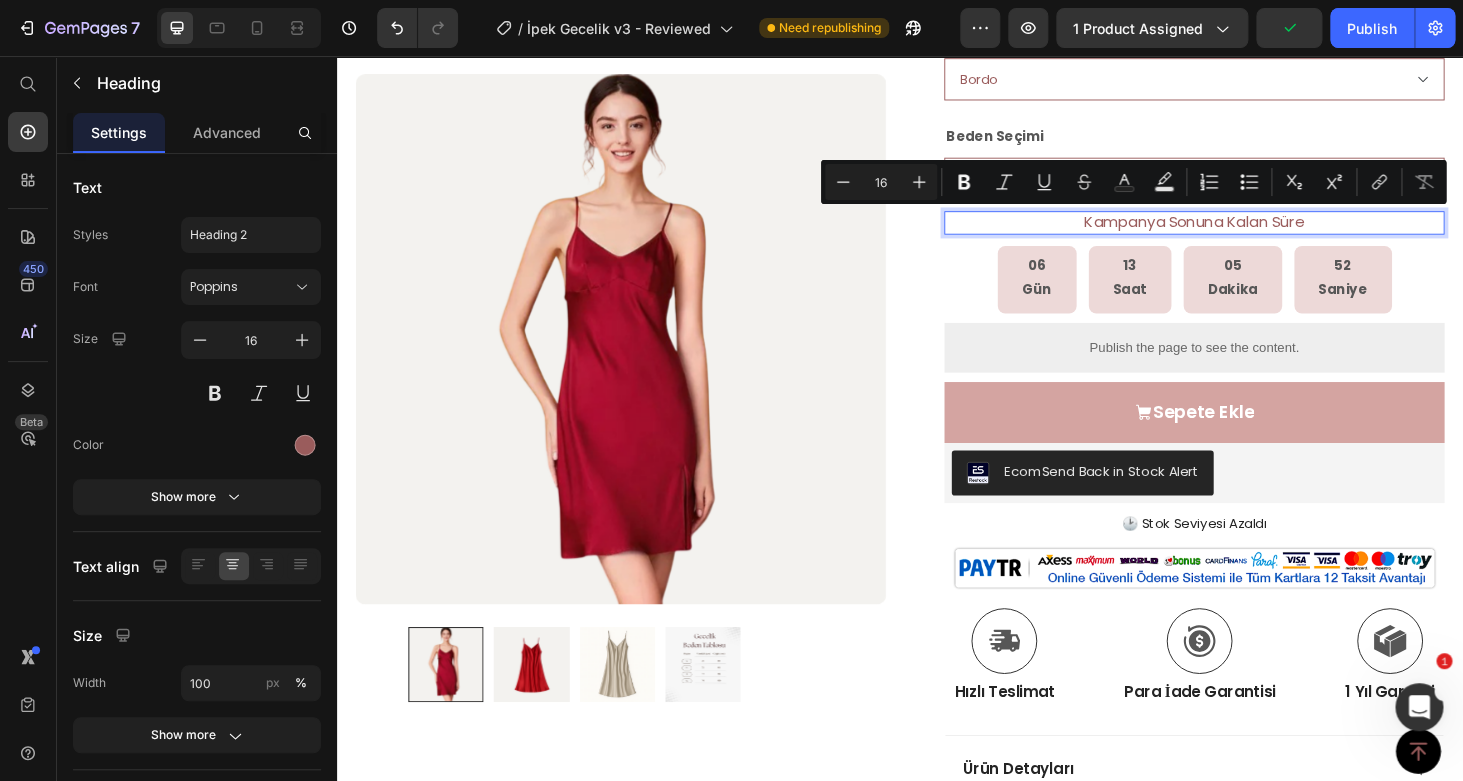 click on "Kampanya Sonuna Kalan Süre" at bounding box center [1250, 233] 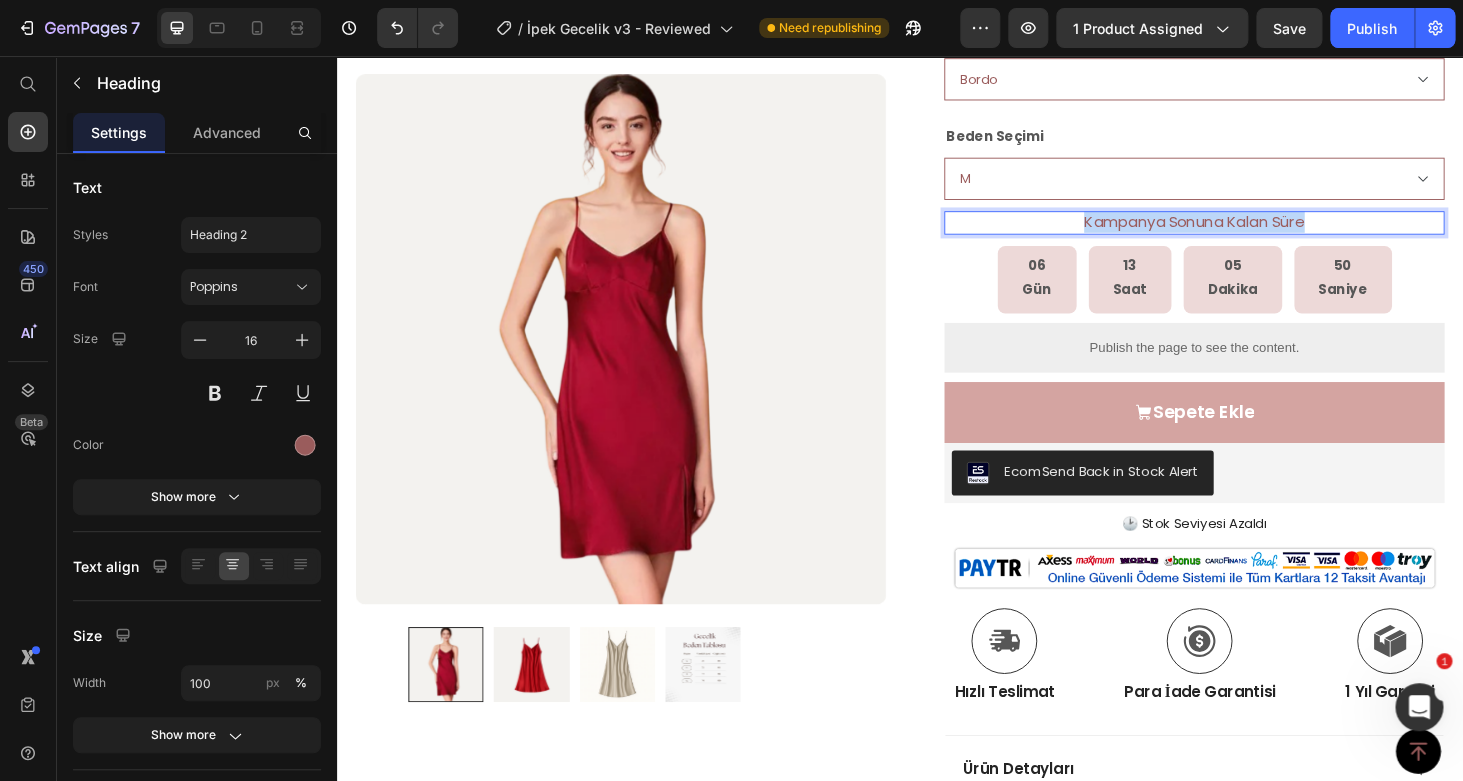 drag, startPoint x: 1366, startPoint y: 231, endPoint x: 1063, endPoint y: 233, distance: 303.0066 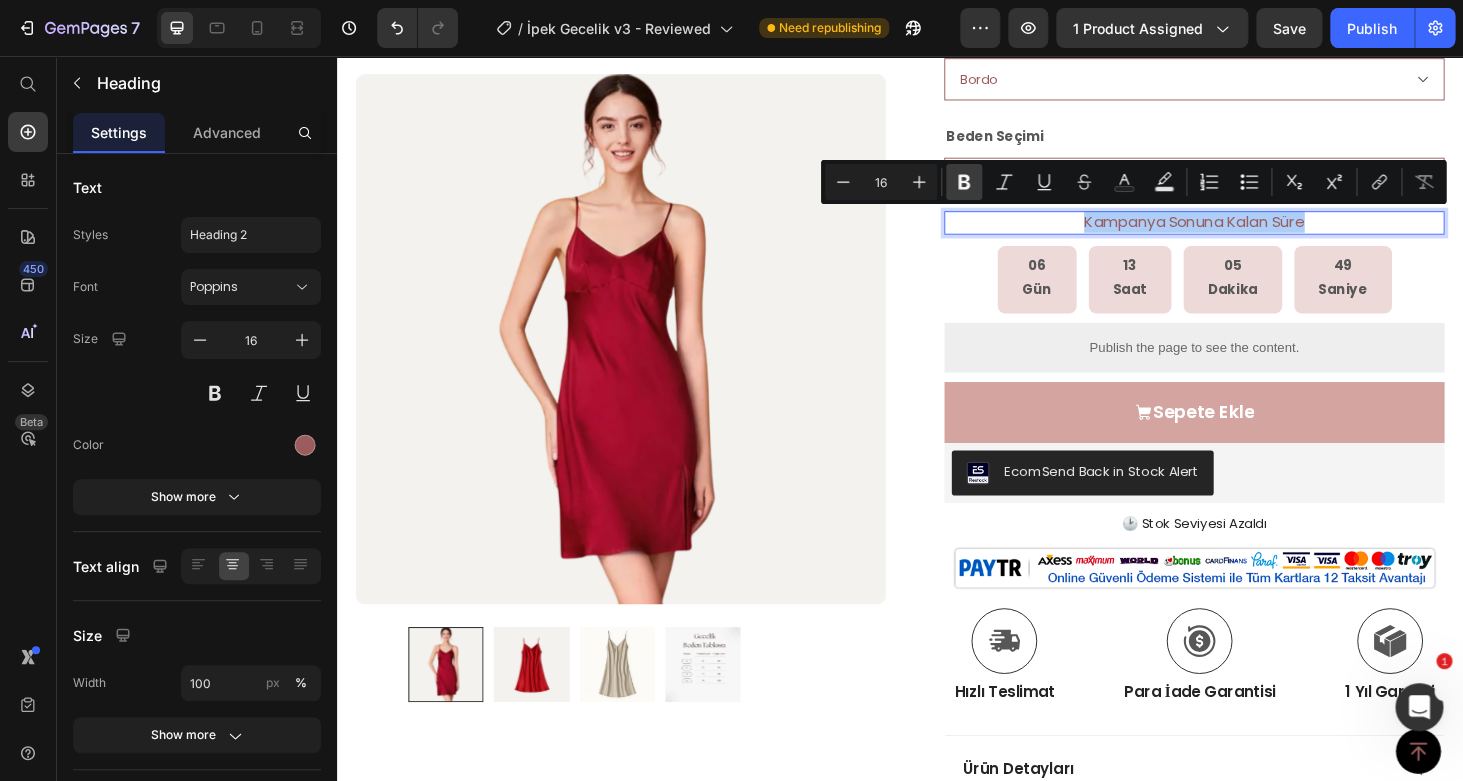 click 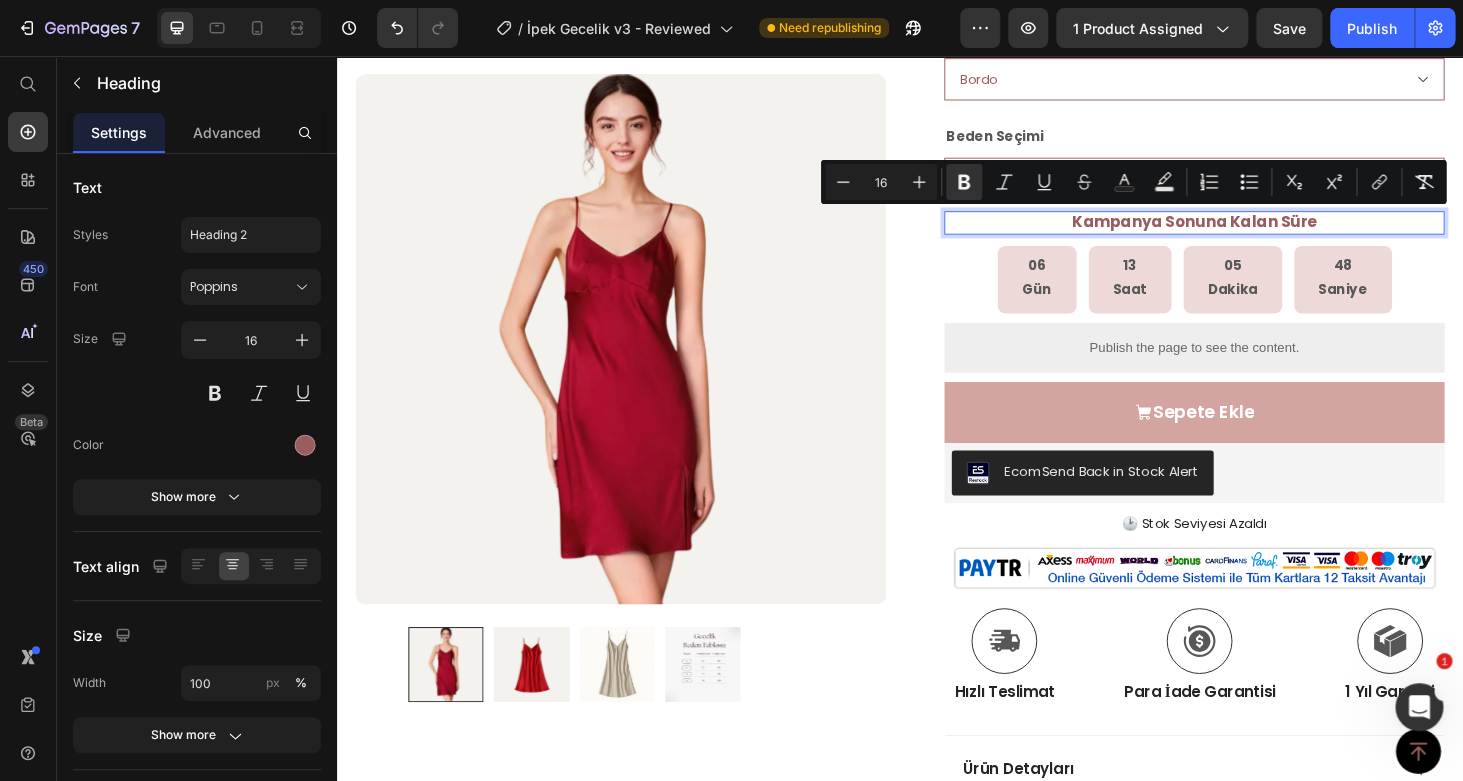 click on "Kampanya Sonuna Kalan Süre" at bounding box center [1250, 233] 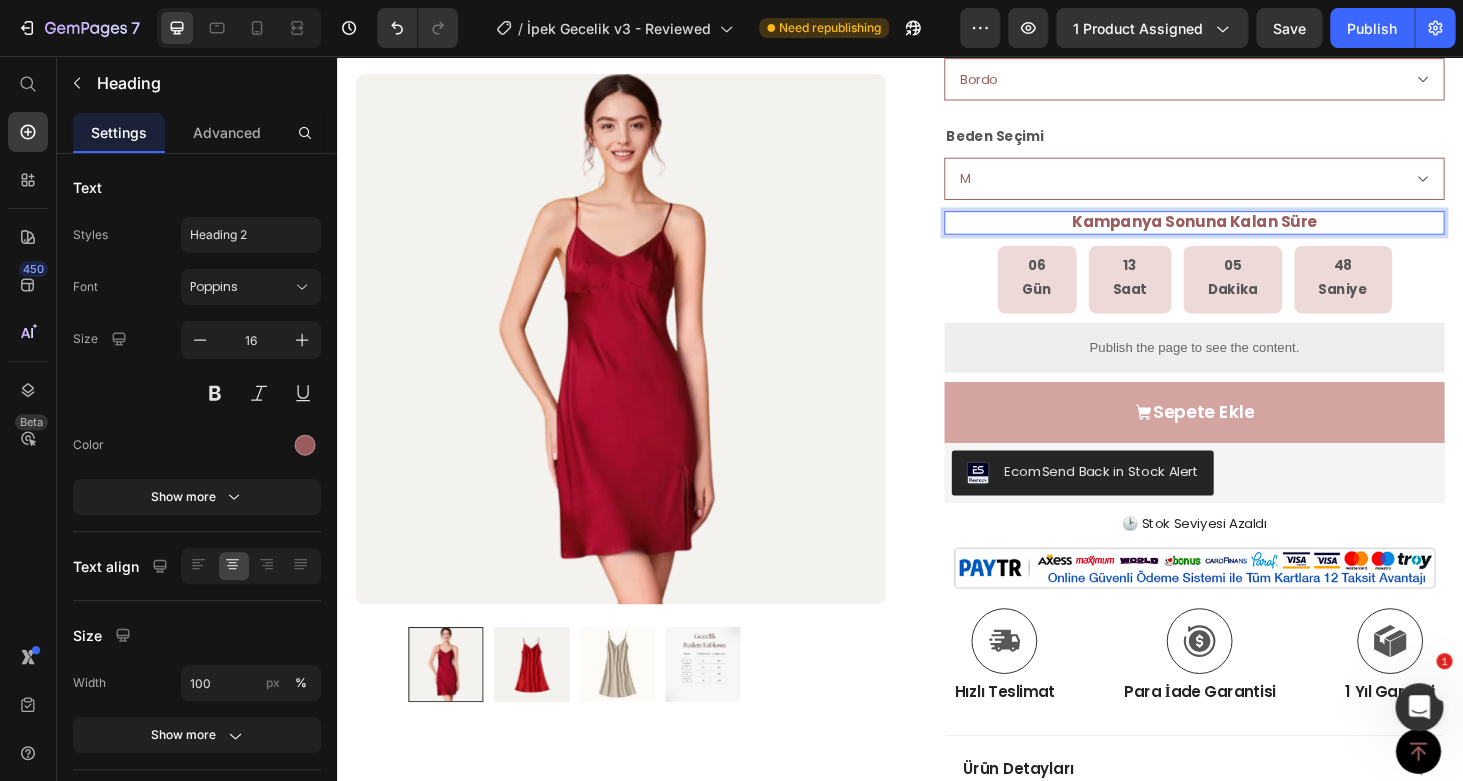 click on "Kampanya Sonuna Kalan Süre" at bounding box center [1251, 232] 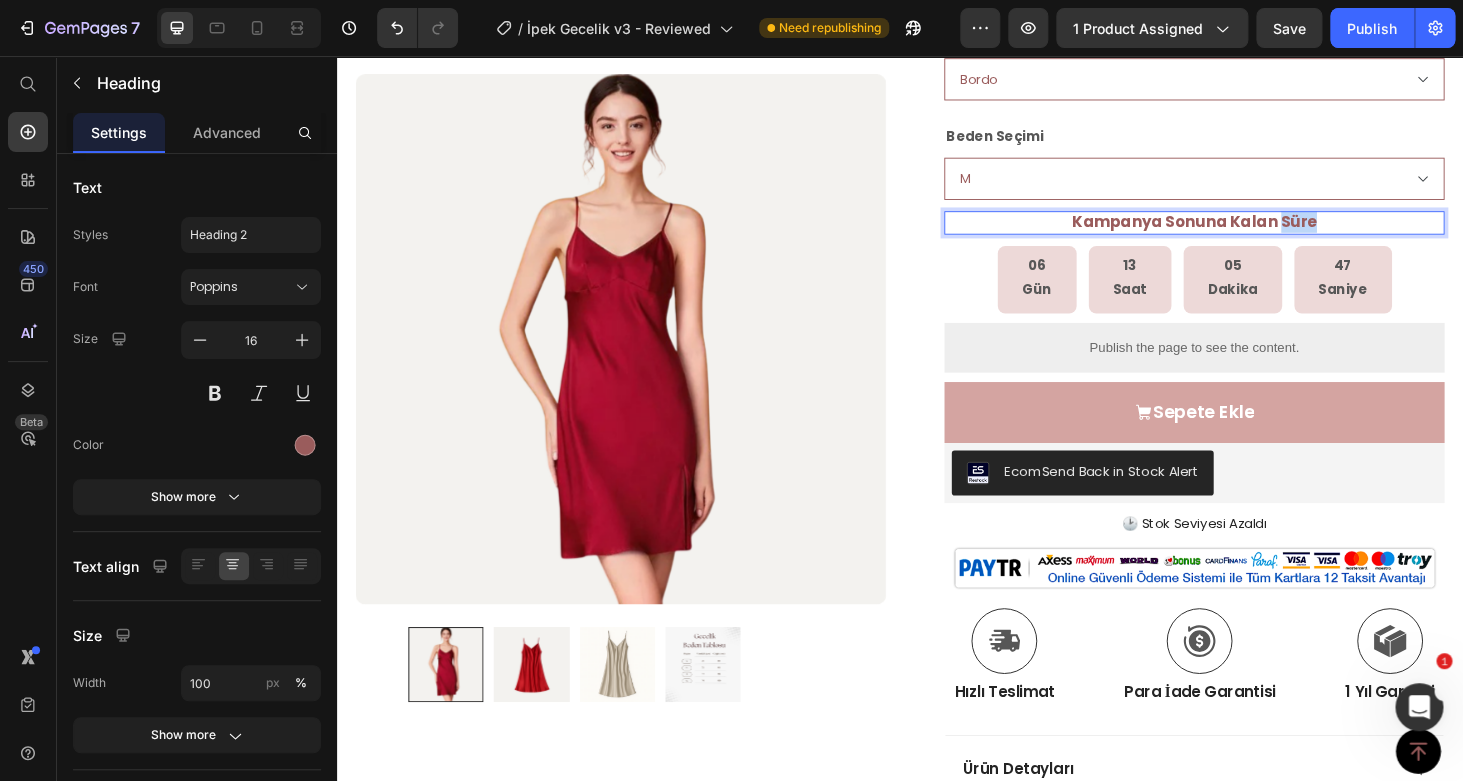 click on "Kampanya Sonuna Kalan Süre" at bounding box center (1251, 232) 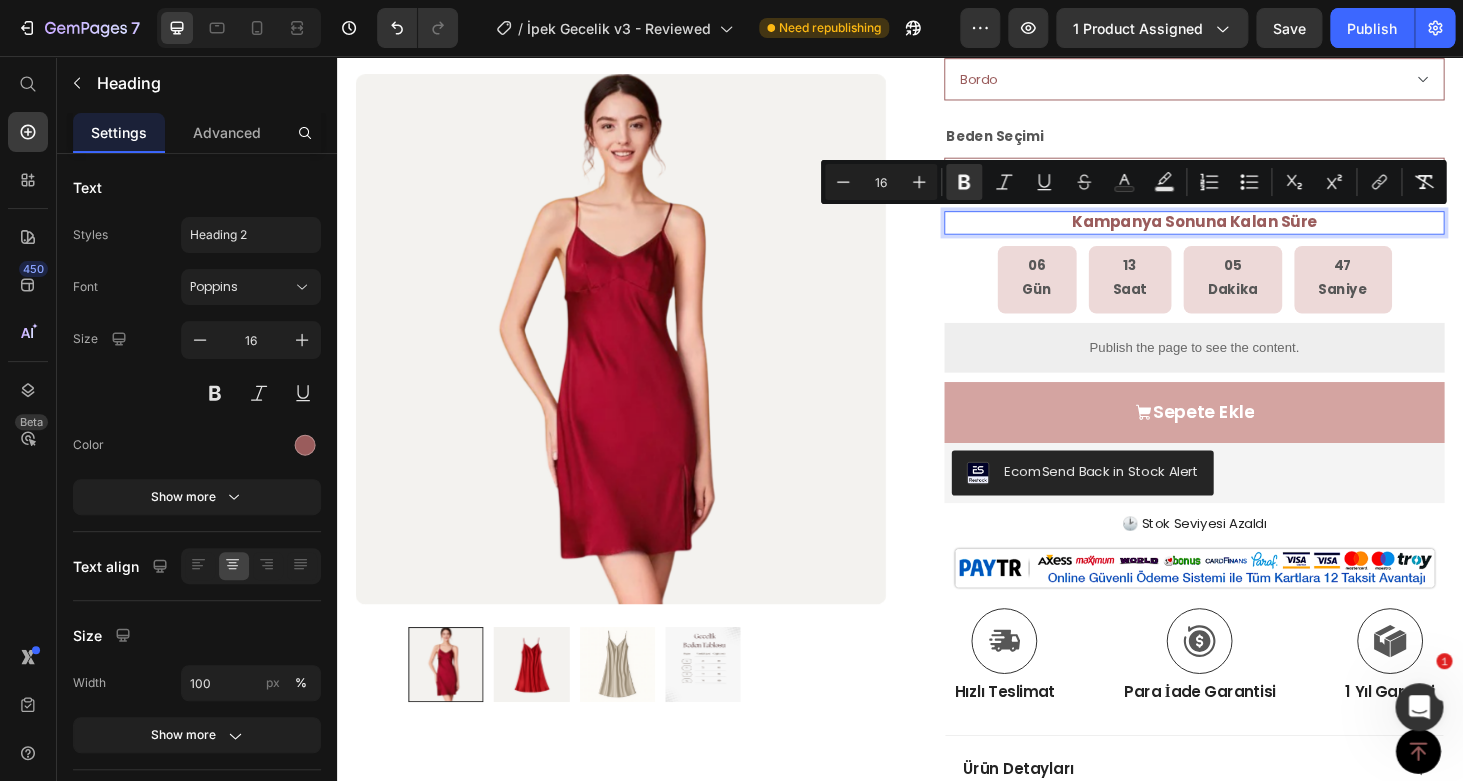 click on "Kampanya Sonuna Kalan Süre" at bounding box center (1251, 232) 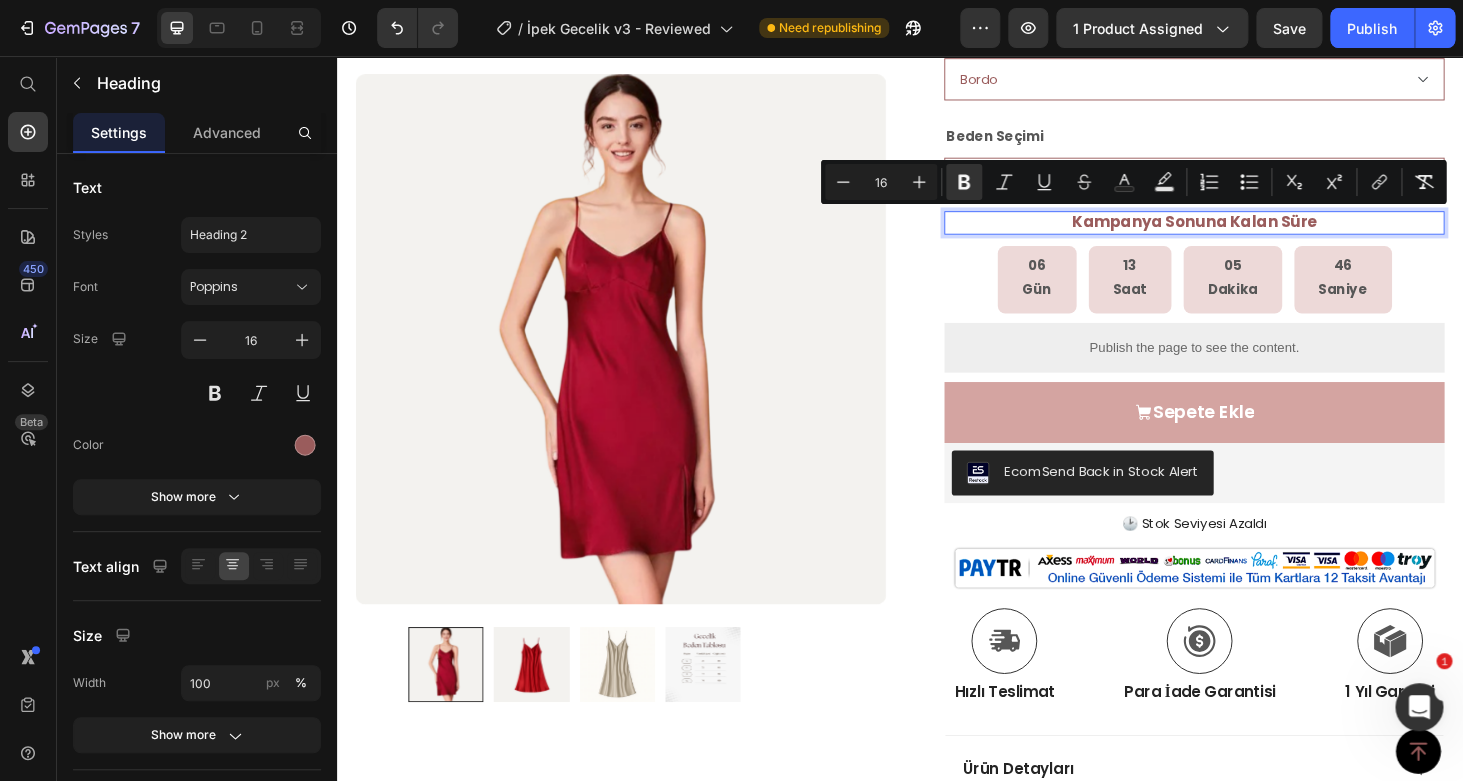 click on "Kampanya Sonuna Kalan Süre" at bounding box center [1250, 233] 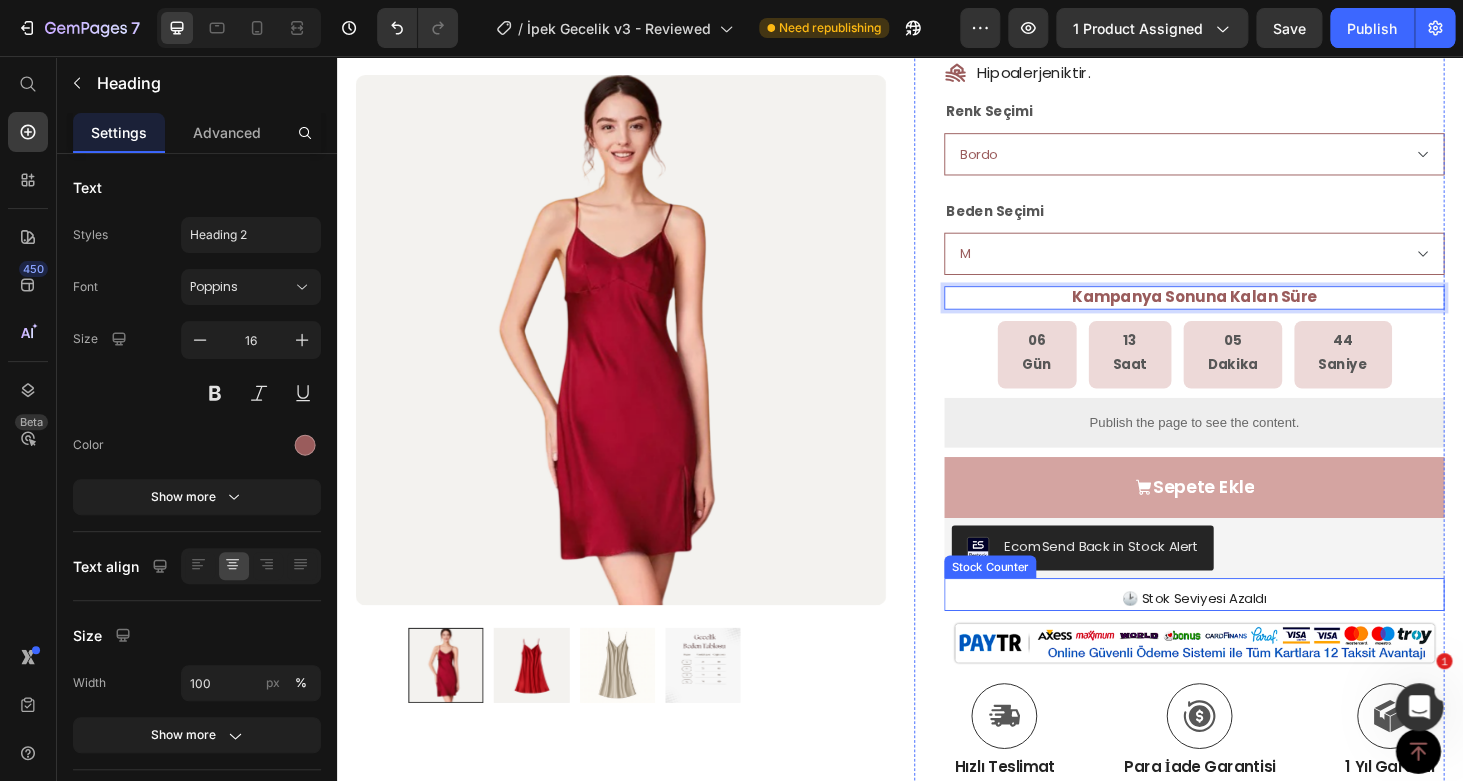 scroll, scrollTop: 454, scrollLeft: 0, axis: vertical 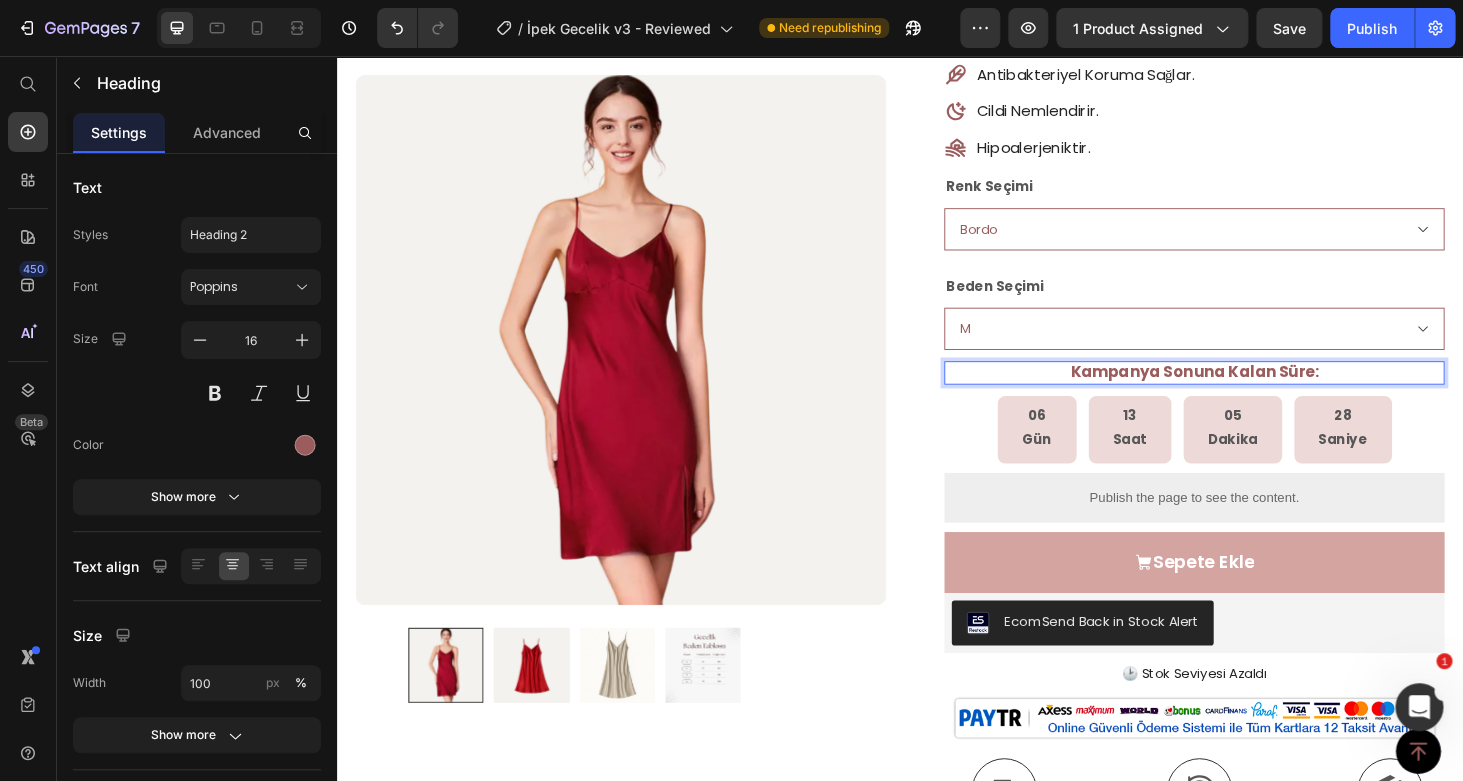 click on "Kampanya Sonuna Kalan Süre:" at bounding box center (1251, 392) 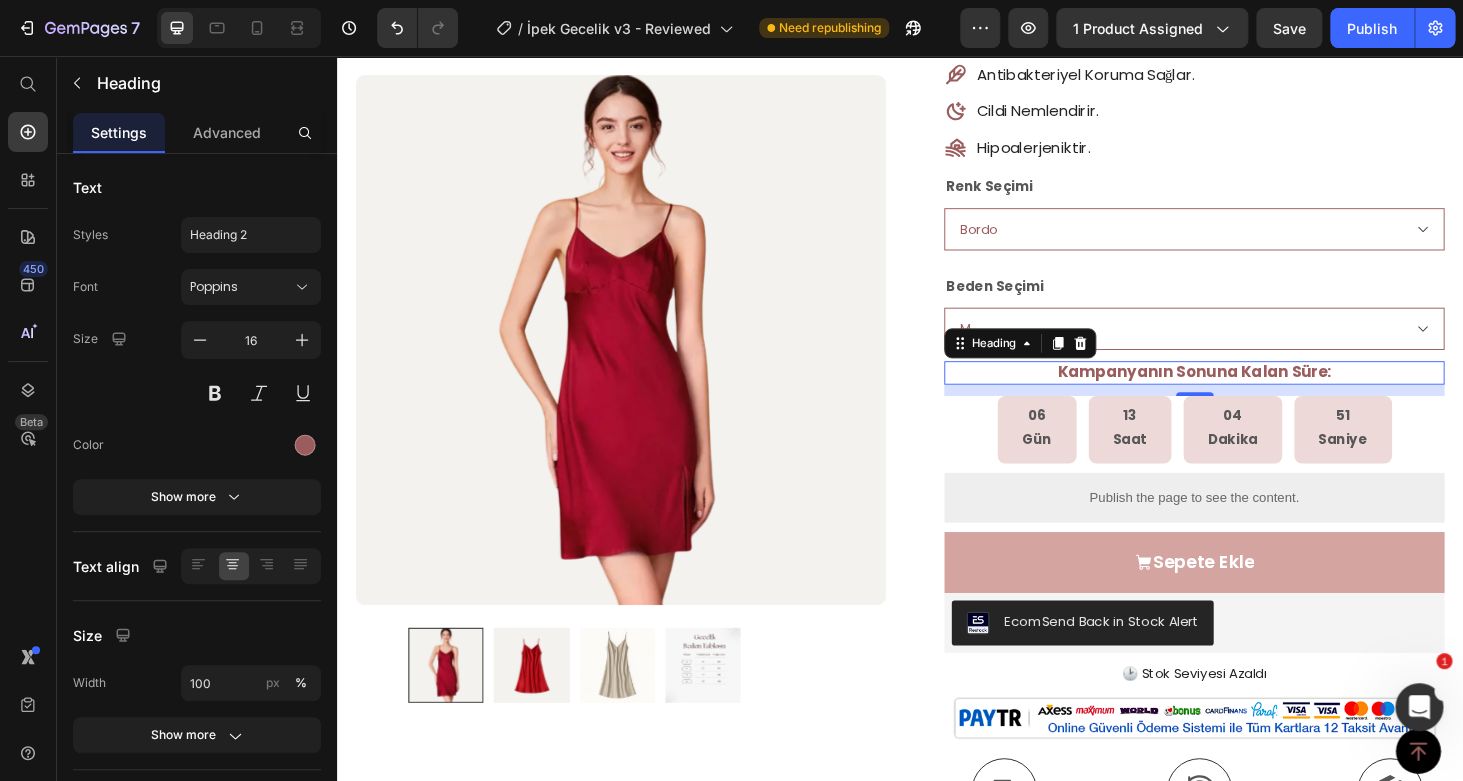 click on "Kampanyanın Sonuna Kalan Süre:" at bounding box center [1250, 392] 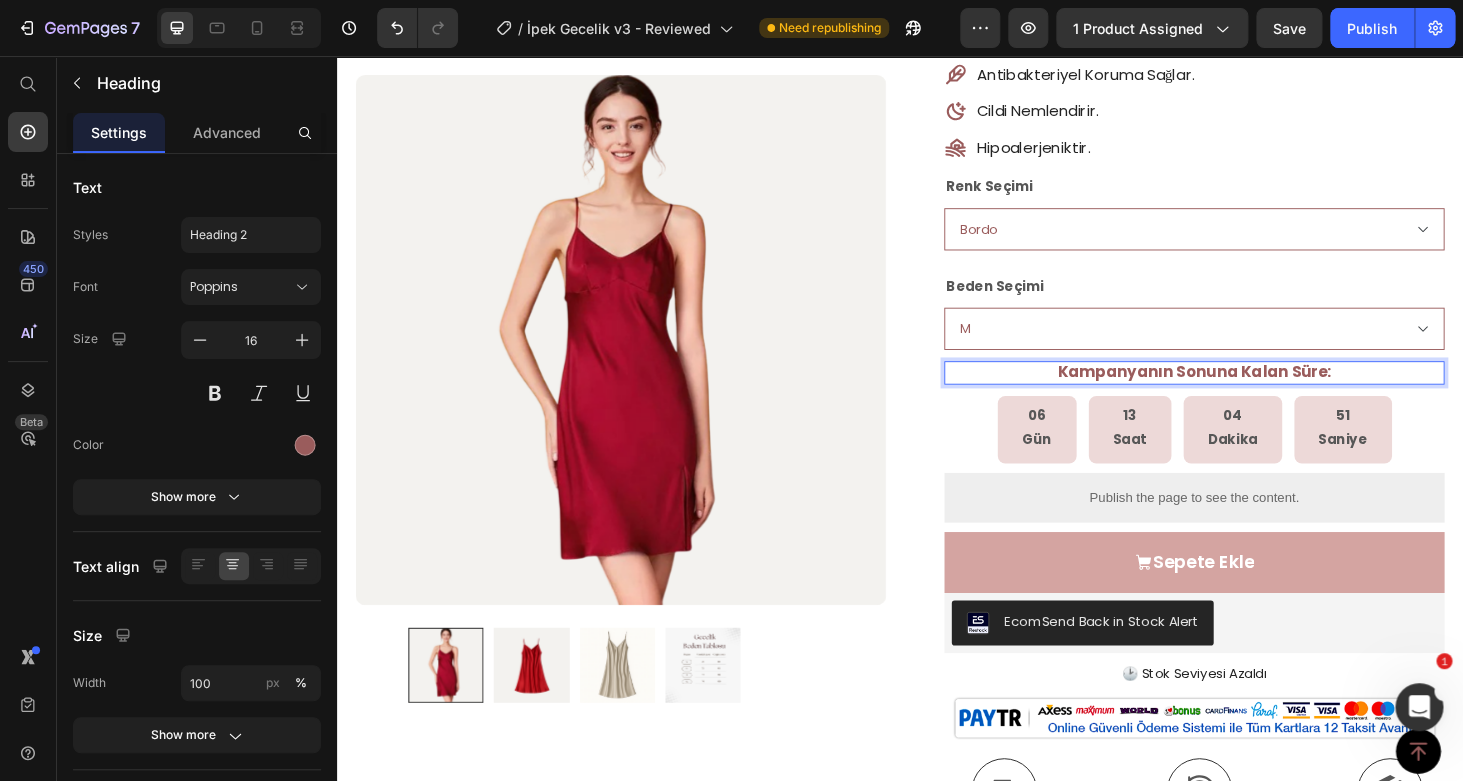 click on "Kampanyanın Sonuna Kalan Süre:" at bounding box center [1250, 392] 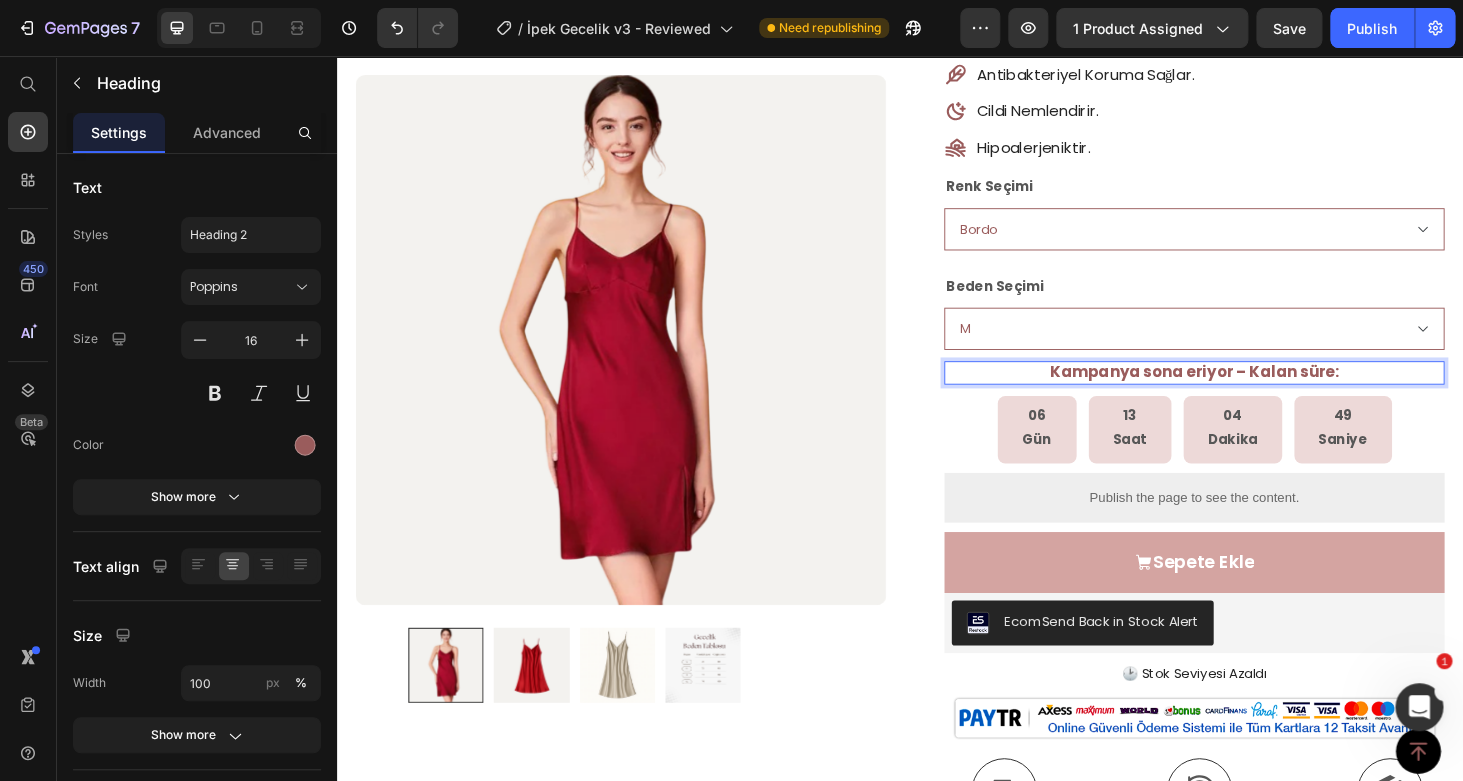 click on "Kampanya sona eriyor – Kalan süre:" at bounding box center [1250, 392] 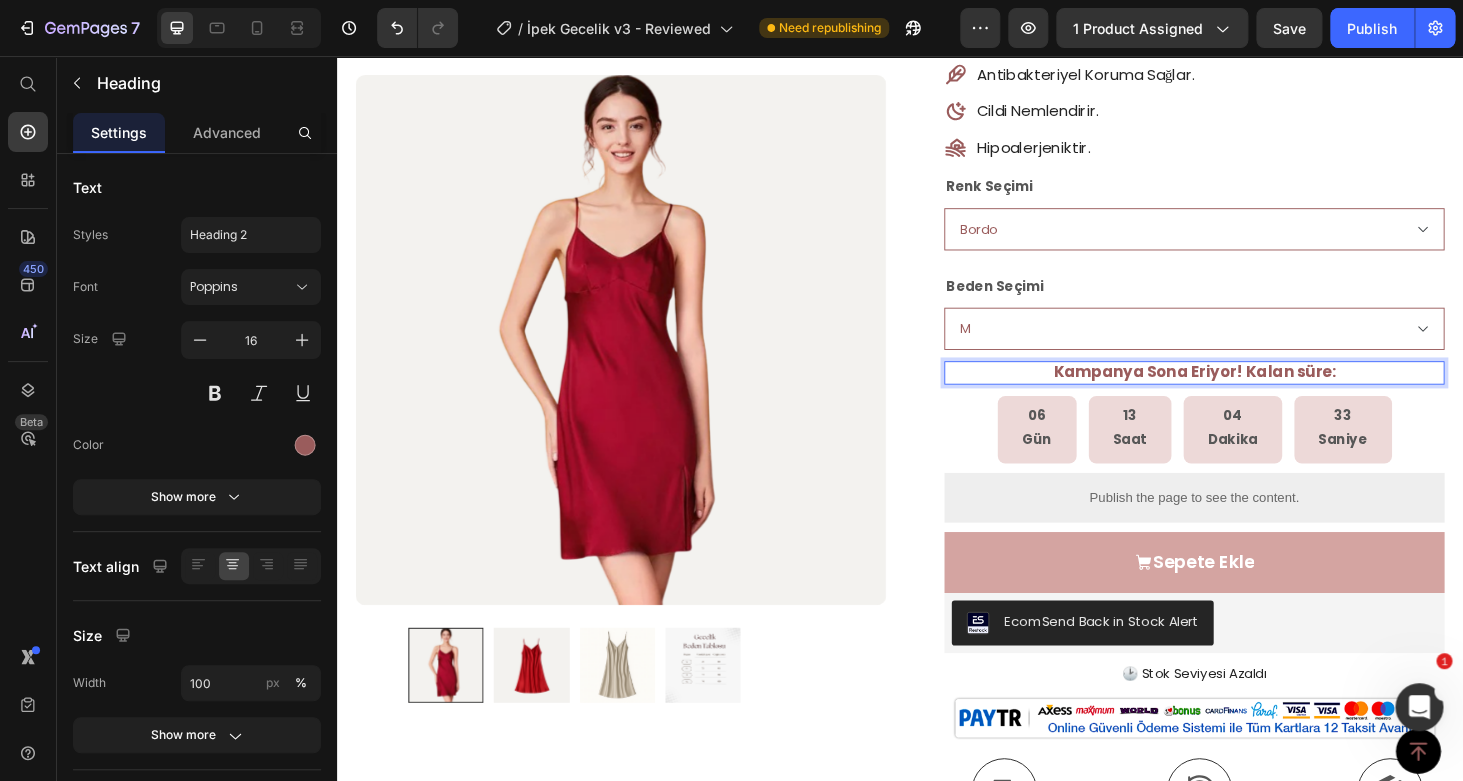 click on "Kampanya Sona Eriyor! Kalan süre:" at bounding box center (1251, 392) 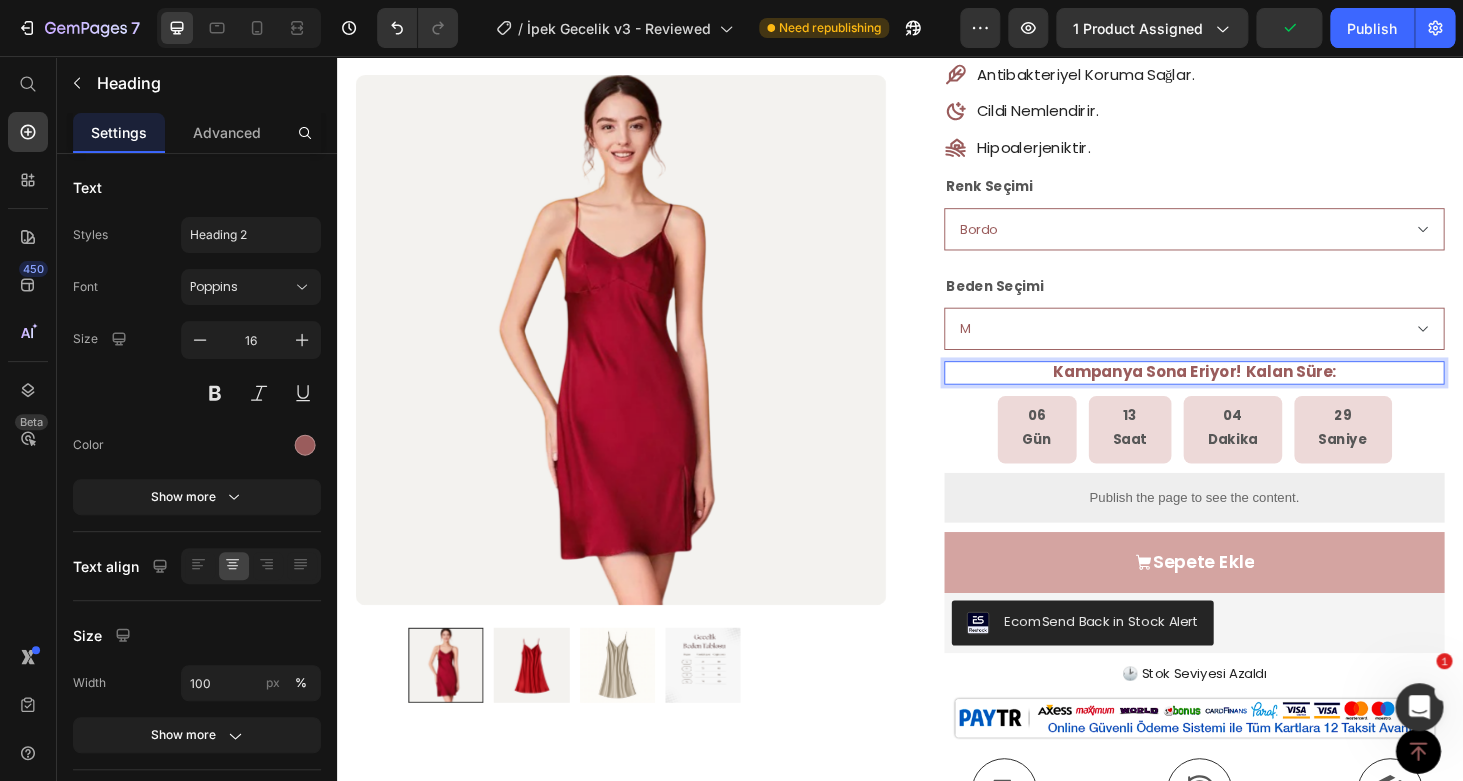 click on "Kampanya Sona Eriyor! Kalan Süre:" at bounding box center (1250, 393) 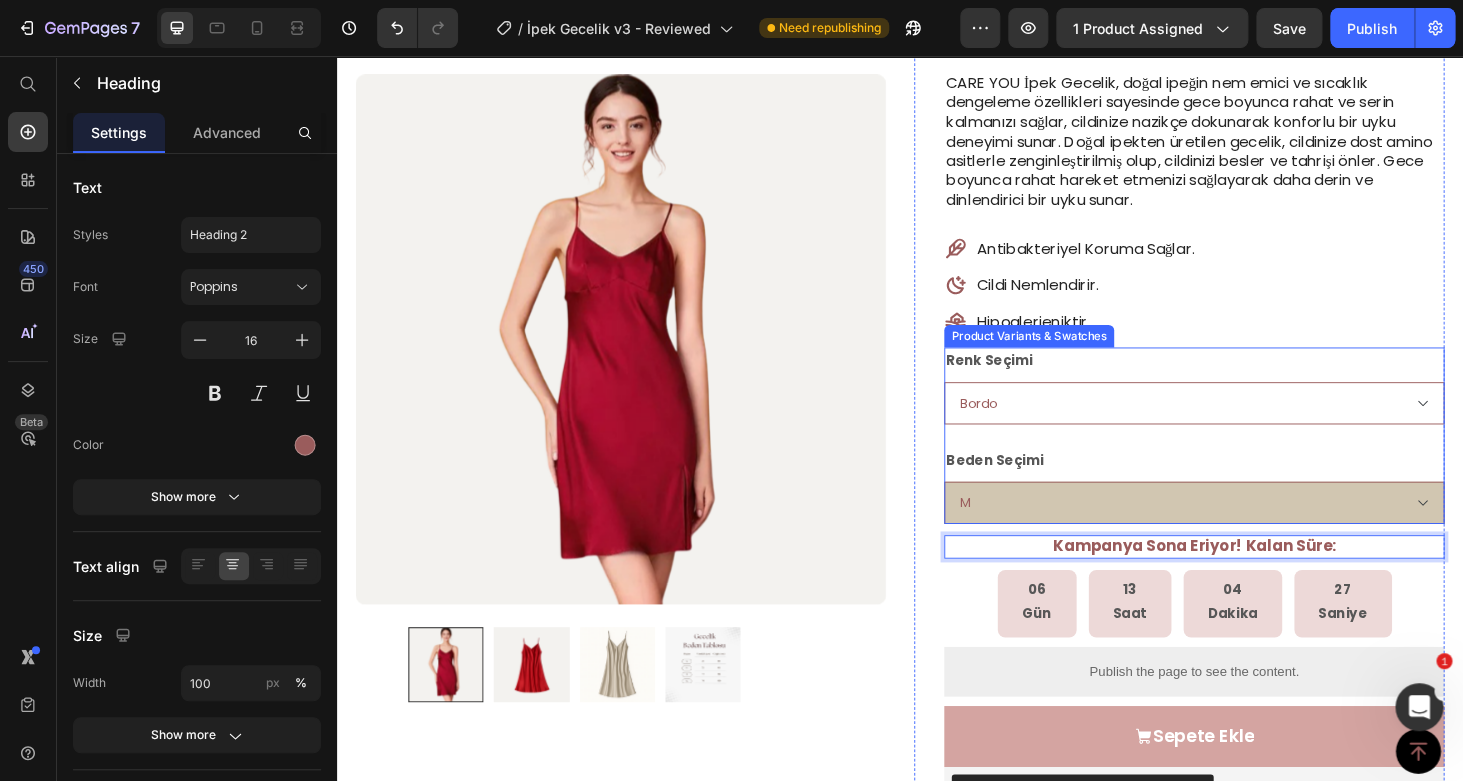 scroll, scrollTop: 256, scrollLeft: 0, axis: vertical 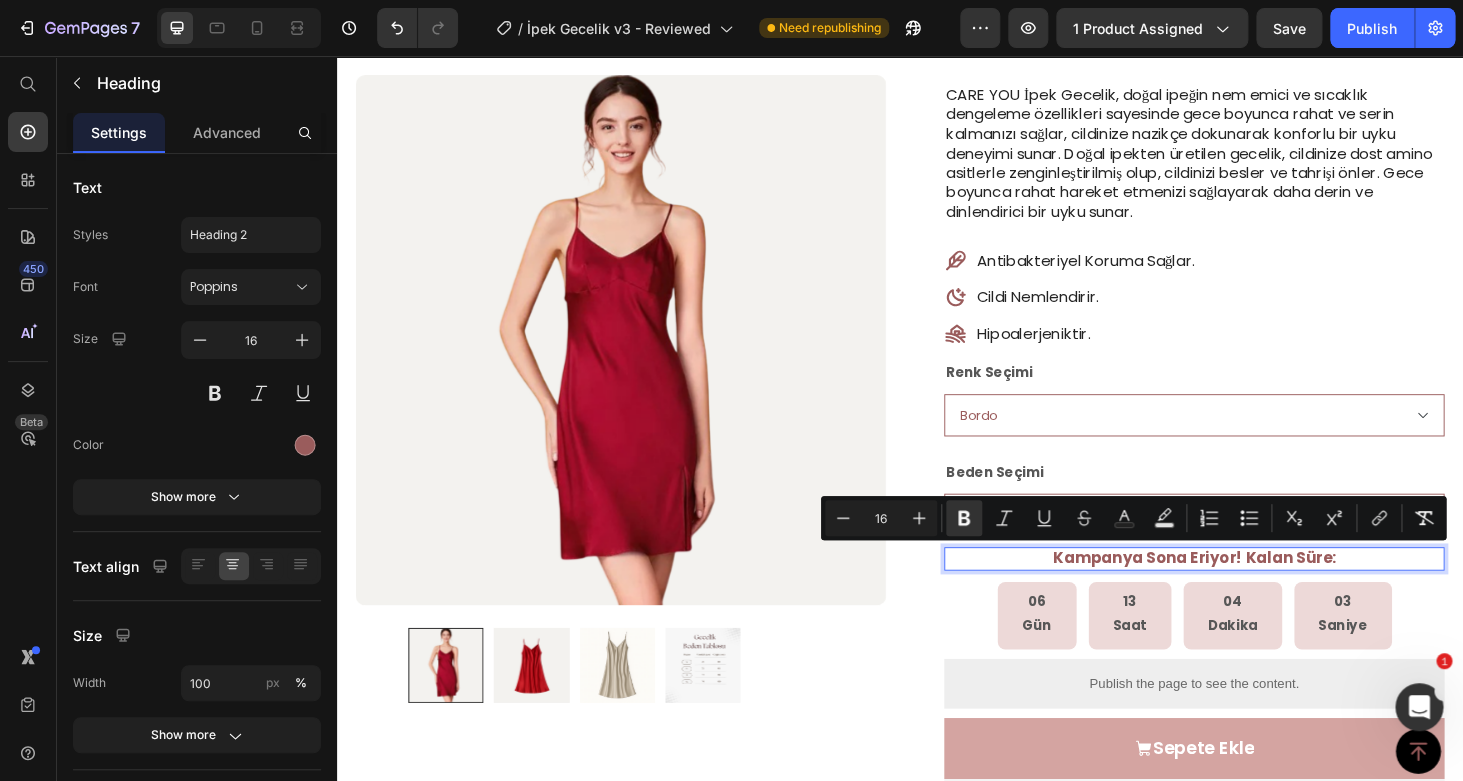 click on "Kampanya Sona Eriyor! Kalan Süre:" at bounding box center (1250, 590) 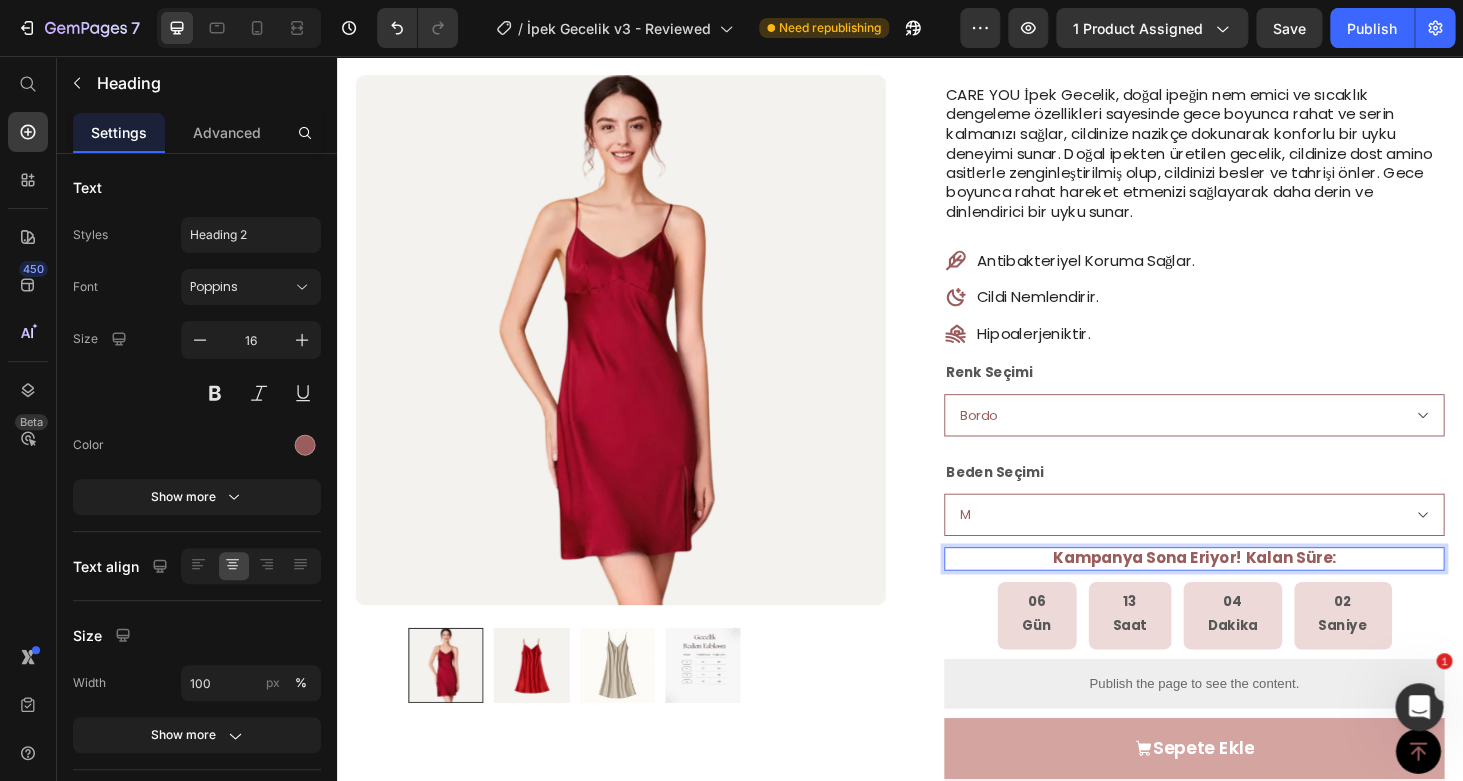 click on "Kampanya Sona Eriyor! Kalan Süre:" at bounding box center (1250, 590) 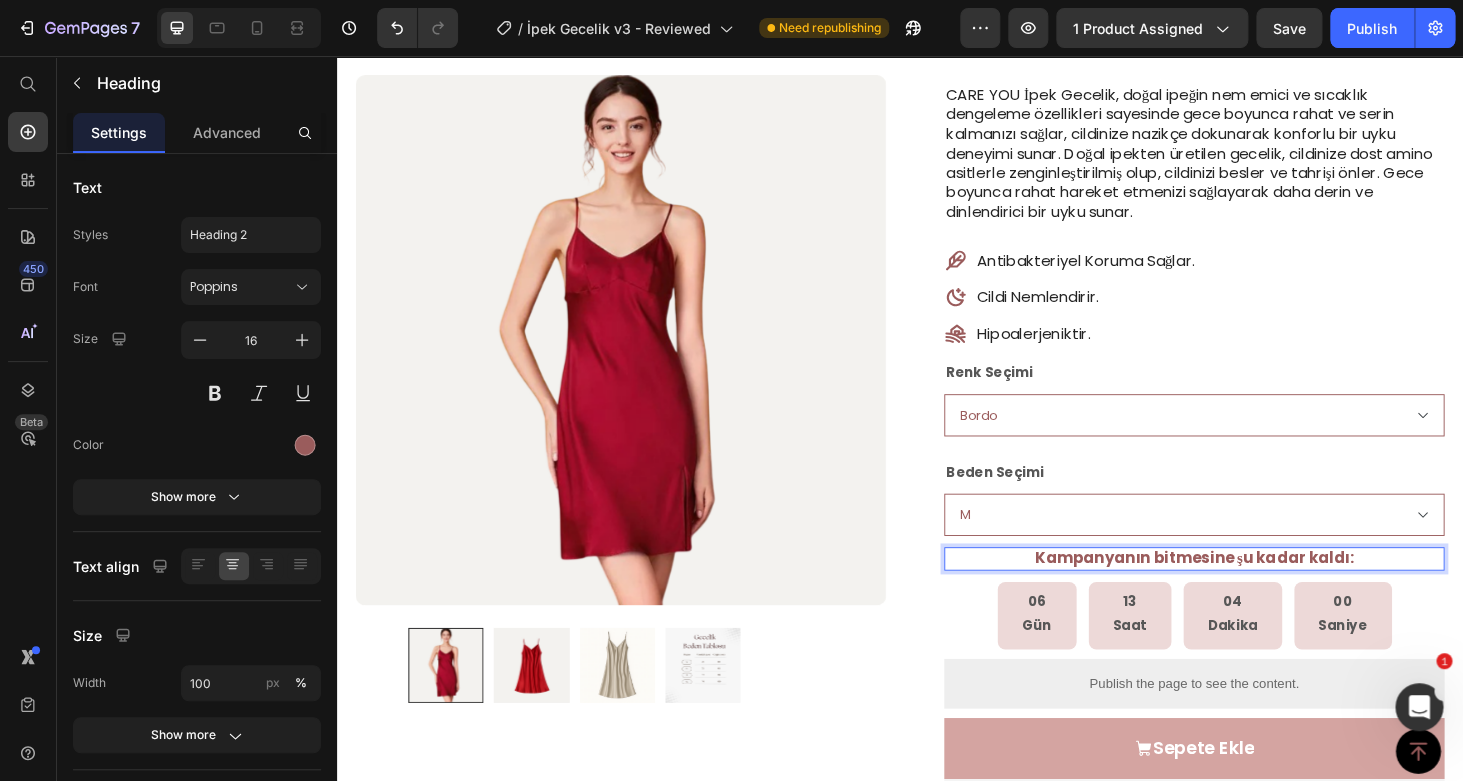 click on "Kampanyanın bitmesine şu kadar kaldı:" at bounding box center (1250, 590) 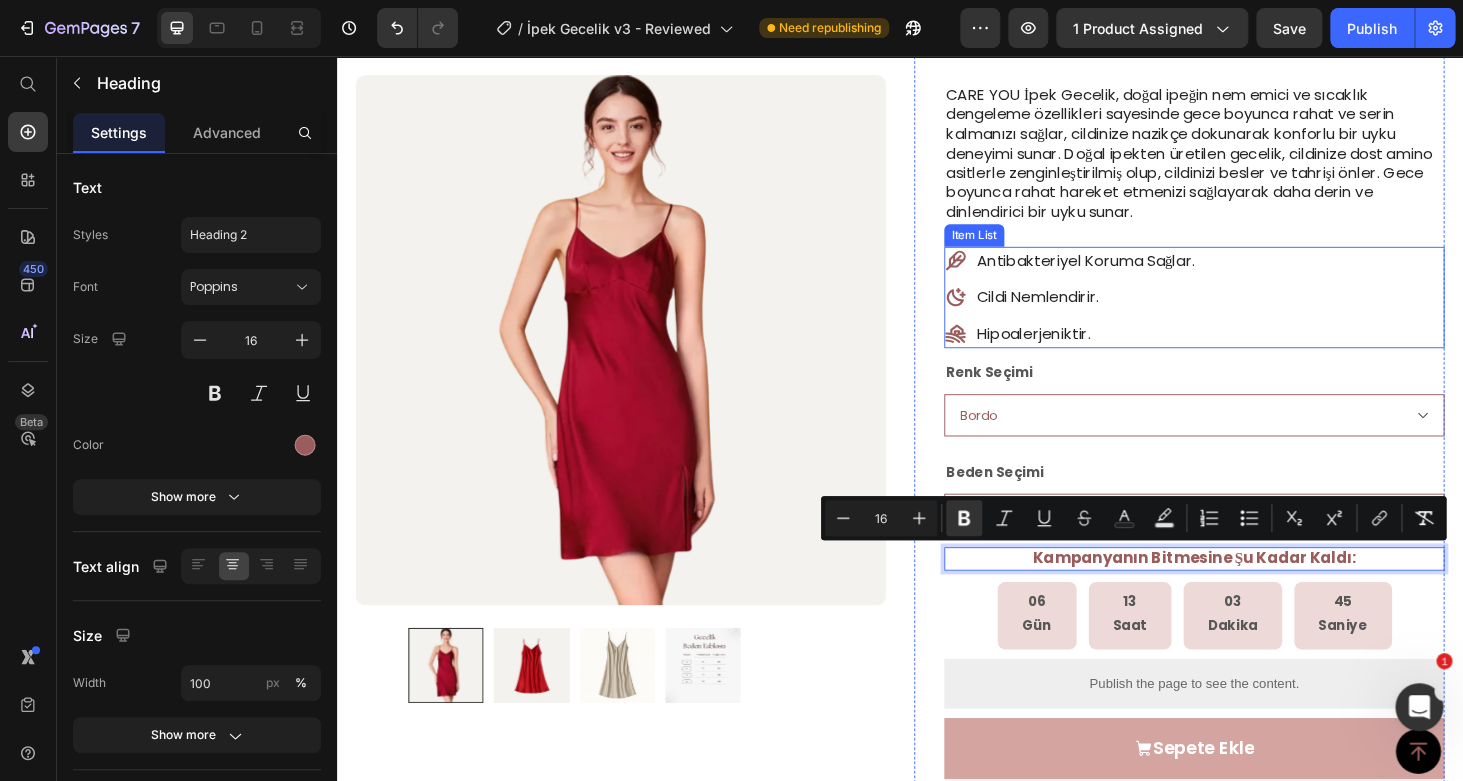 click on "Antibakteriyel Koruma Sağlar.
Cildi Nemlendirir.
Hipoalerjeniktir." at bounding box center [1250, 313] 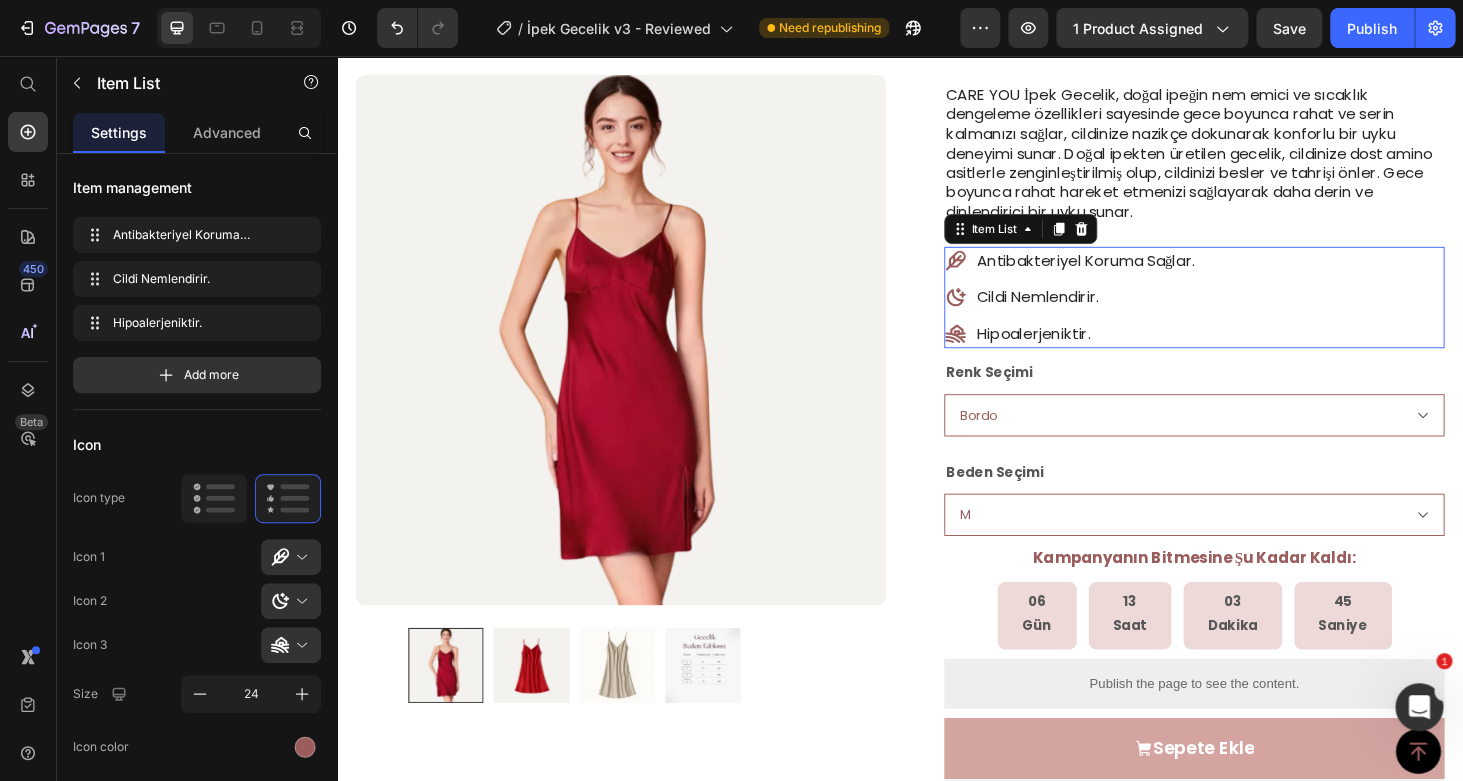 scroll, scrollTop: 0, scrollLeft: 0, axis: both 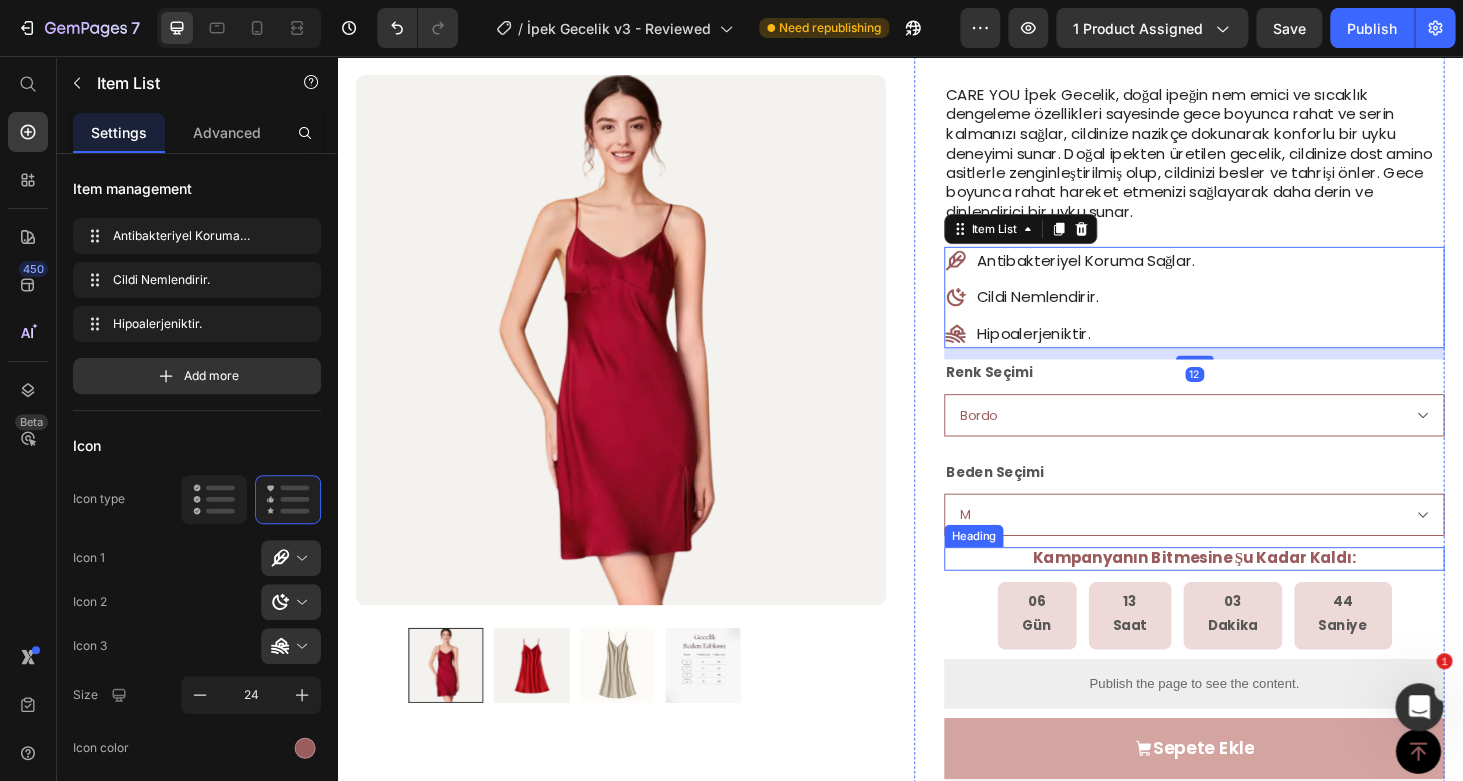 click on "Kampanyanın Bitmesine Şu Kadar Kaldı:" at bounding box center (1251, 590) 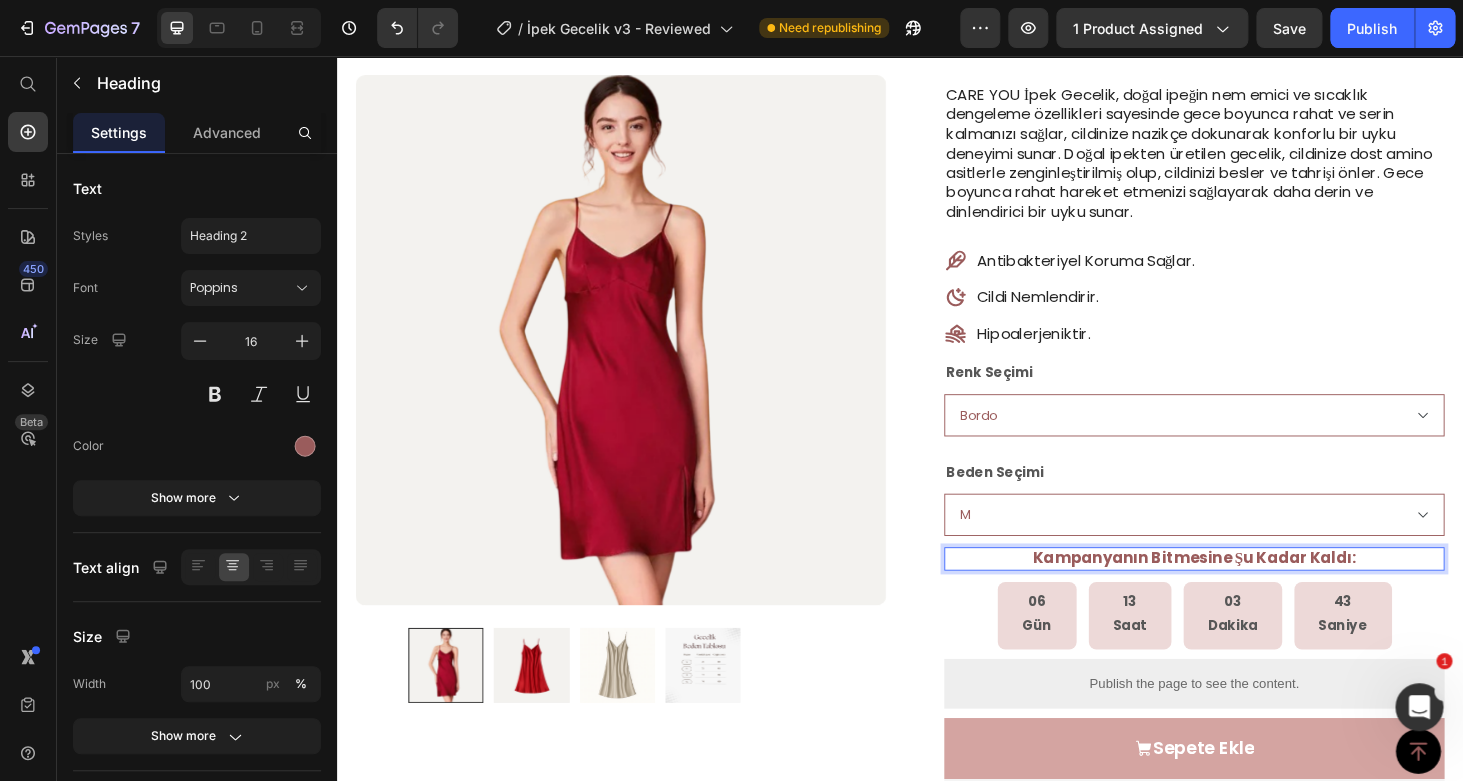 click on "Kampanyanın Bitmesine Şu Kadar Kaldı:" at bounding box center (1250, 591) 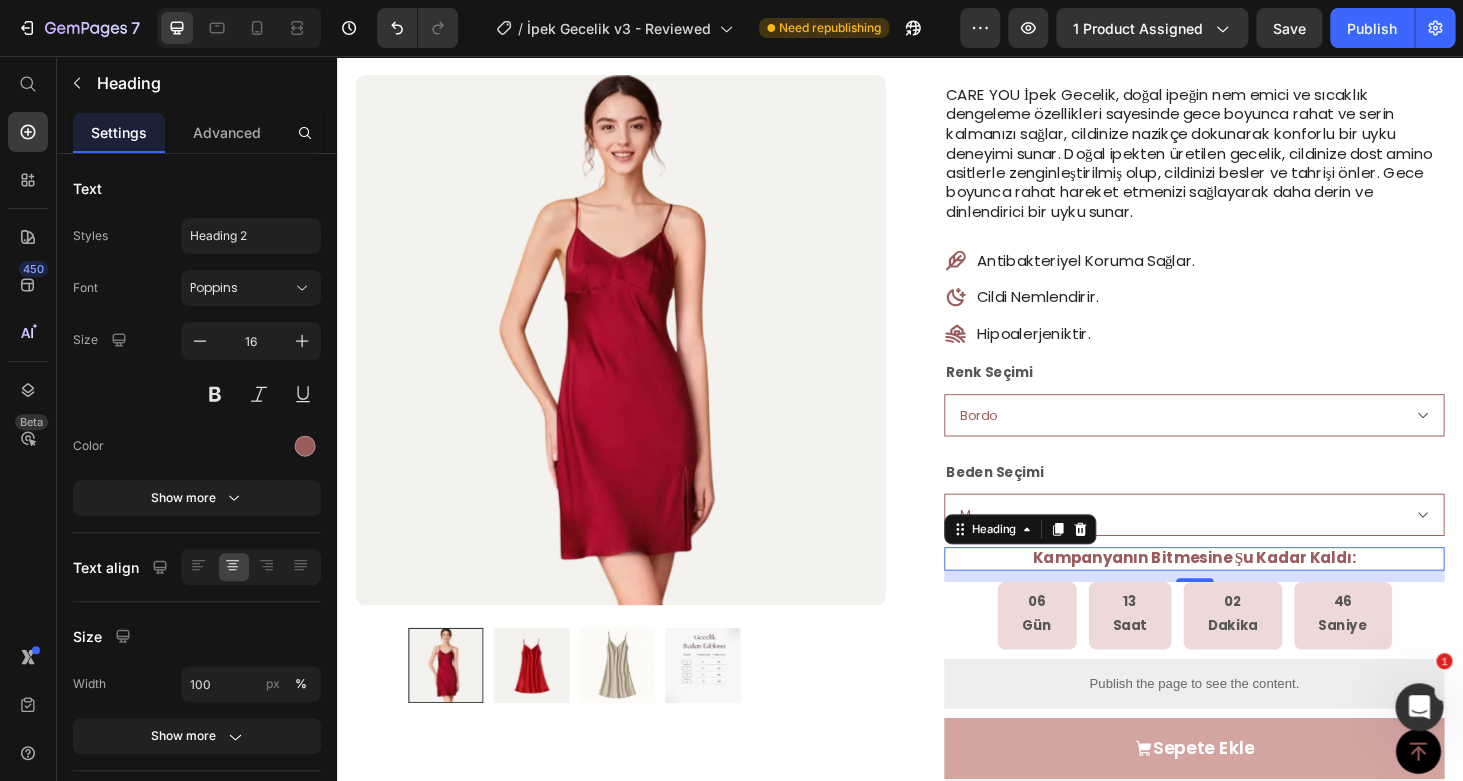 click on "Kampanyanın Bitmesine Şu Kadar Kaldı:" at bounding box center (1251, 590) 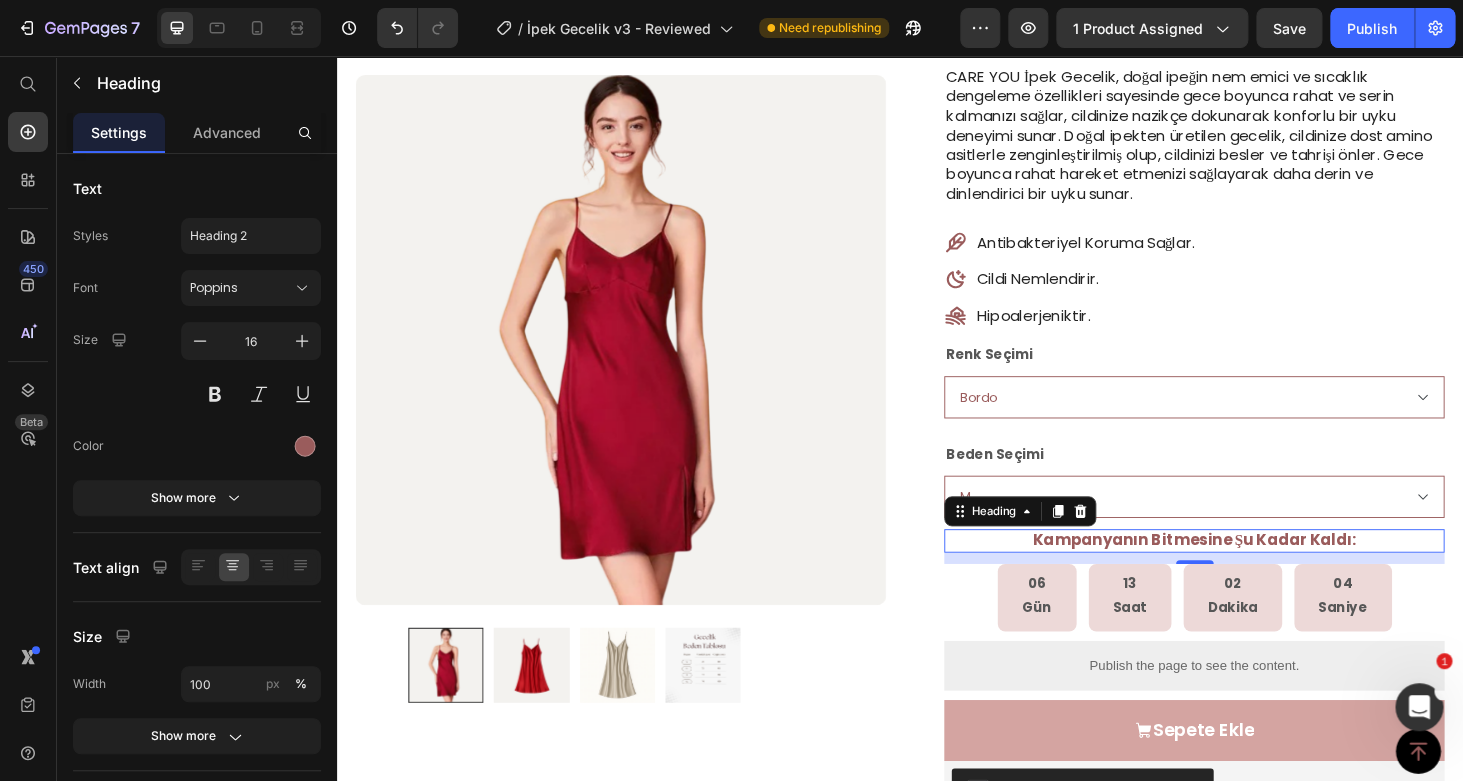 scroll, scrollTop: 288, scrollLeft: 0, axis: vertical 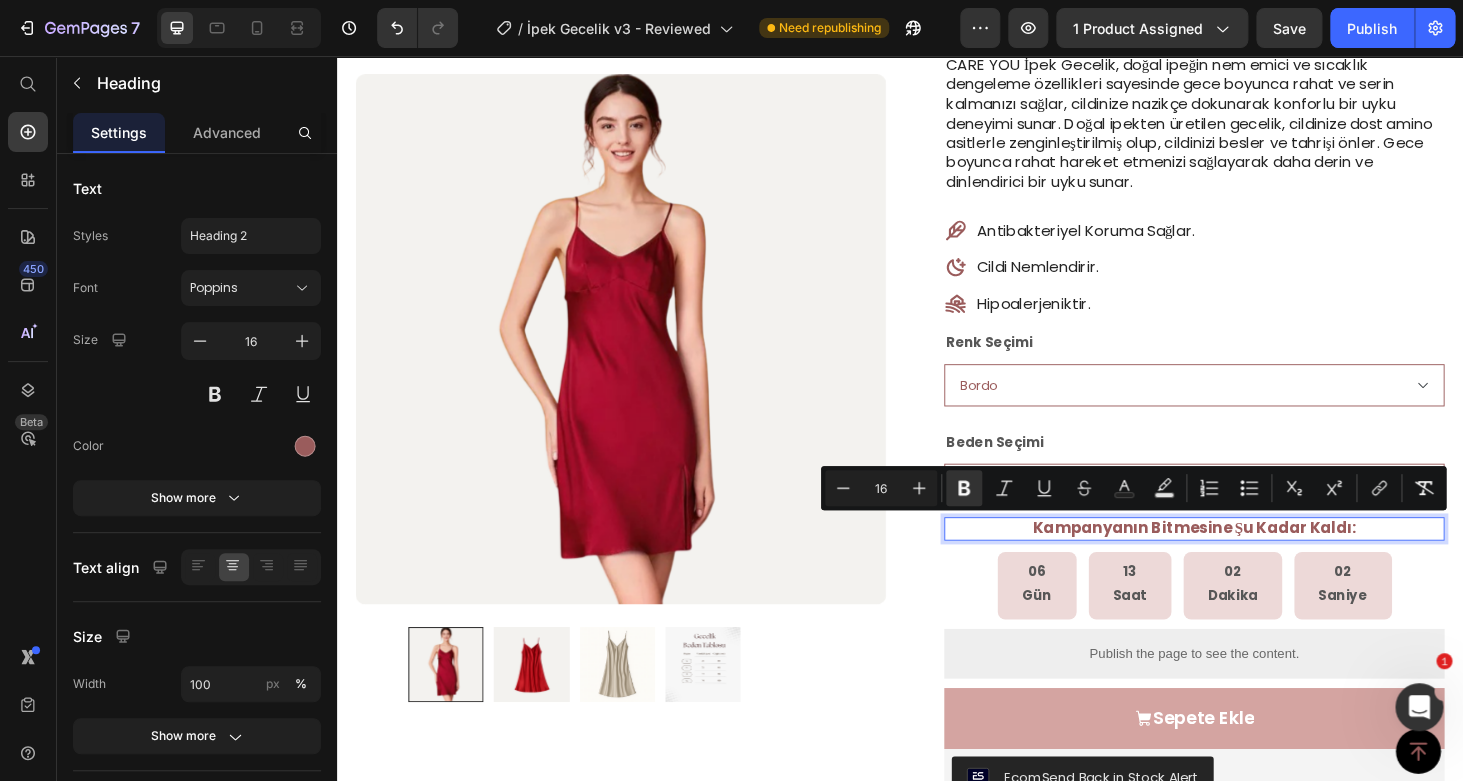 click on "Kampanyanın Bitmesine Şu Kadar Kaldı:" at bounding box center (1251, 558) 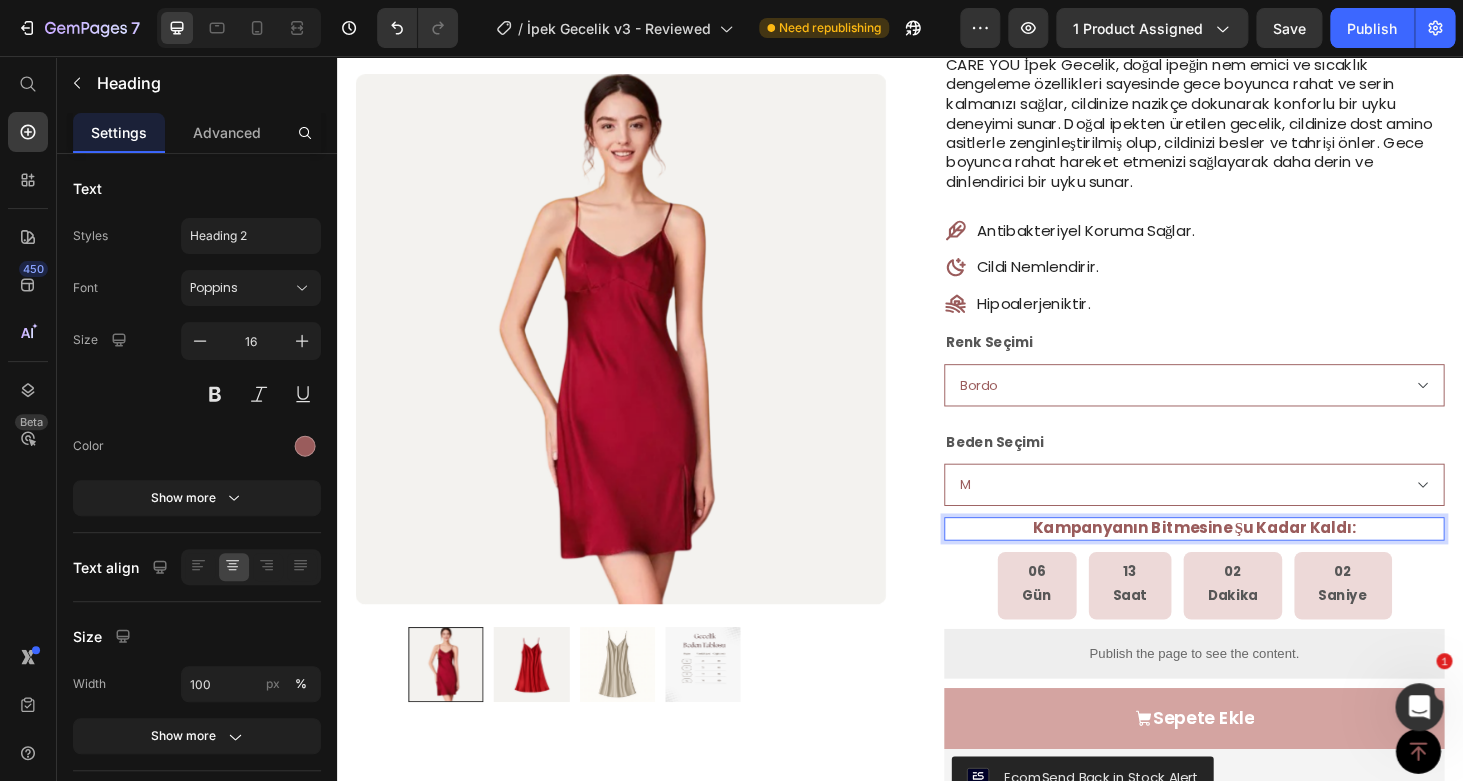 click on "Kampanyanın Bitmesine Şu Kadar Kaldı:" at bounding box center (1251, 558) 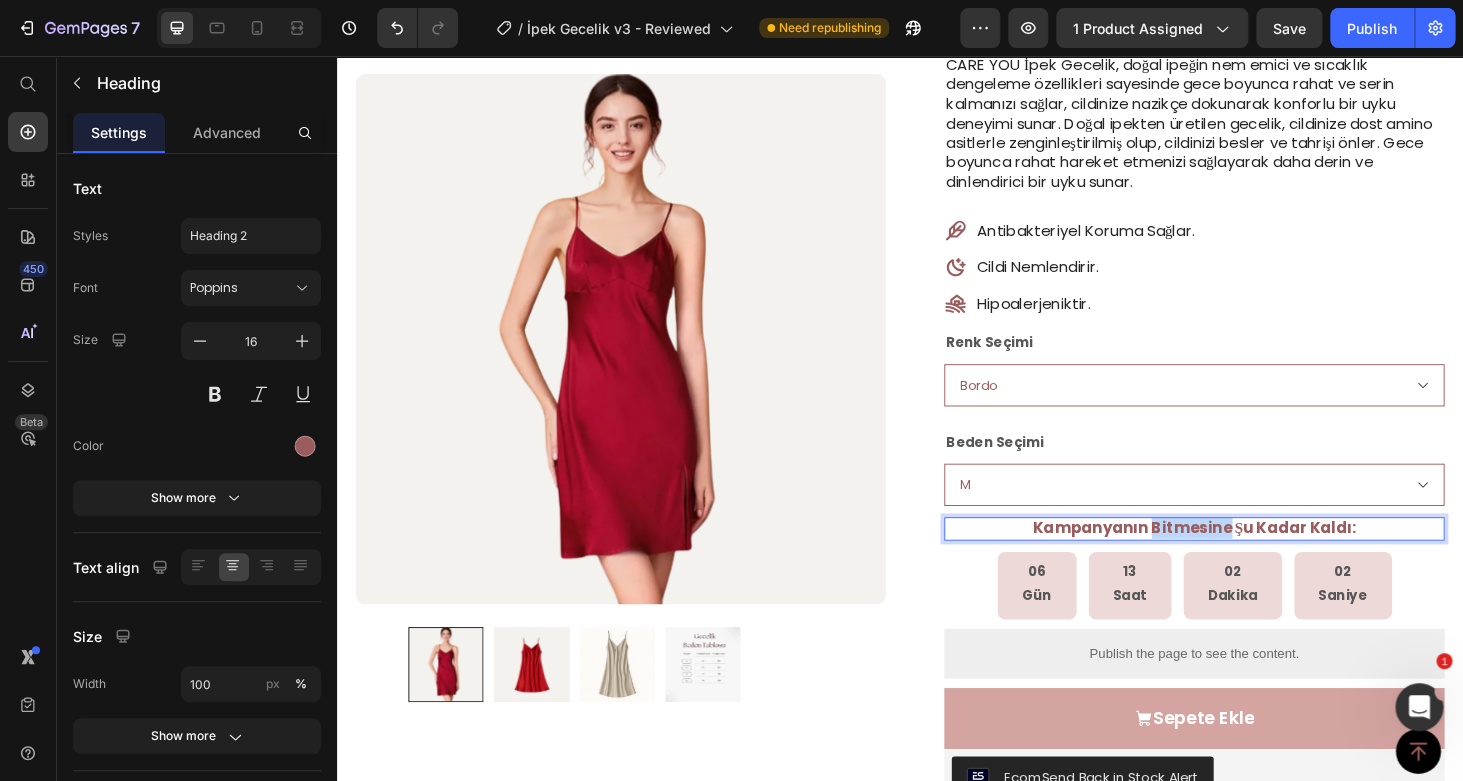 click on "Kampanyanın Bitmesine Şu Kadar Kaldı:" at bounding box center [1251, 558] 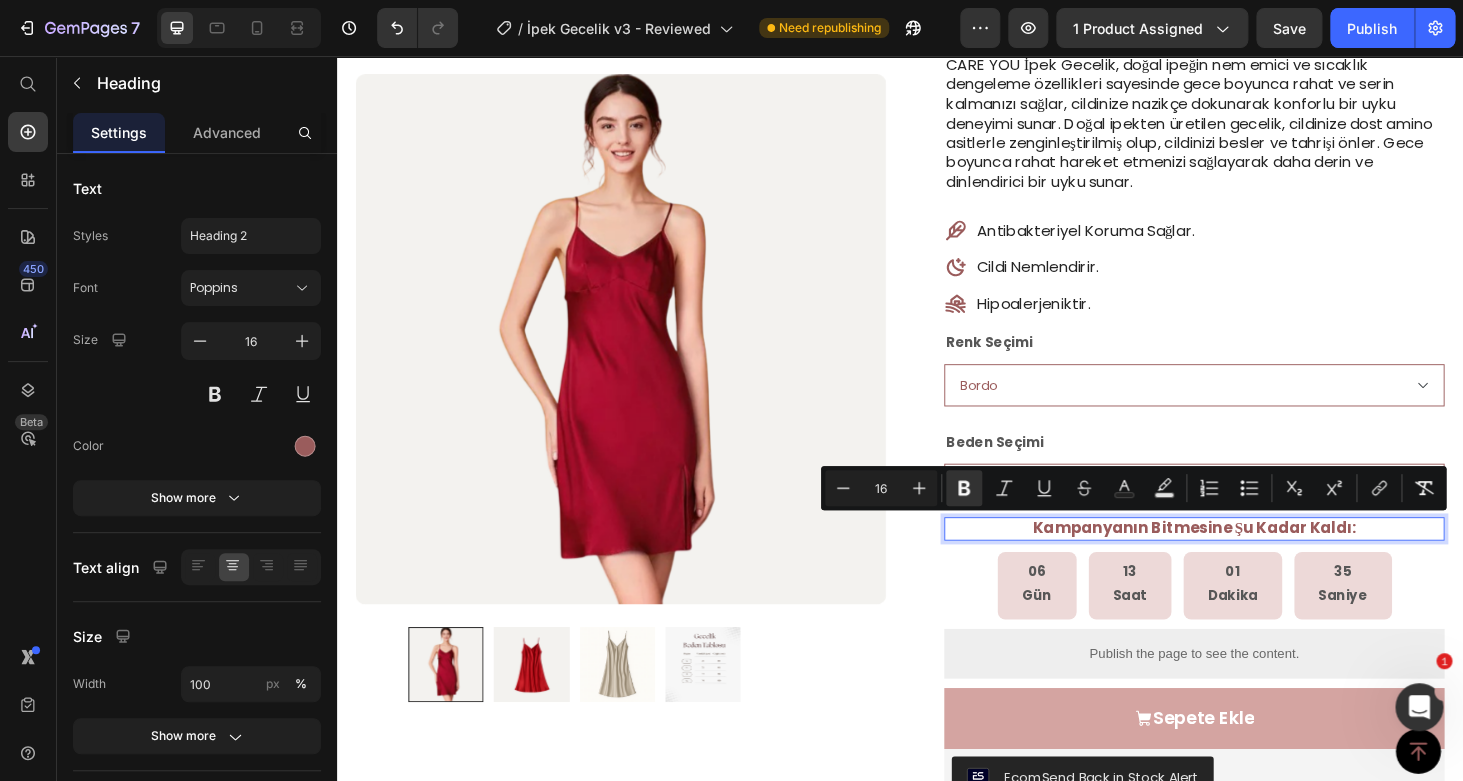 click on "Kampanyanın Bitmesine Şu Kadar Kaldı:" at bounding box center [1251, 558] 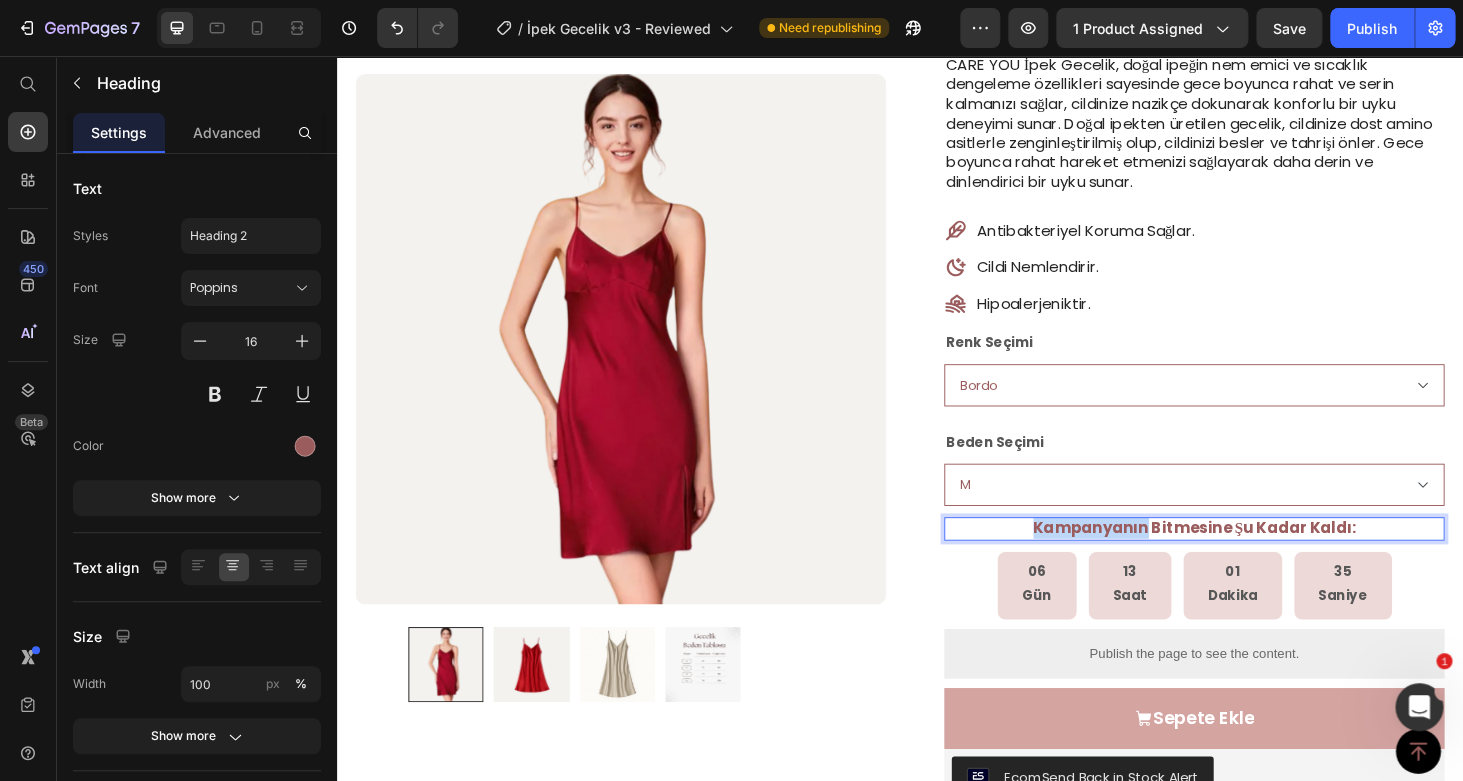 click on "Kampanyanın Bitmesine Şu Kadar Kaldı:" at bounding box center (1251, 558) 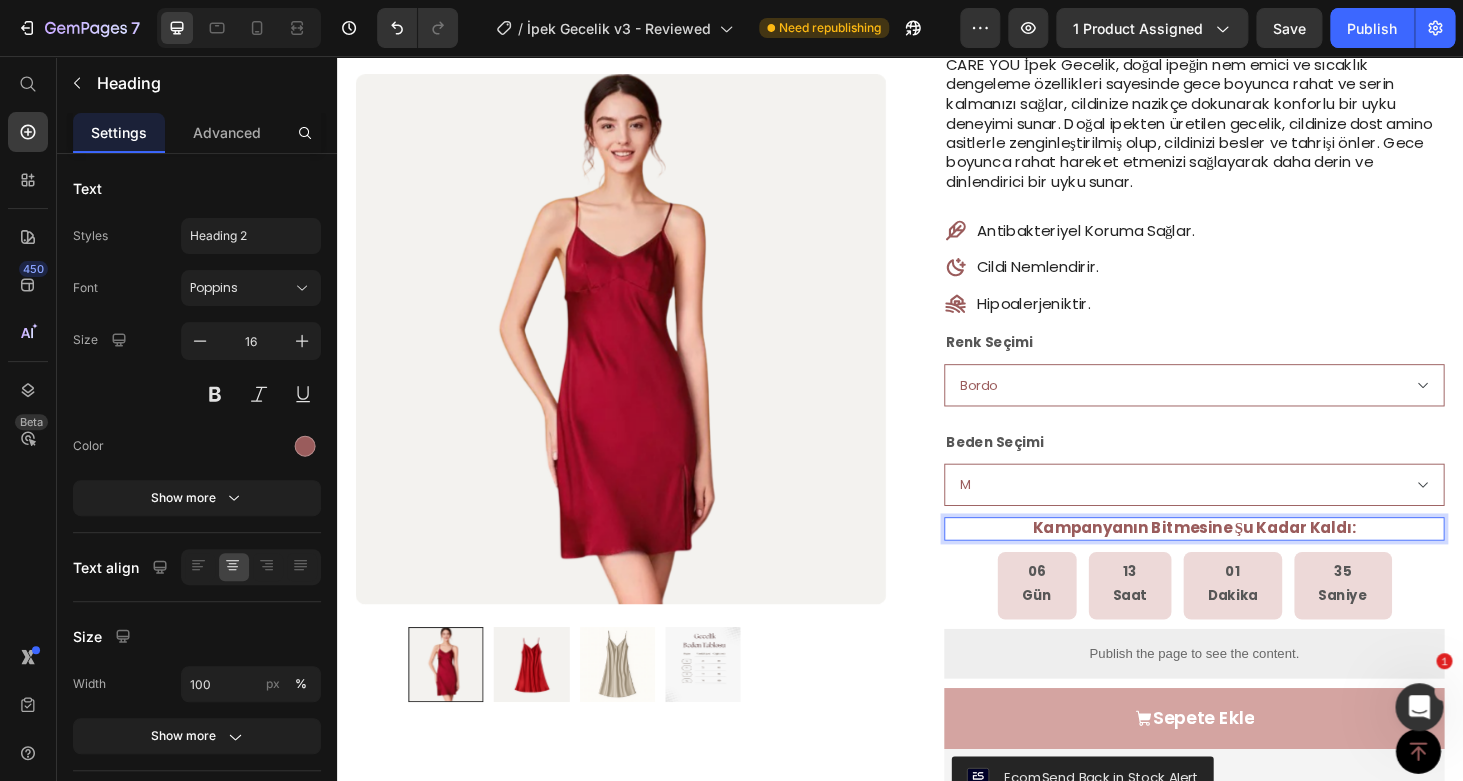 click on "Kampanyanın Bitmesine Şu Kadar Kaldı:" at bounding box center (1251, 558) 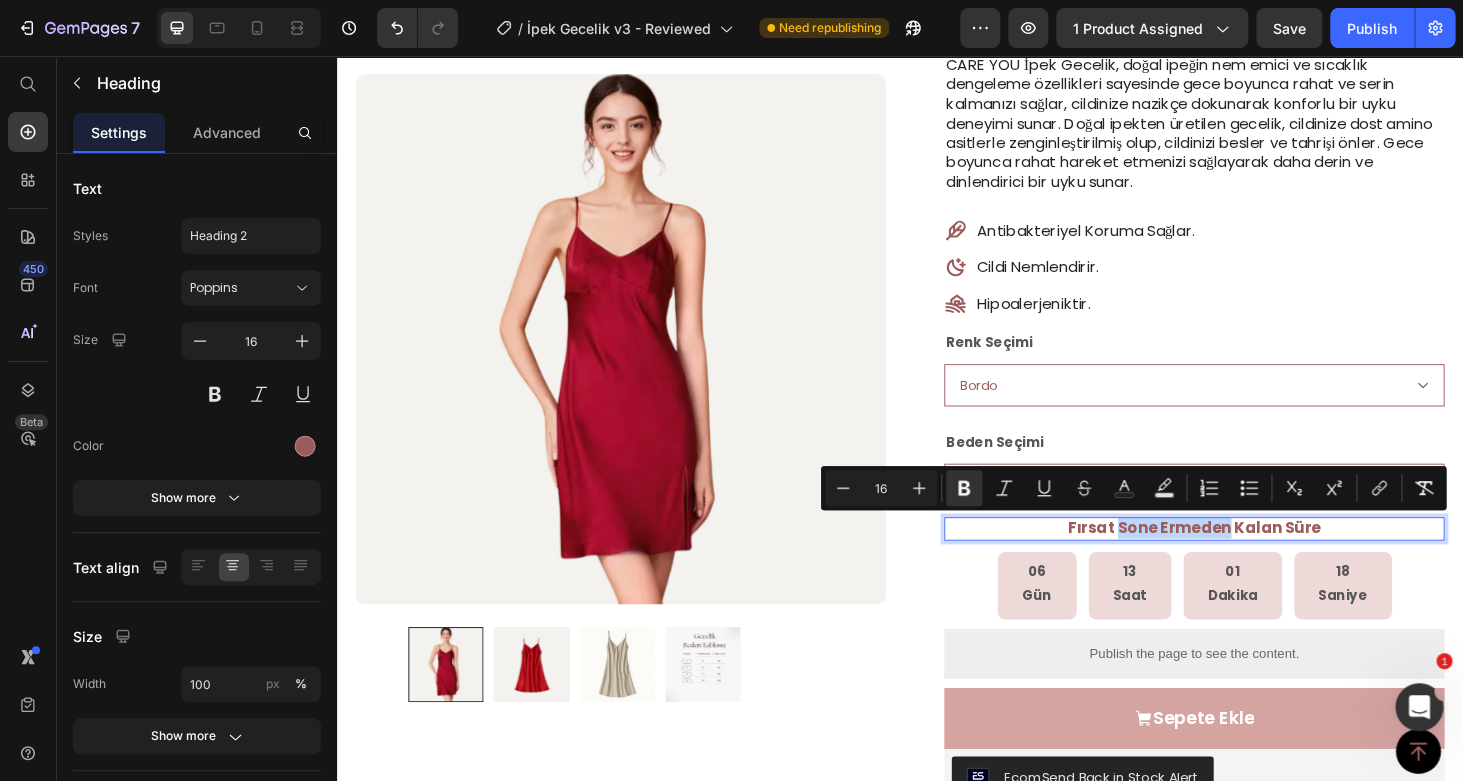drag, startPoint x: 1276, startPoint y: 562, endPoint x: 1163, endPoint y: 569, distance: 113.216606 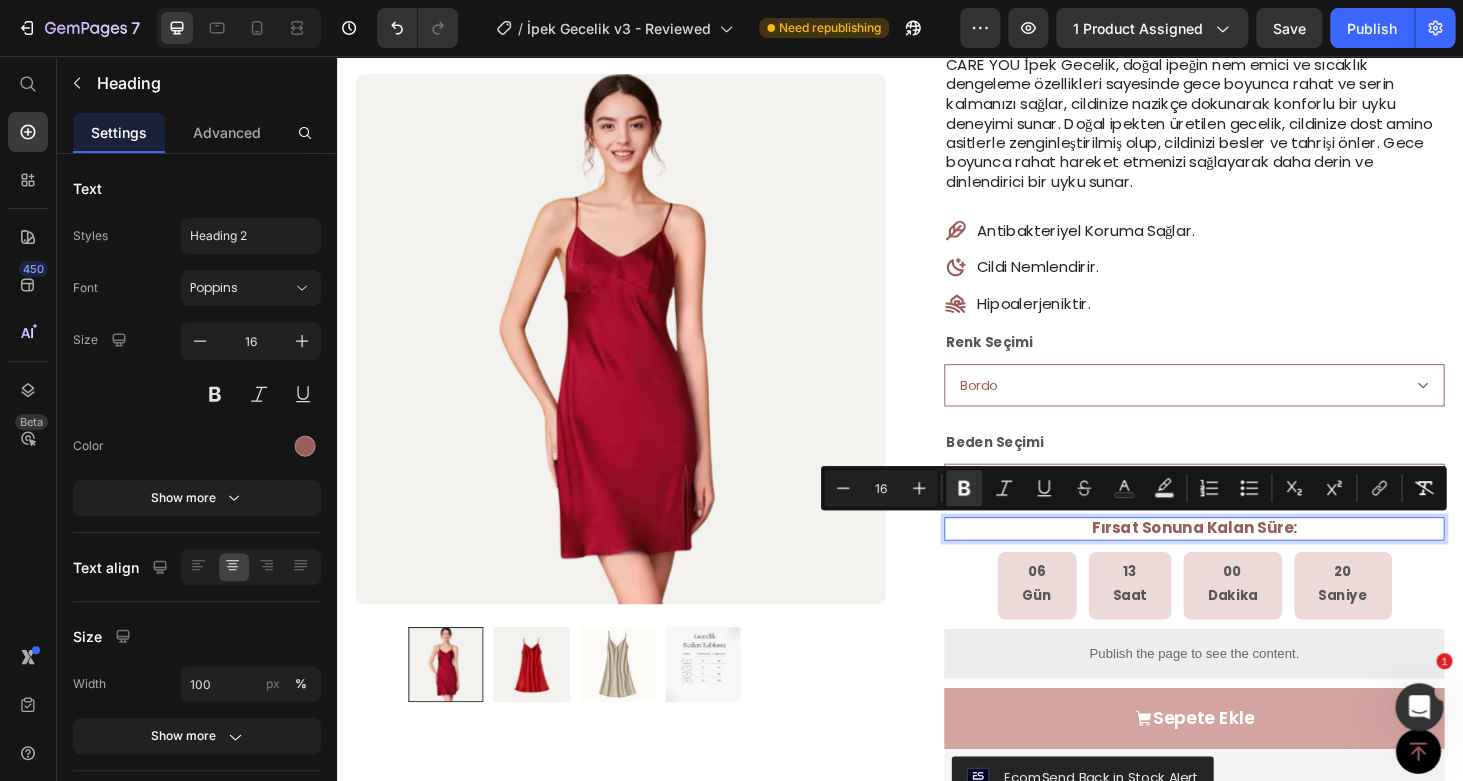 click on "Fırsat Sonuna Kalan Süre:" at bounding box center (1251, 558) 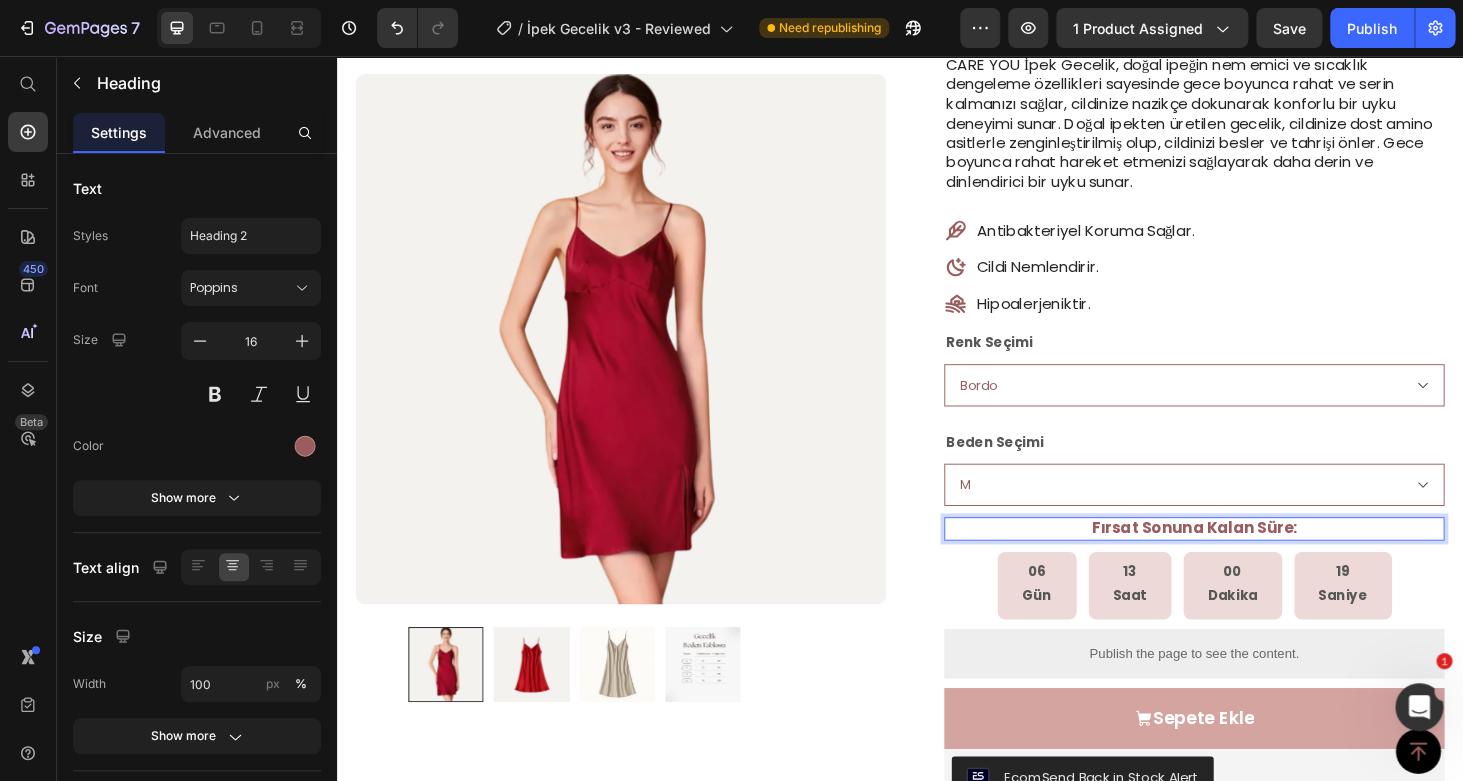 click on "Fırsat Sonuna Kalan Süre:" at bounding box center [1251, 558] 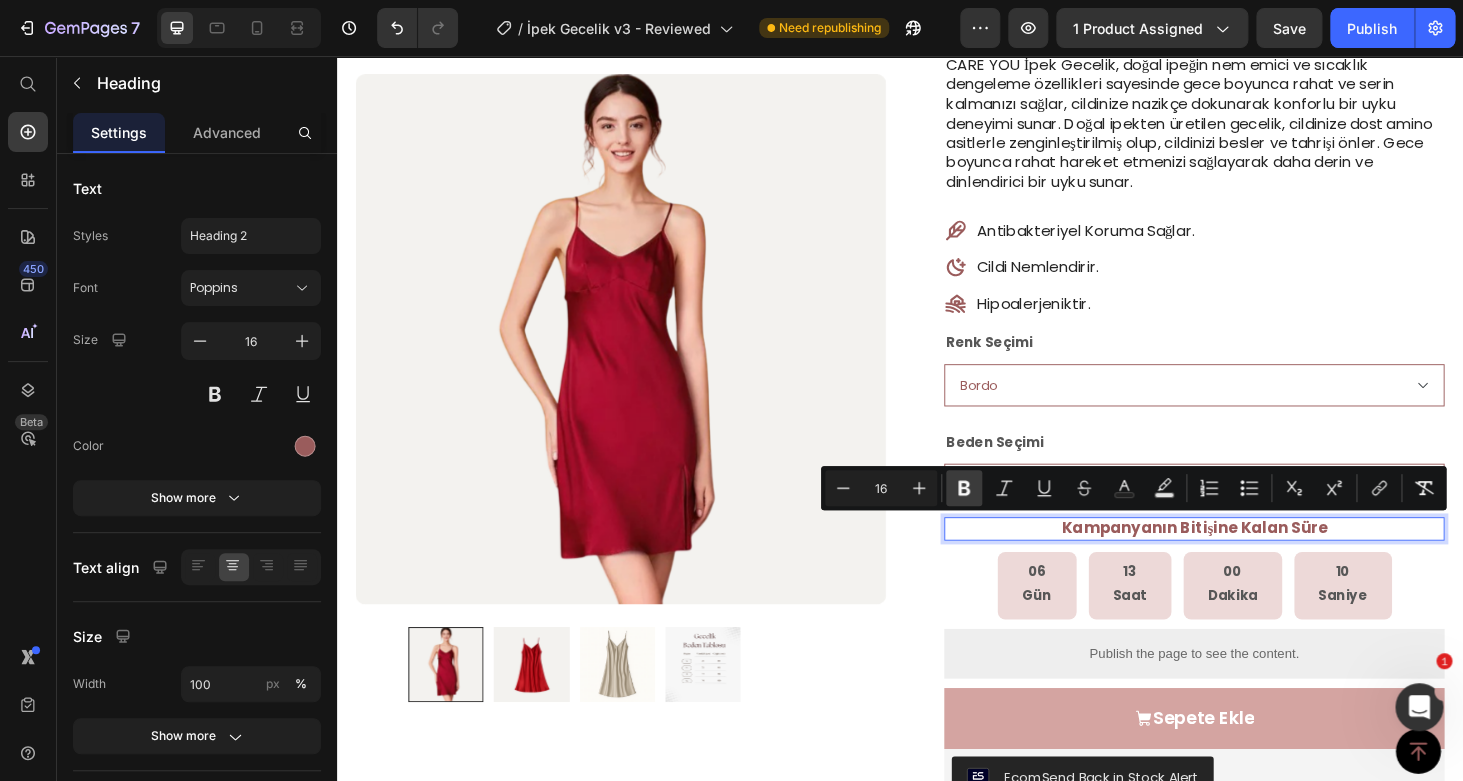 click 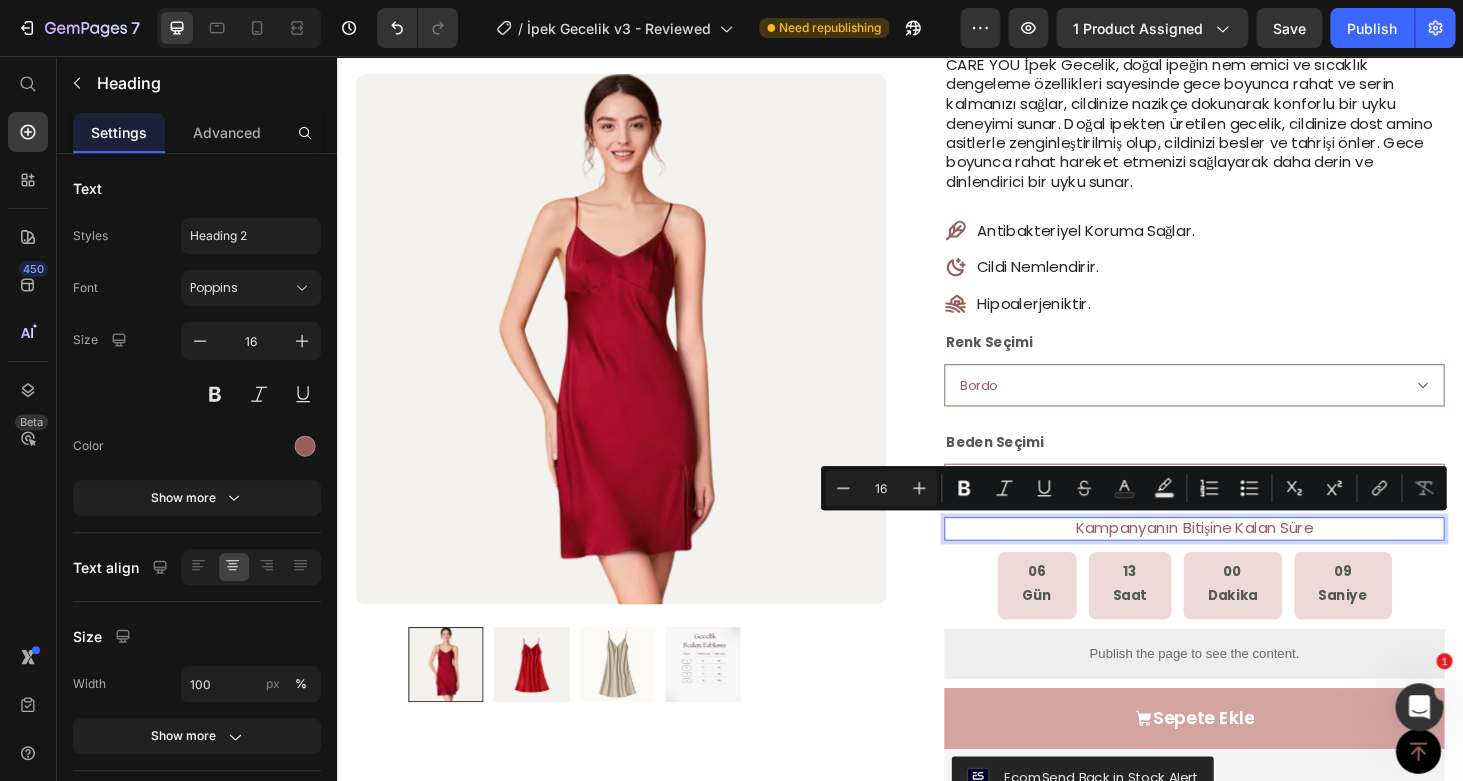 click on "Kampanyanın Bitişine Kalan Süre" at bounding box center [1250, 559] 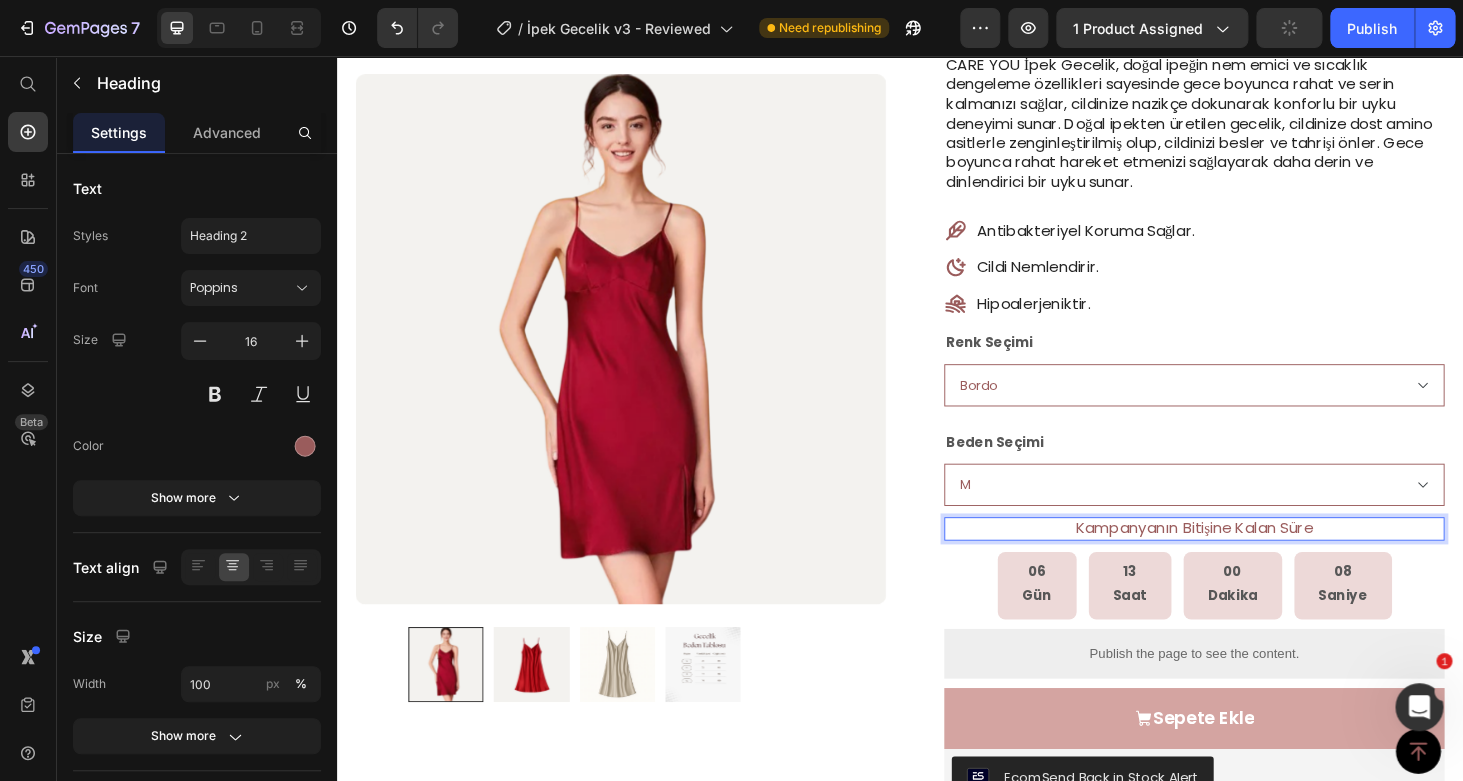 click on "Kampanyanın Bitişine Kalan Süre" at bounding box center (1250, 559) 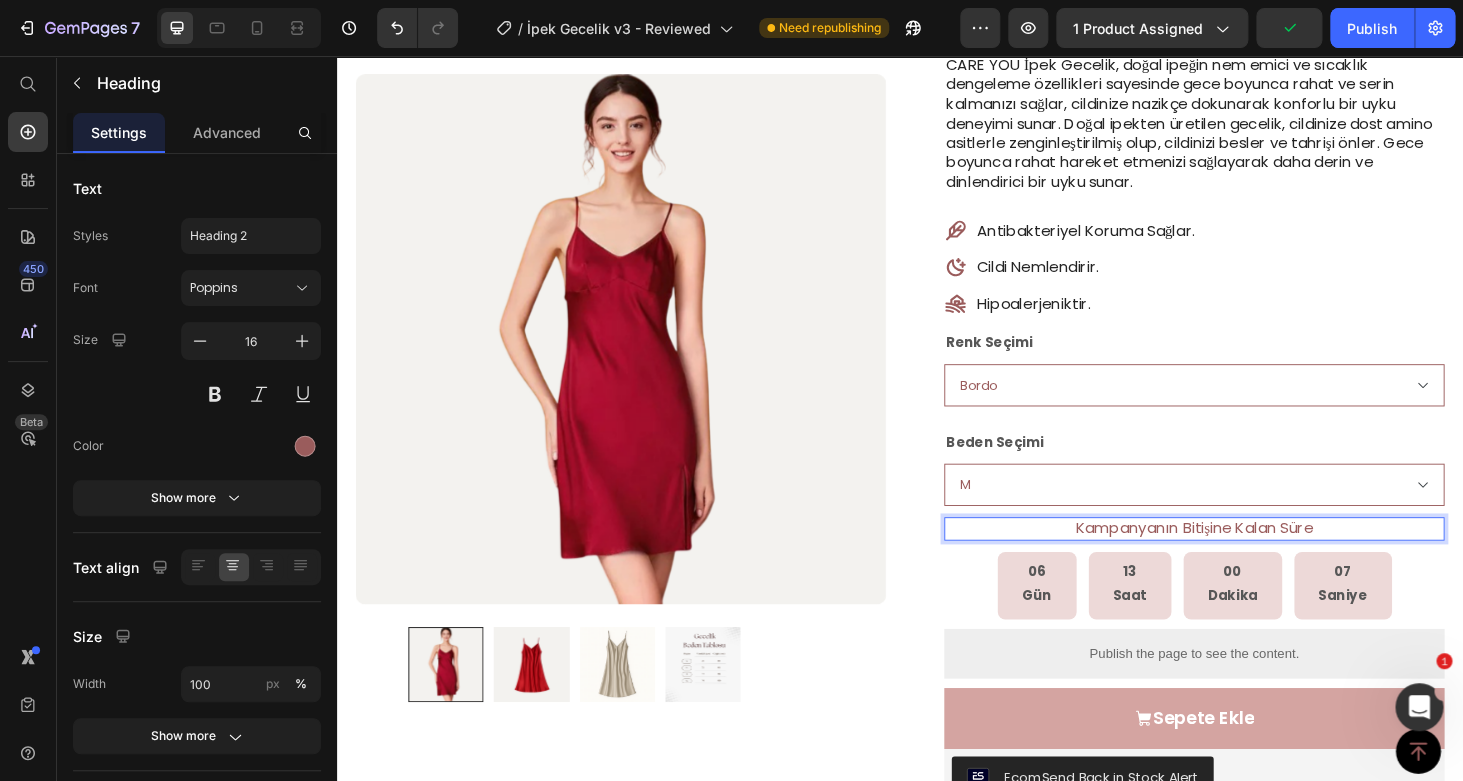 click on "Kampanyanın Bitişine Kalan Süre" at bounding box center (1250, 559) 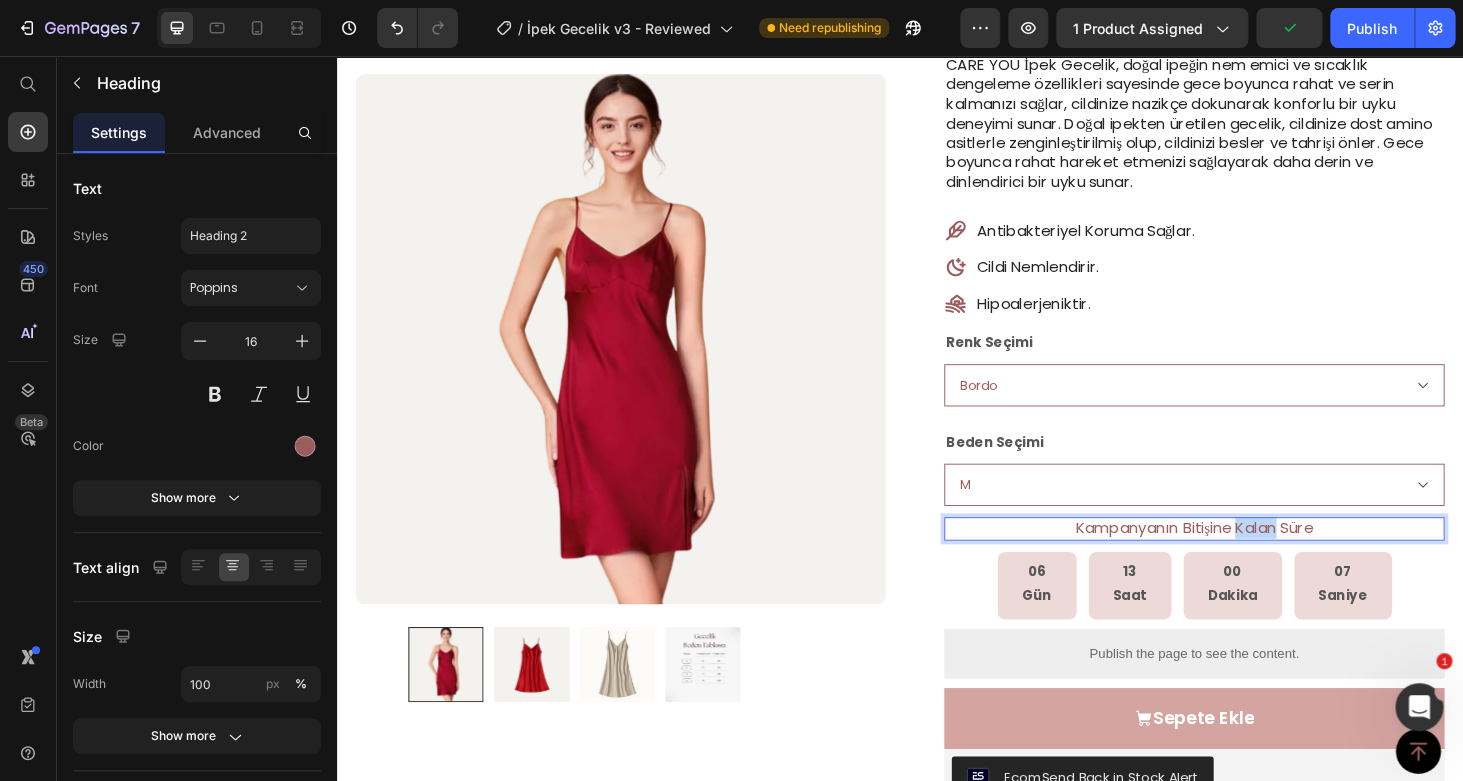 click on "Kampanyanın Bitişine Kalan Süre" at bounding box center (1250, 559) 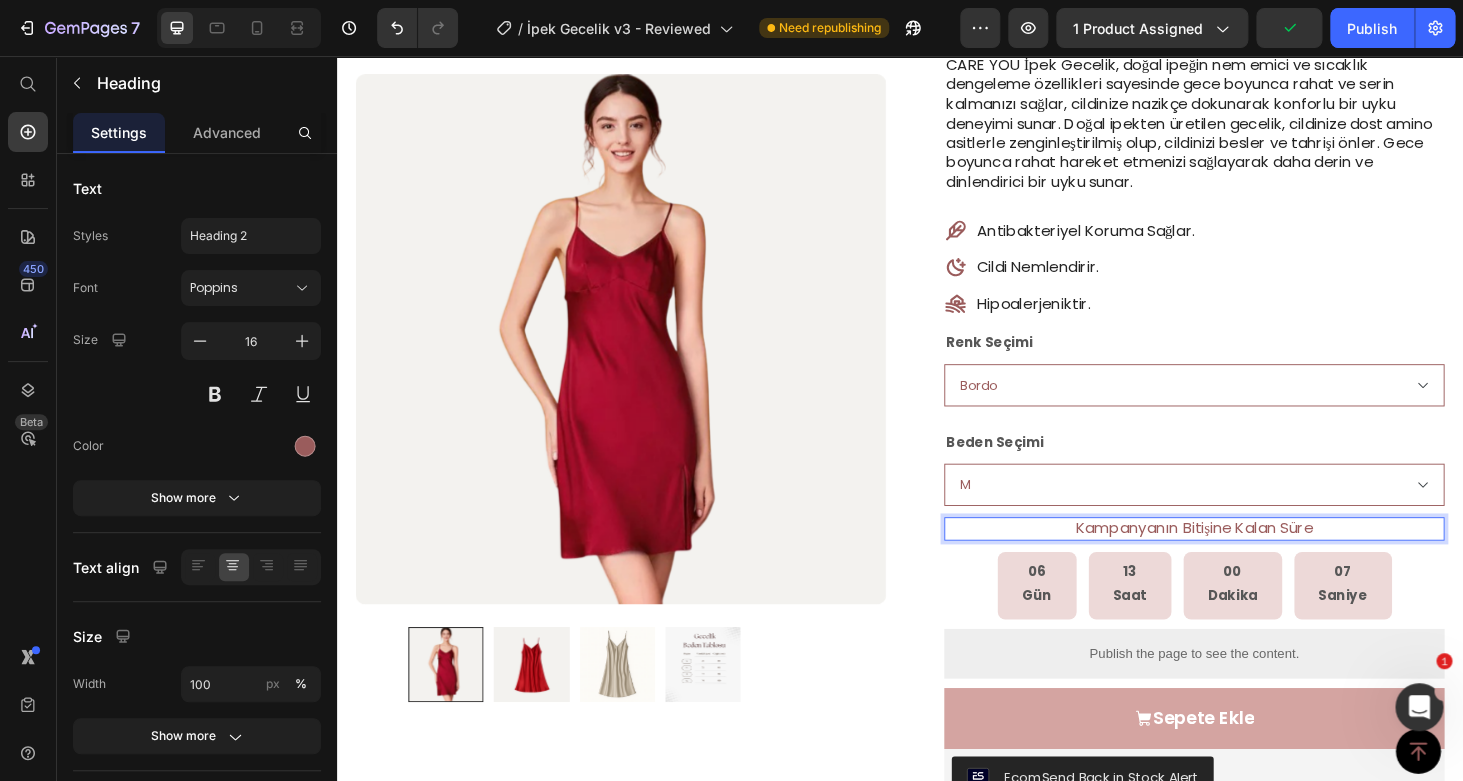 click on "Kampanyanın Bitişine Kalan Süre" at bounding box center (1250, 559) 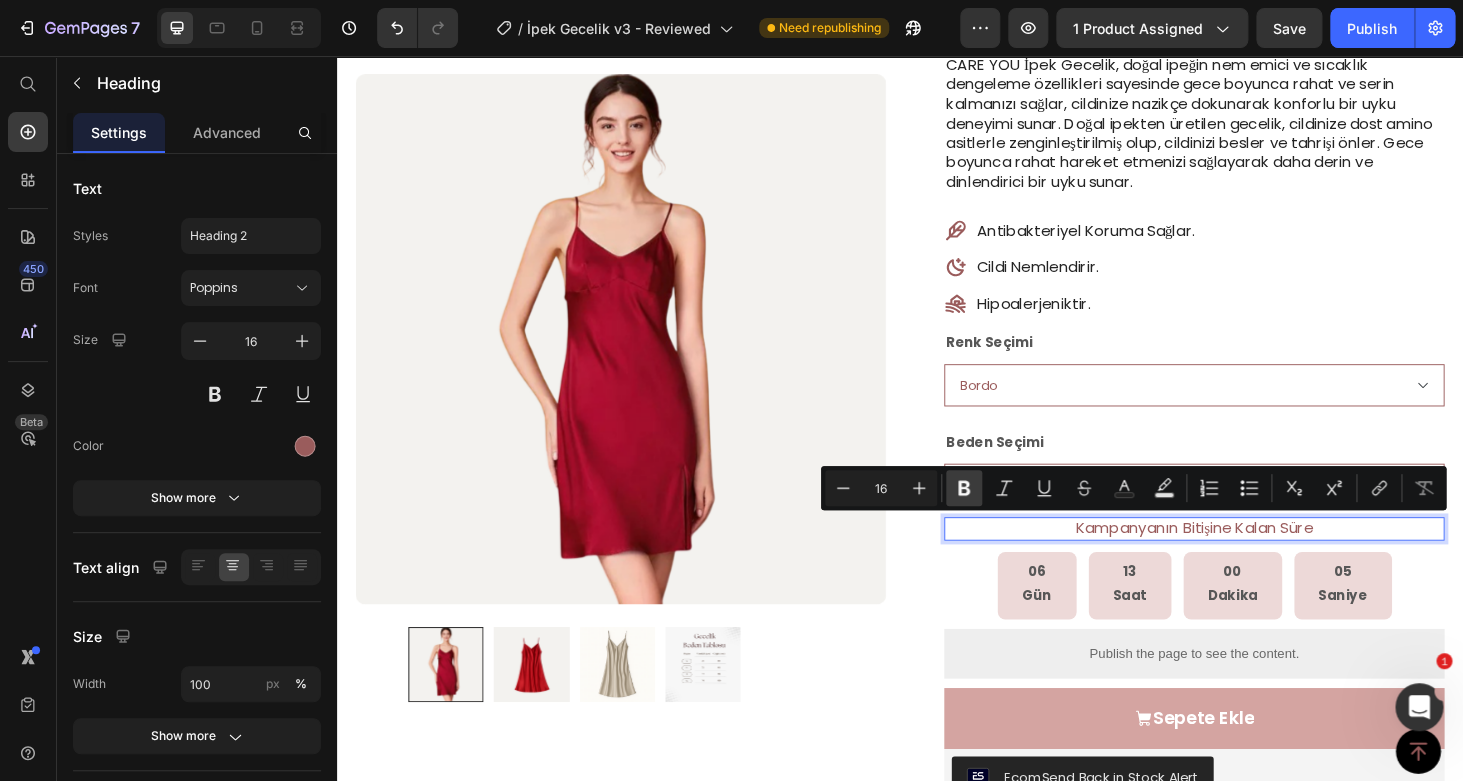 click 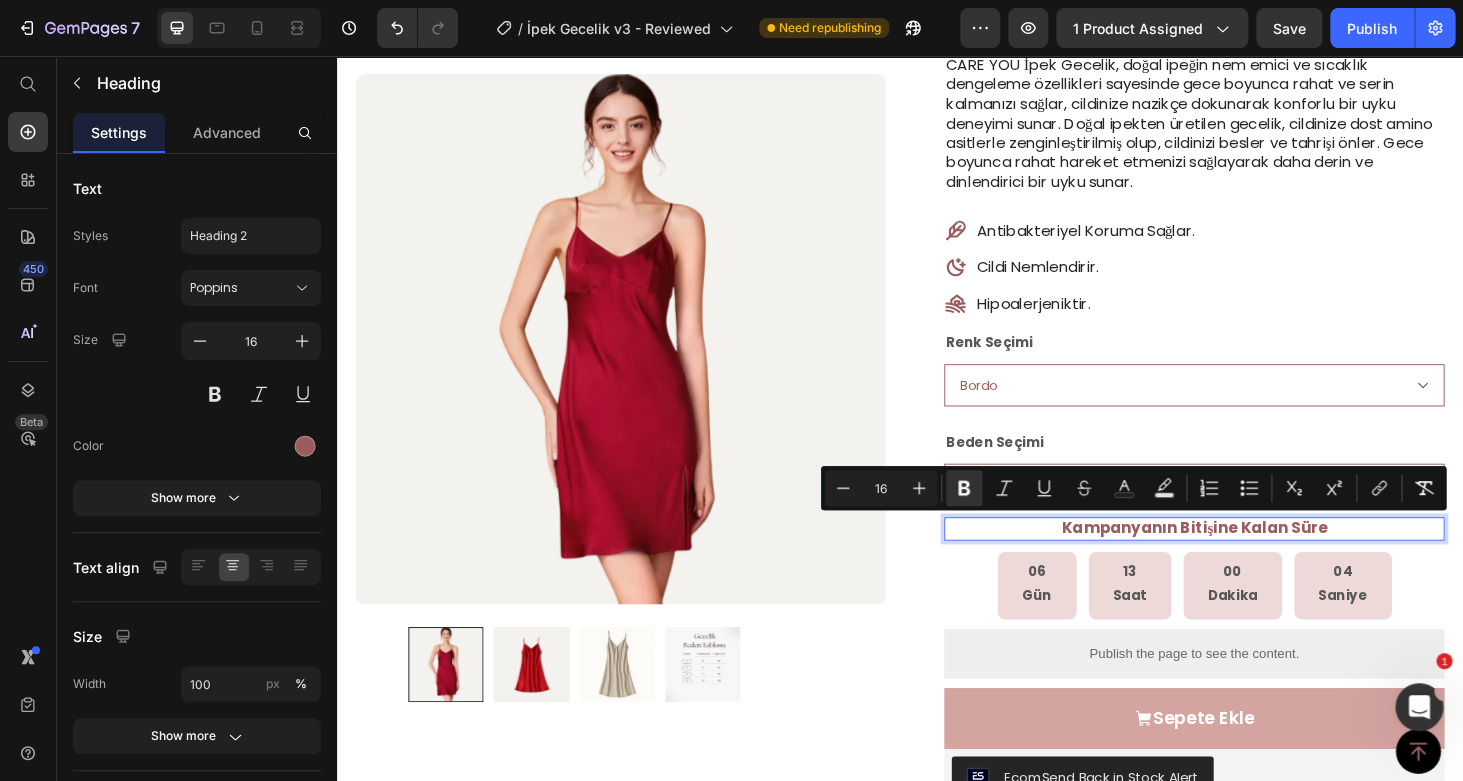 click on "Kampanyanın Bitişine Kalan Süre" at bounding box center (1250, 558) 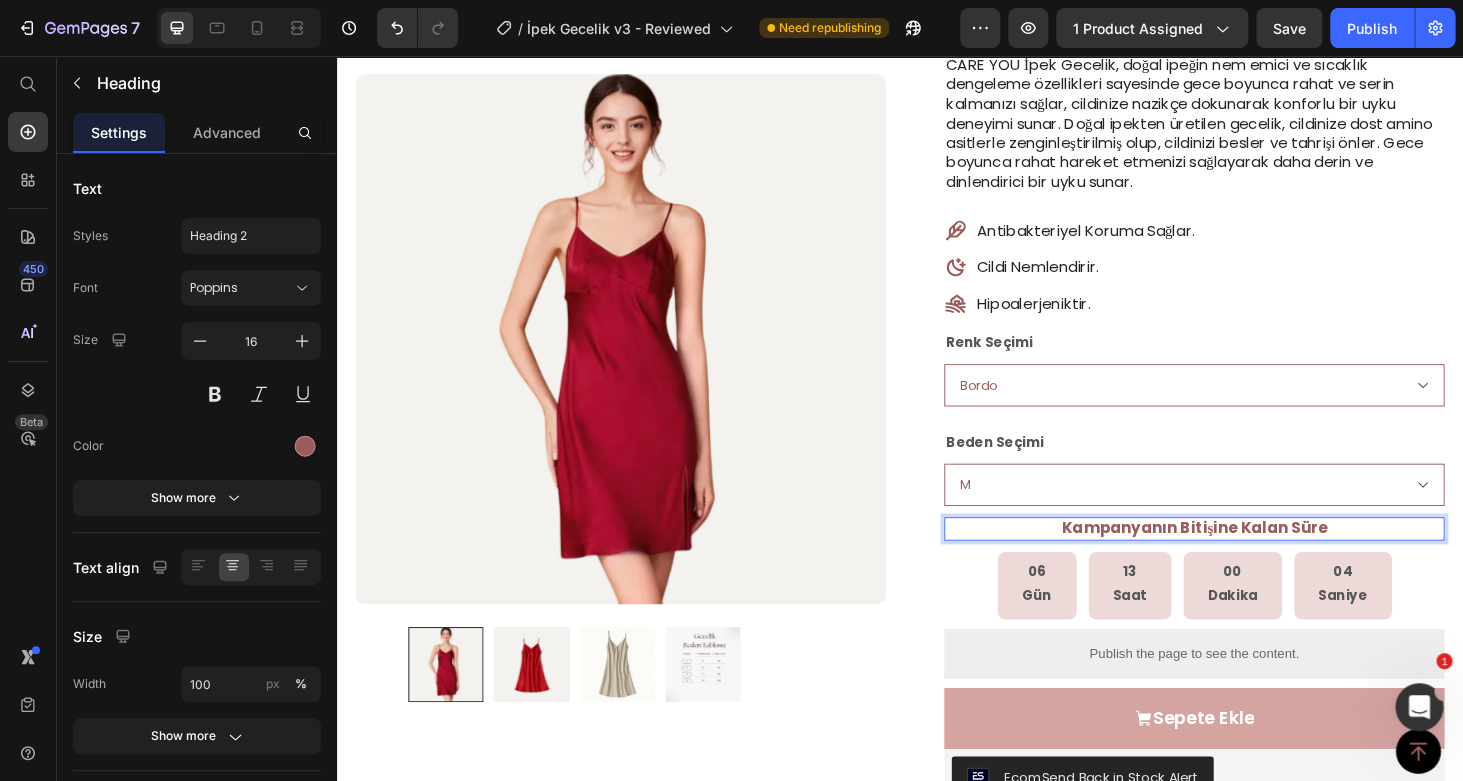click on "Kampanyanın Bitişine Kalan Süre" at bounding box center [1250, 559] 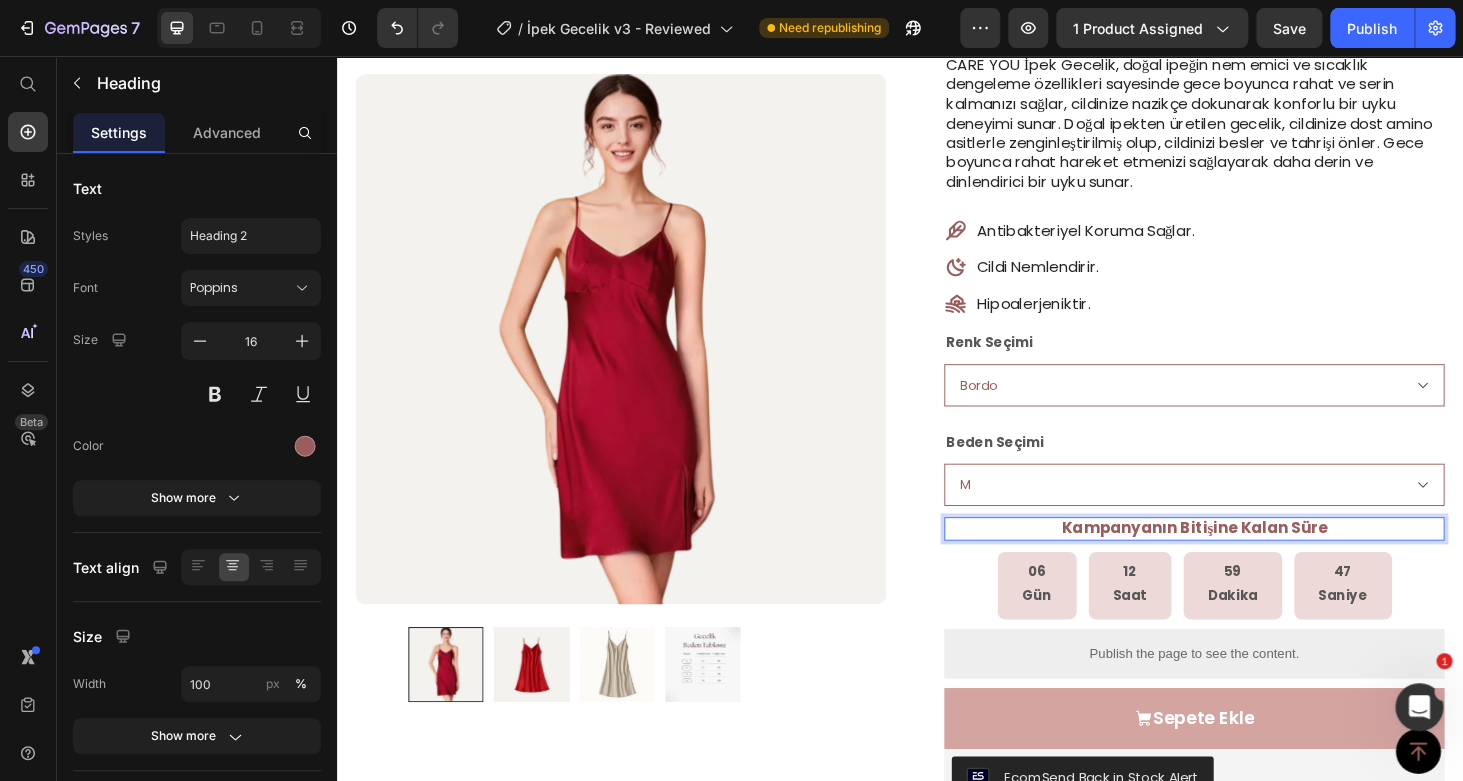 click on "Kampanyanın Bitişine Kalan Süre" at bounding box center (1250, 558) 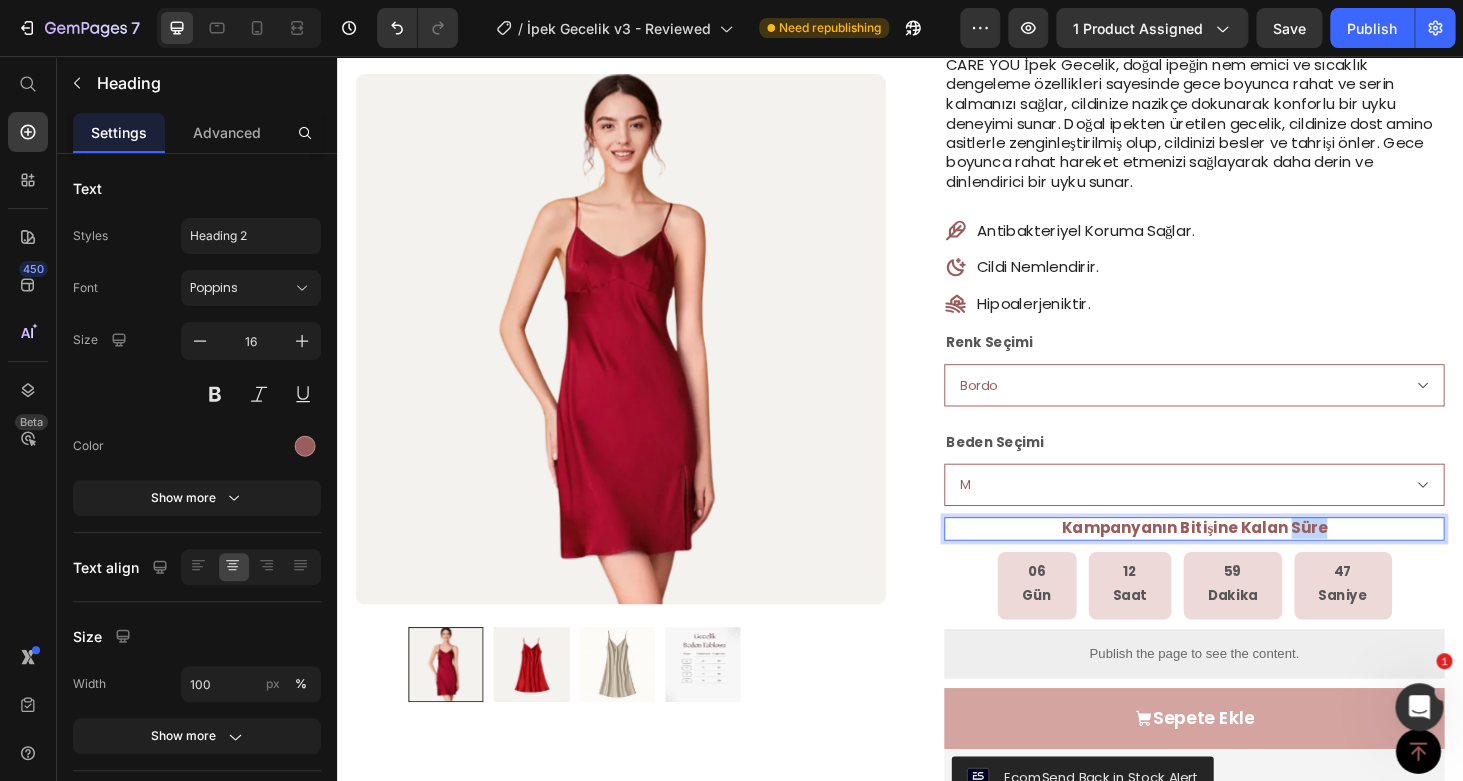 click on "Kampanyanın Bitişine Kalan Süre" at bounding box center [1250, 558] 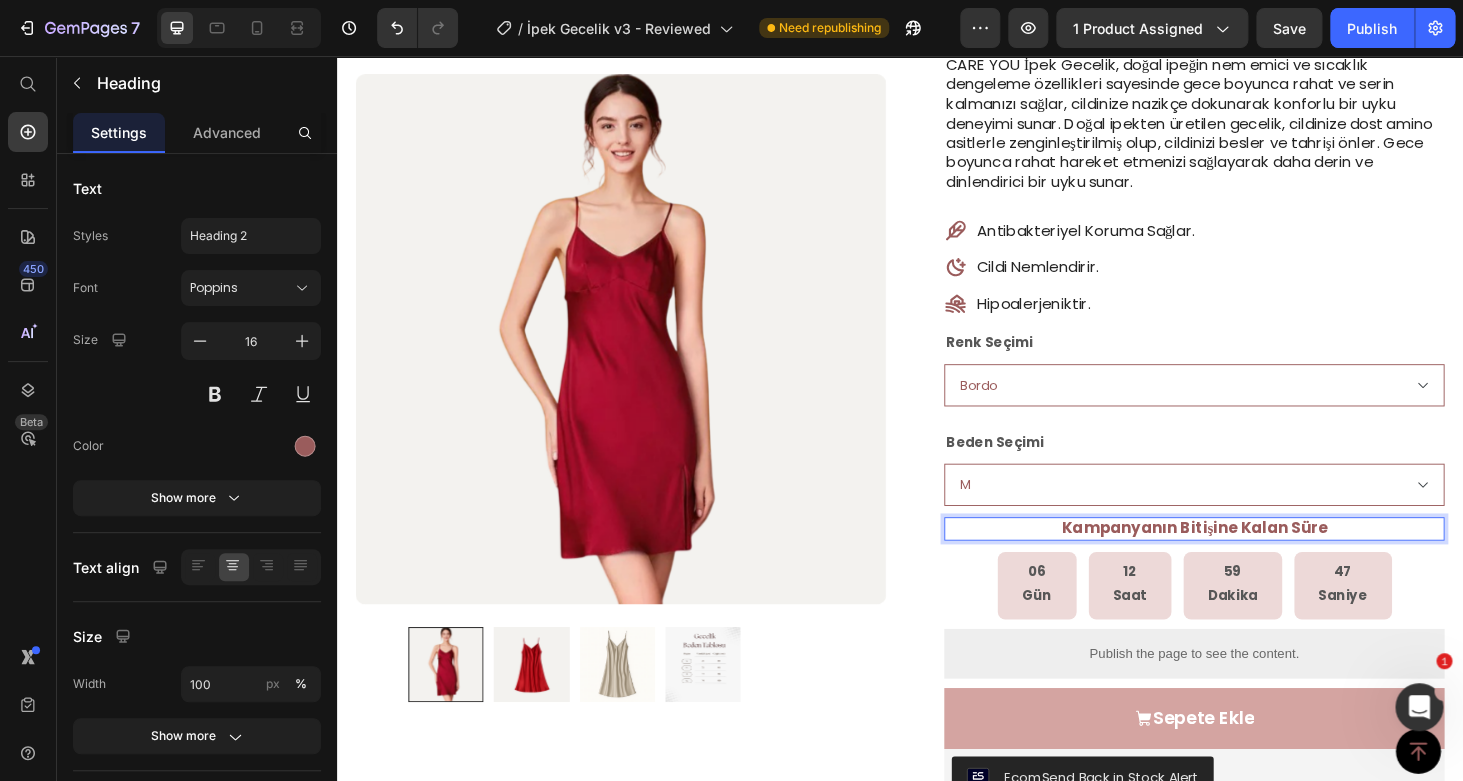 click on "Kampanyanın Bitişine Kalan Süre" at bounding box center (1250, 558) 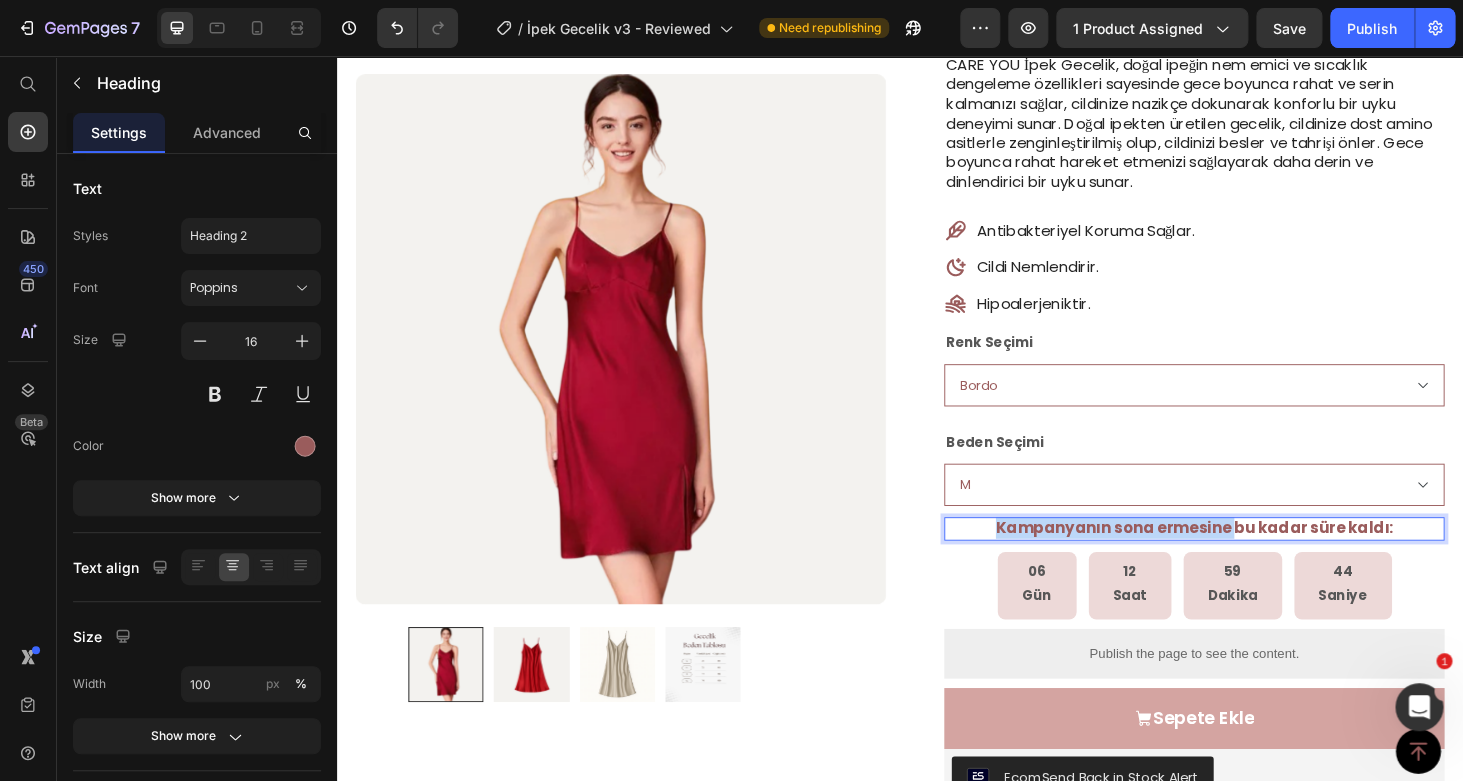 drag, startPoint x: 1282, startPoint y: 558, endPoint x: 1470, endPoint y: 549, distance: 188.2153 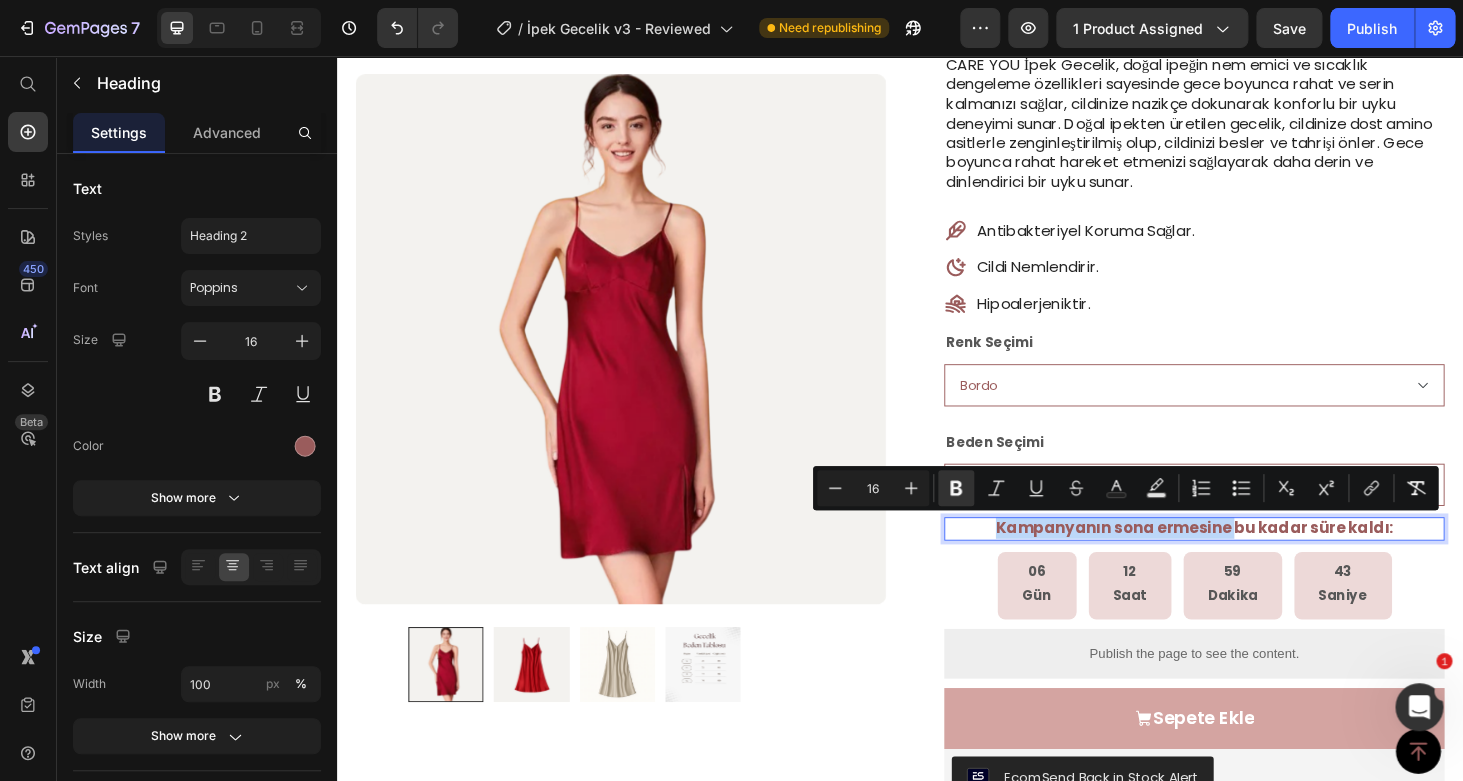 click on "Kampanyanın sona ermesine bu kadar süre kaldı:" at bounding box center [1250, 558] 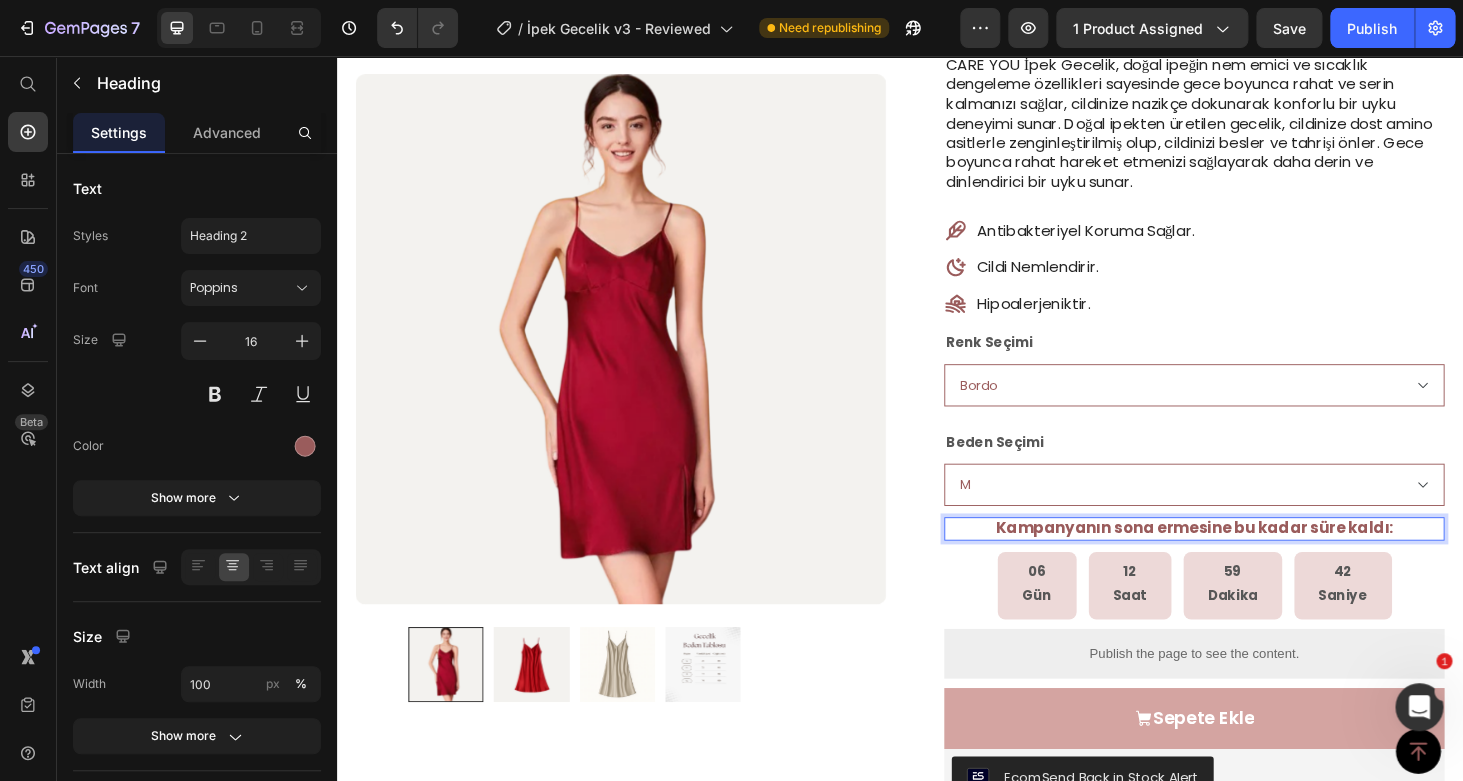 click on "Kampanyanın sona ermesine bu kadar süre kaldı:" at bounding box center (1250, 558) 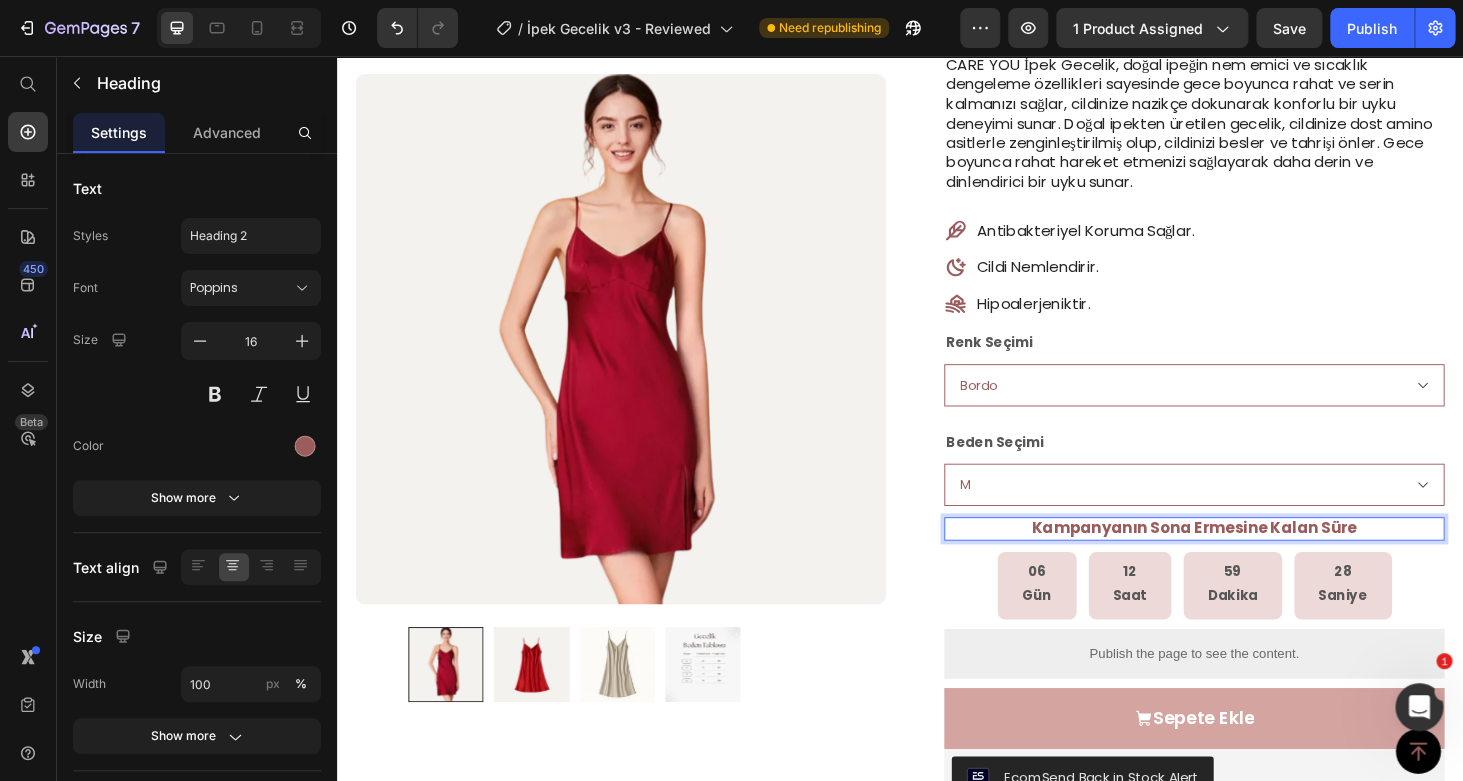 click on "Kampanyanın Sona Ermesine Kalan Süre" at bounding box center [1251, 558] 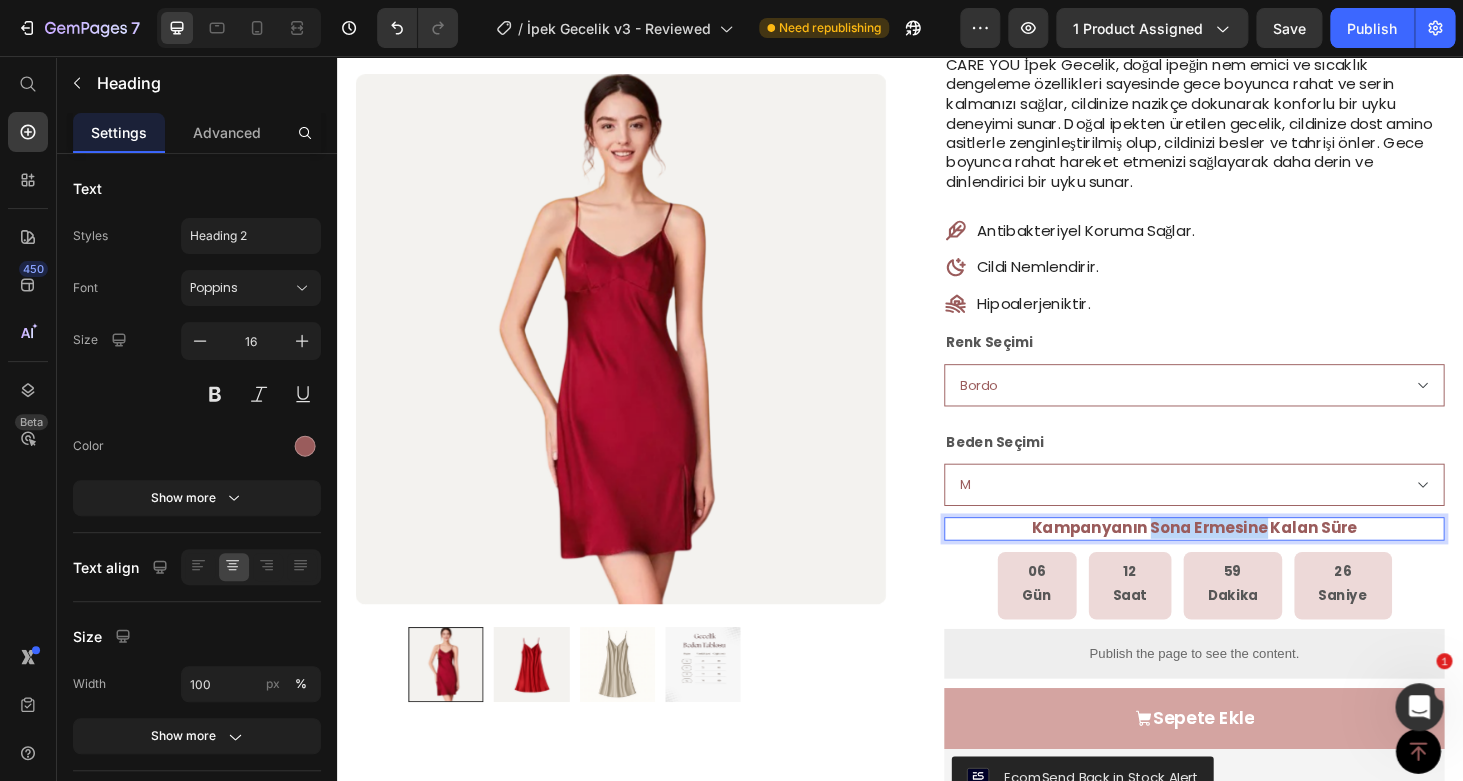 drag, startPoint x: 1198, startPoint y: 560, endPoint x: 1312, endPoint y: 557, distance: 114.03947 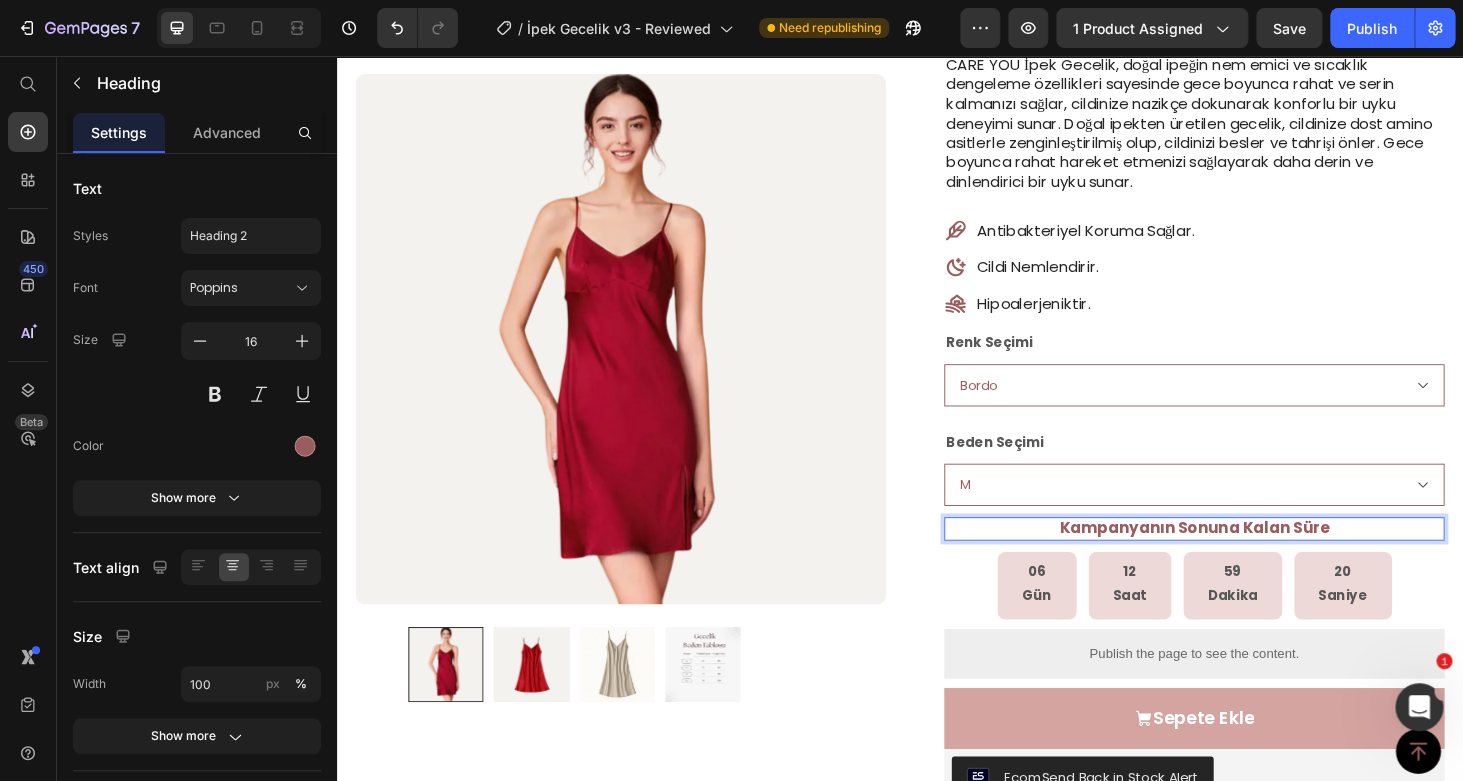 click on "Kampanyanın Sonuna Kalan Süre" at bounding box center (1250, 558) 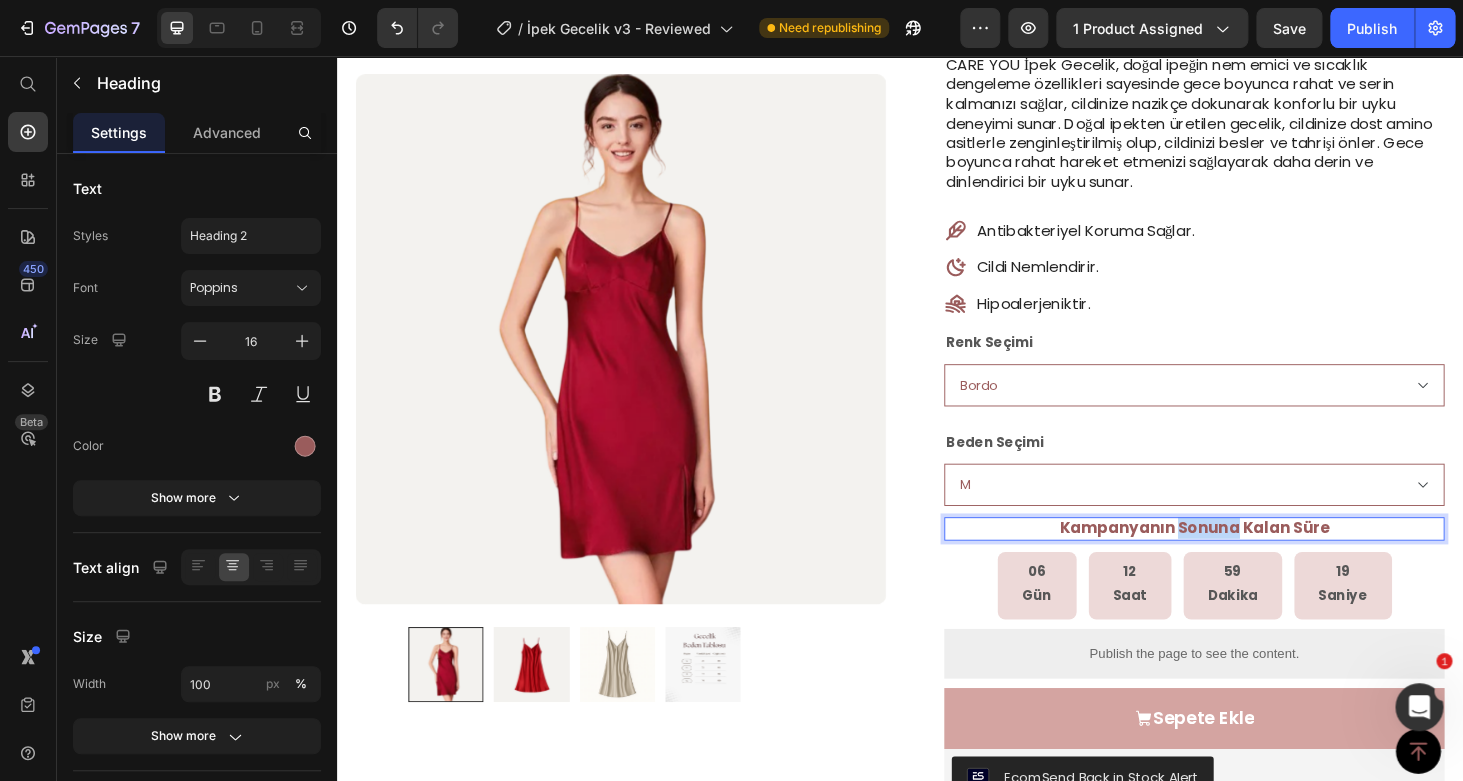 click on "Kampanyanın Sonuna Kalan Süre" at bounding box center (1250, 558) 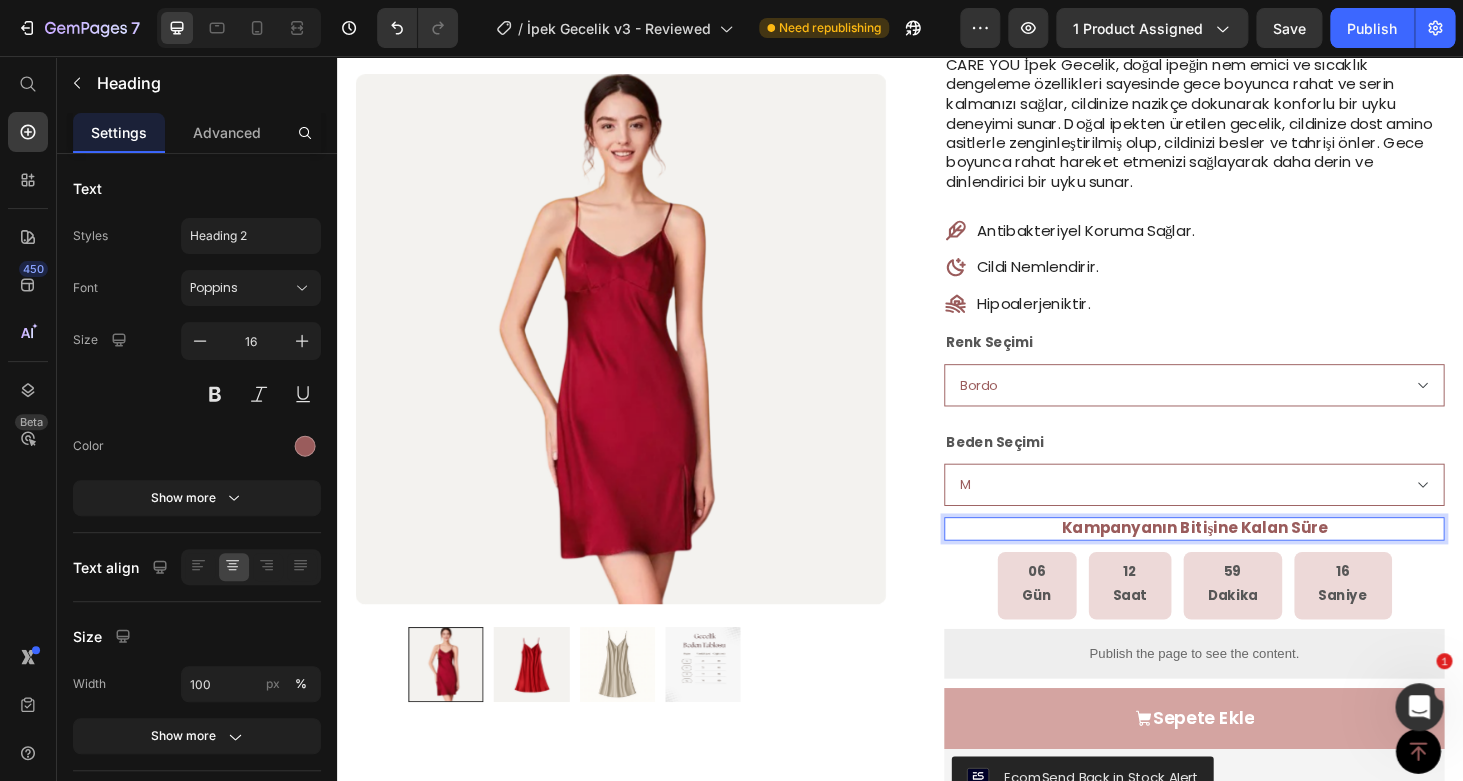 click on "Kampanyanın Bitişine Kalan Süre" at bounding box center (1250, 559) 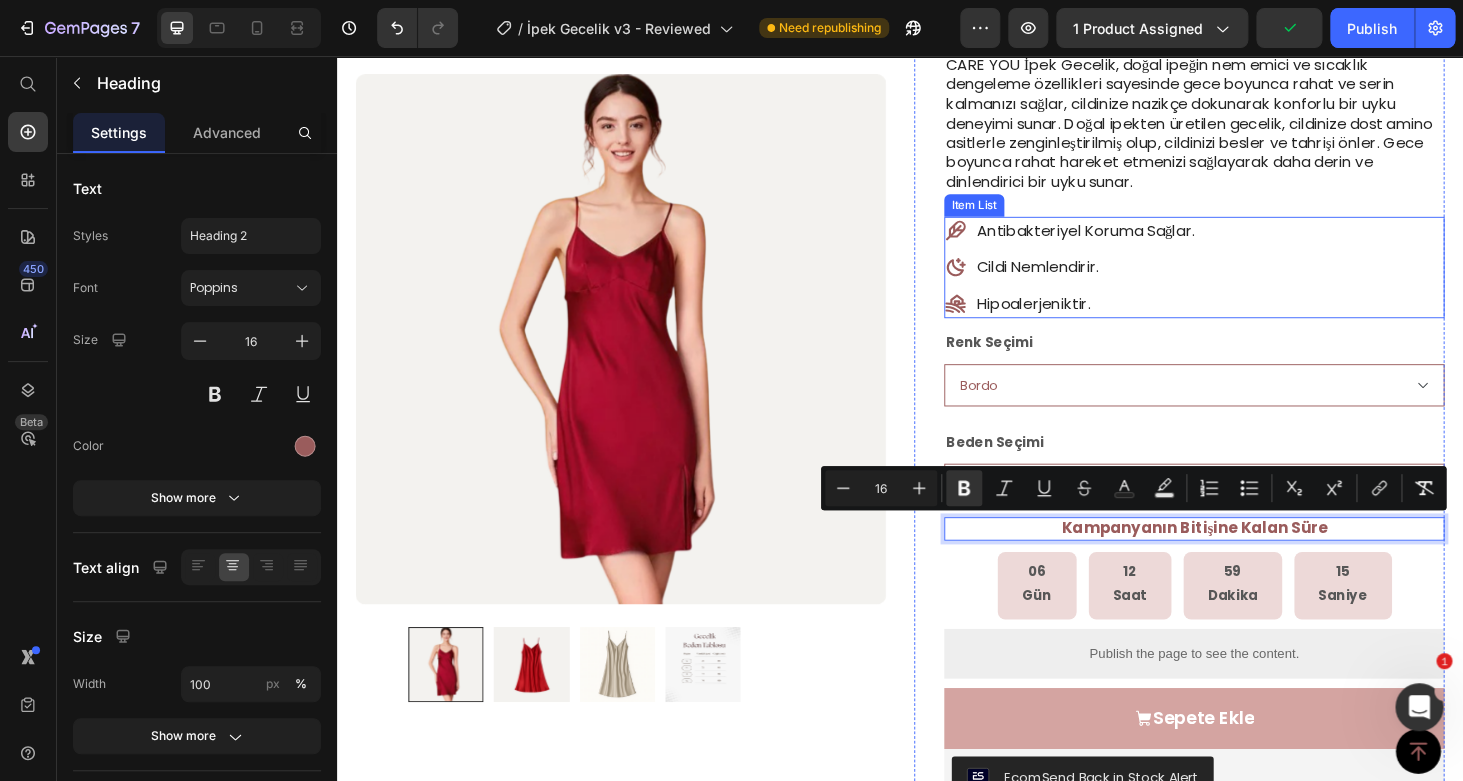 click on "Antibakteriyel Koruma Sağlar.
Cildi Nemlendirir.
Hipoalerjeniktir." at bounding box center (1250, 281) 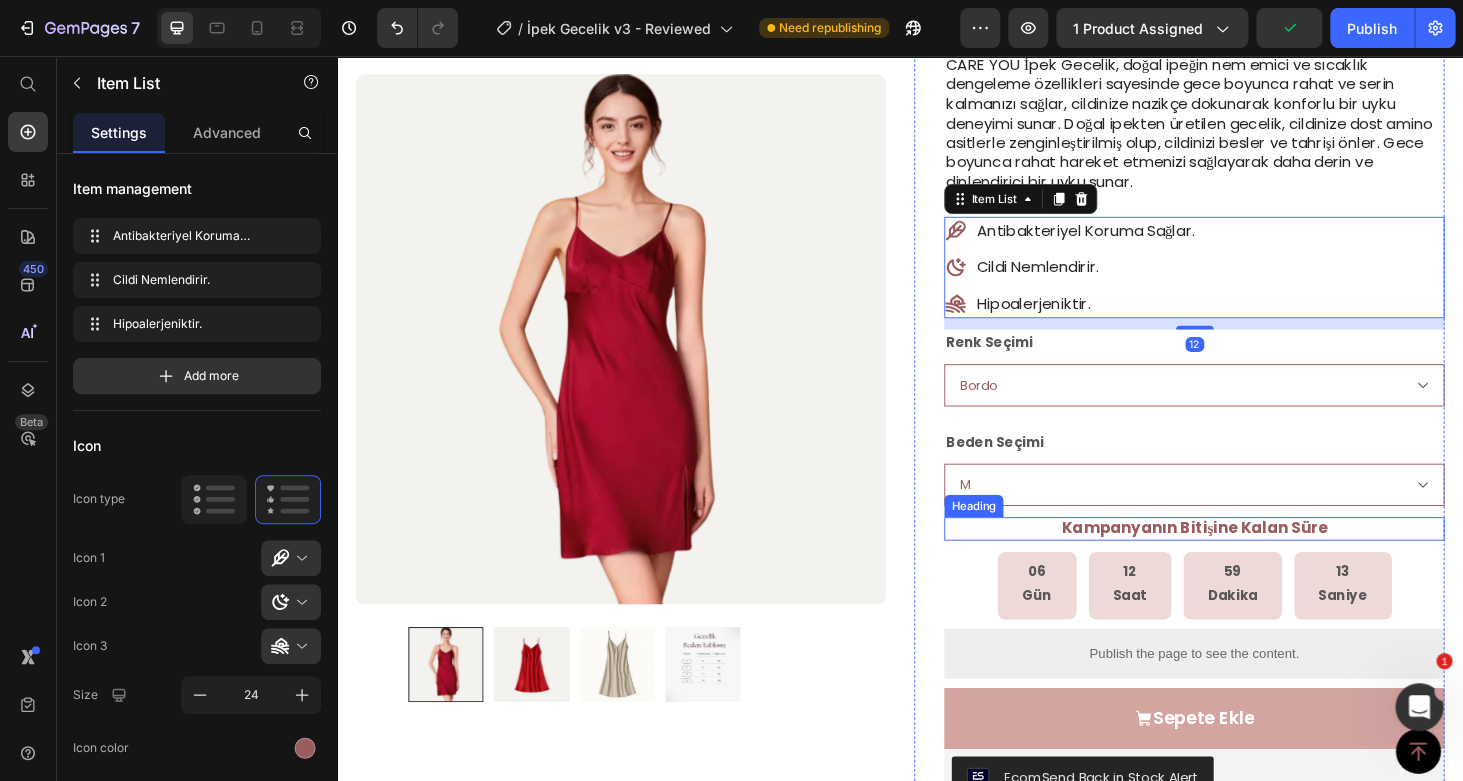 click on "Kampanyanın Bitişine Kalan Süre" at bounding box center [1250, 558] 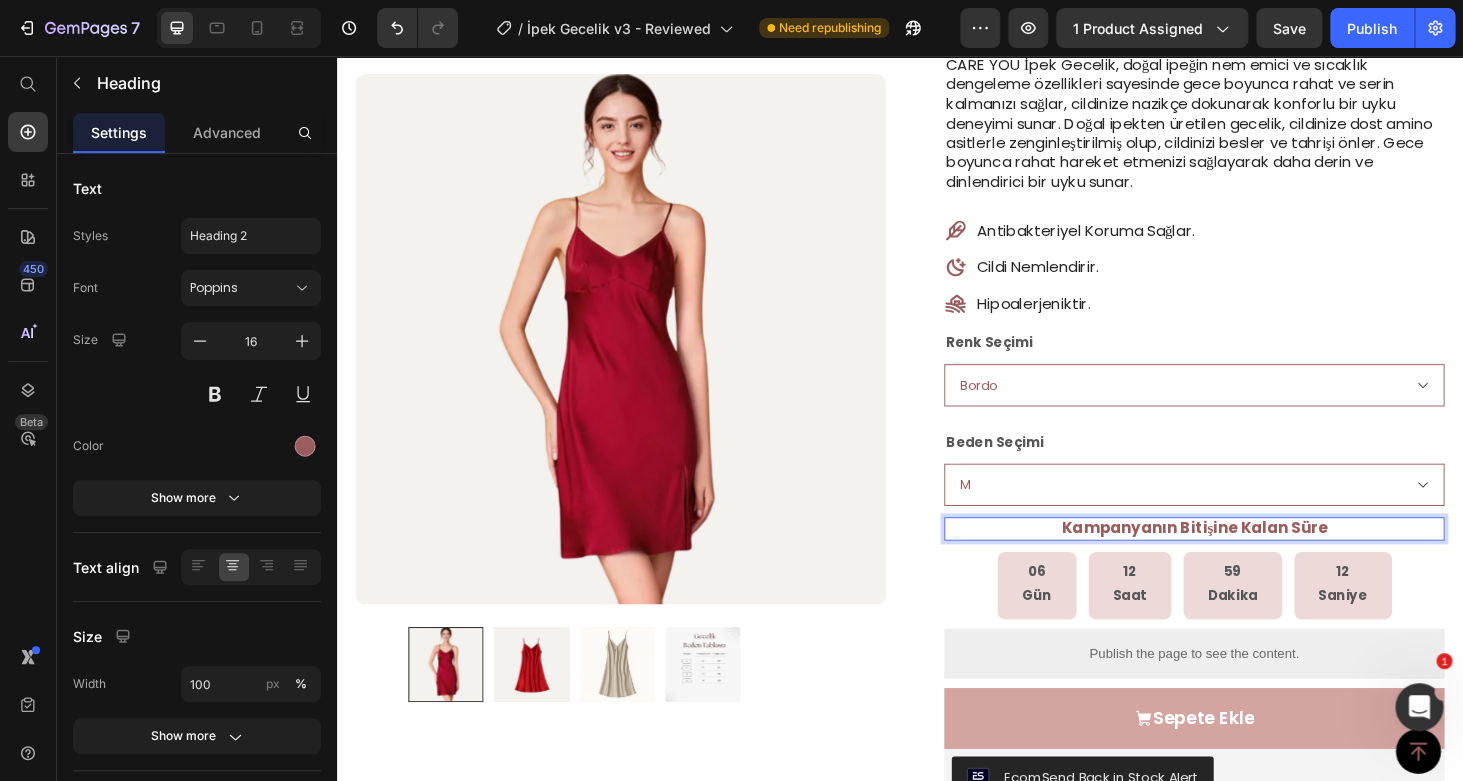 click on "Kampanyanın Bitişine Kalan Süre" at bounding box center [1250, 558] 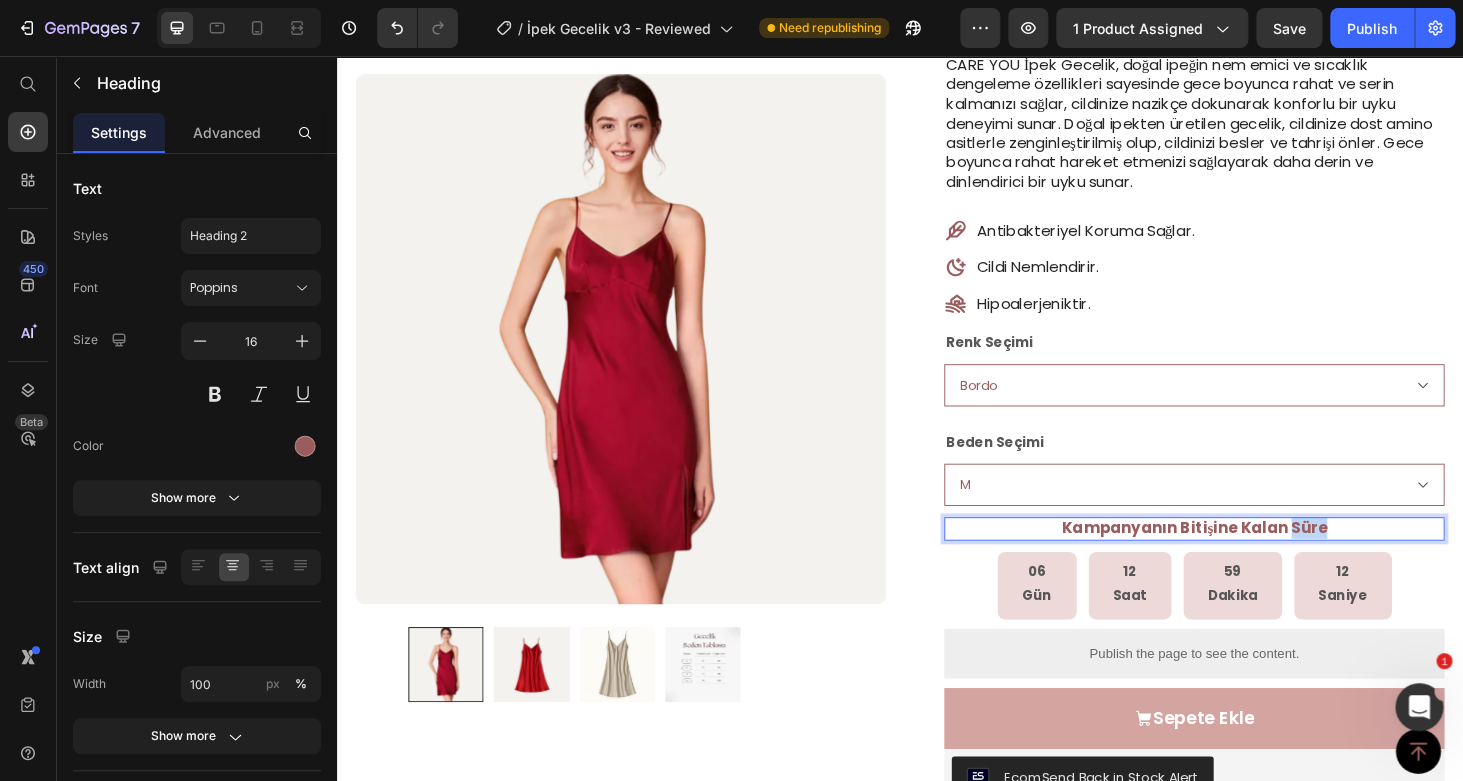 click on "Kampanyanın Bitişine Kalan Süre" at bounding box center (1250, 558) 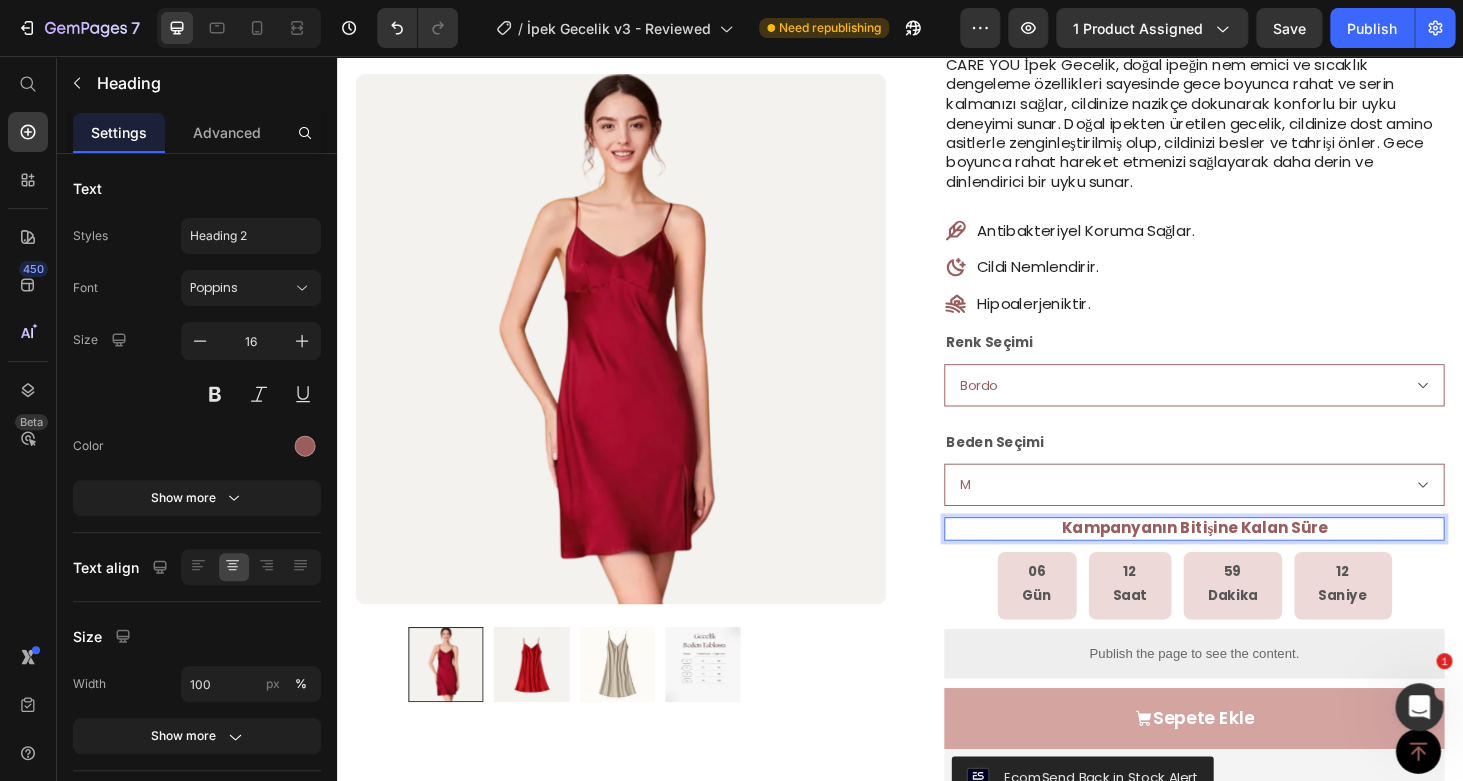 click on "Kampanyanın Bitişine Kalan Süre" at bounding box center (1250, 558) 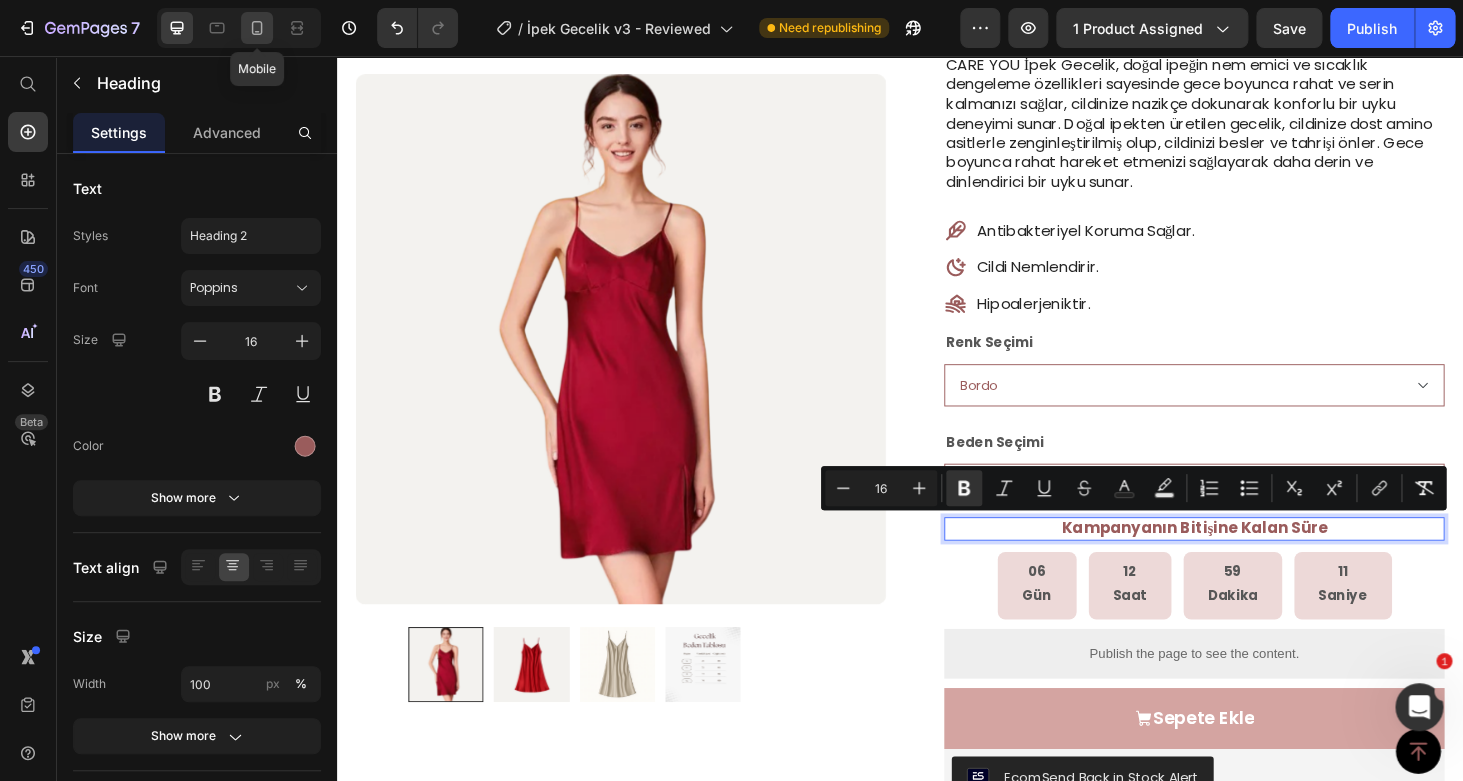 click 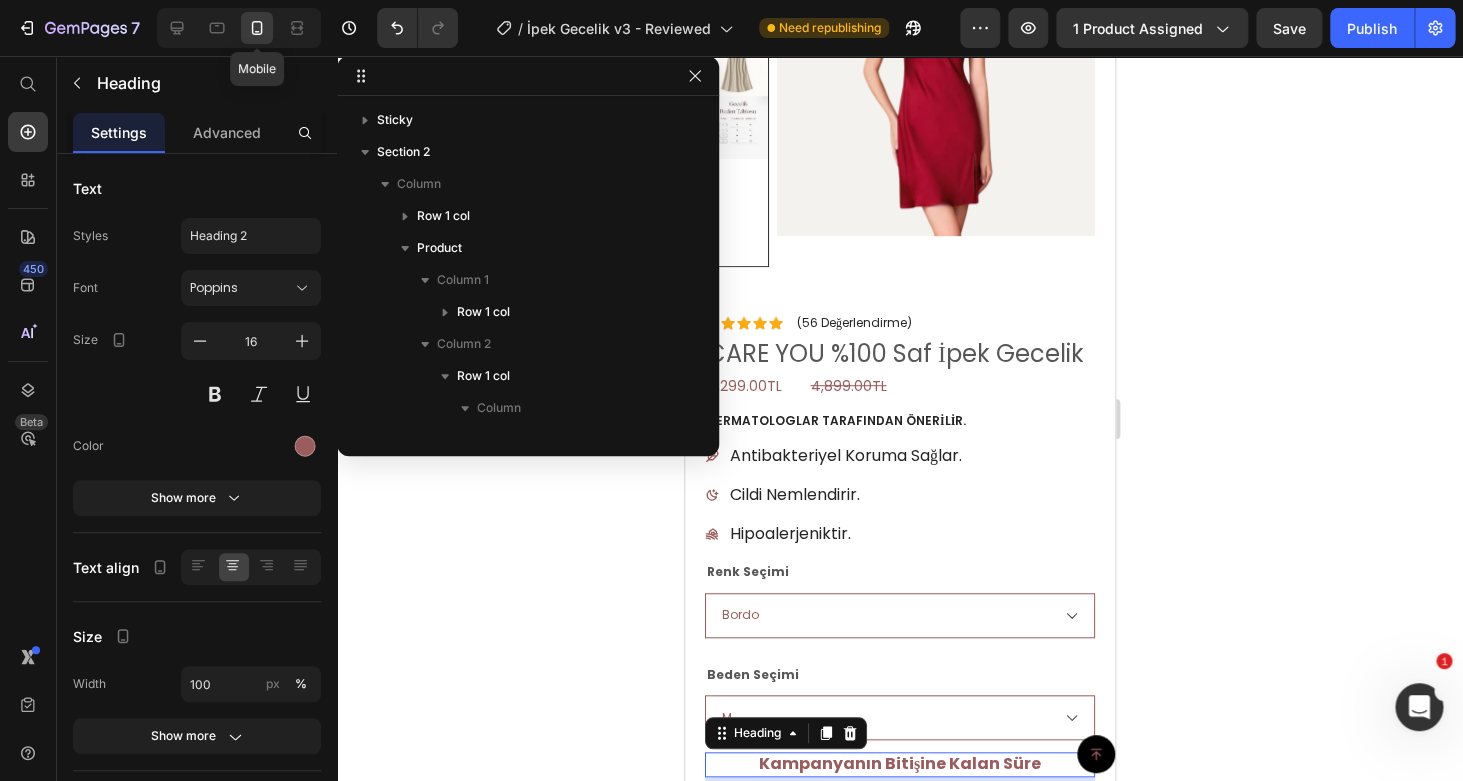scroll, scrollTop: 410, scrollLeft: 0, axis: vertical 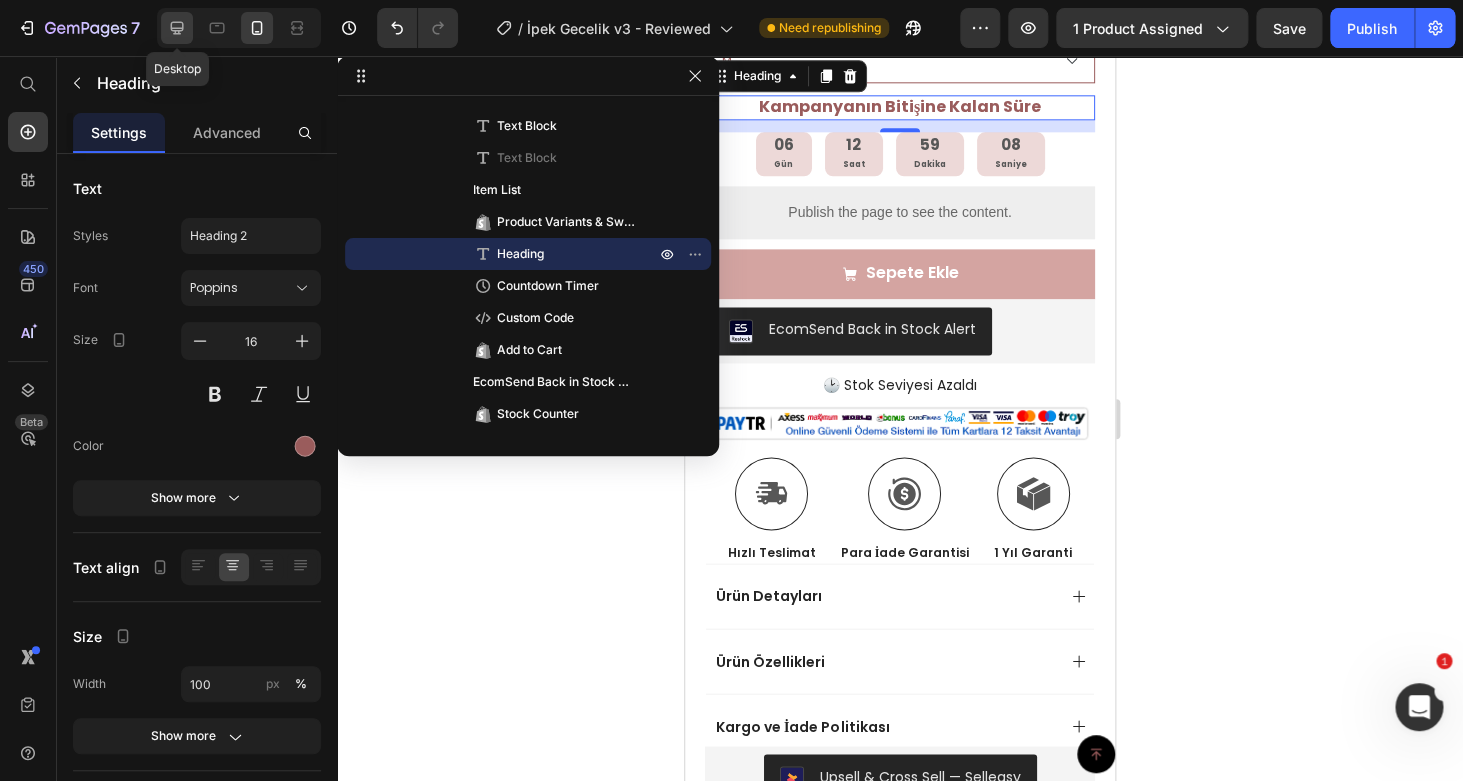 click 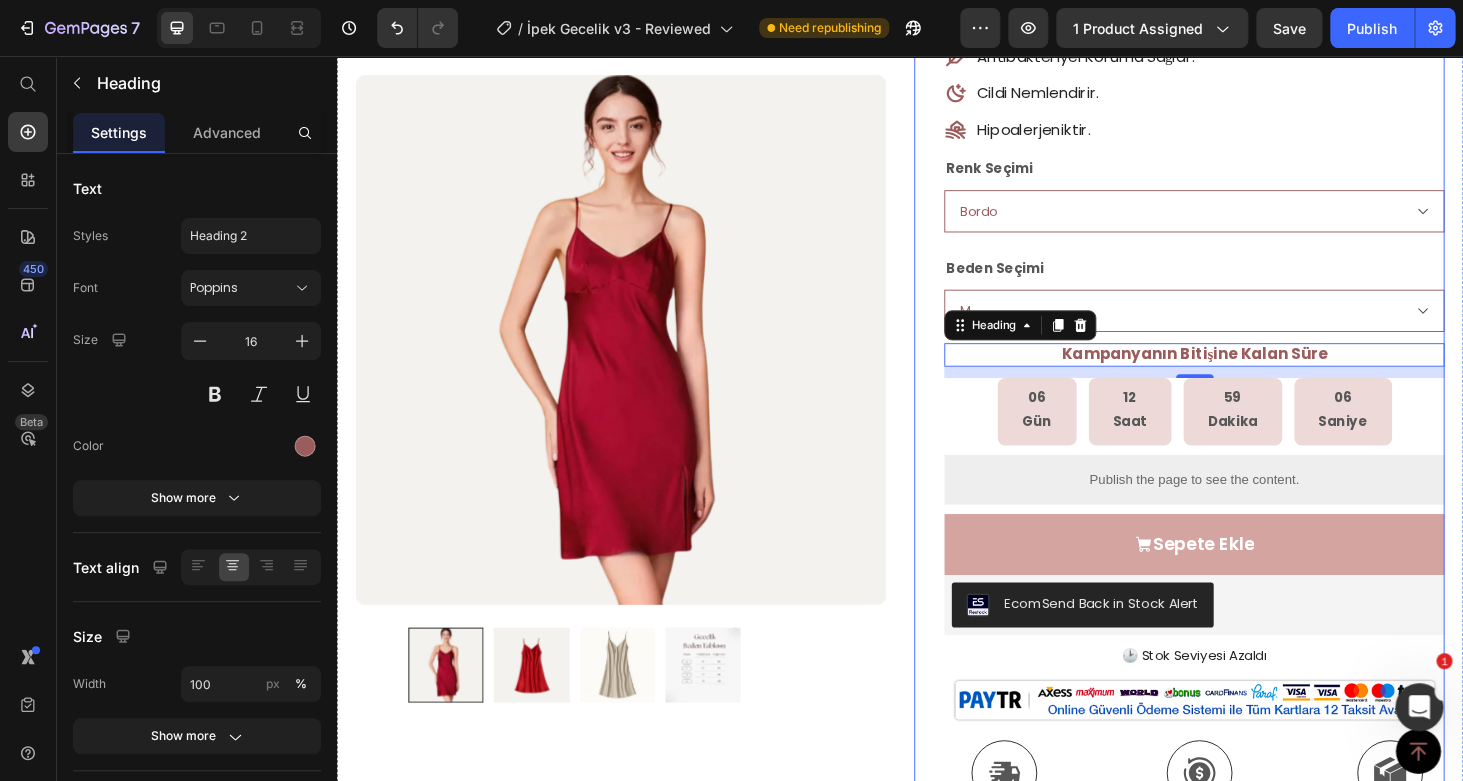 scroll, scrollTop: 468, scrollLeft: 0, axis: vertical 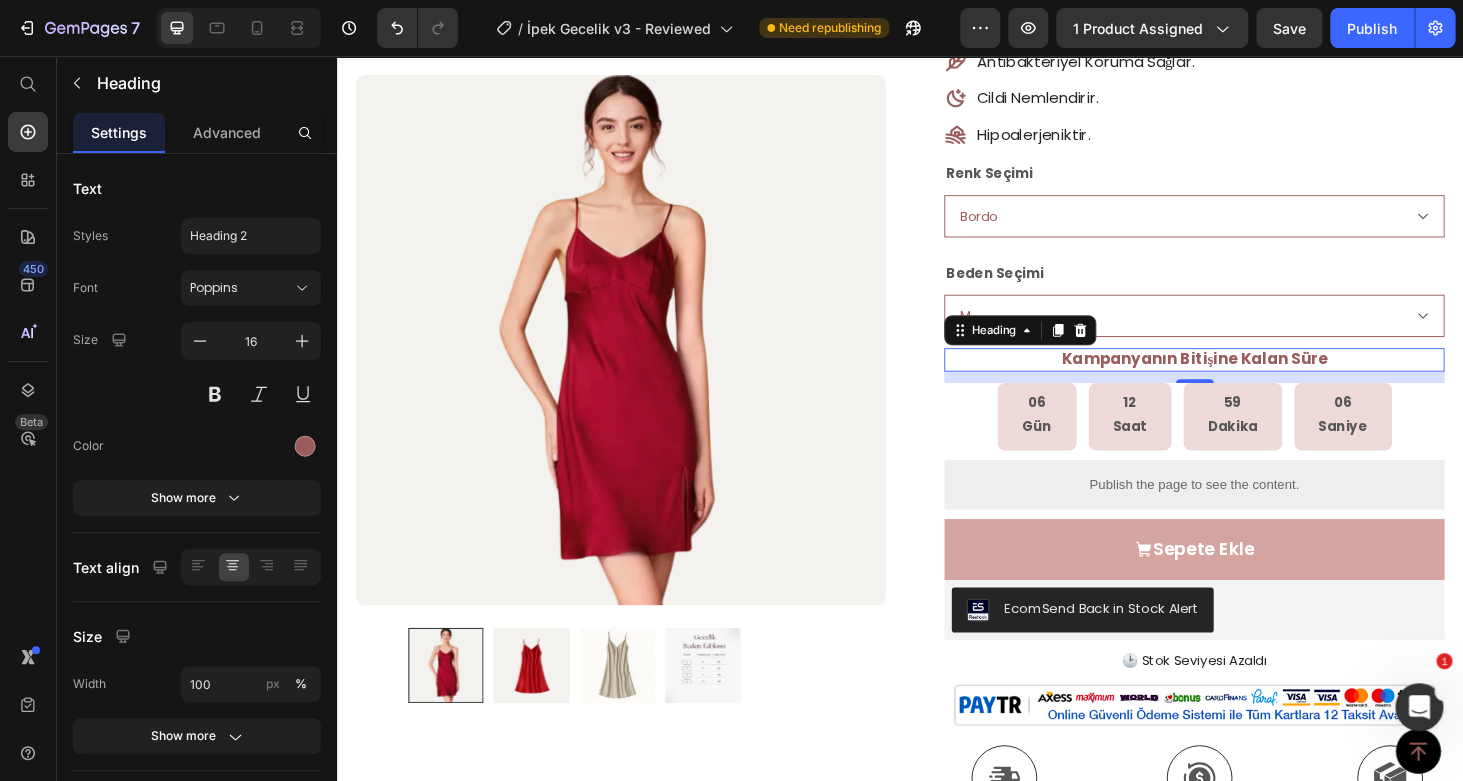 click on "⁠⁠⁠⁠⁠⁠⁠ Kampanyanın Bitişine Kalan Süre" at bounding box center [1250, 379] 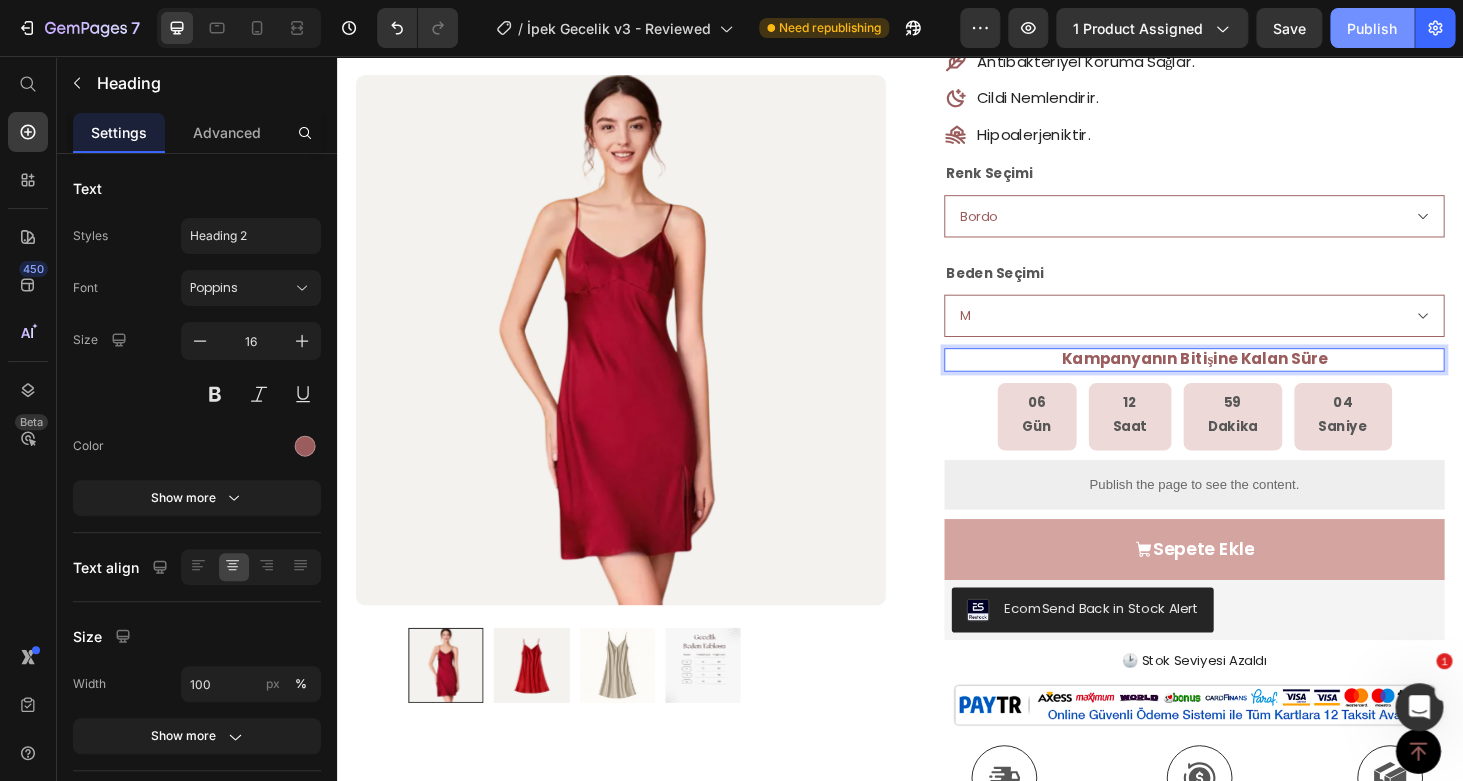 click on "Publish" at bounding box center [1372, 28] 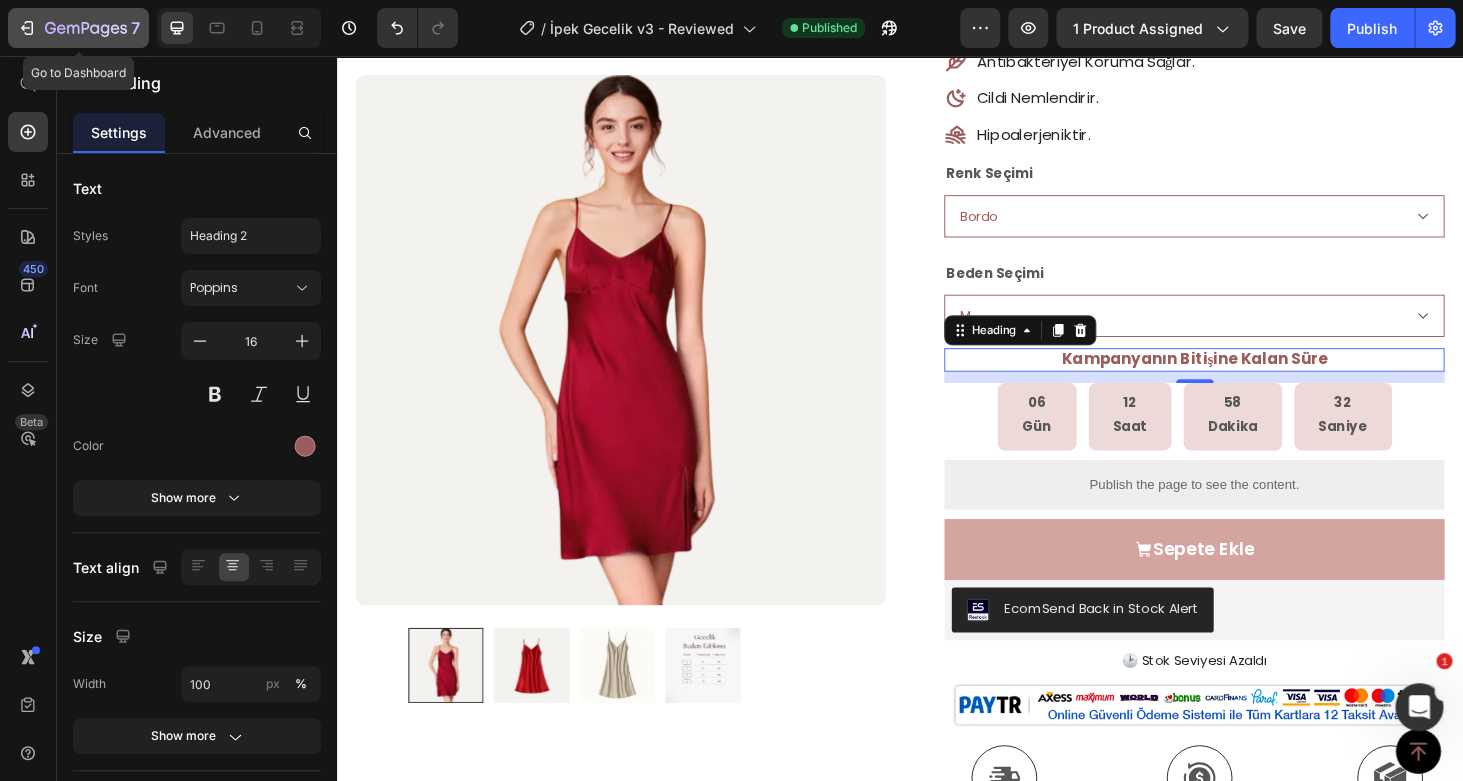 click 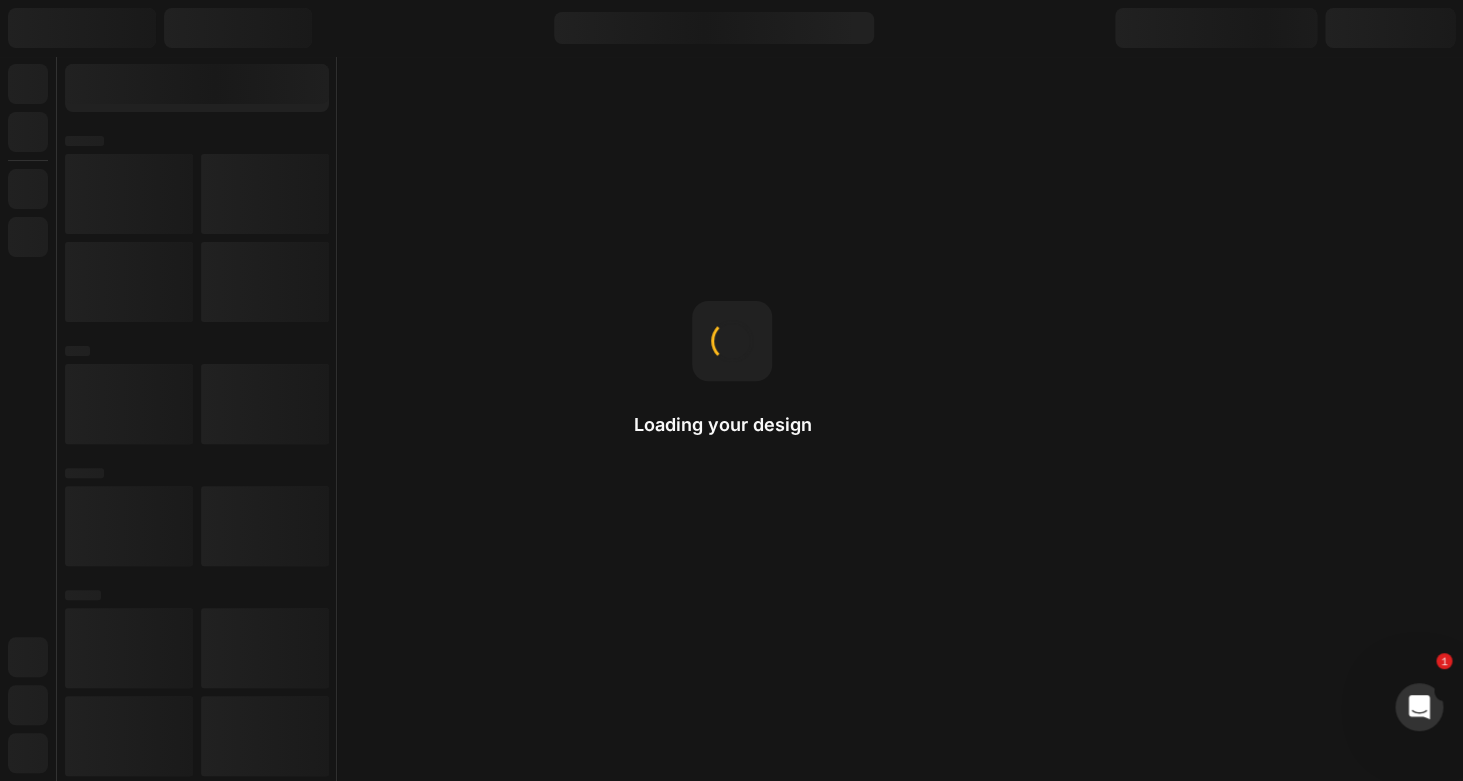 scroll, scrollTop: 0, scrollLeft: 0, axis: both 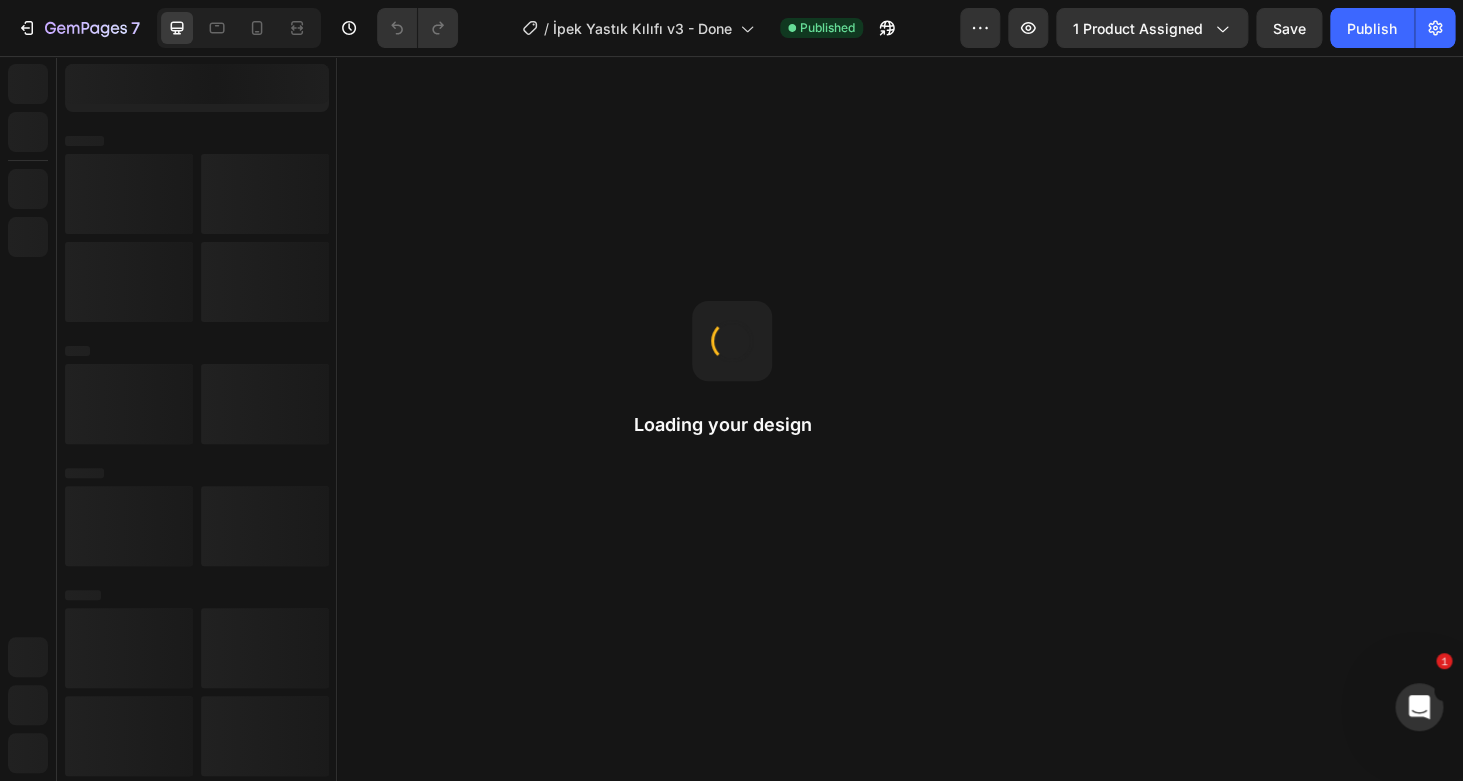 select on "Gül Kurusu" 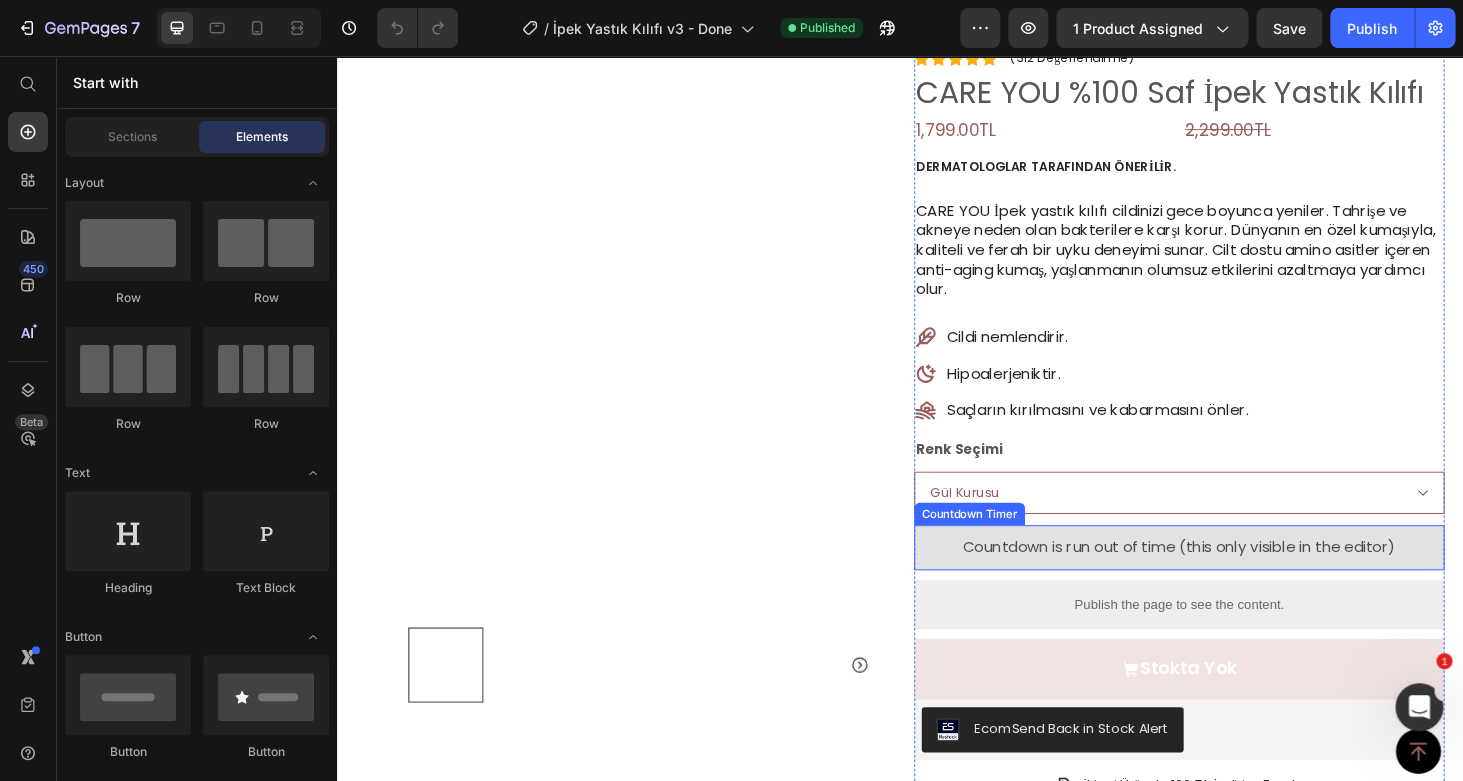 scroll, scrollTop: 131, scrollLeft: 0, axis: vertical 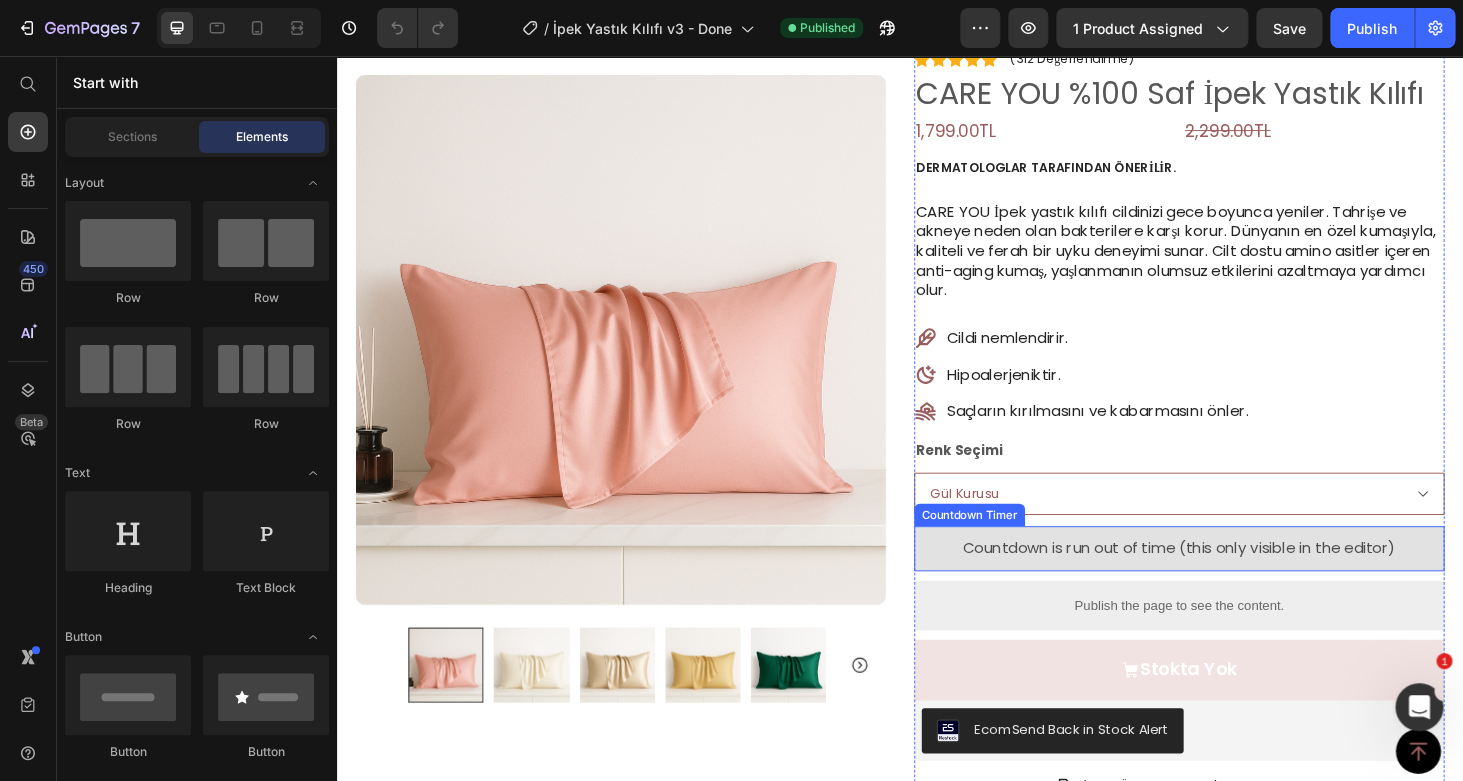 click on "Countdown is run out of time (this only visible in the editor)" at bounding box center (1234, 581) 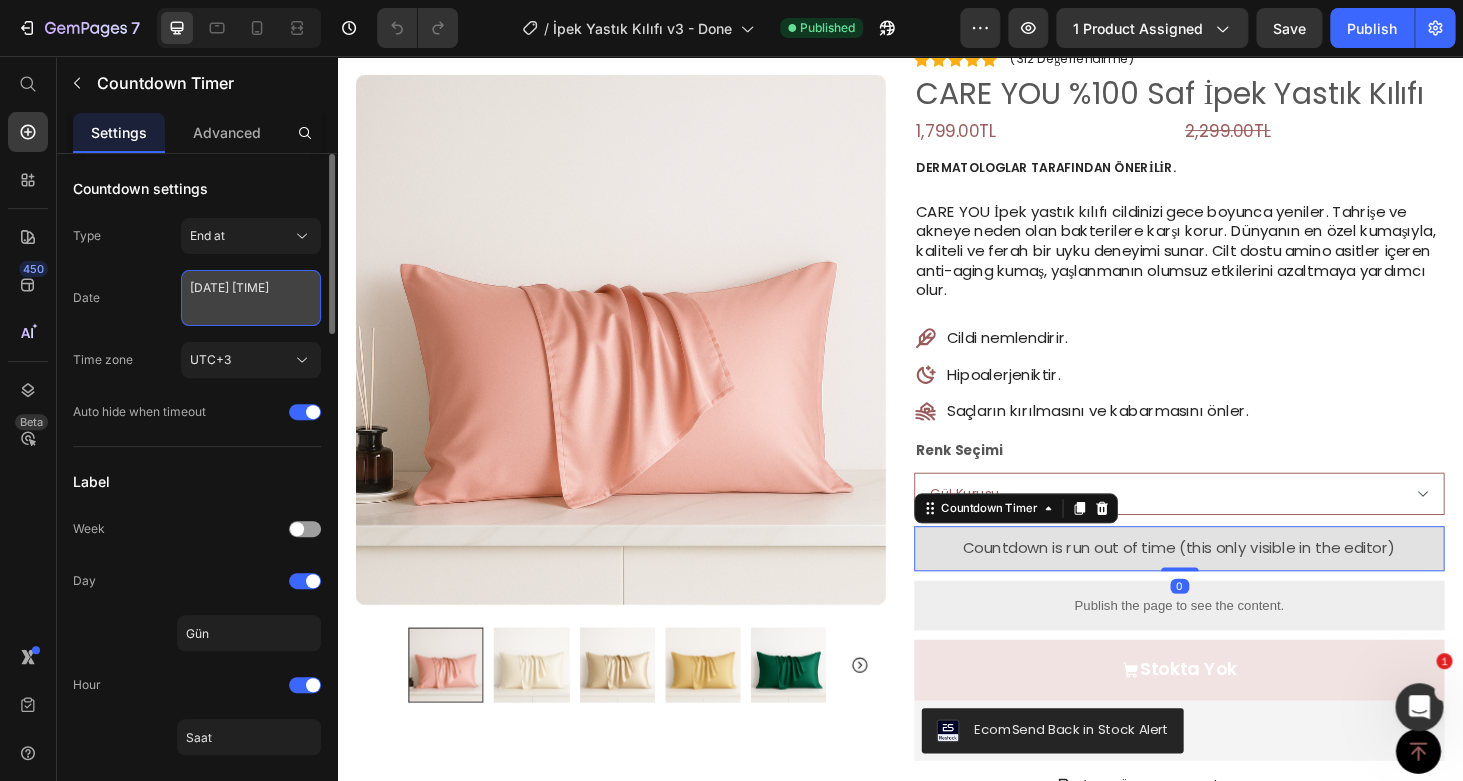 click on "[DATE] [TIME]" at bounding box center (251, 298) 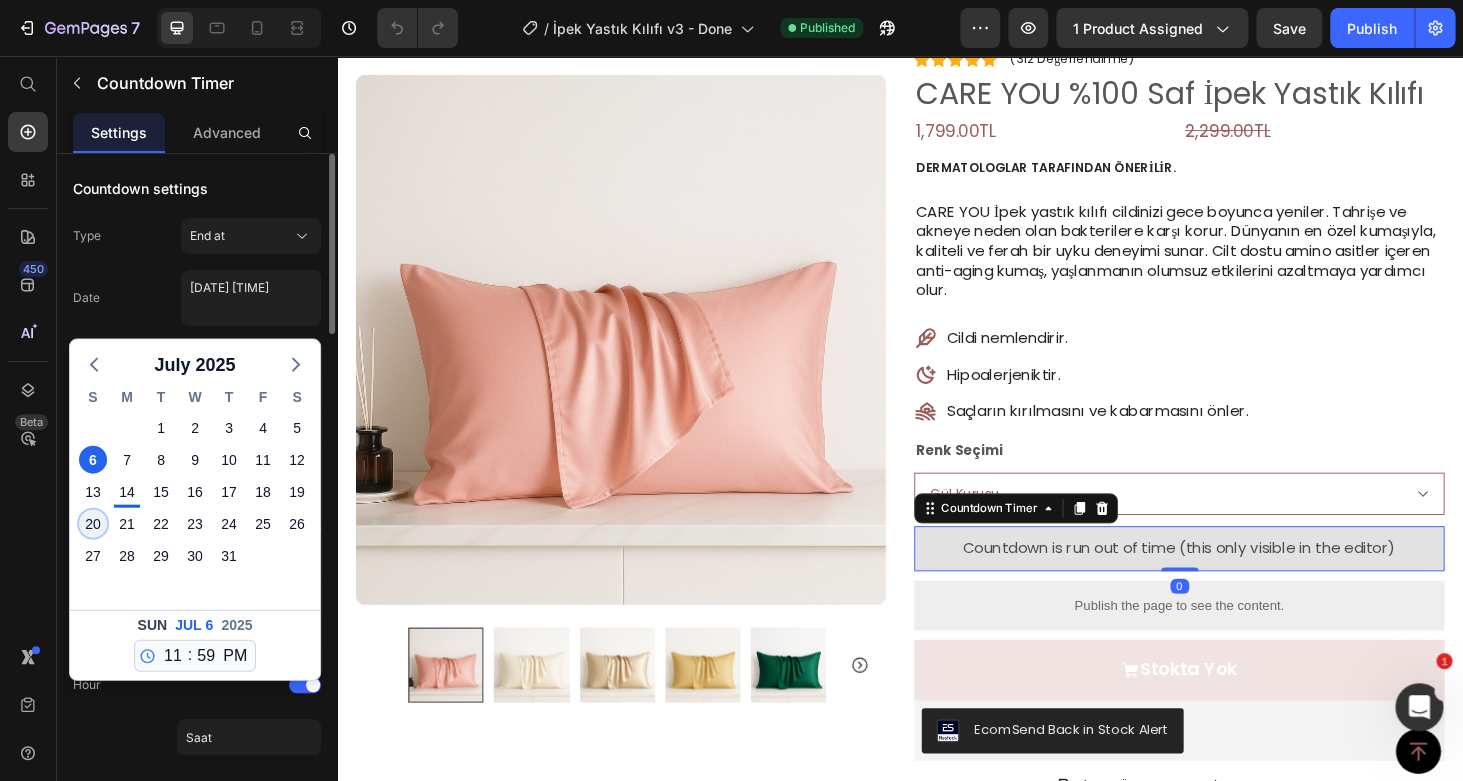 click on "20" 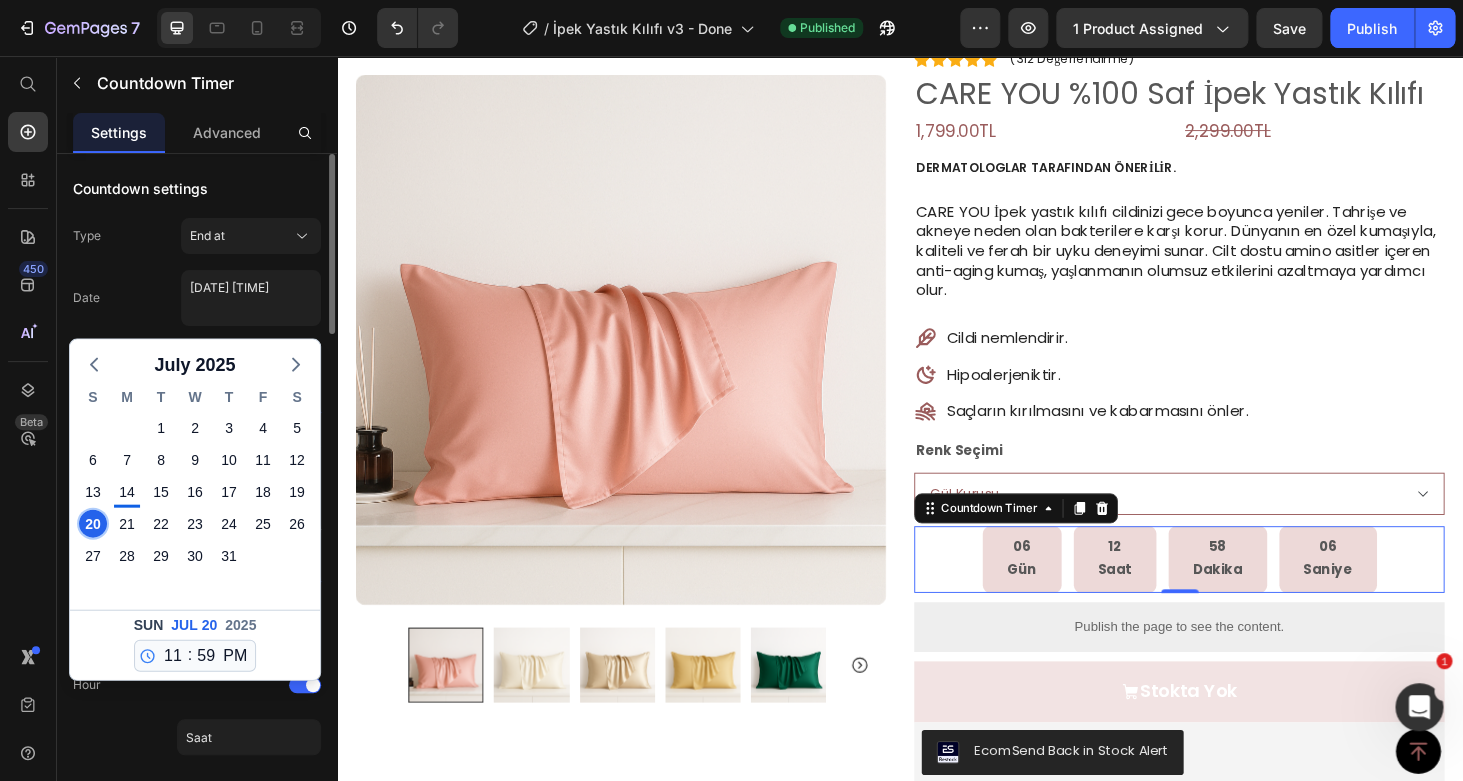 type on "[DATE] [TIME]" 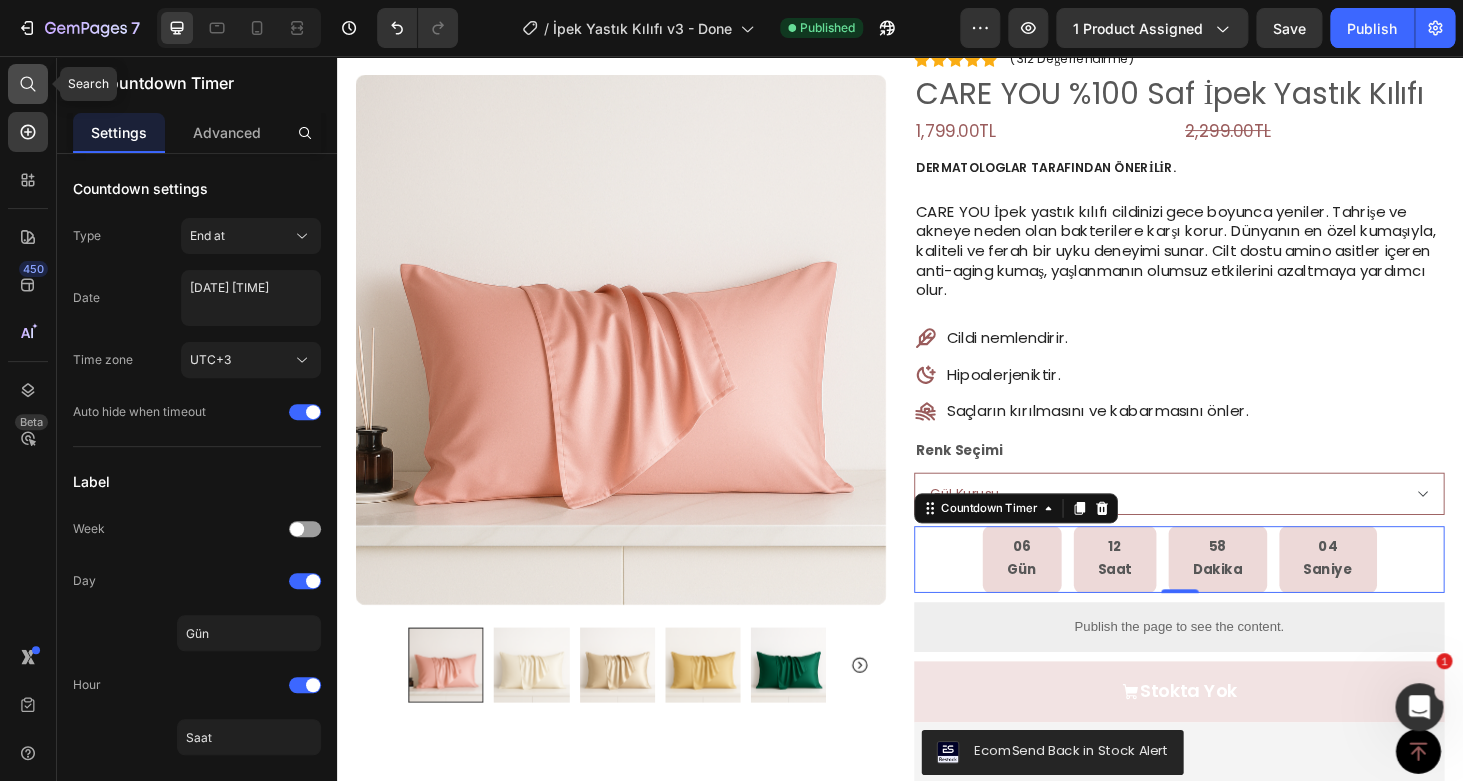 click 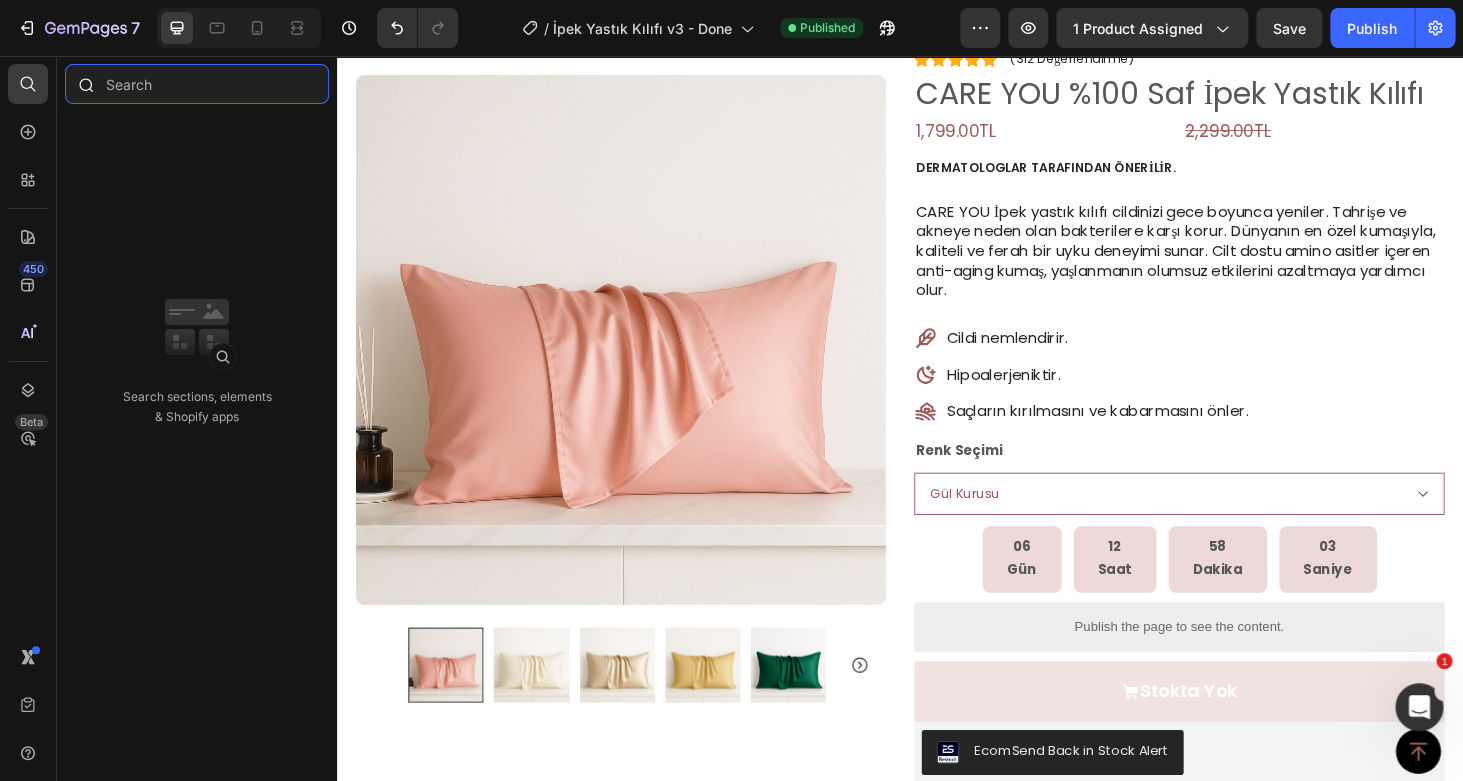 click at bounding box center (197, 84) 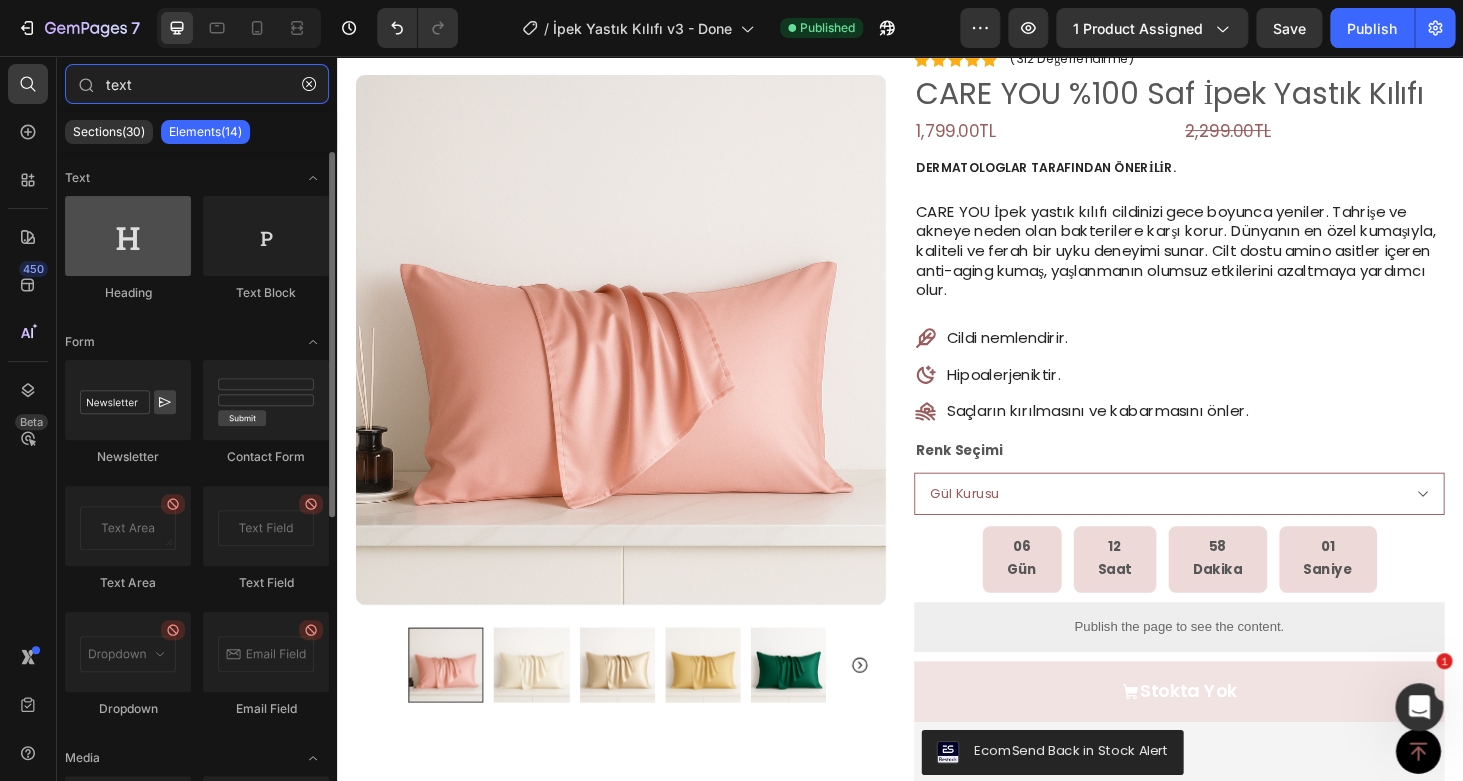 type on "text" 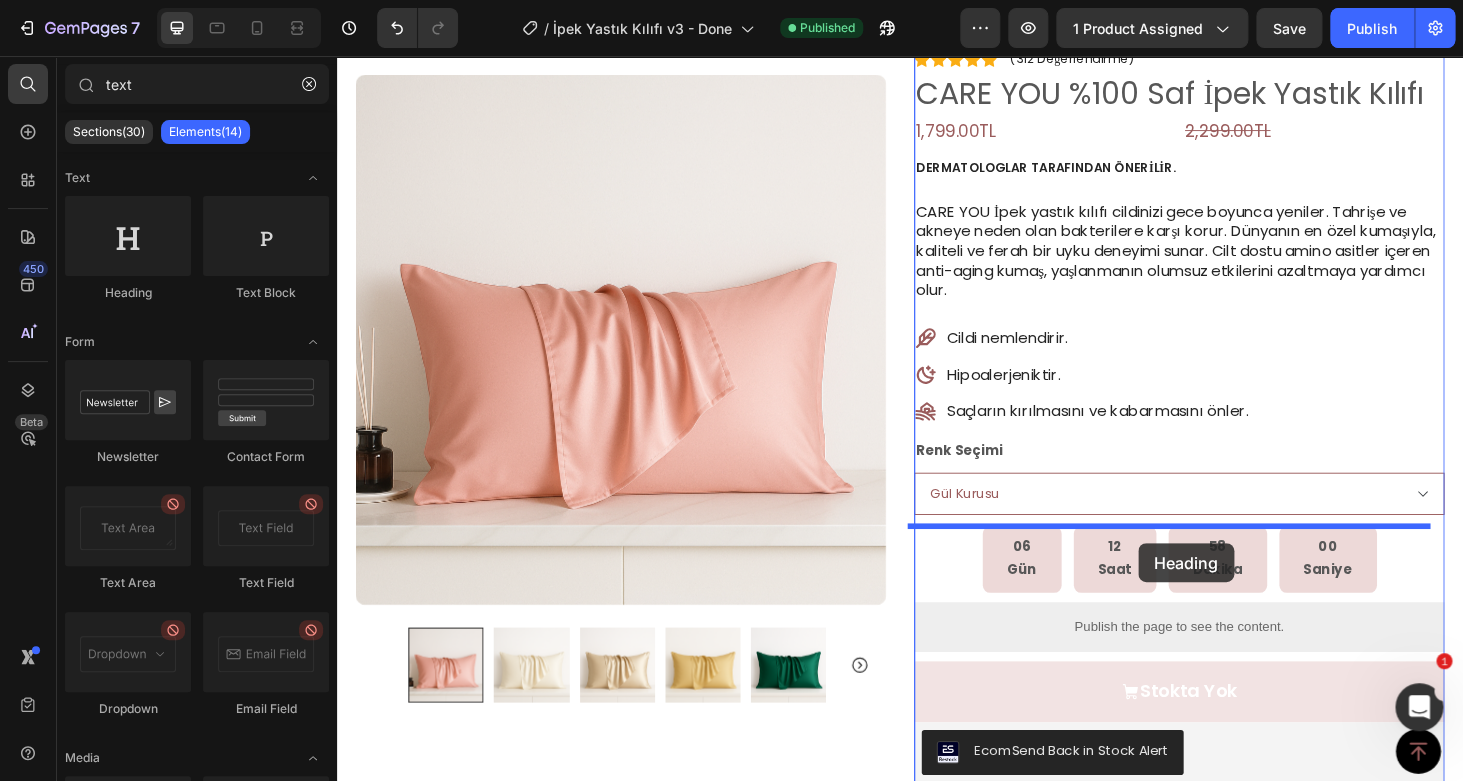 drag, startPoint x: 463, startPoint y: 302, endPoint x: 1138, endPoint y: 545, distance: 717.40784 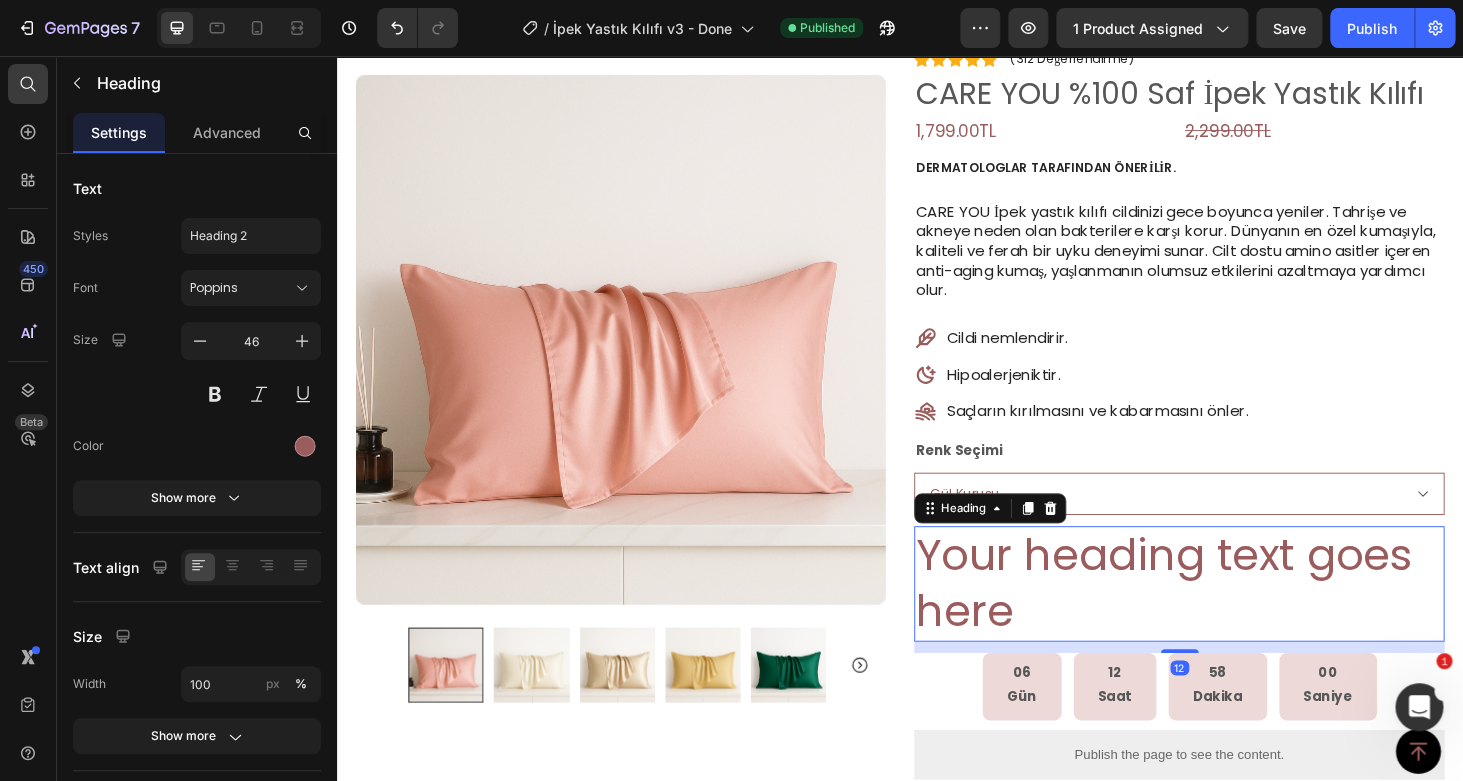 click on "Your heading text goes here" at bounding box center (1234, 619) 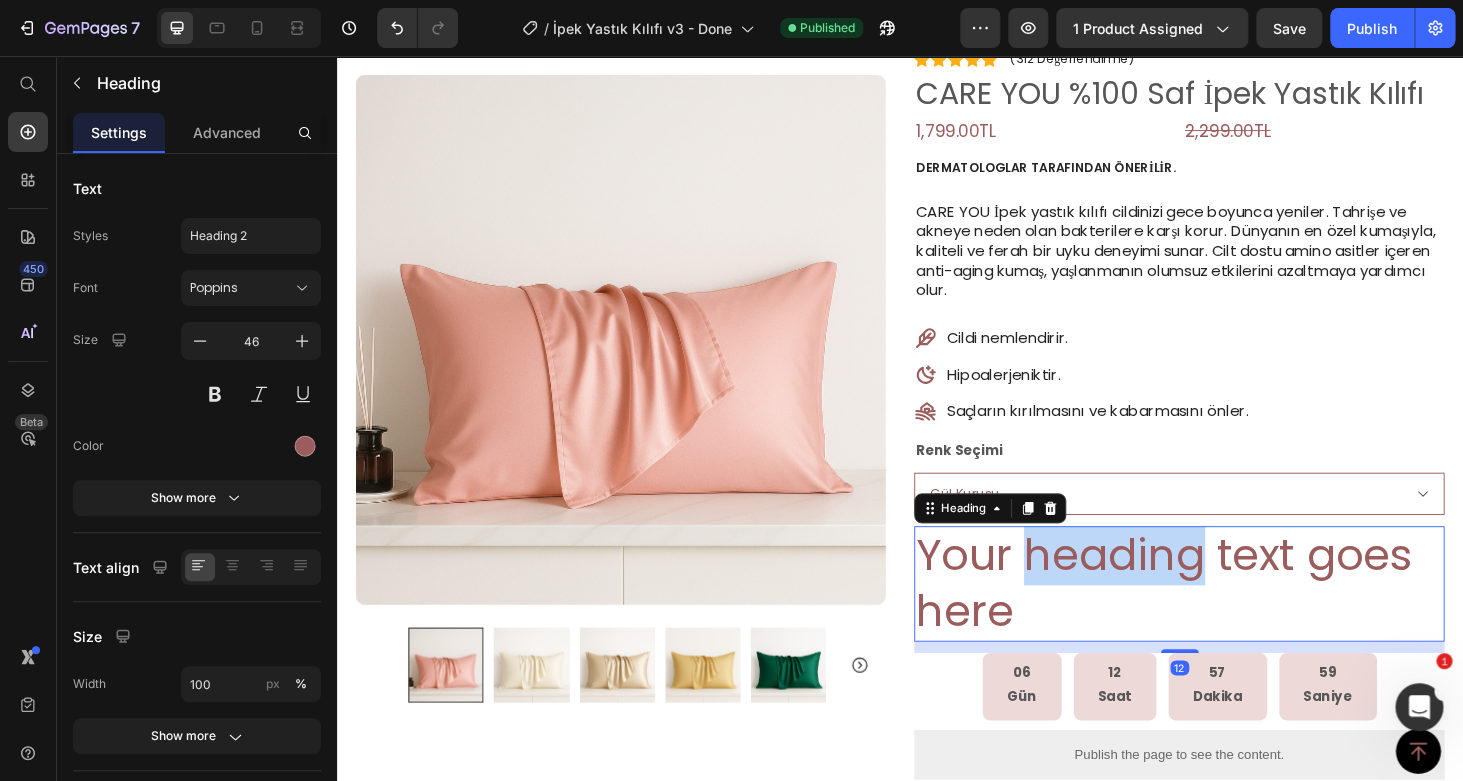 click on "Your heading text goes here" at bounding box center (1234, 619) 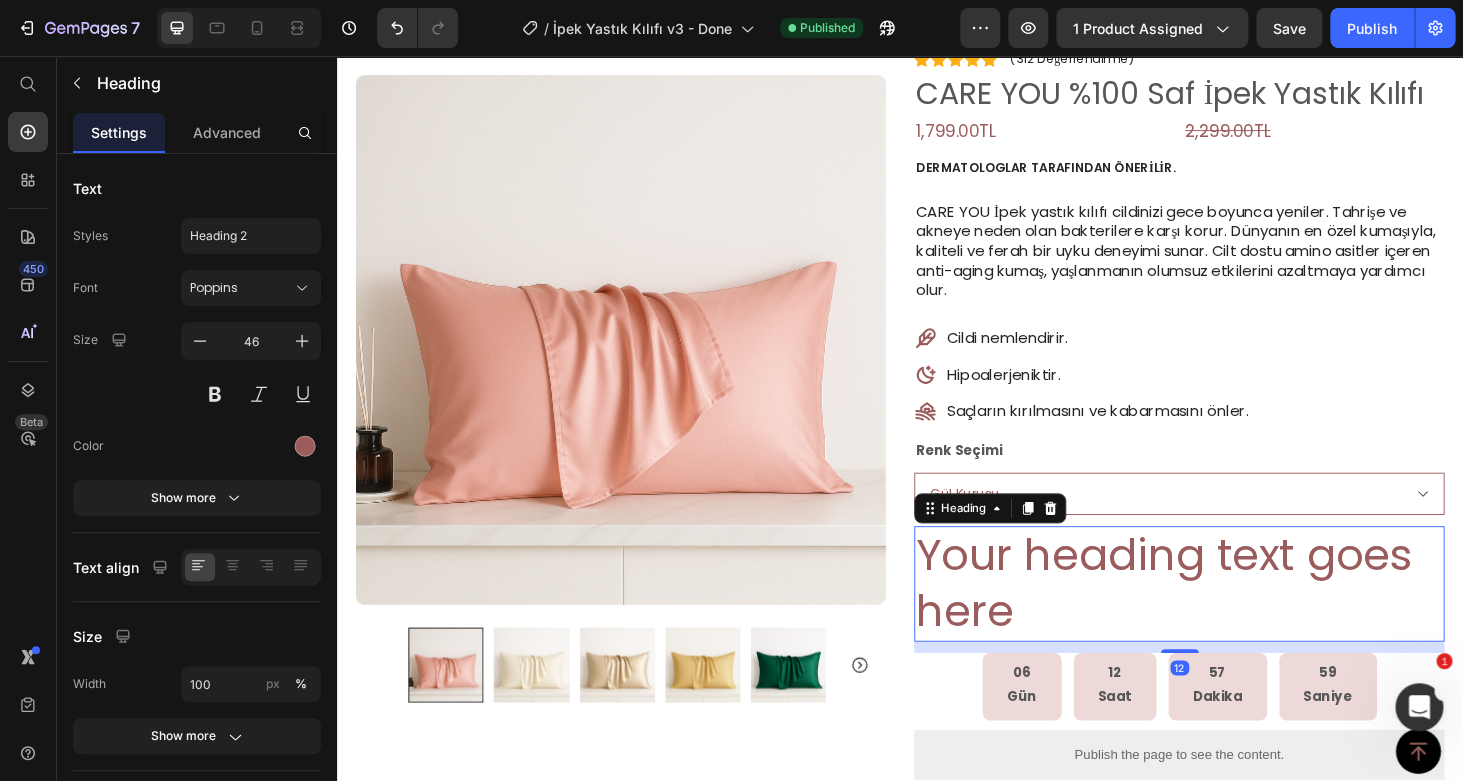 click on "Your heading text goes here" at bounding box center (1234, 619) 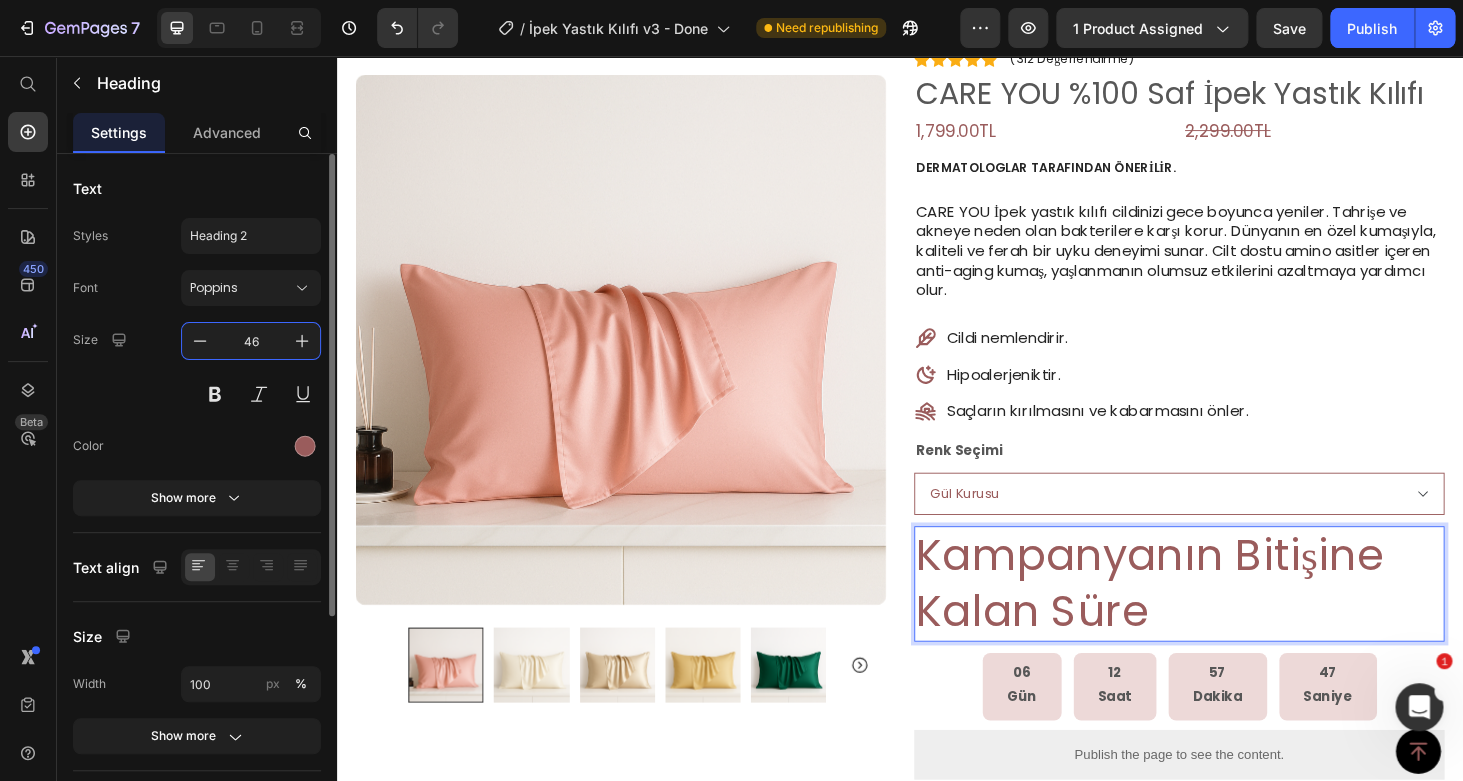 click on "46" at bounding box center [251, 341] 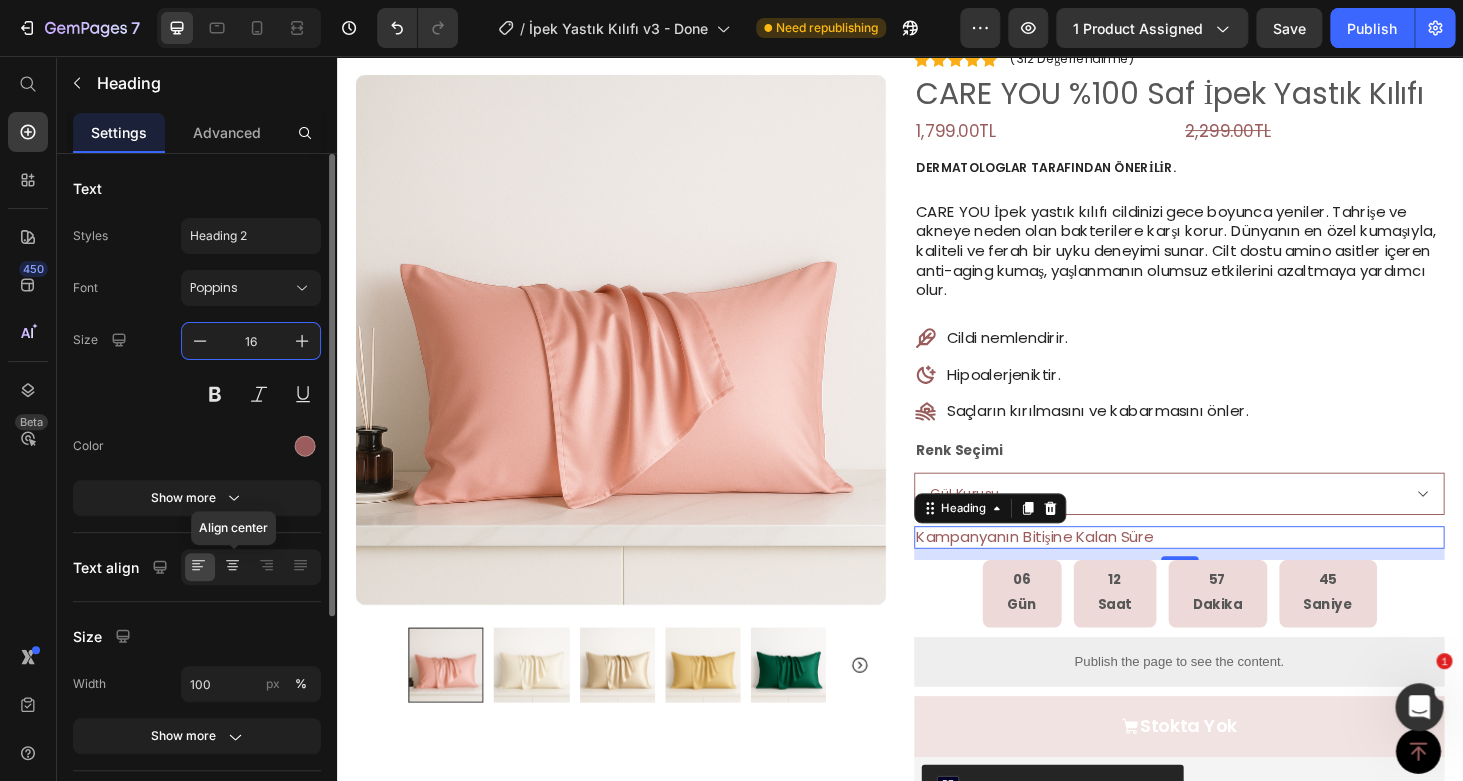 click 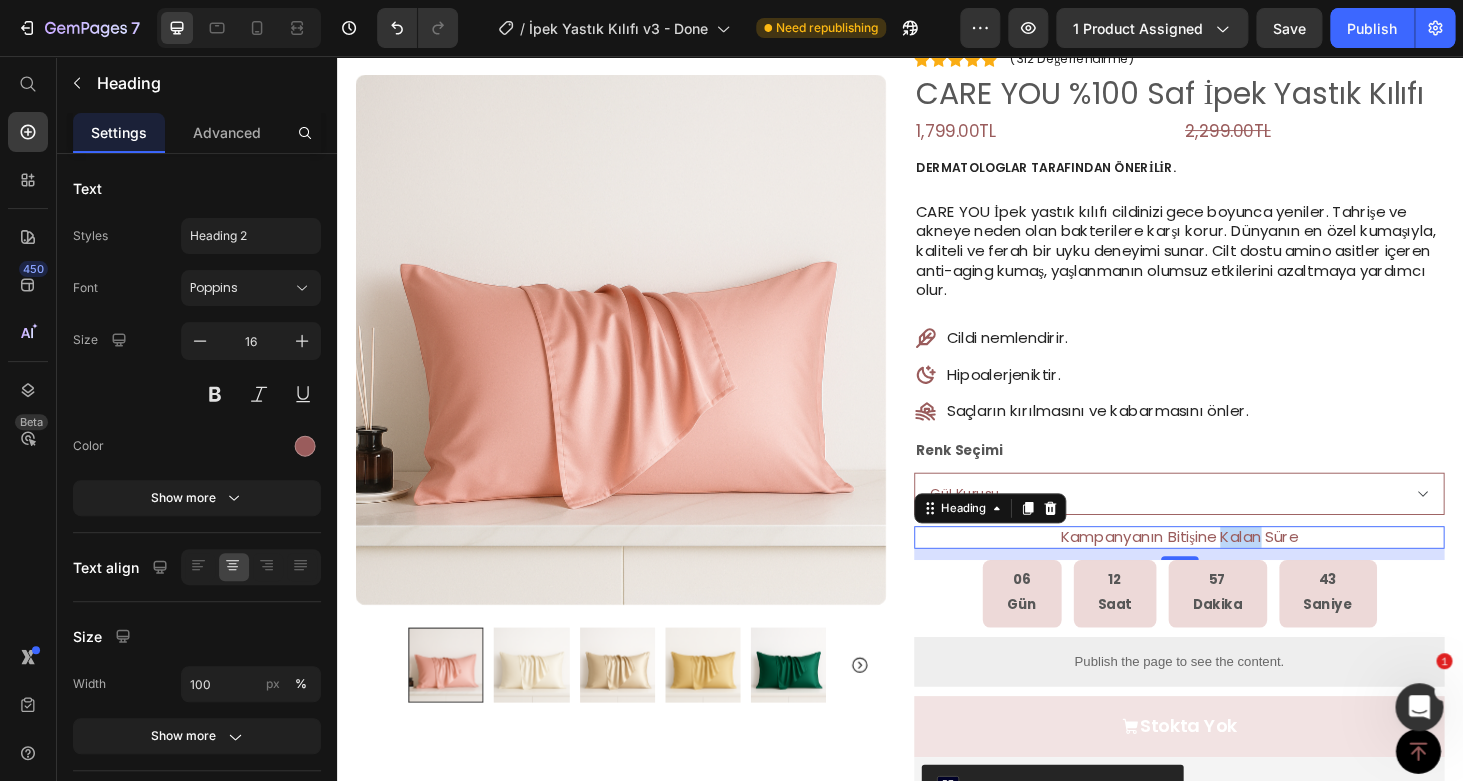 click on "Kampanyanın Bitişine Kalan Süre" at bounding box center (1234, 569) 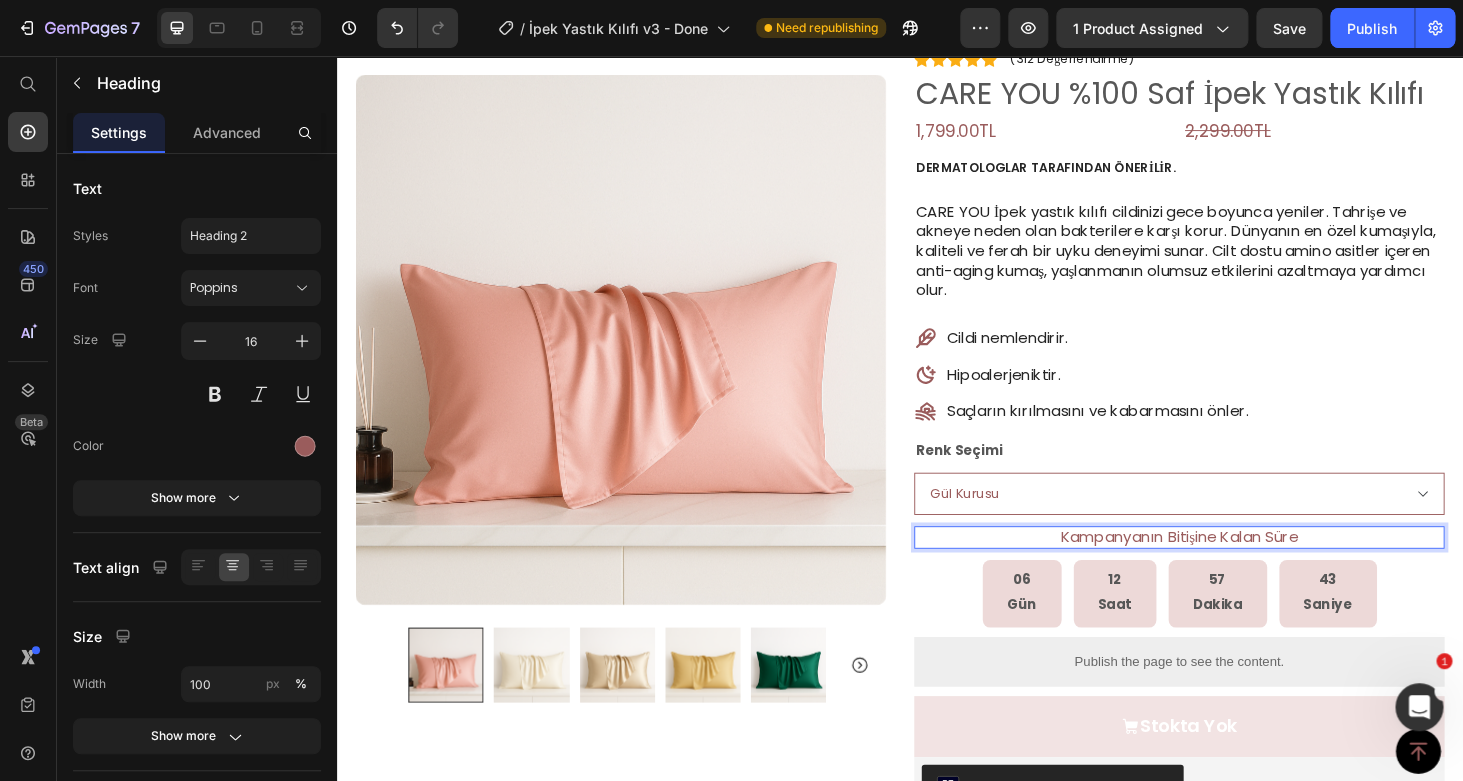 click on "Kampanyanın Bitişine Kalan Süre" at bounding box center [1234, 569] 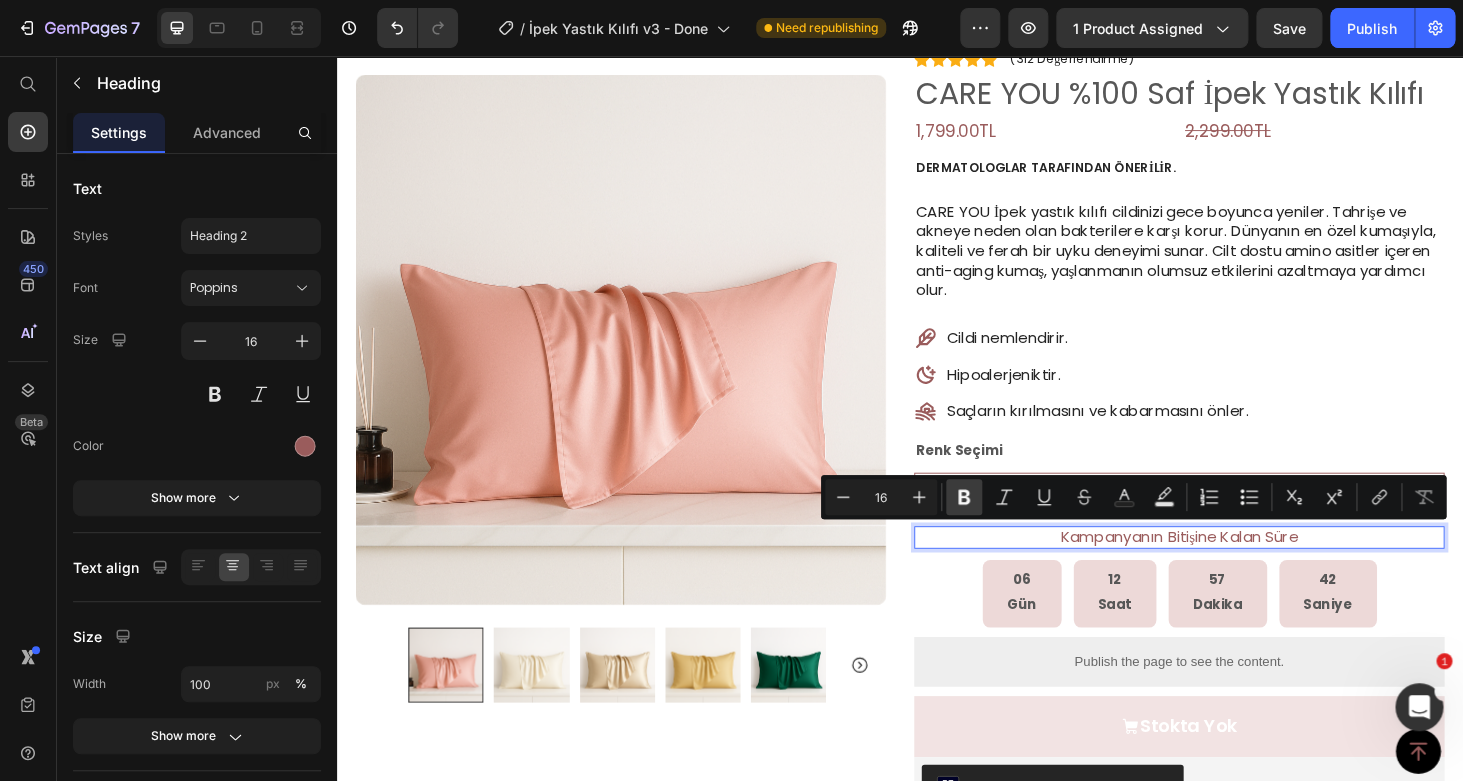 click 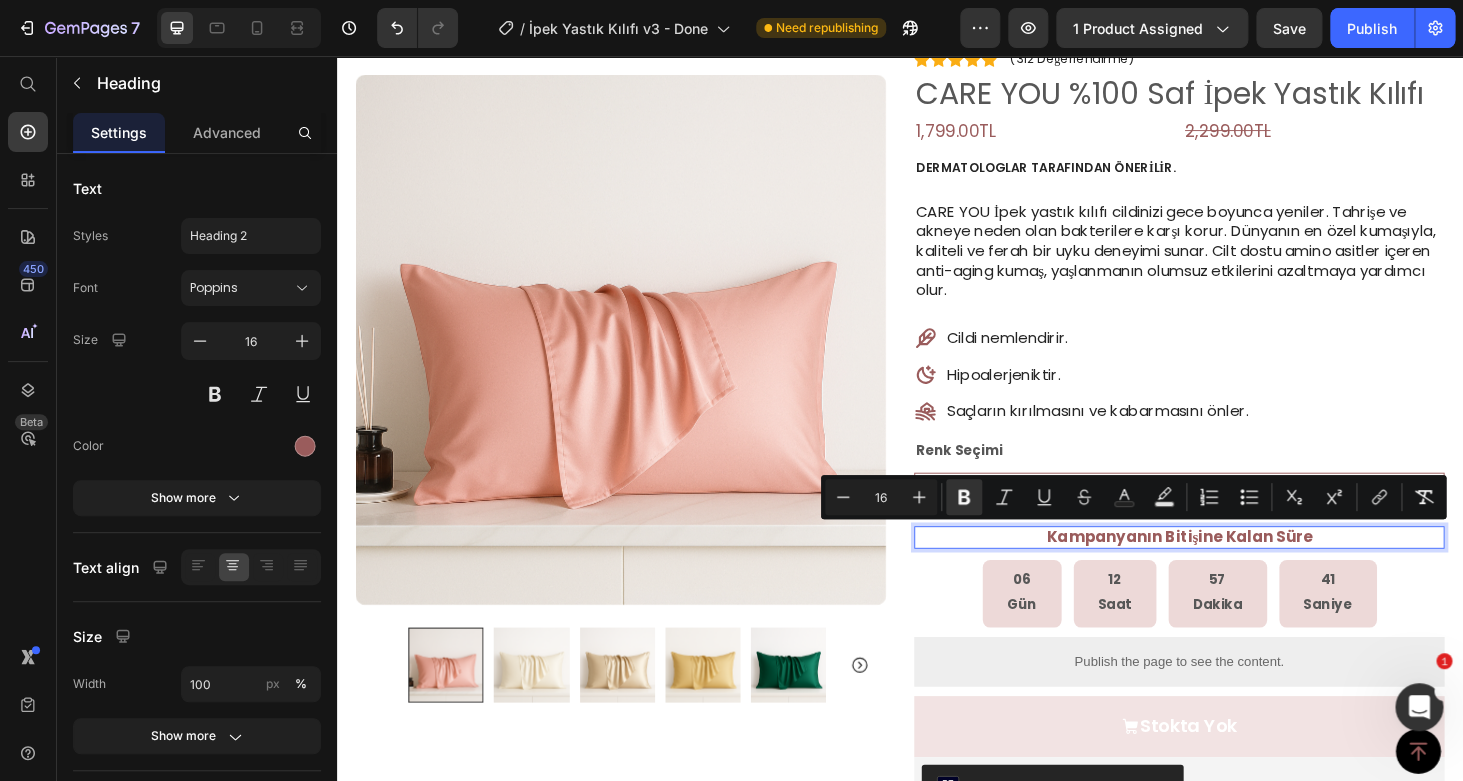 click on "Kampanyanın Bitişine Kalan Süre" at bounding box center (1234, 569) 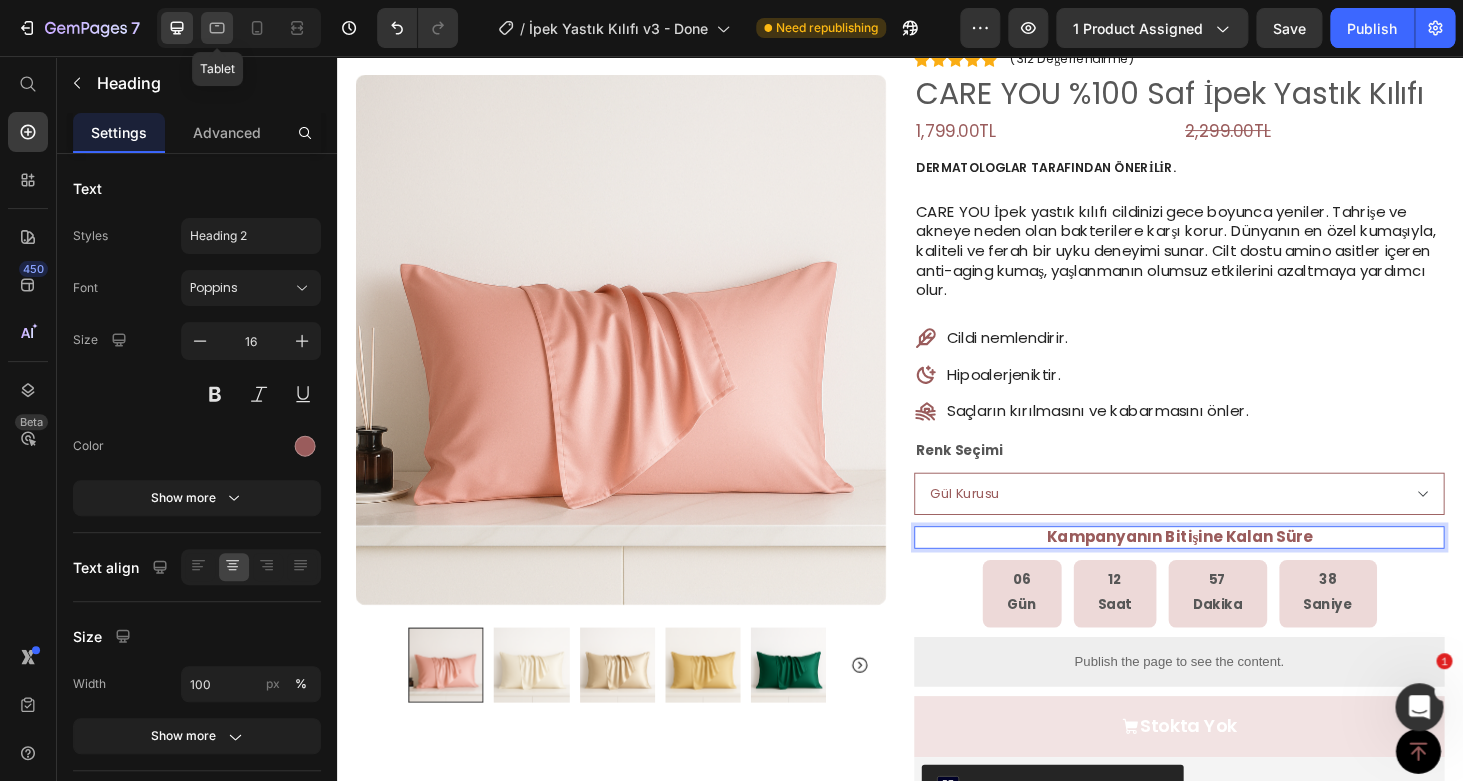 click 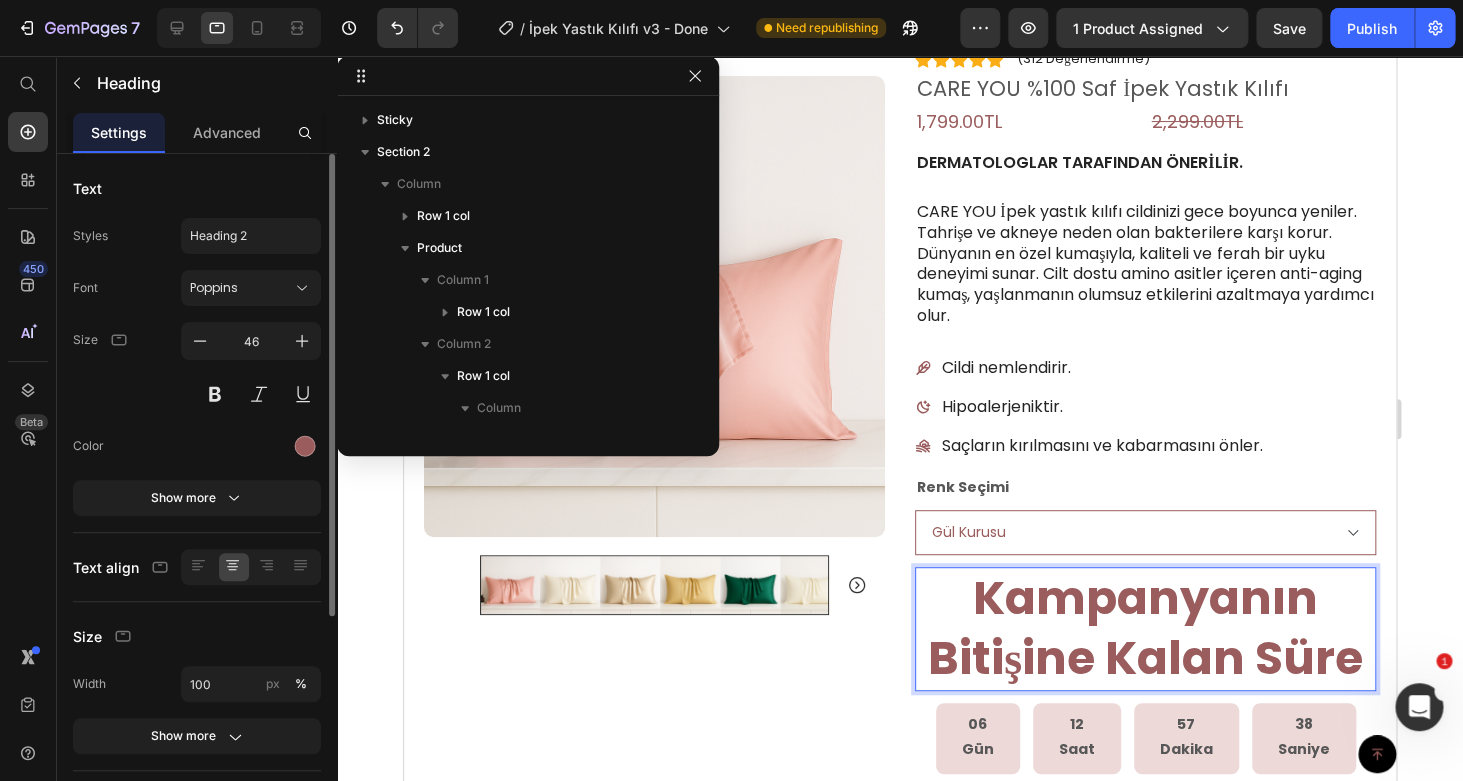 scroll, scrollTop: 410, scrollLeft: 0, axis: vertical 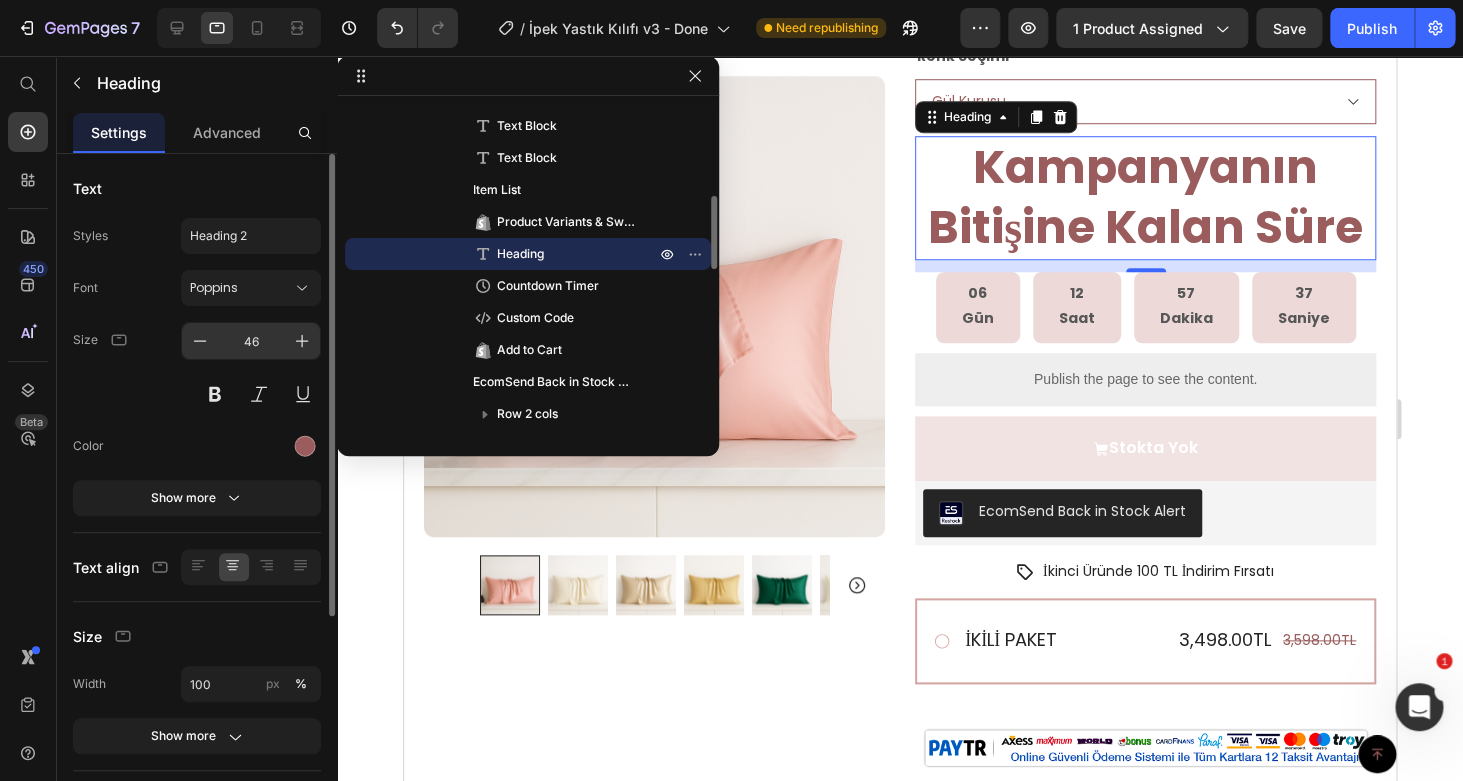 click on "46" at bounding box center [251, 341] 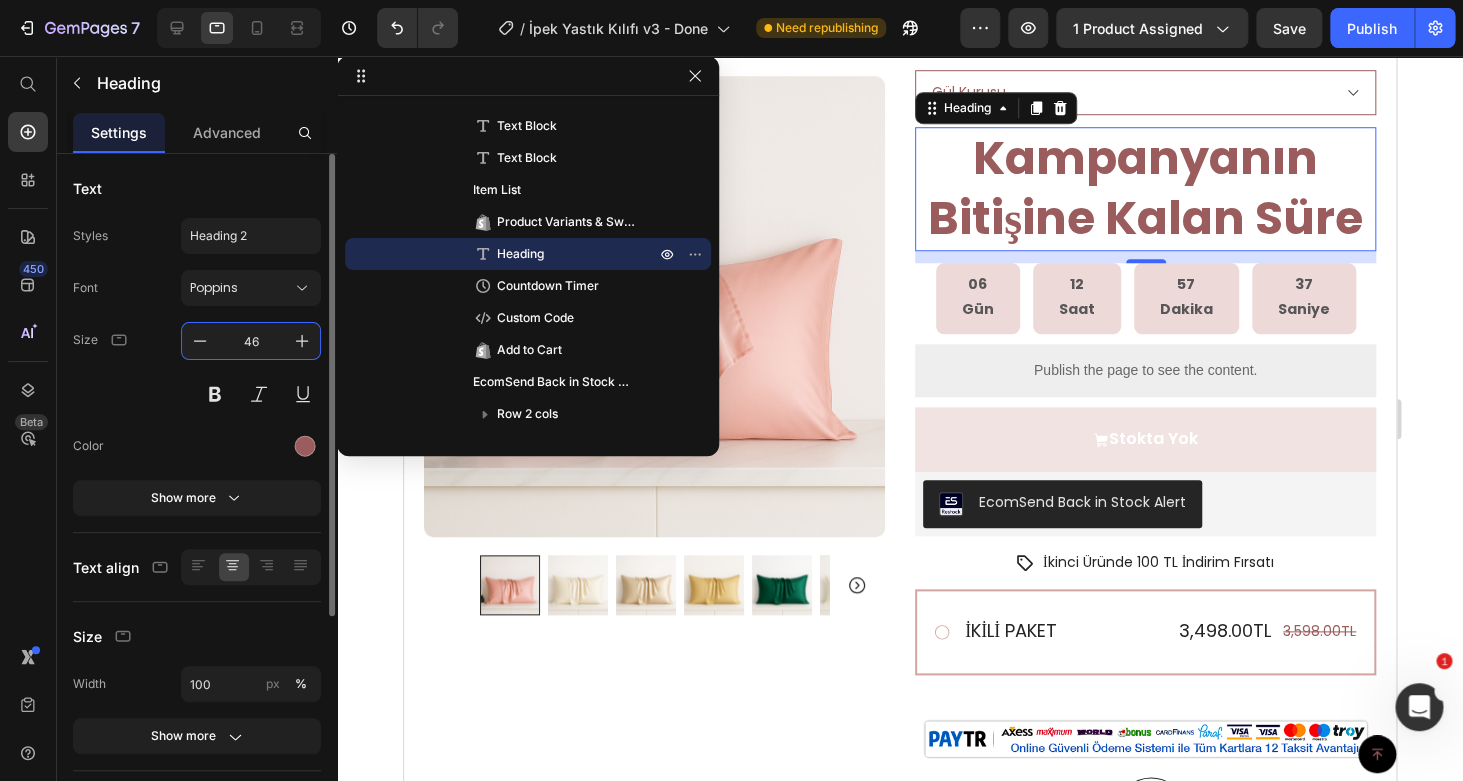 scroll, scrollTop: 572, scrollLeft: 0, axis: vertical 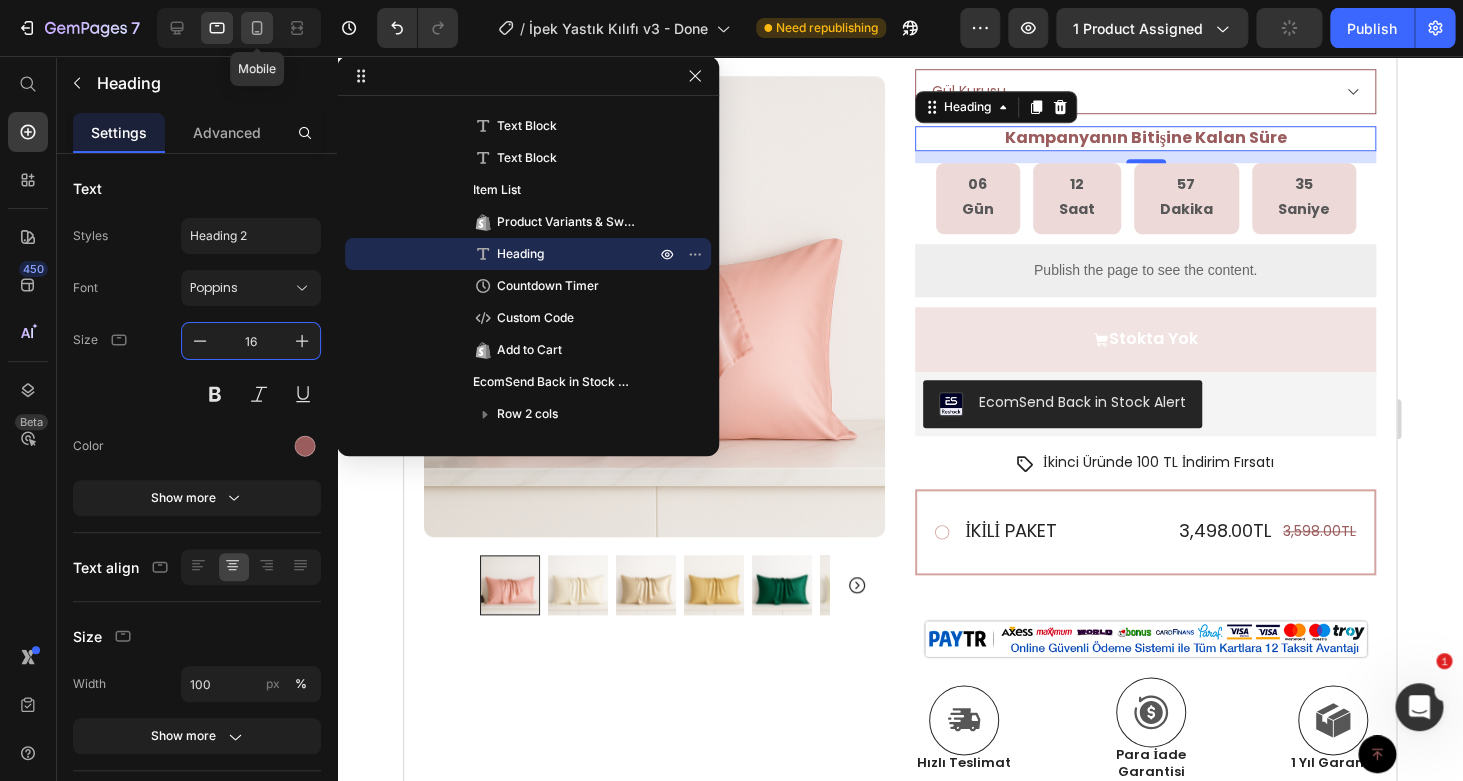 click 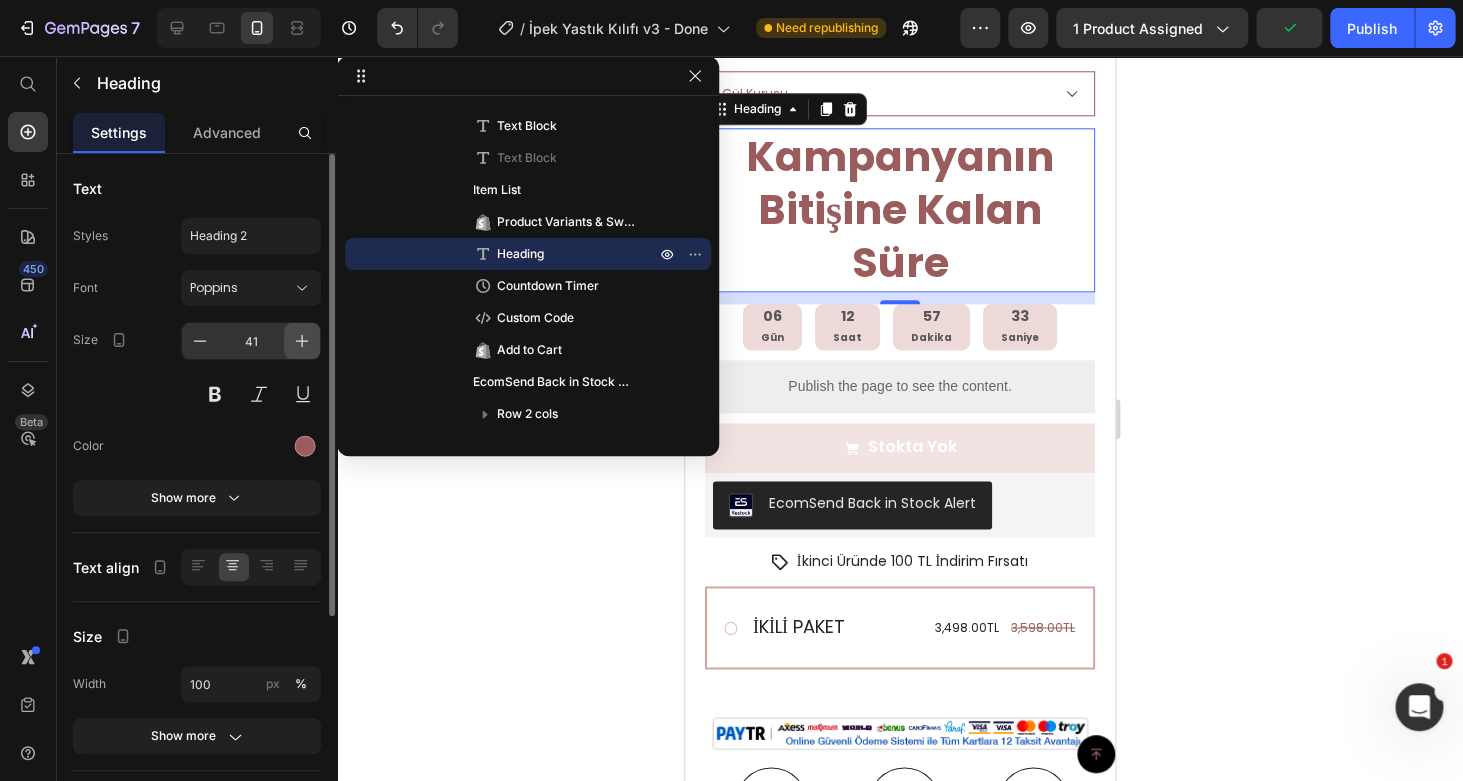 scroll, scrollTop: 808, scrollLeft: 0, axis: vertical 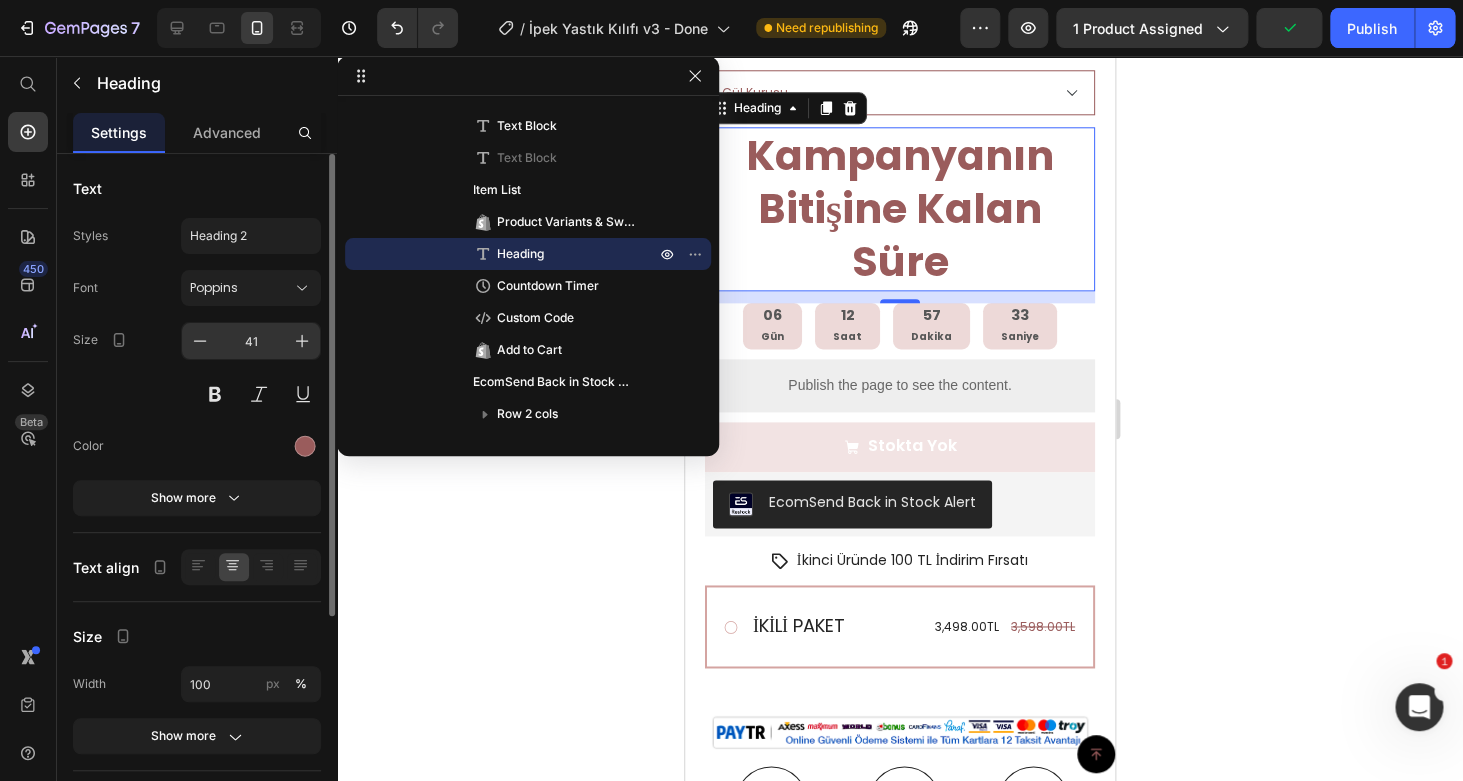 click on "41" at bounding box center (251, 341) 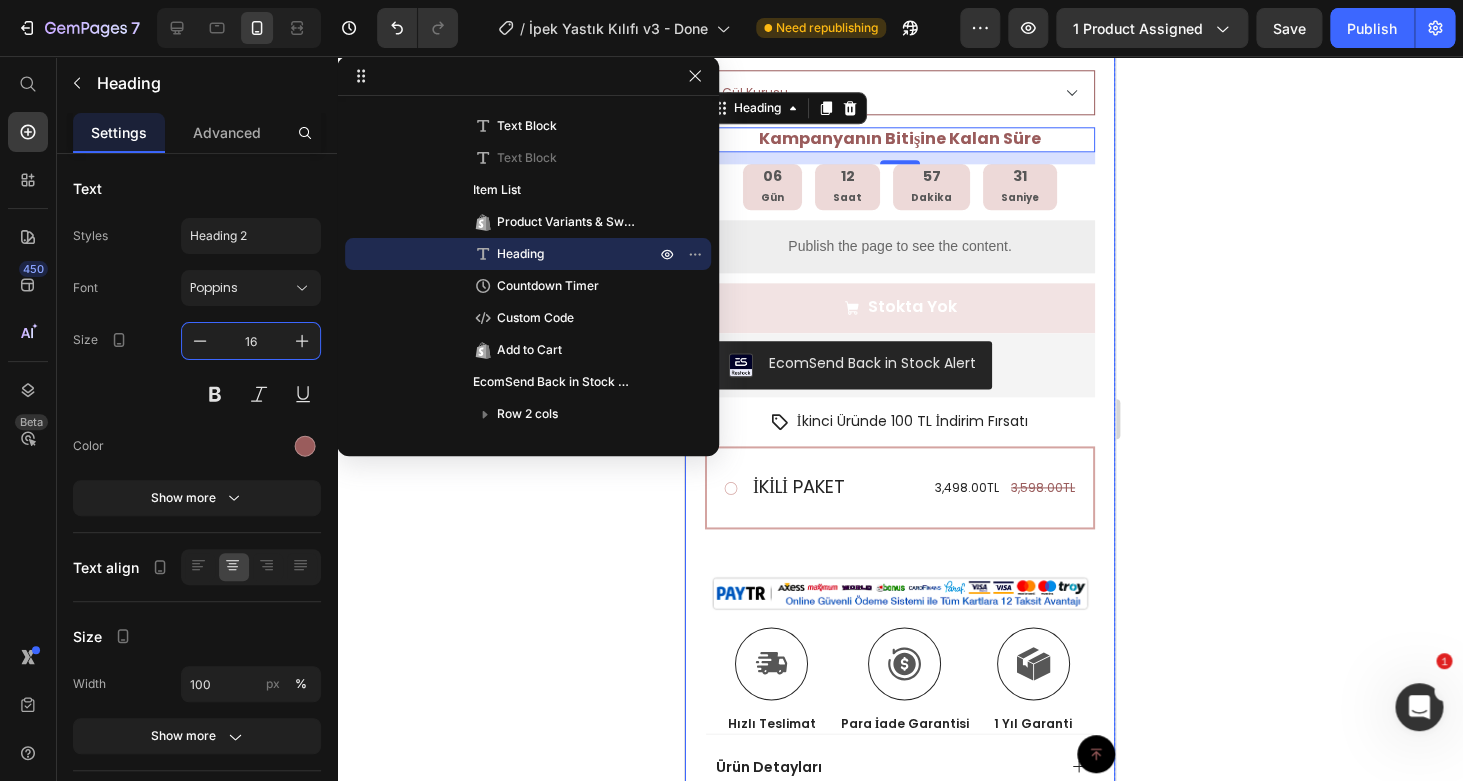type on "16" 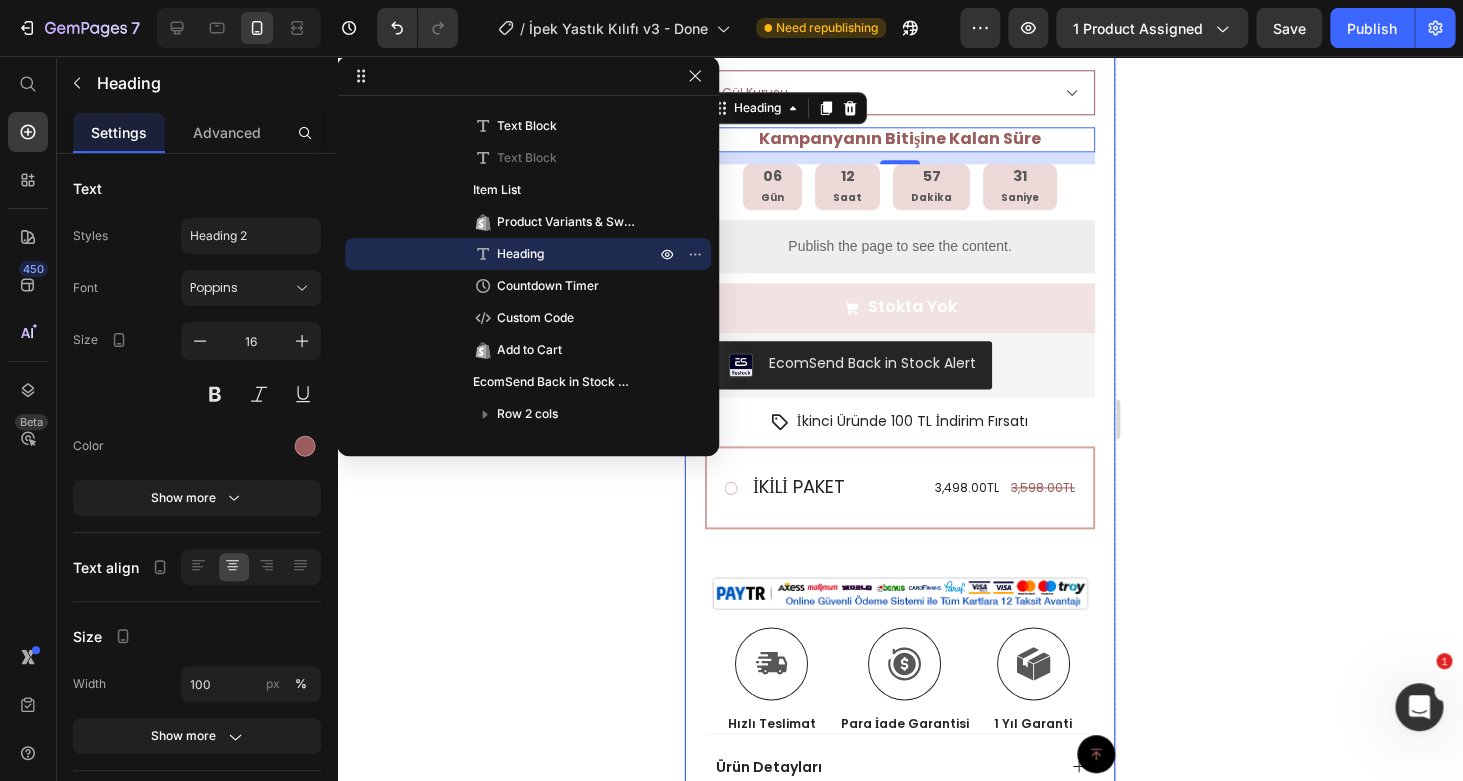 click 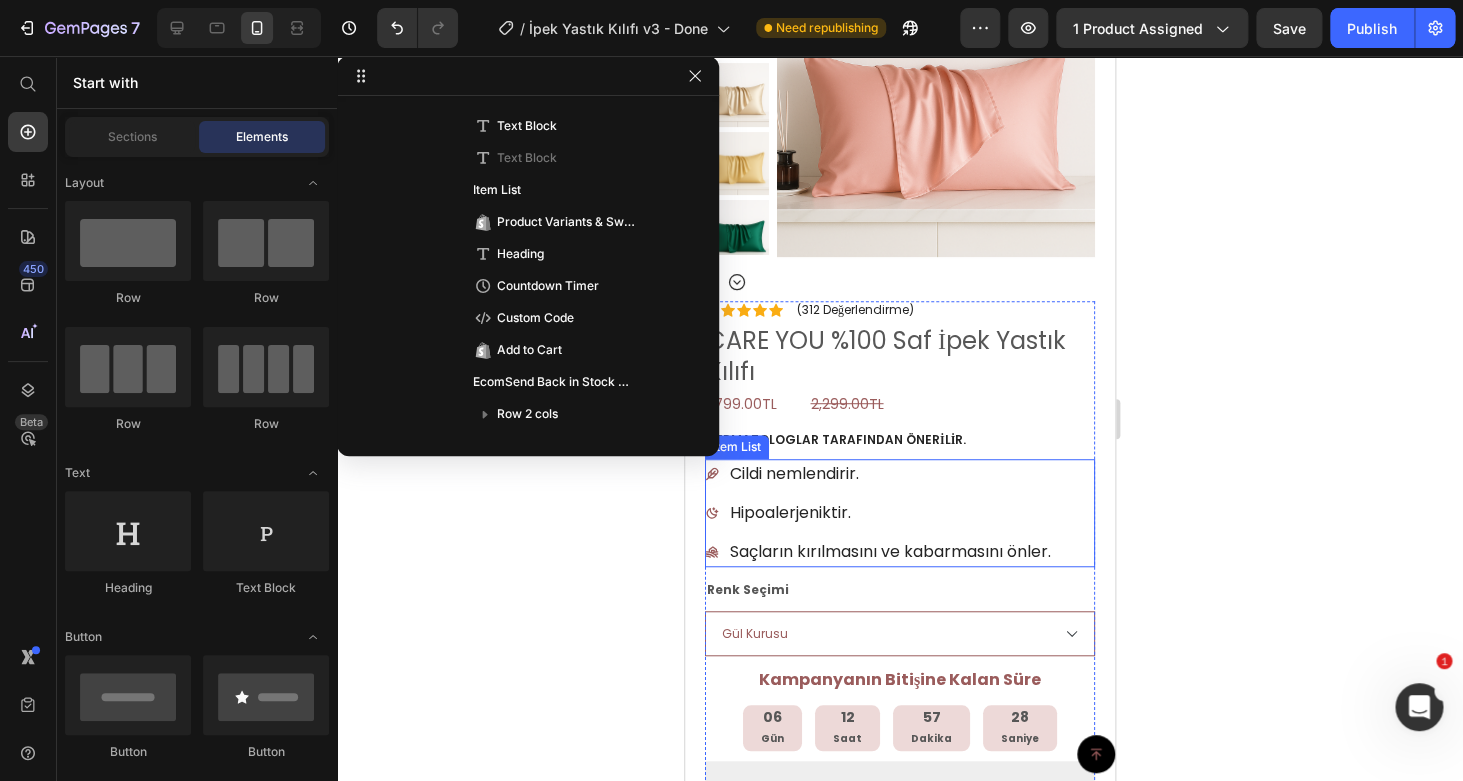 scroll, scrollTop: 272, scrollLeft: 0, axis: vertical 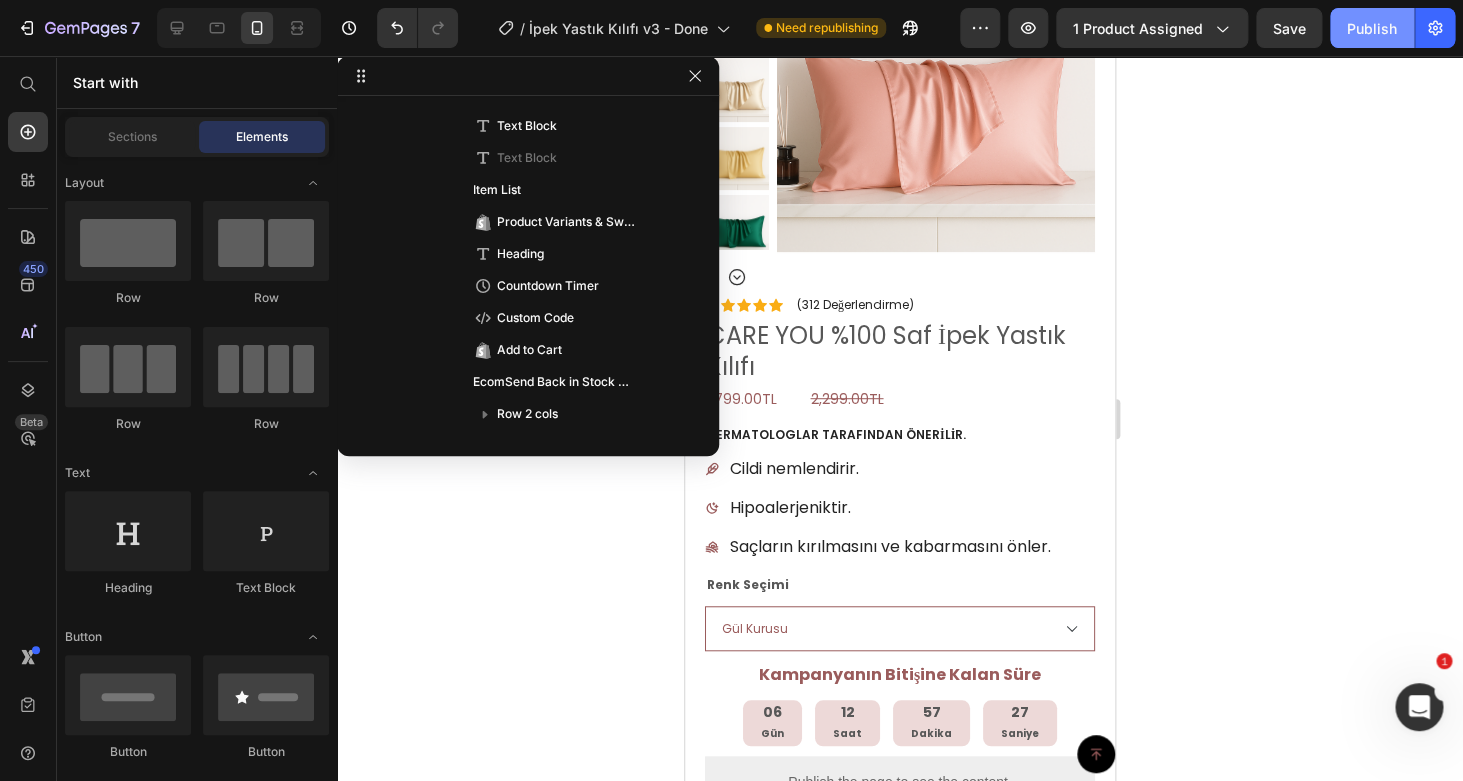 click on "Publish" at bounding box center [1372, 28] 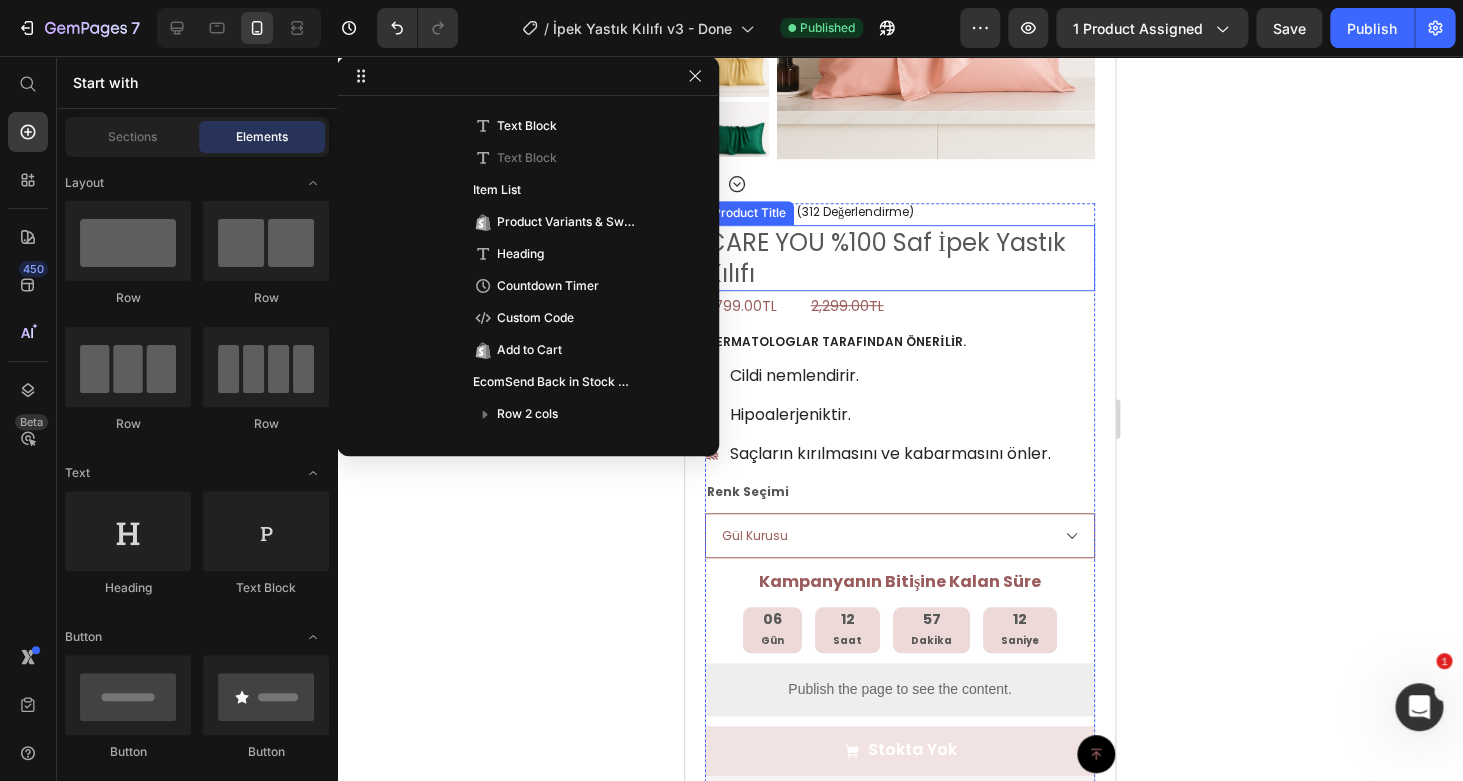 scroll, scrollTop: 368, scrollLeft: 0, axis: vertical 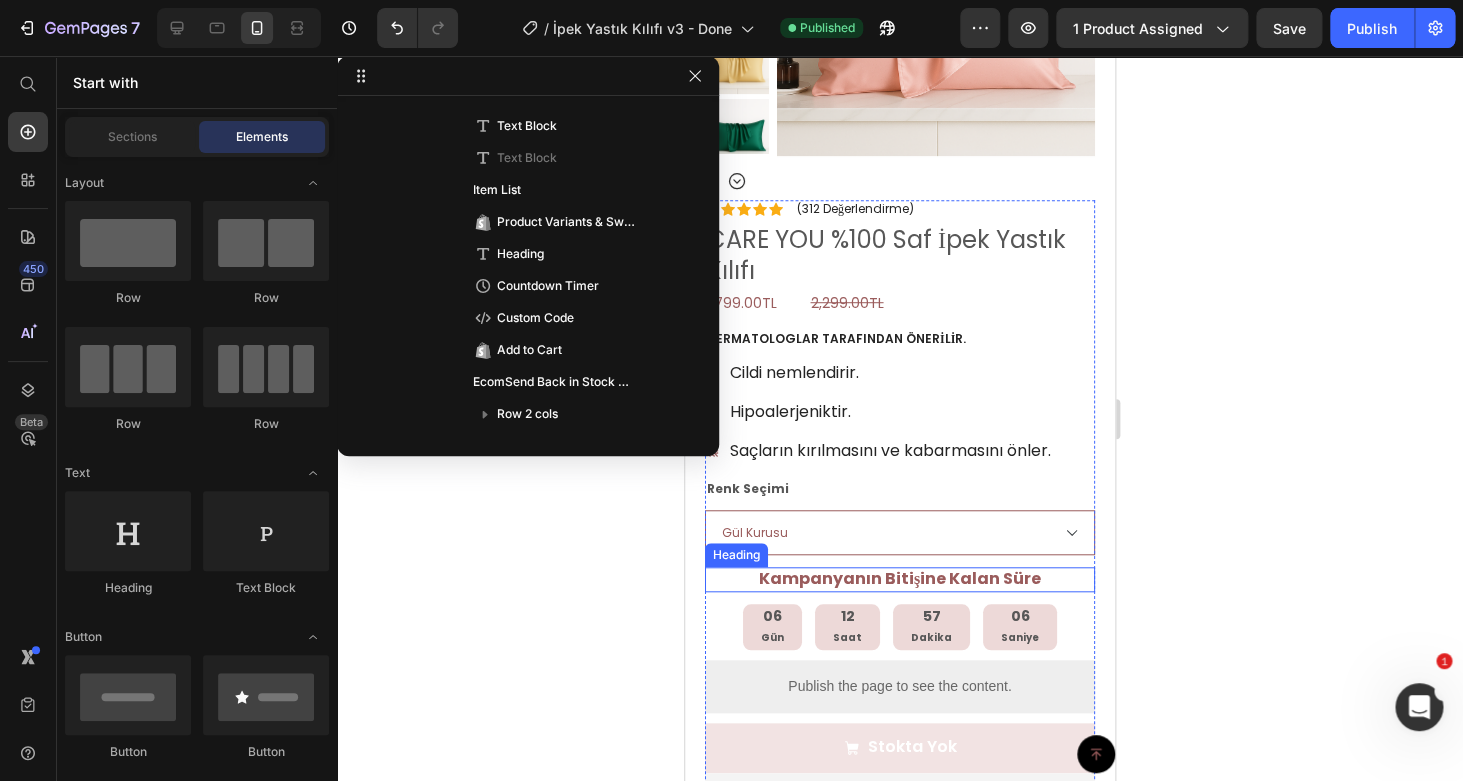 click on "Kampanyanın Bitişine Kalan Süre" at bounding box center (900, 578) 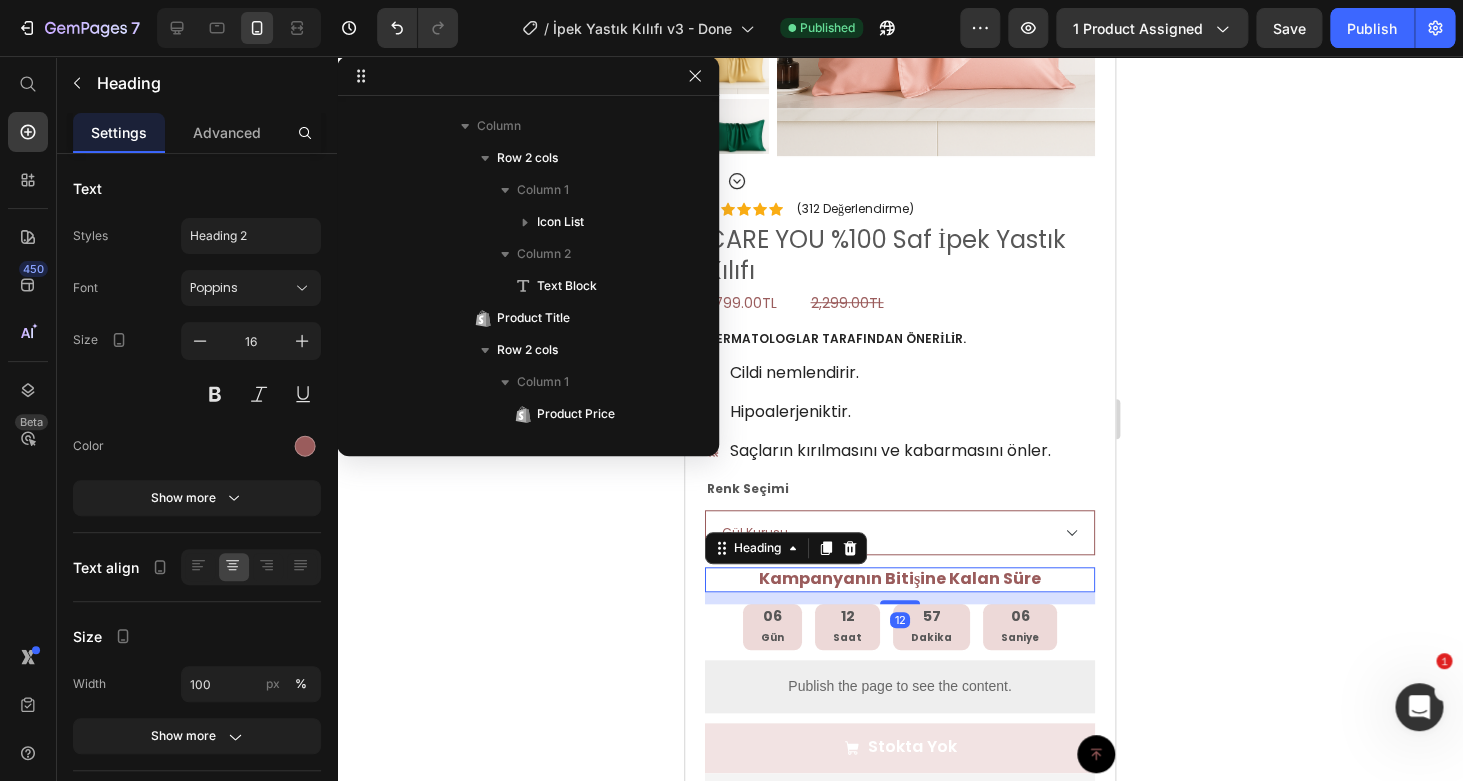 scroll, scrollTop: 794, scrollLeft: 0, axis: vertical 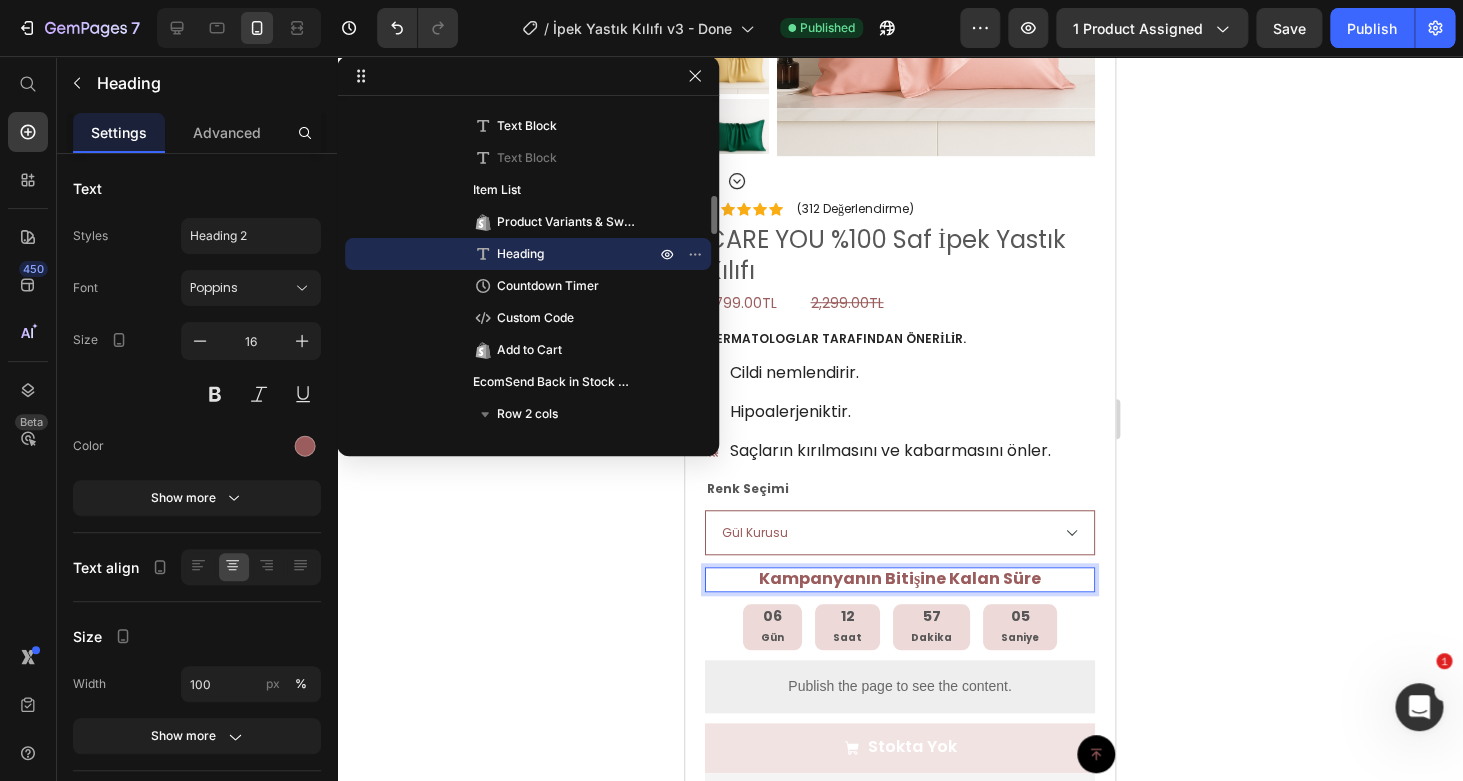 click on "Kampanyanın Bitişine Kalan Süre" at bounding box center (900, 578) 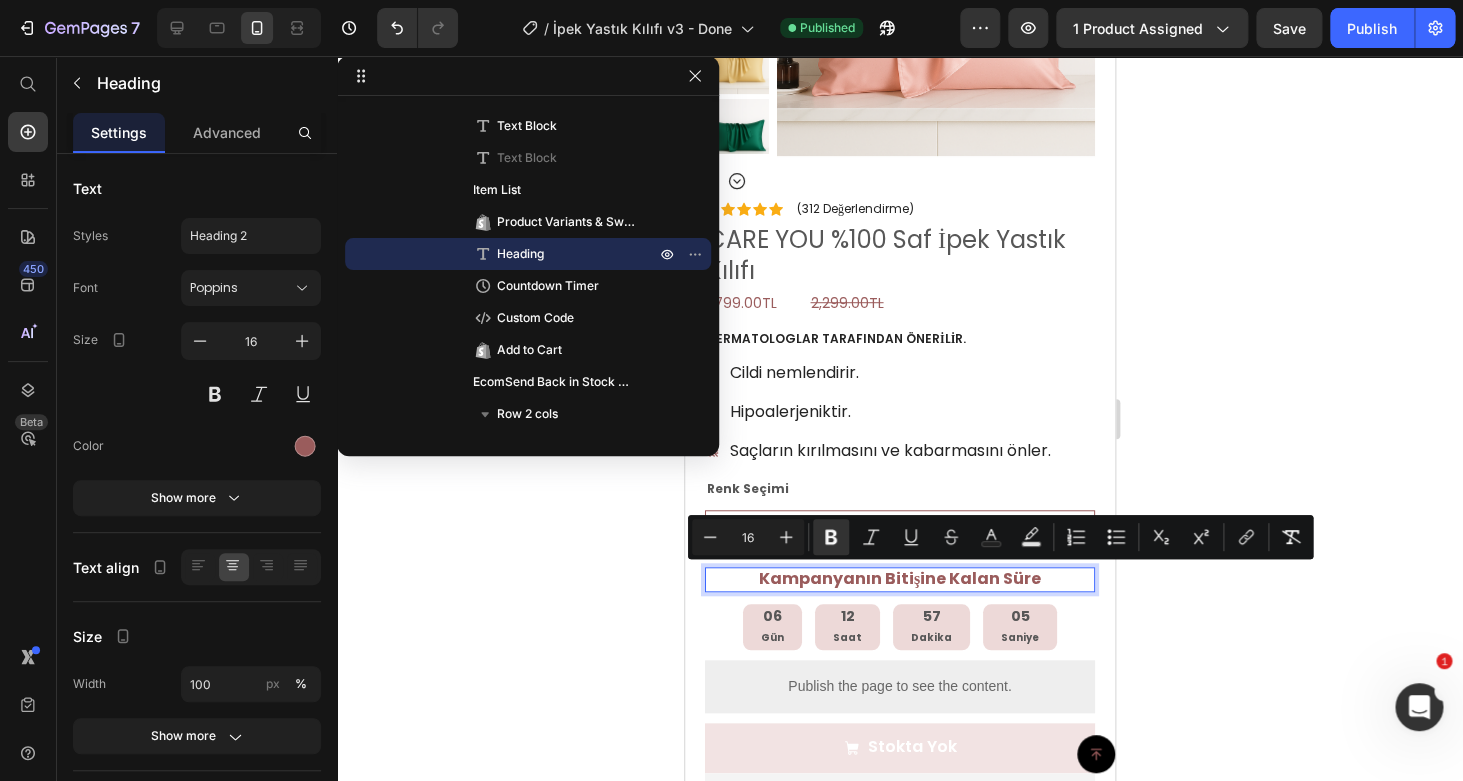 click on "Kampanyanın Bitişine Kalan Süre" at bounding box center [900, 578] 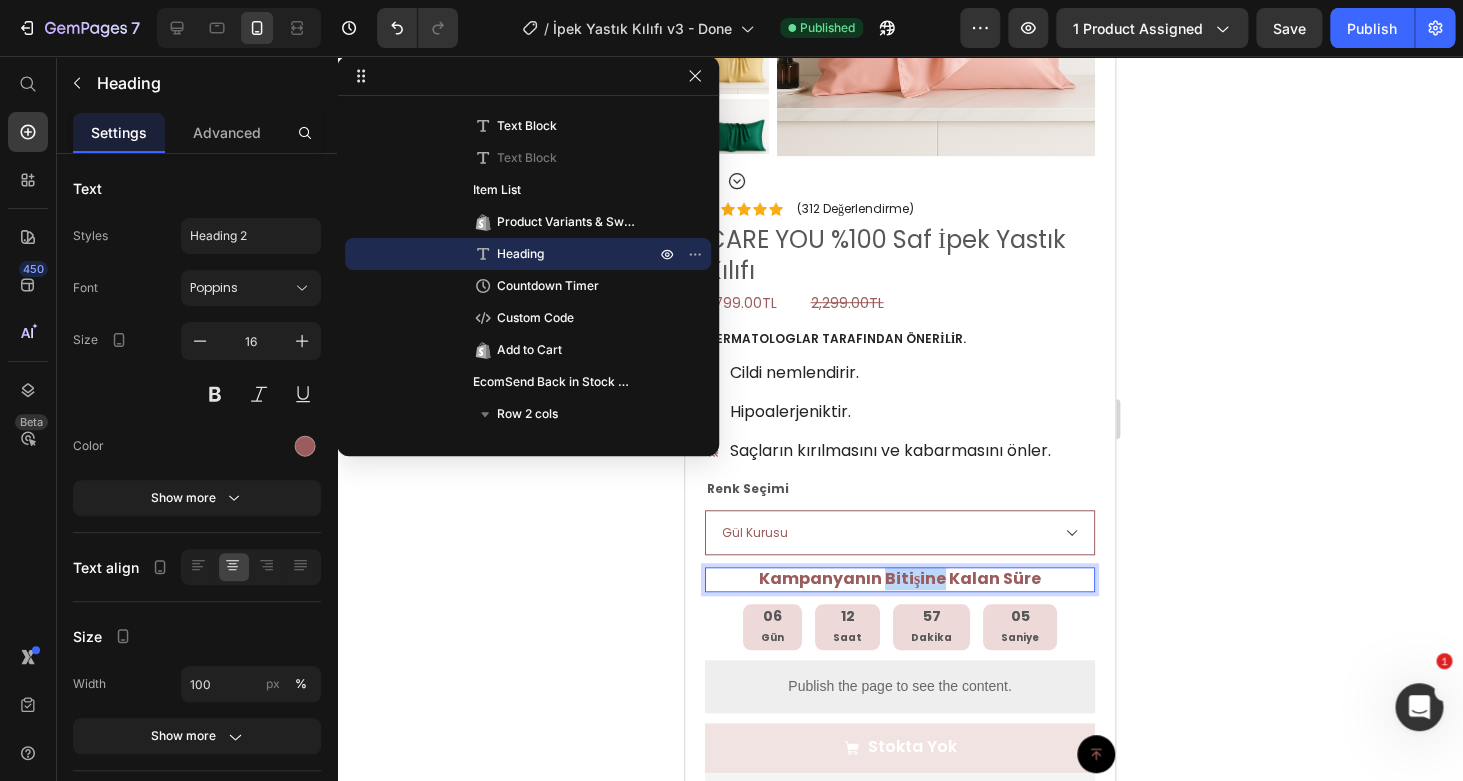 click on "Kampanyanın Bitişine Kalan Süre" at bounding box center [900, 578] 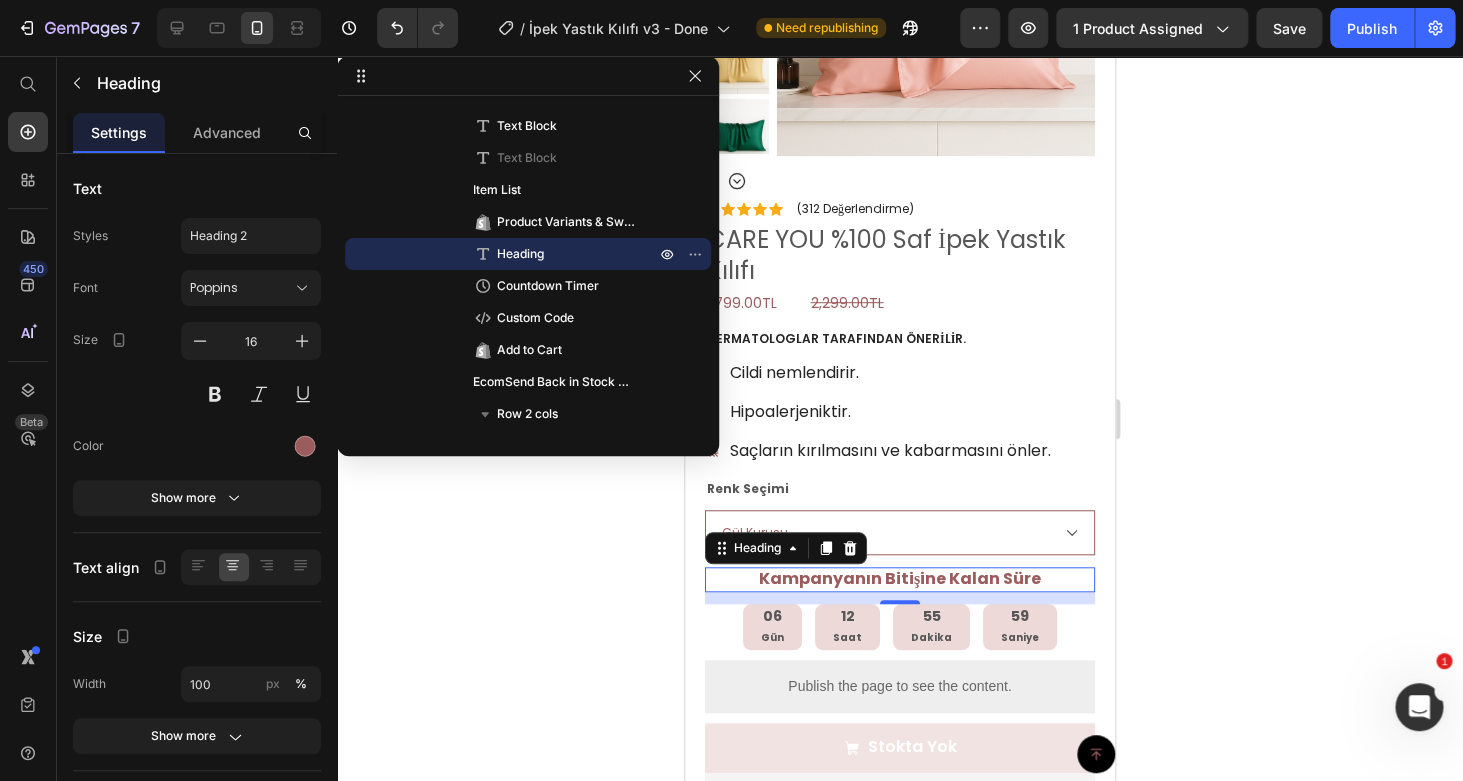 click on "Kampanyanın Bitişine Kalan Süre" at bounding box center (900, 578) 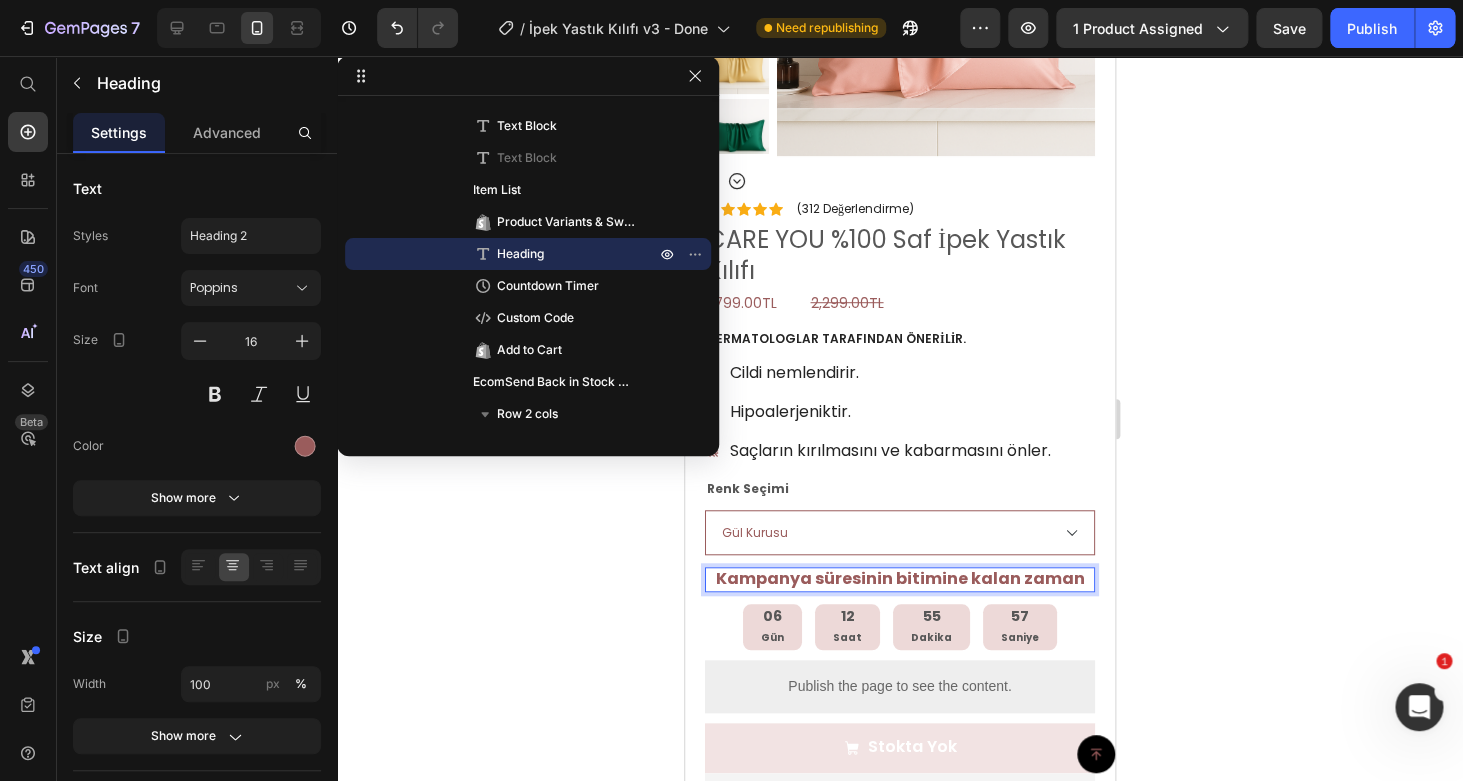 click on "Kampanya süresinin bitimine kalan zaman" at bounding box center (900, 578) 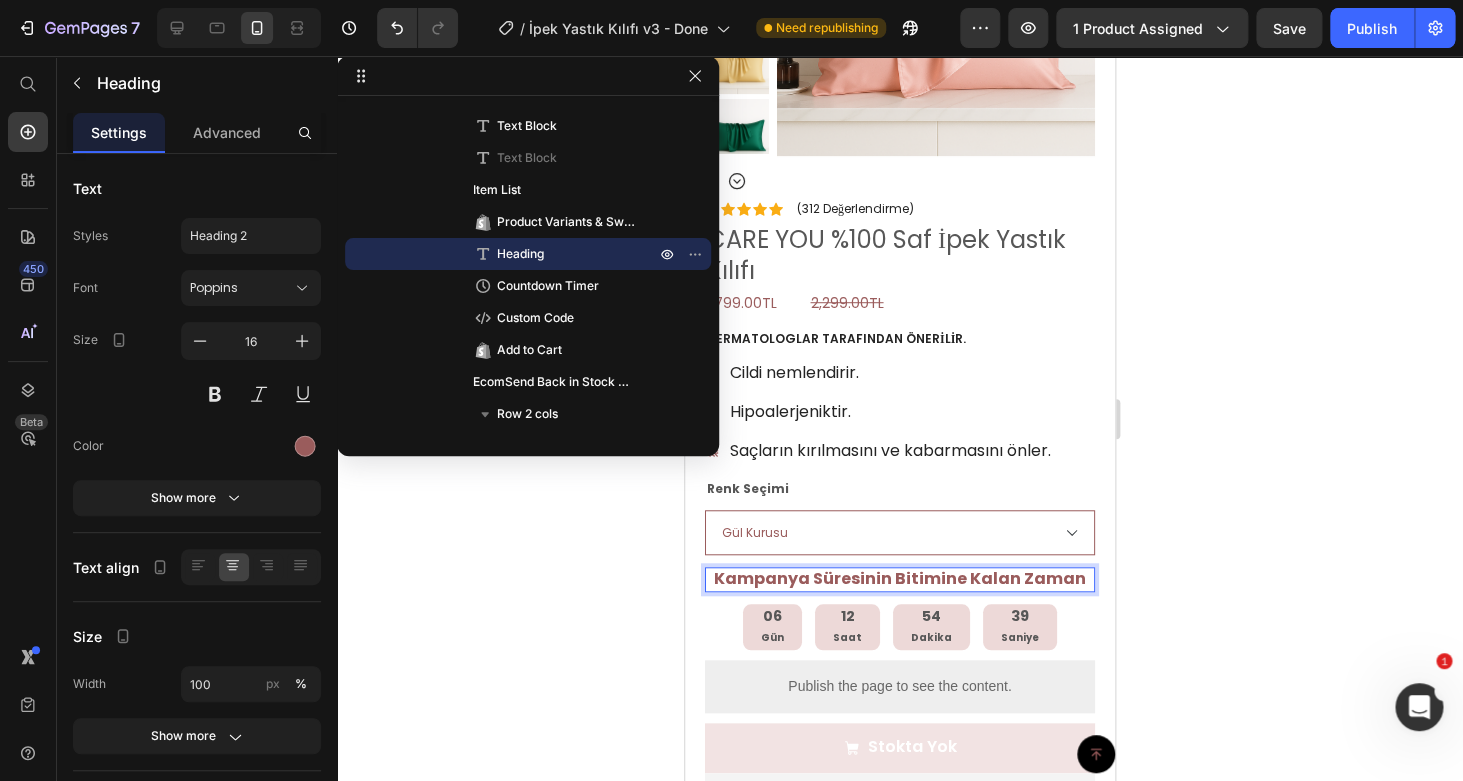 click on "Kampanya Süresinin Bitimine Kalan Zaman" at bounding box center [900, 578] 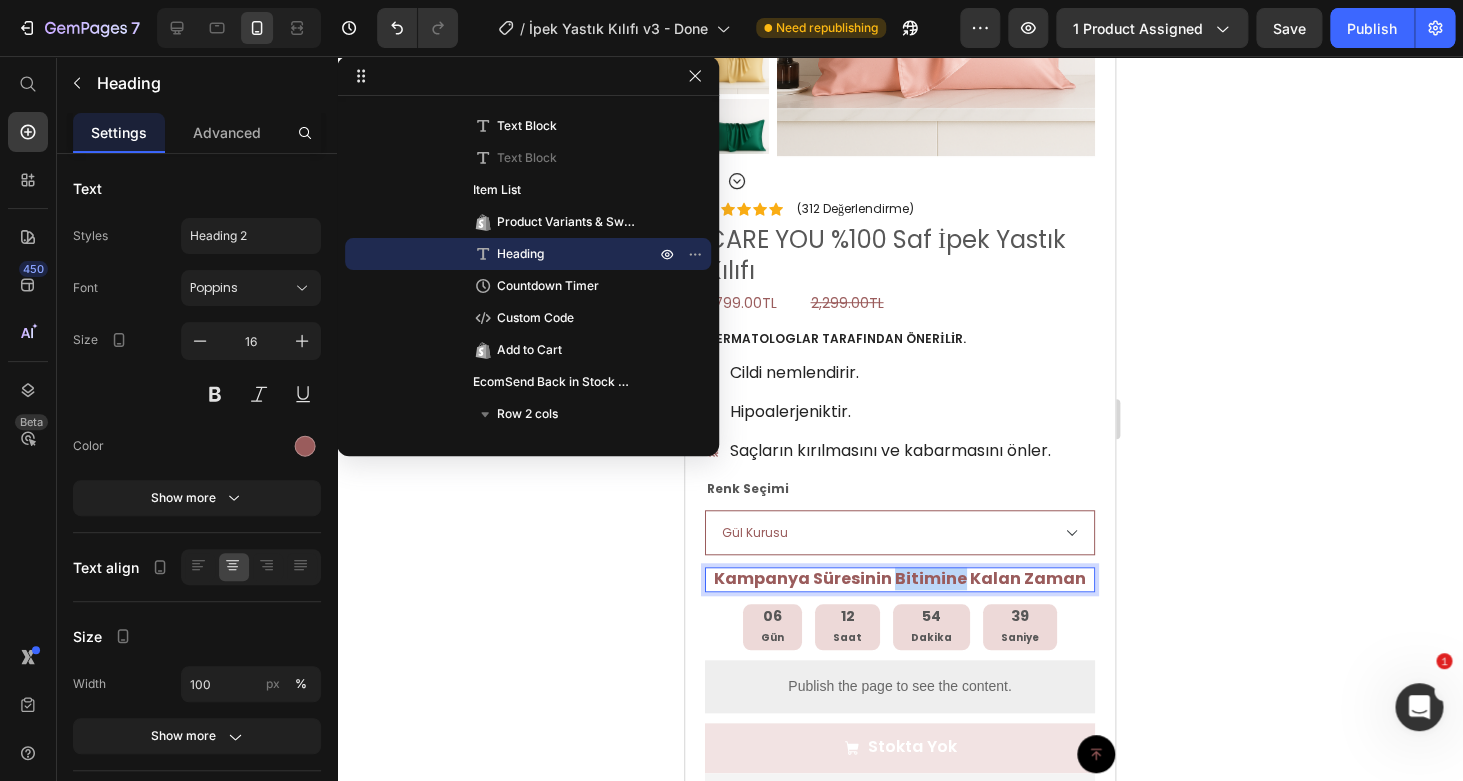 click on "Kampanya Süresinin Bitimine Kalan Zaman" at bounding box center (900, 578) 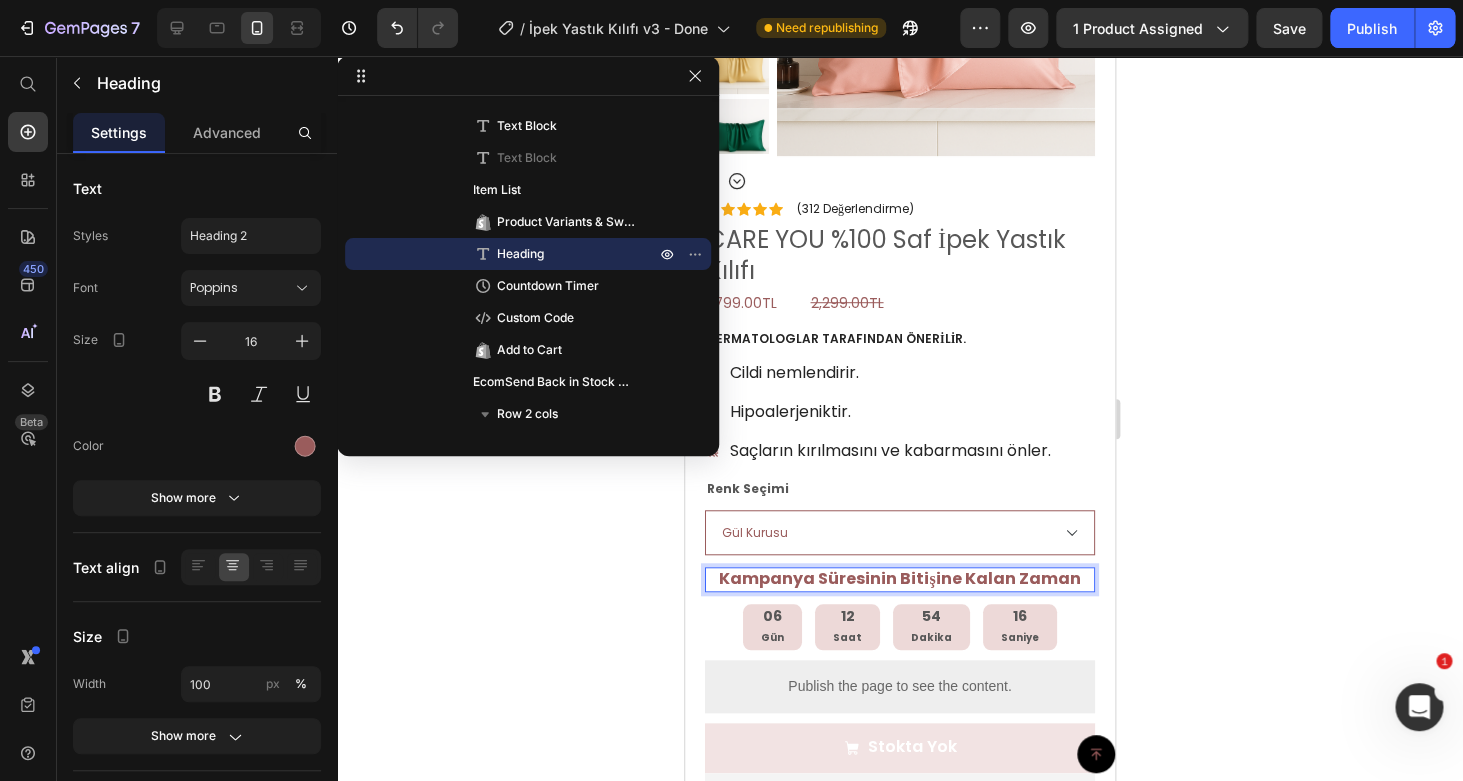 click on "Kampanya Süresinin Bitişine Kalan Zaman" at bounding box center (899, 578) 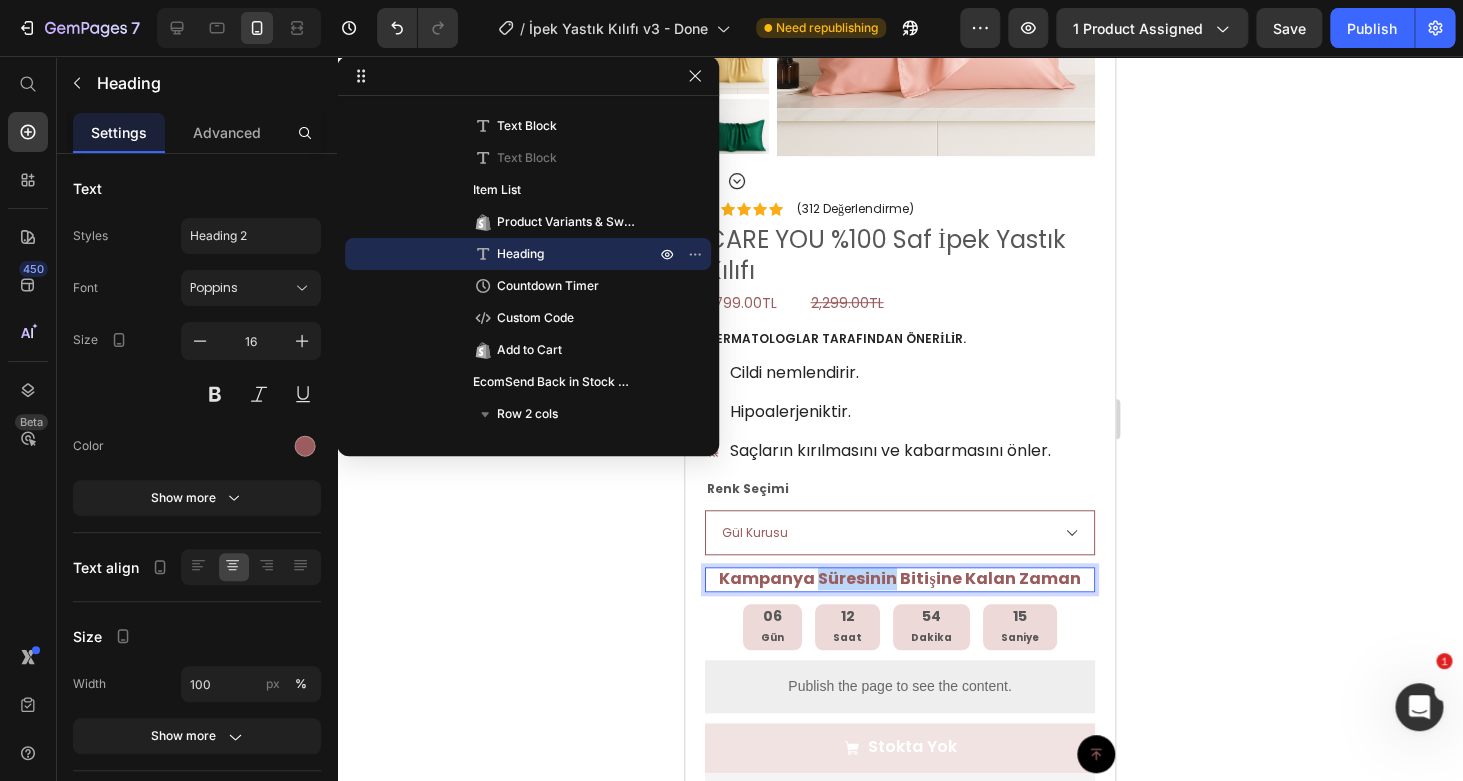 click on "Kampanya Süresinin Bitişine Kalan Zaman" at bounding box center (899, 578) 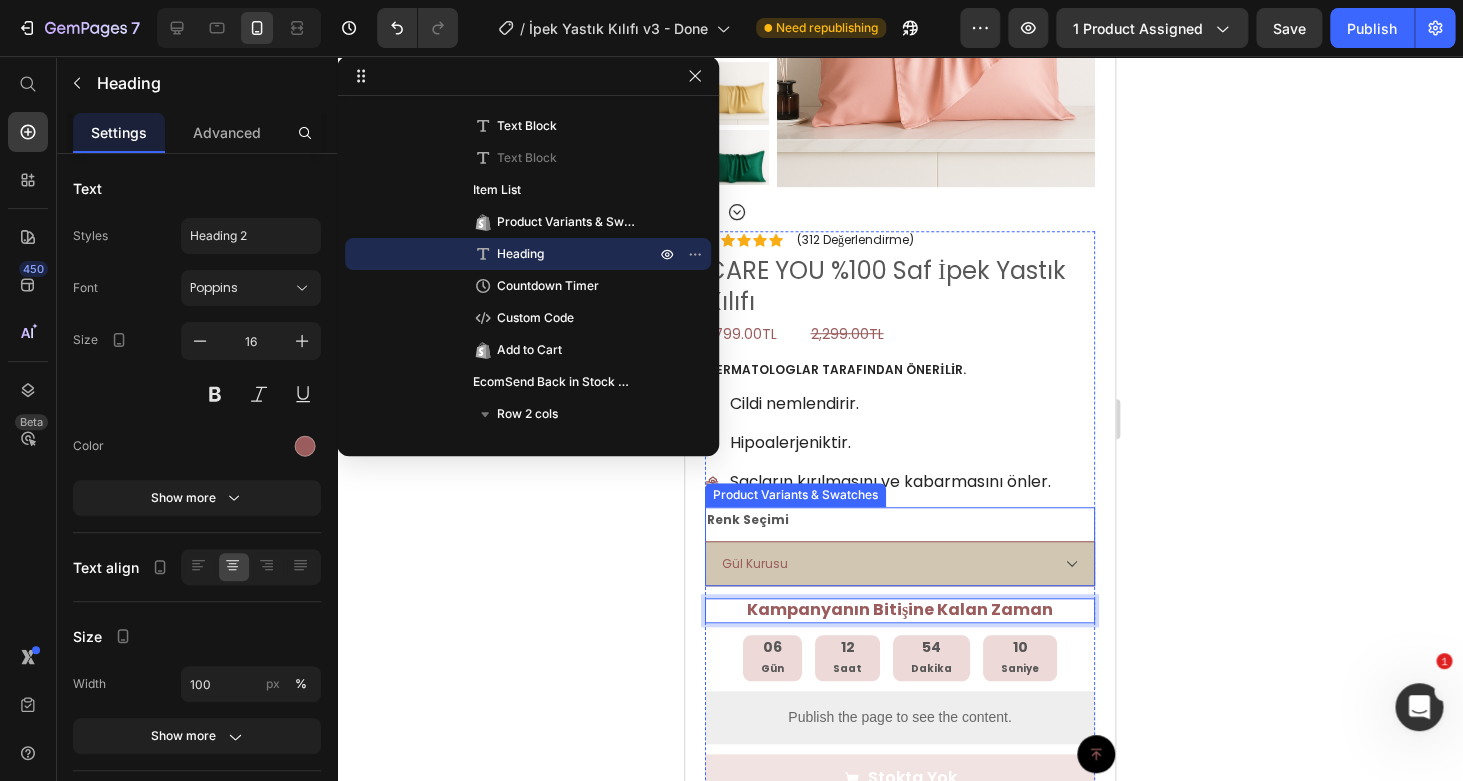 scroll, scrollTop: 333, scrollLeft: 0, axis: vertical 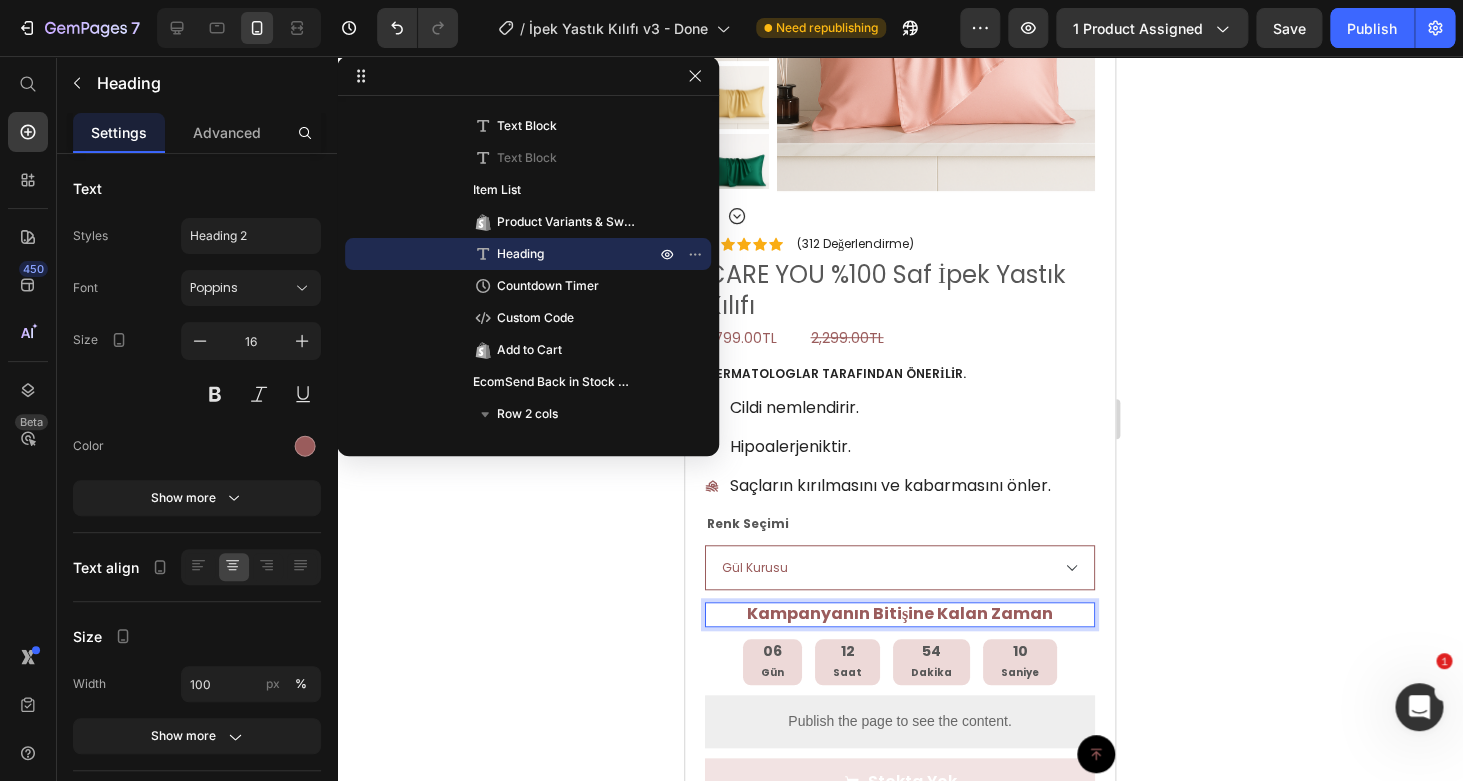 click on "Kampanyanın Bitişine Kalan Zaman" at bounding box center [900, 613] 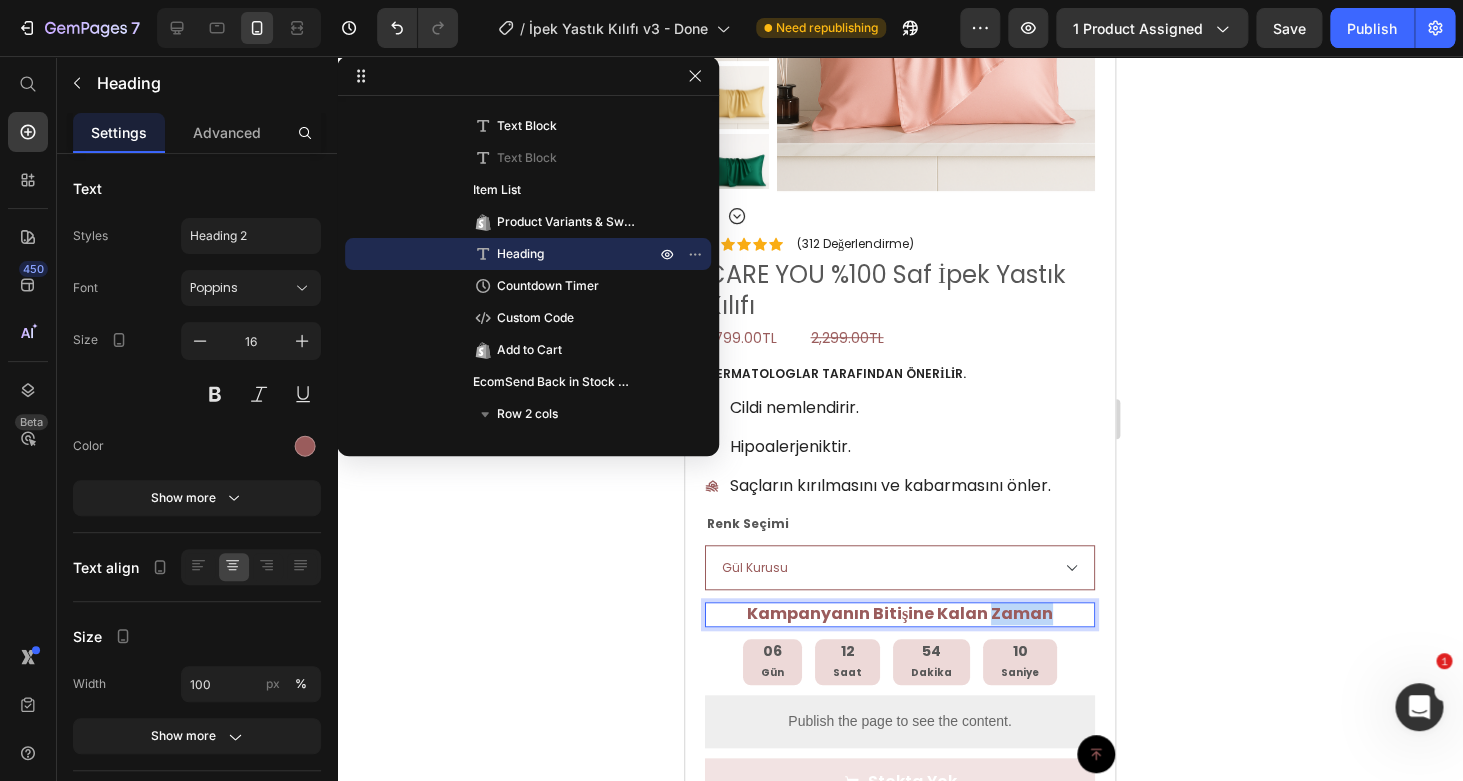click on "Kampanyanın Bitişine Kalan Zaman" at bounding box center [900, 613] 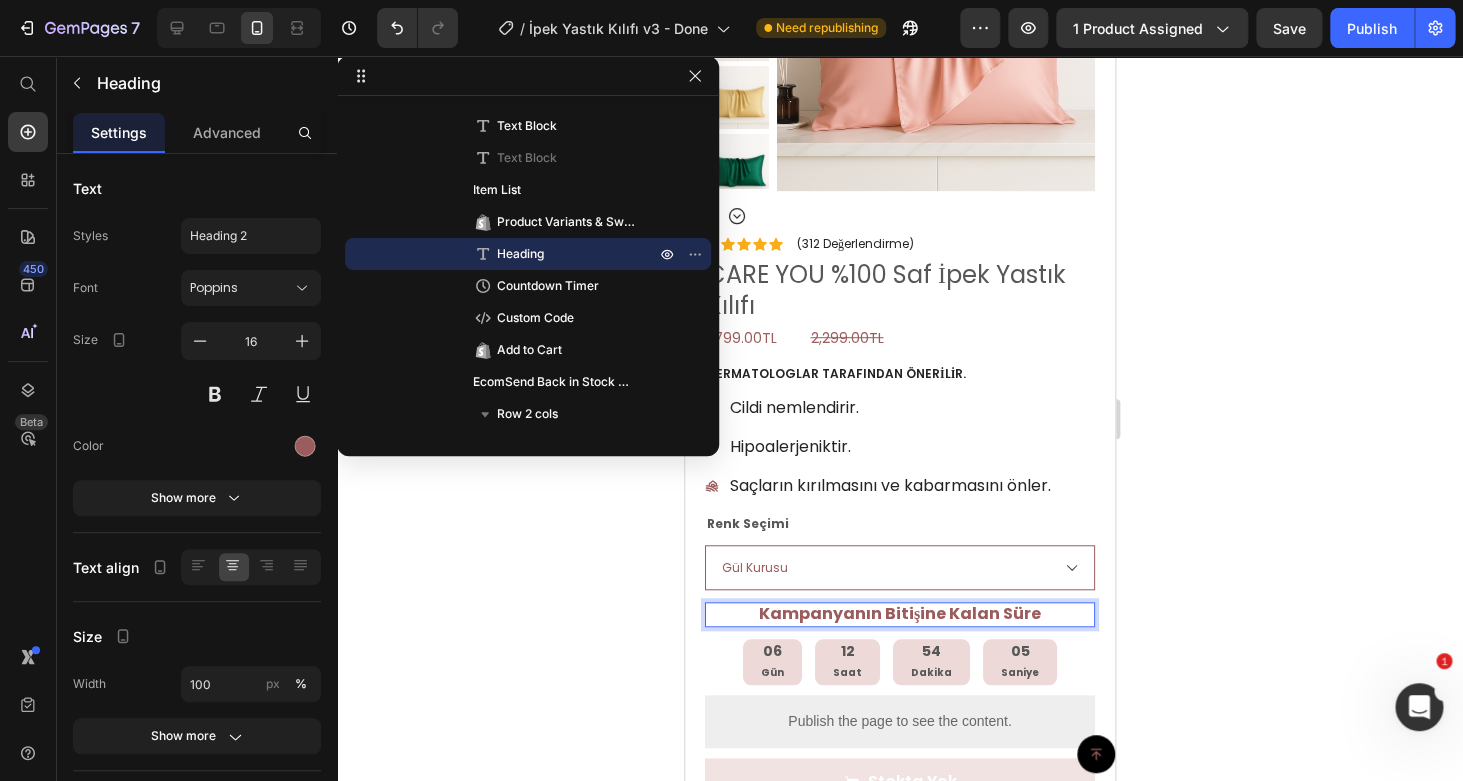 click on "Kampanyanın Bitişine Kalan Süre" at bounding box center (900, 613) 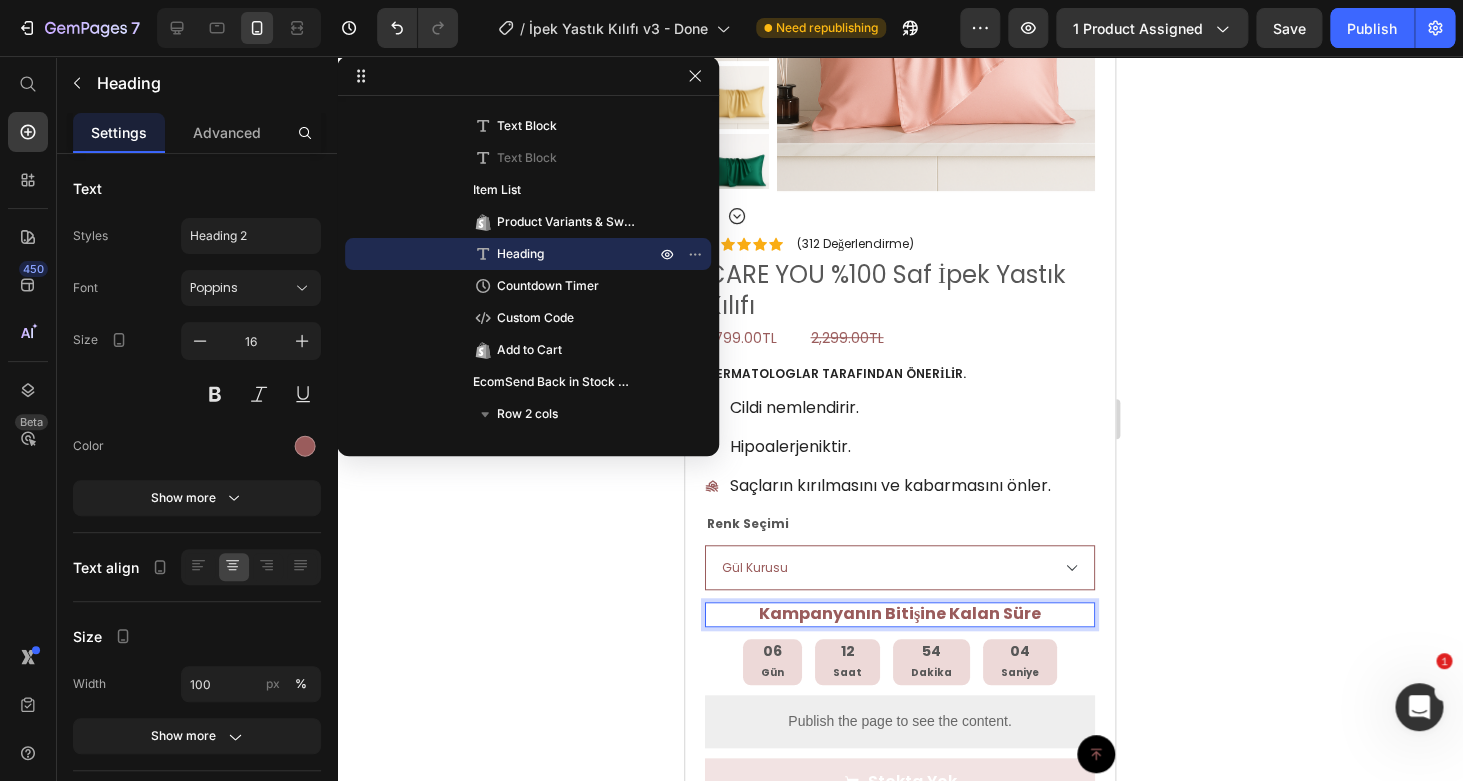 click 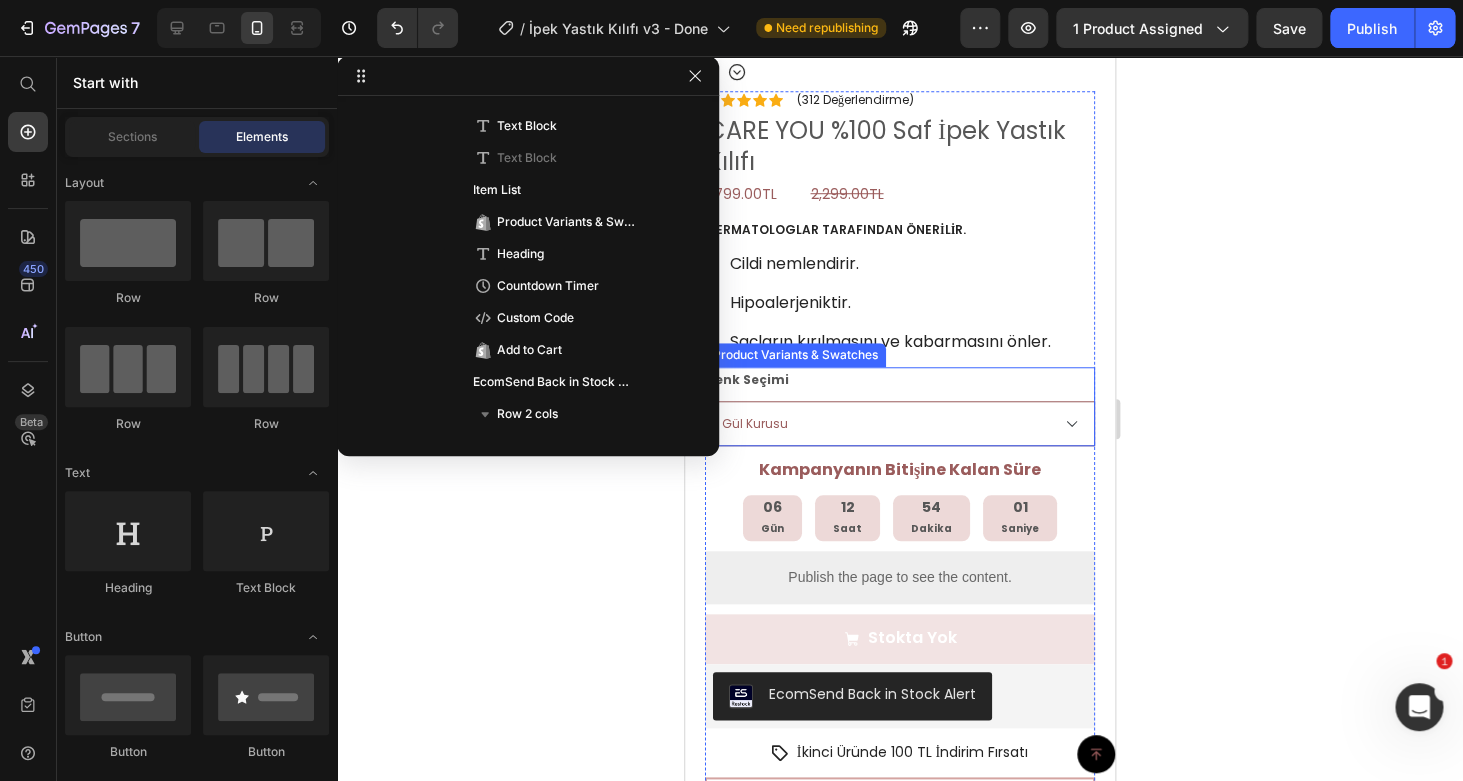 scroll, scrollTop: 481, scrollLeft: 0, axis: vertical 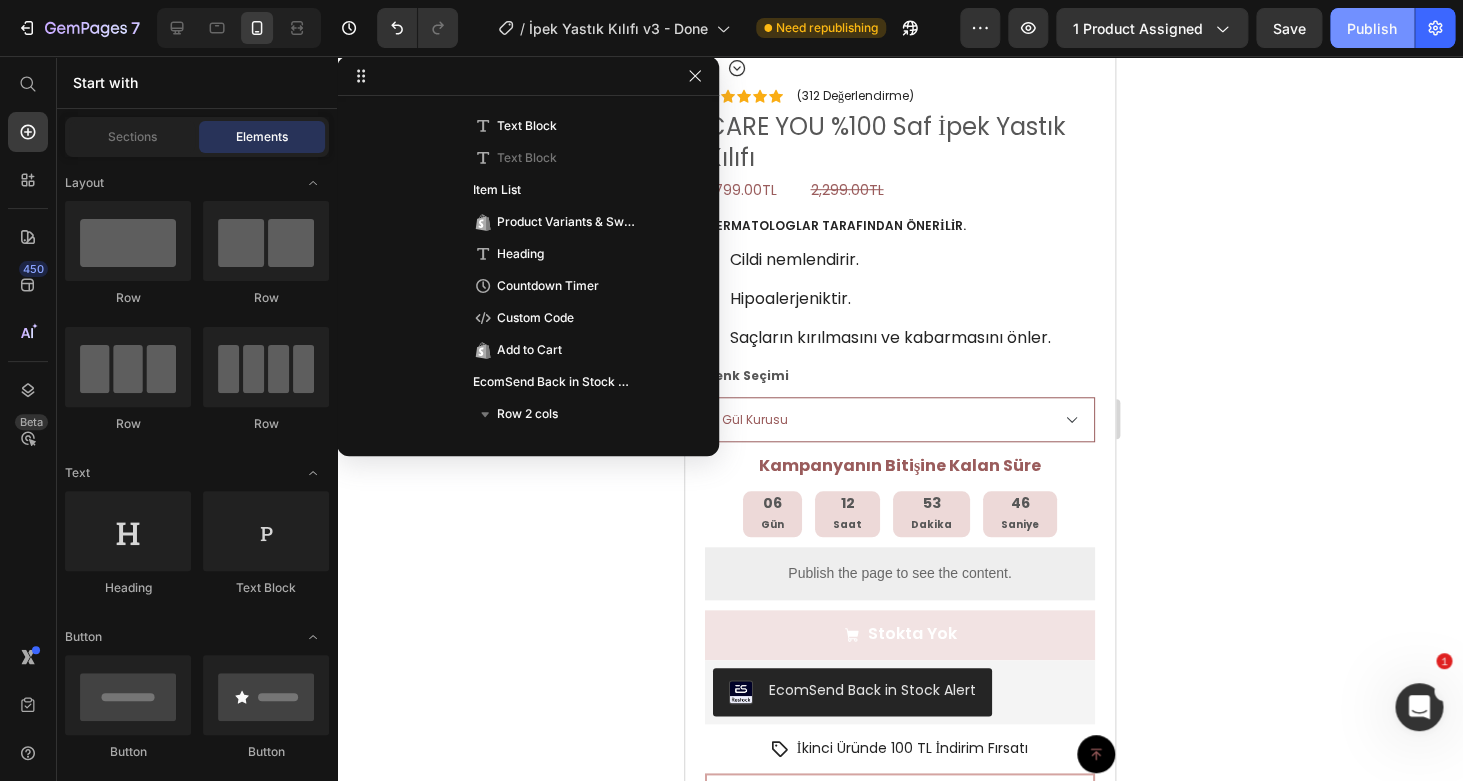 click on "Publish" at bounding box center [1372, 28] 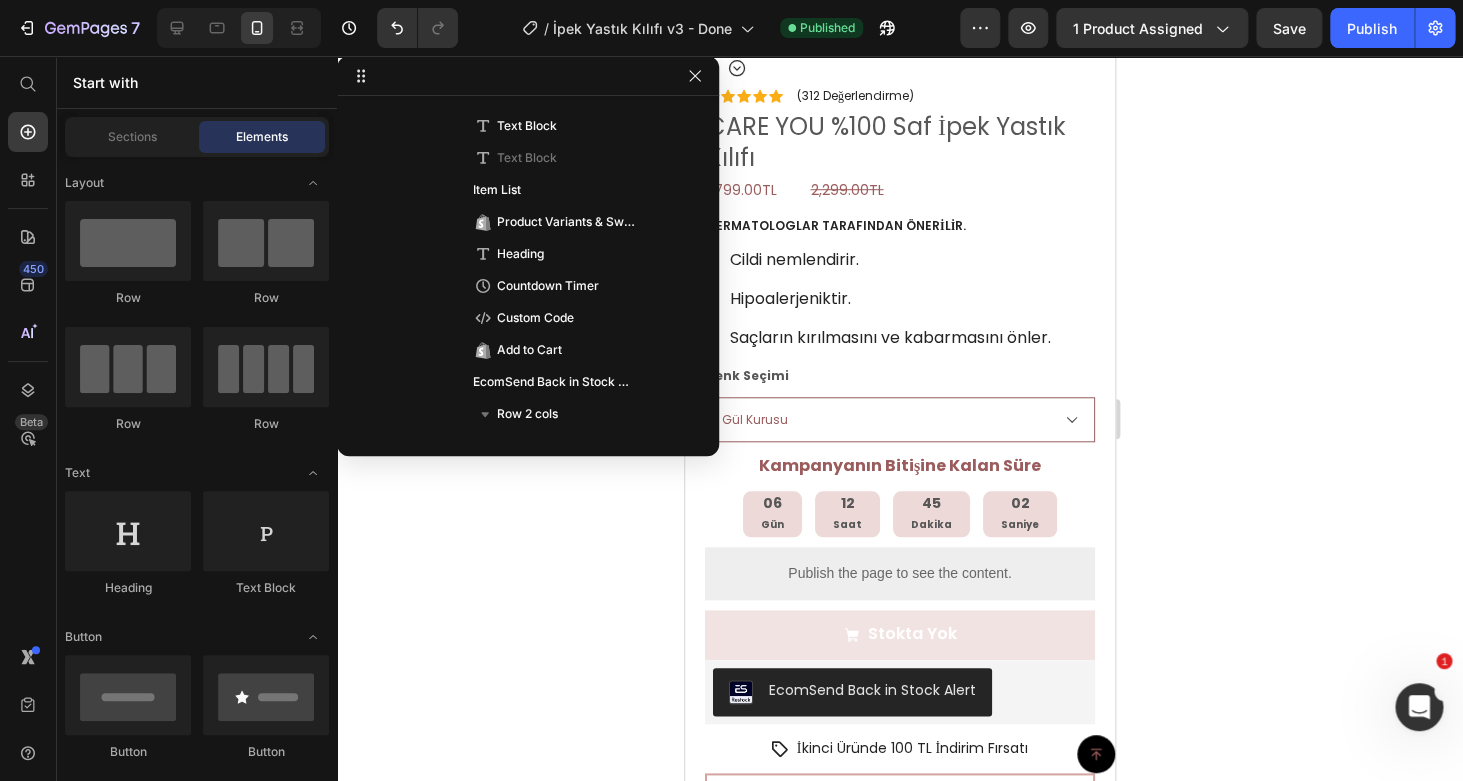 click 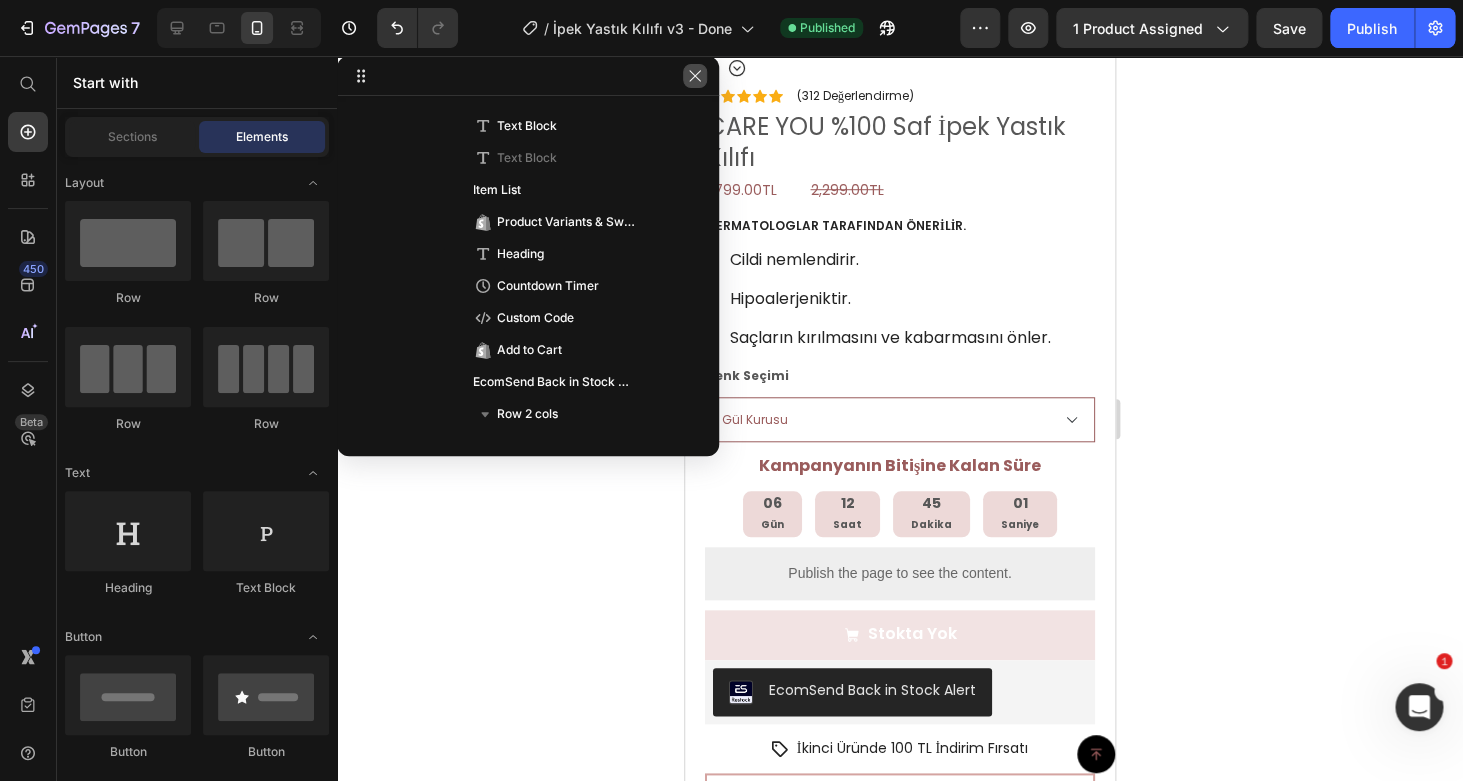 click 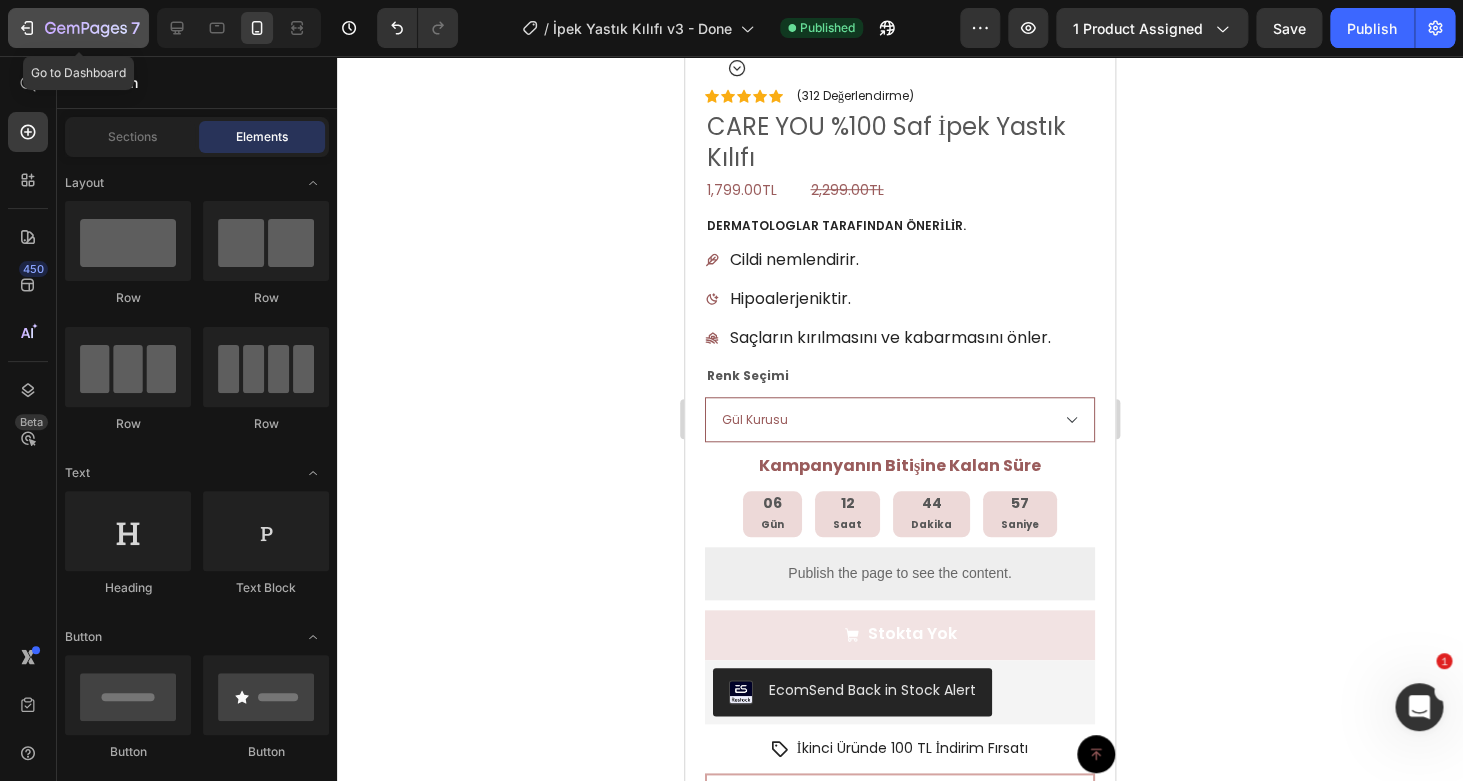 click 